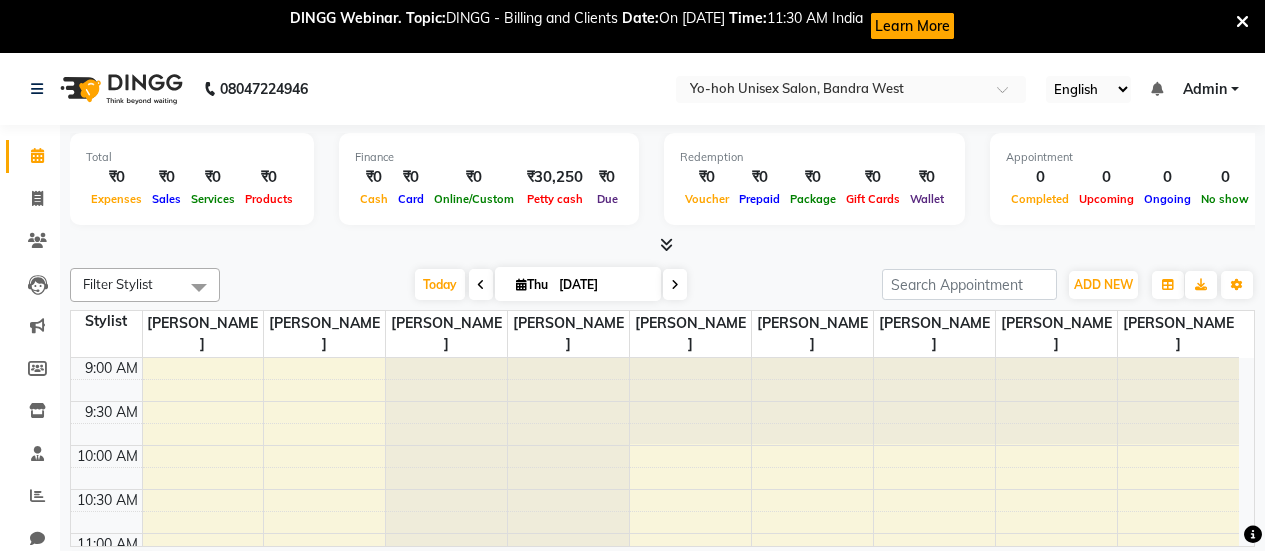 scroll, scrollTop: 0, scrollLeft: 0, axis: both 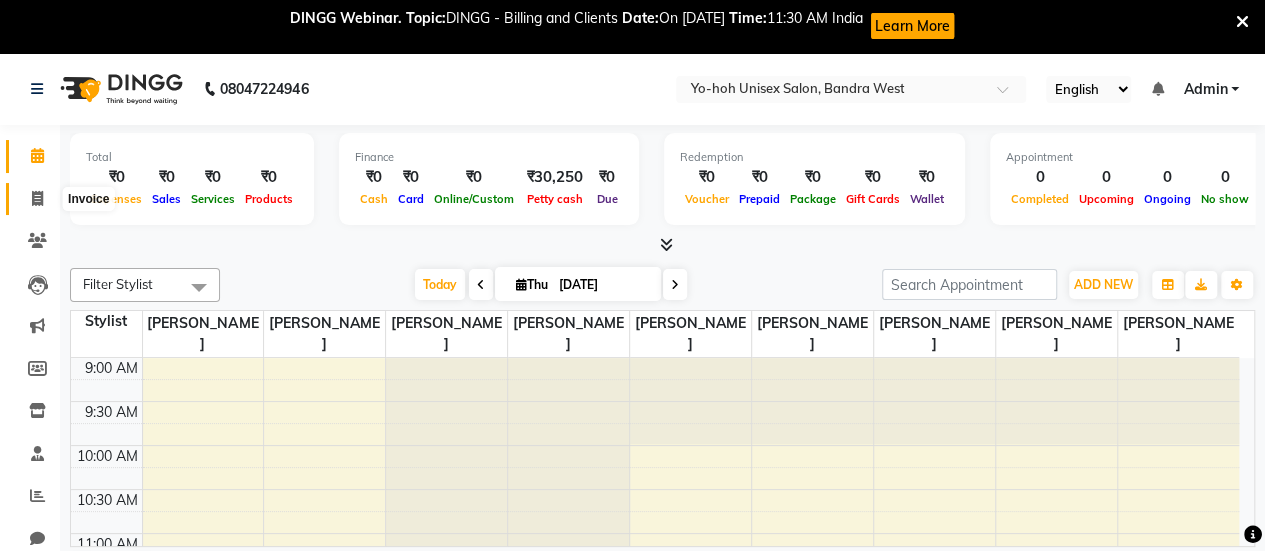 click 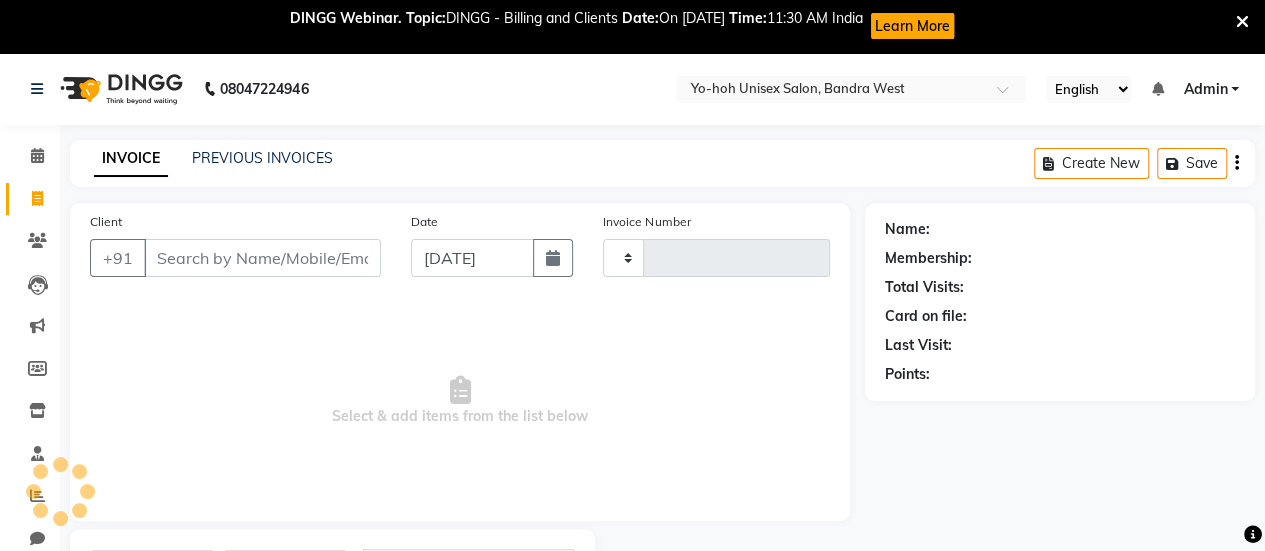 type on "0087" 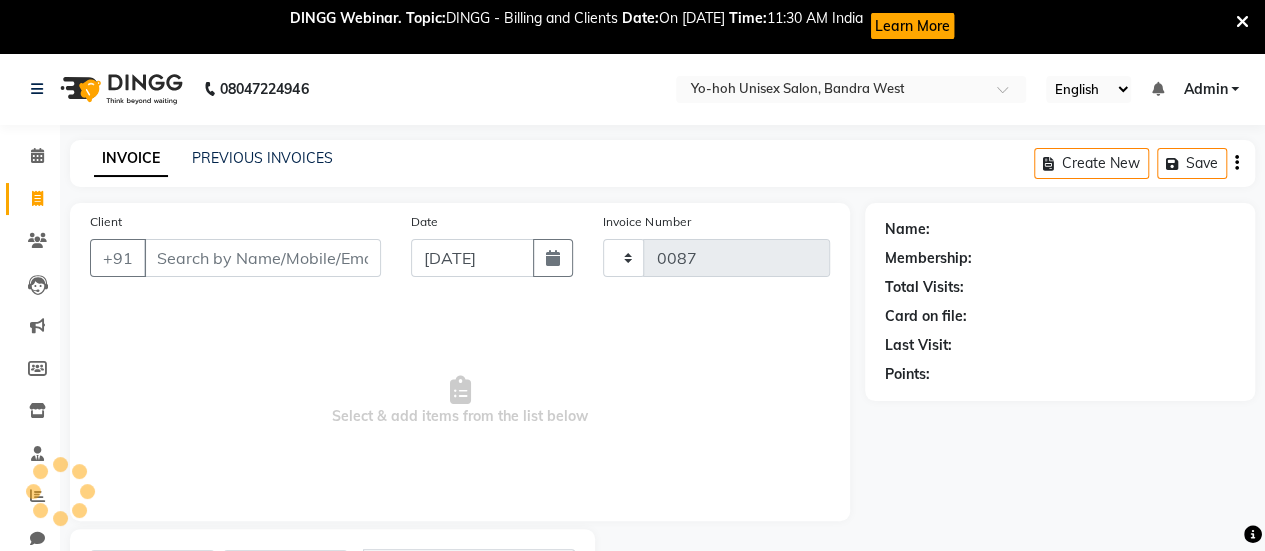 select on "8364" 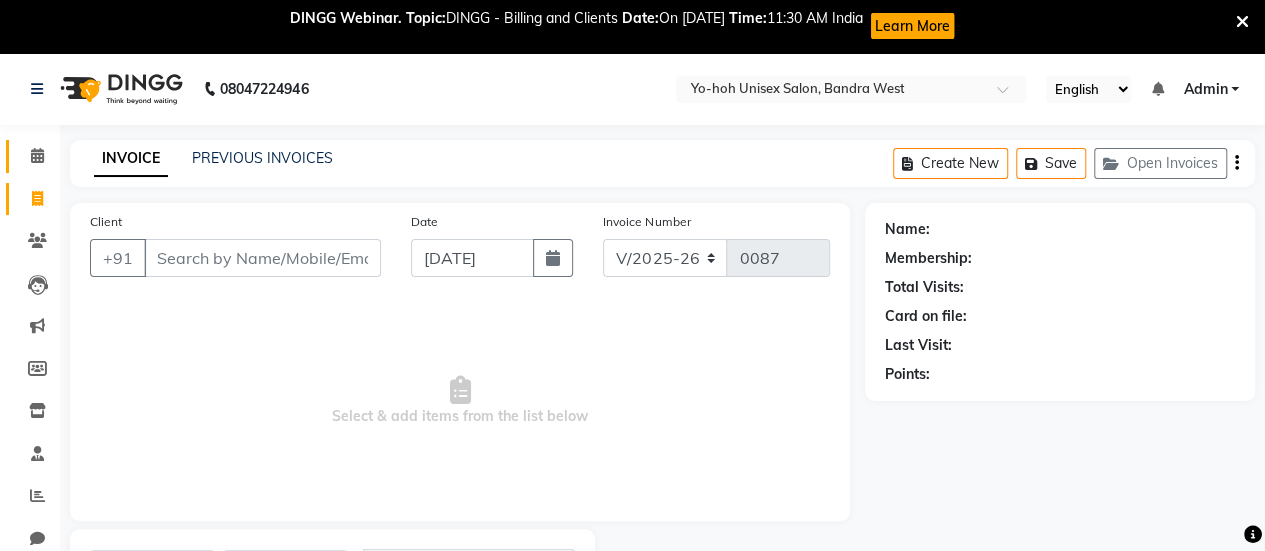 click 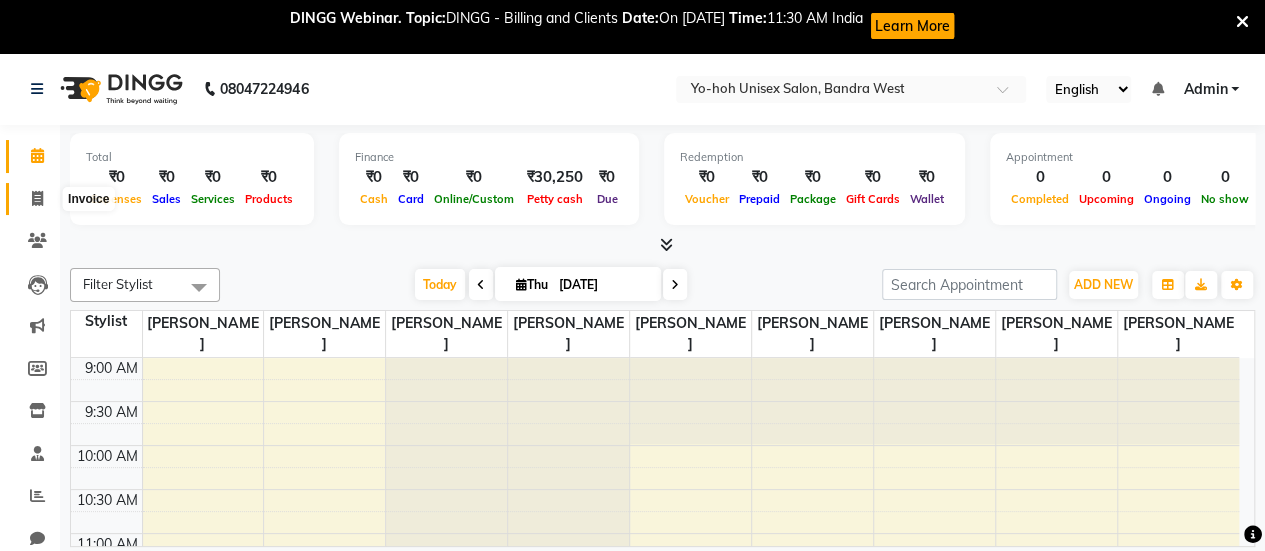 click 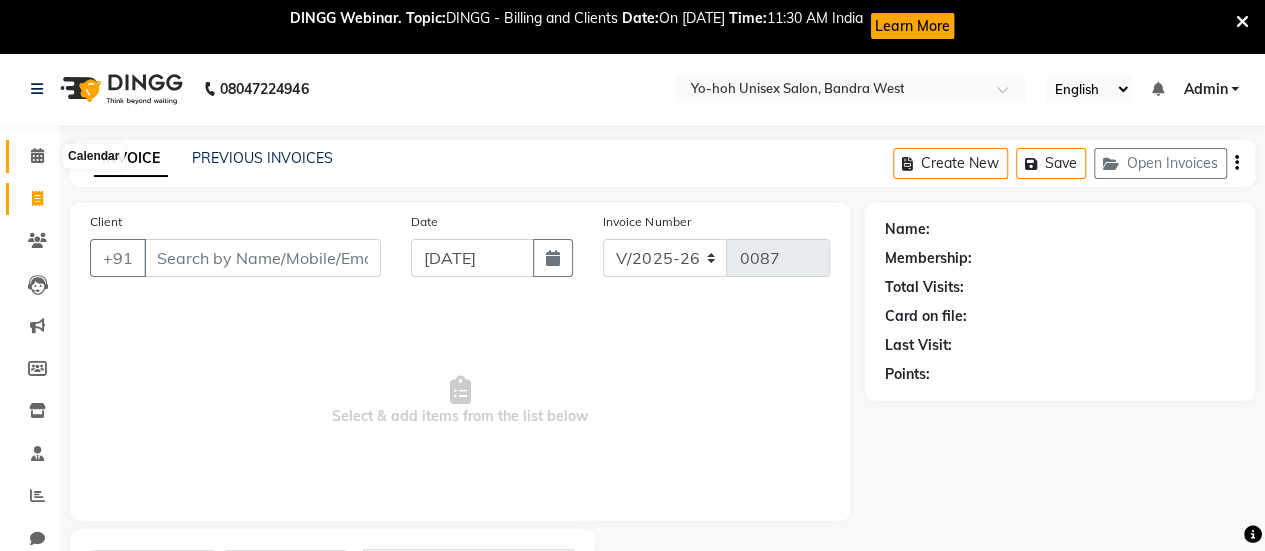 click 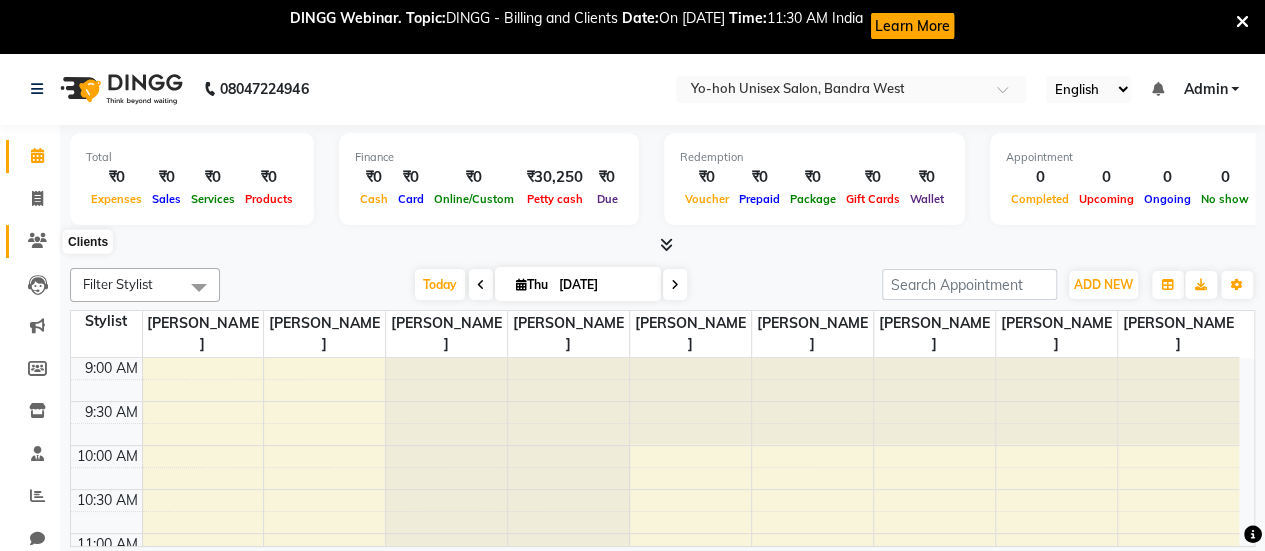 click 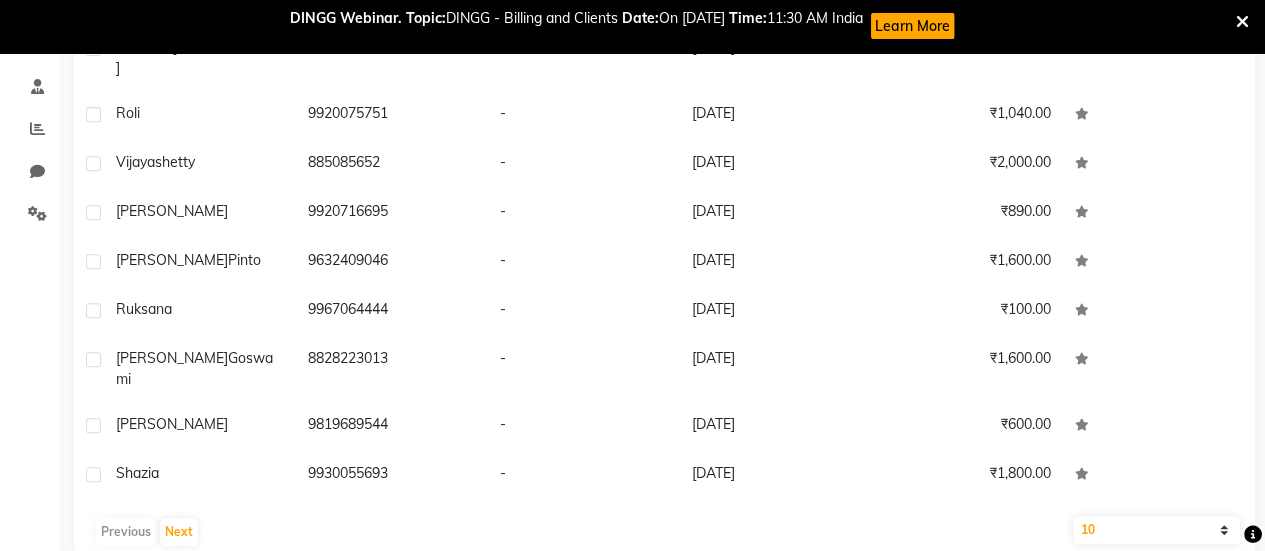 scroll, scrollTop: 0, scrollLeft: 0, axis: both 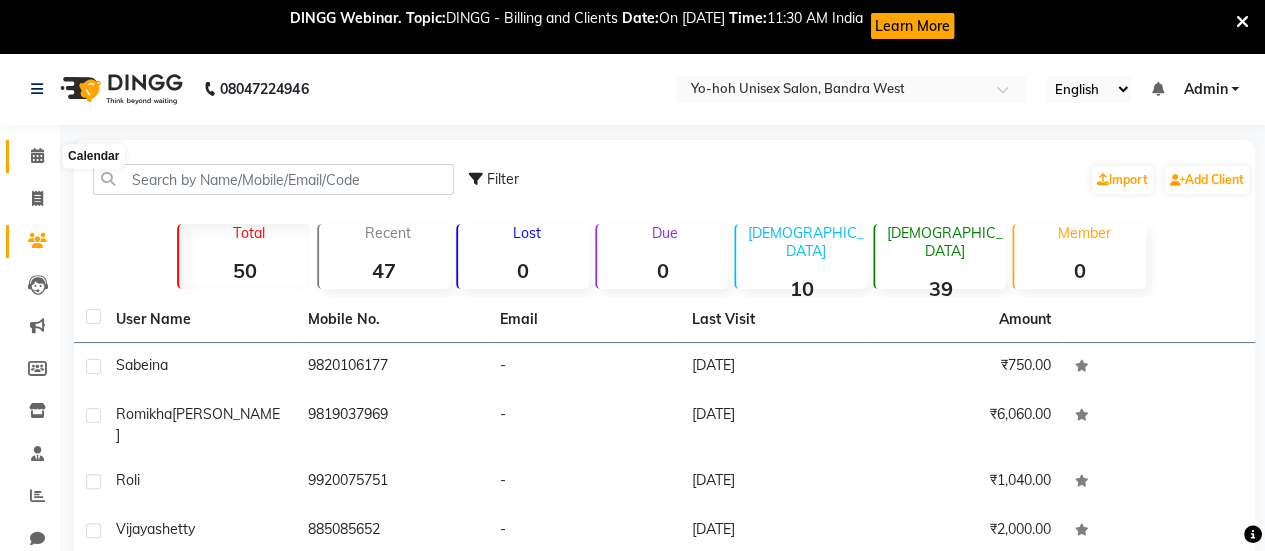 click 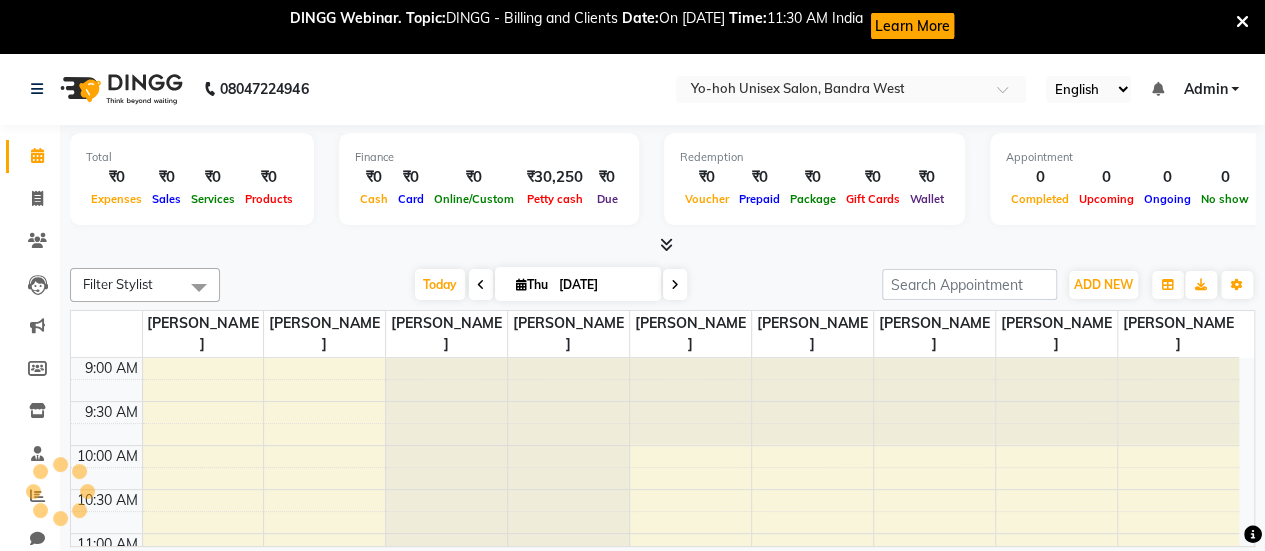 scroll, scrollTop: 0, scrollLeft: 0, axis: both 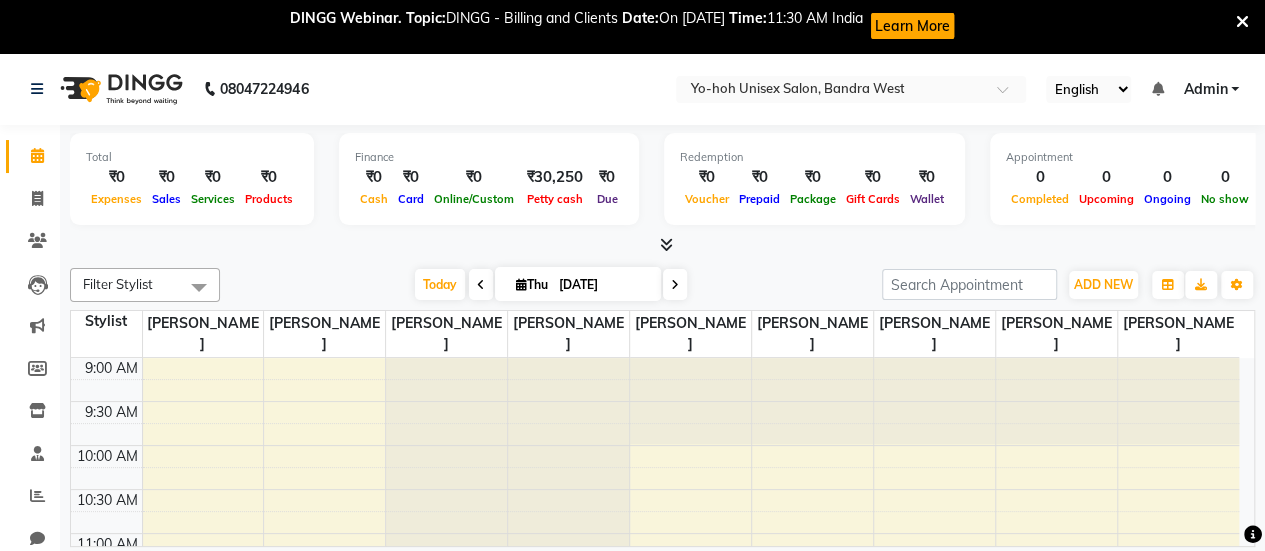 click at bounding box center (666, 244) 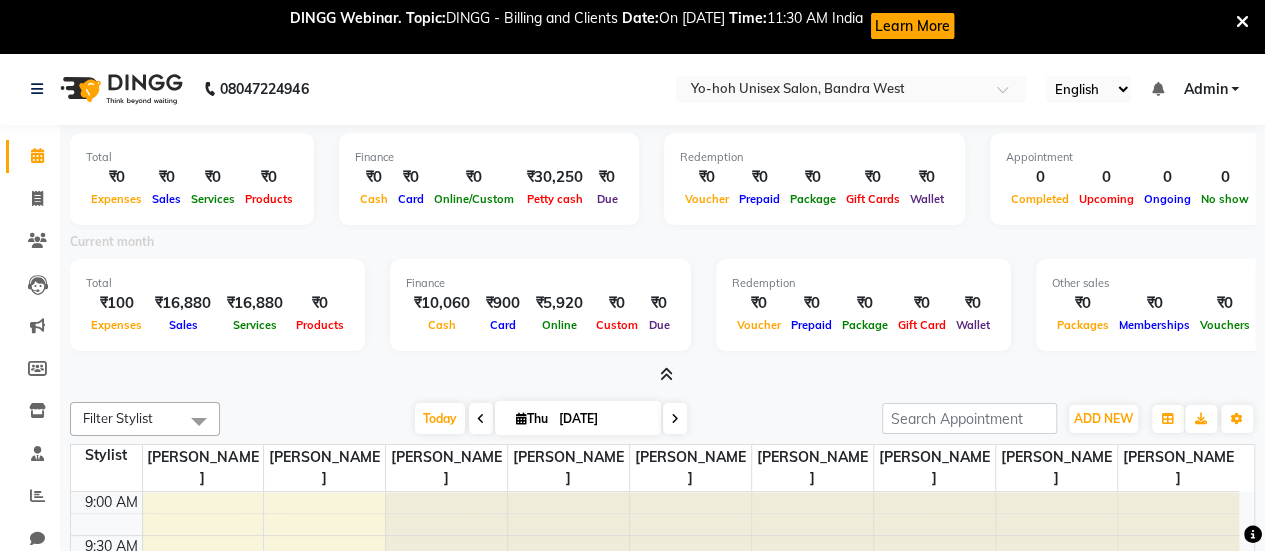 scroll, scrollTop: 0, scrollLeft: 0, axis: both 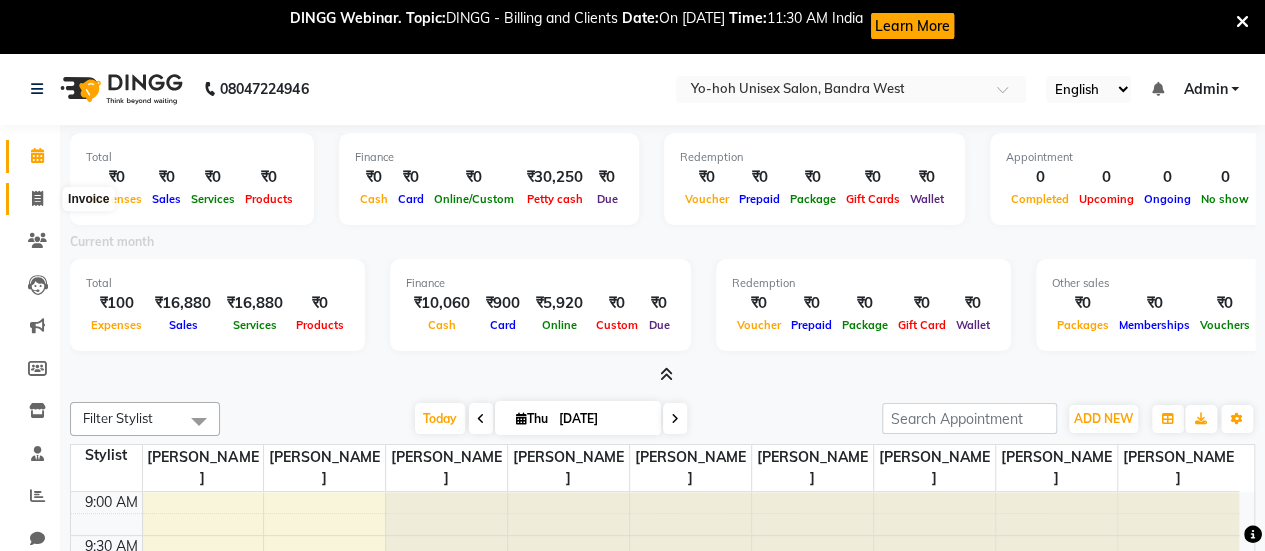 click 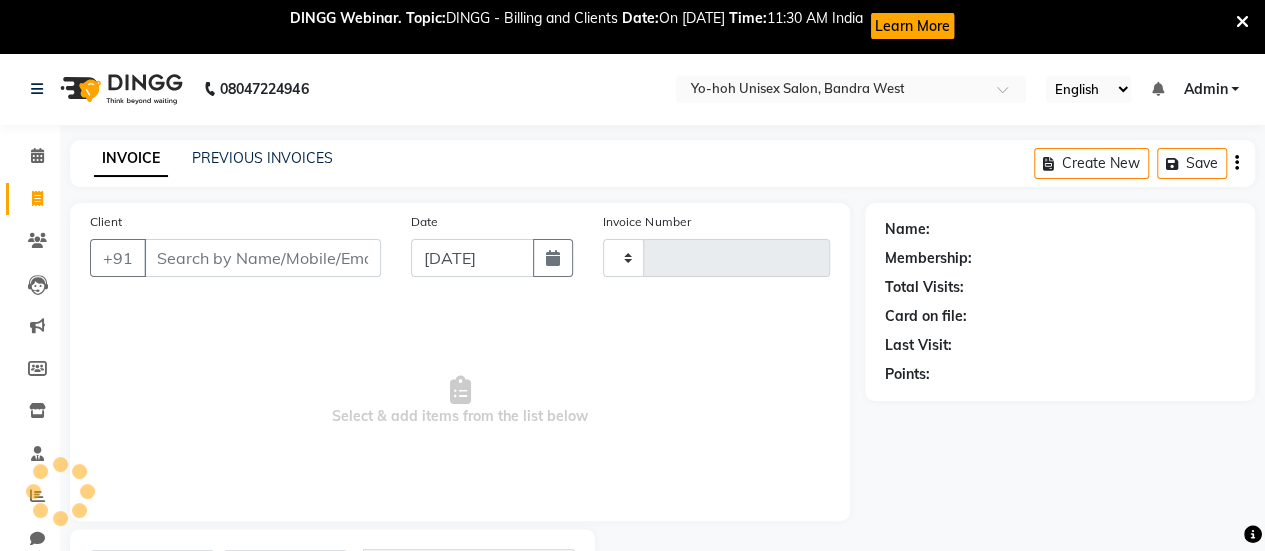 type on "0087" 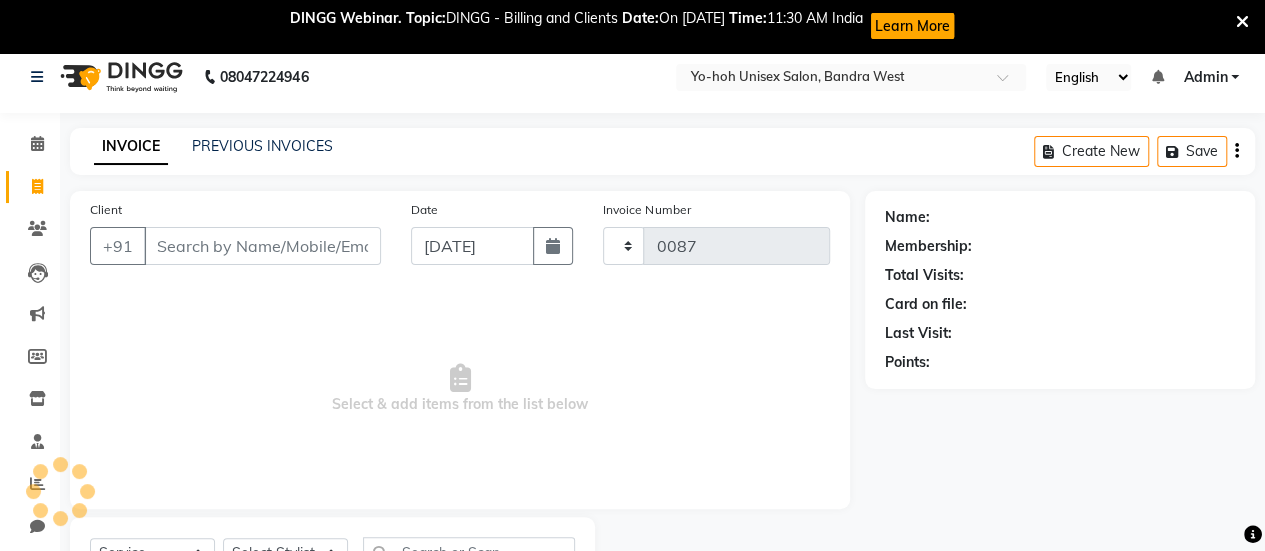 select on "8364" 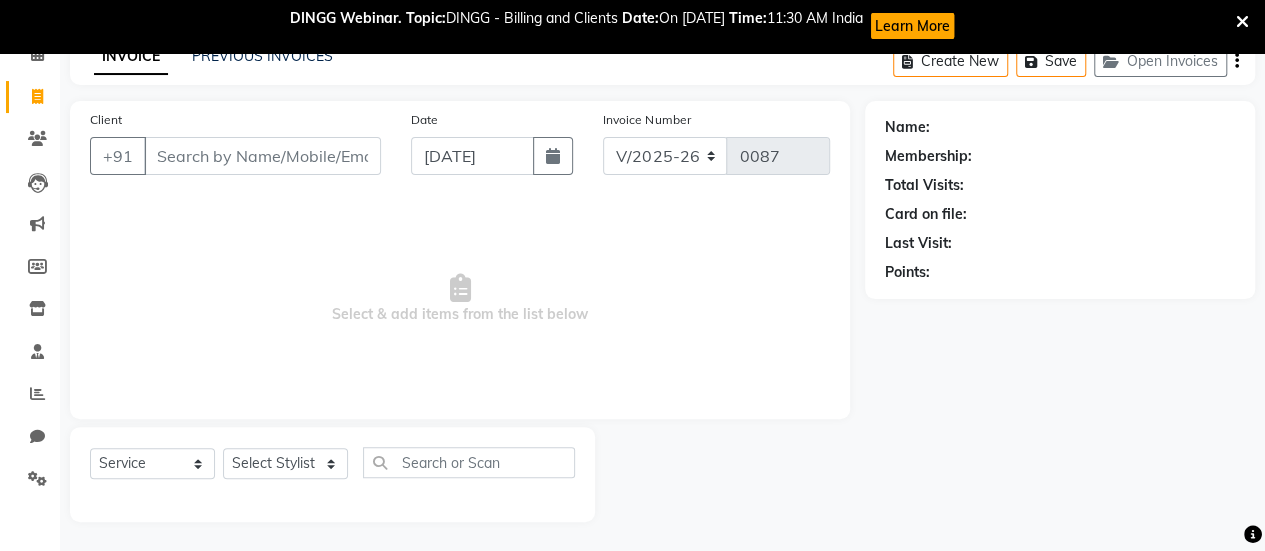 scroll, scrollTop: 0, scrollLeft: 0, axis: both 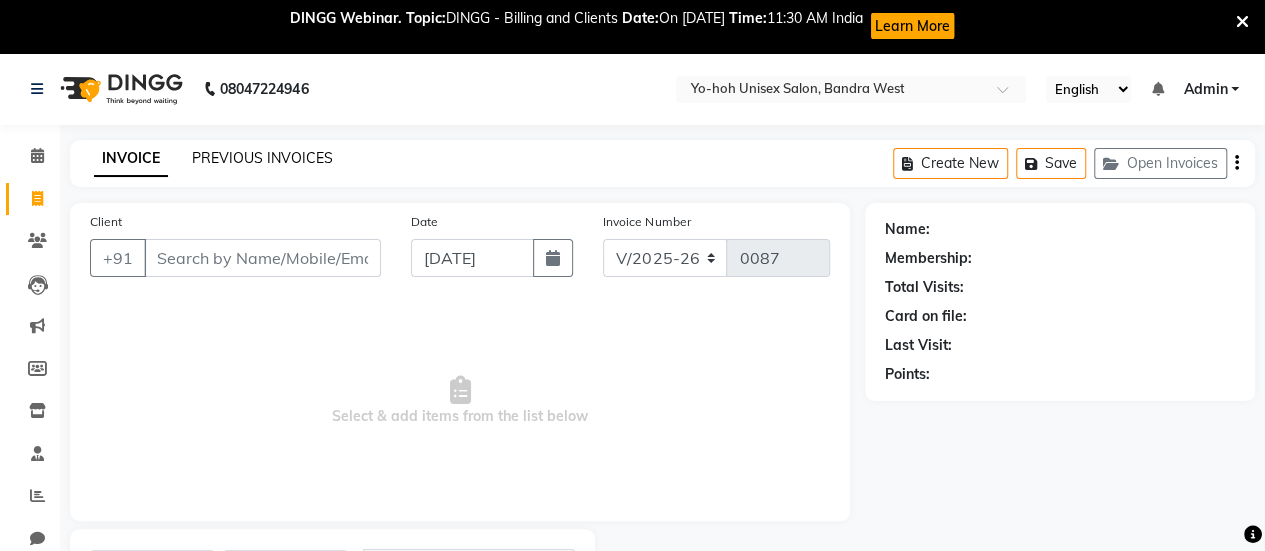 click on "PREVIOUS INVOICES" 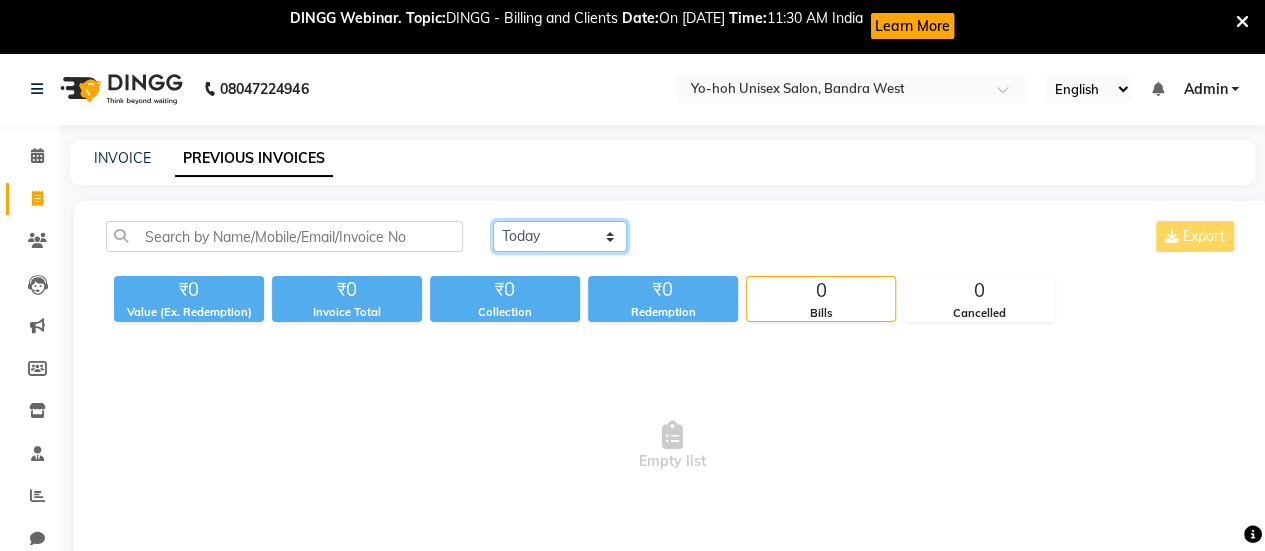 click on "[DATE] [DATE] Custom Range" 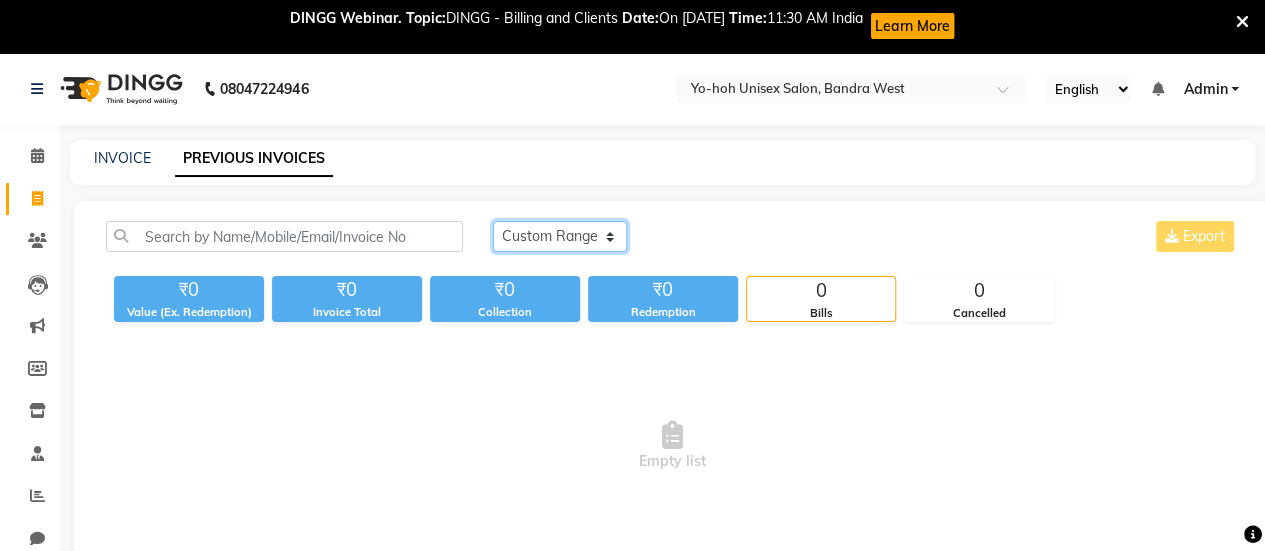 click on "[DATE] [DATE] Custom Range" 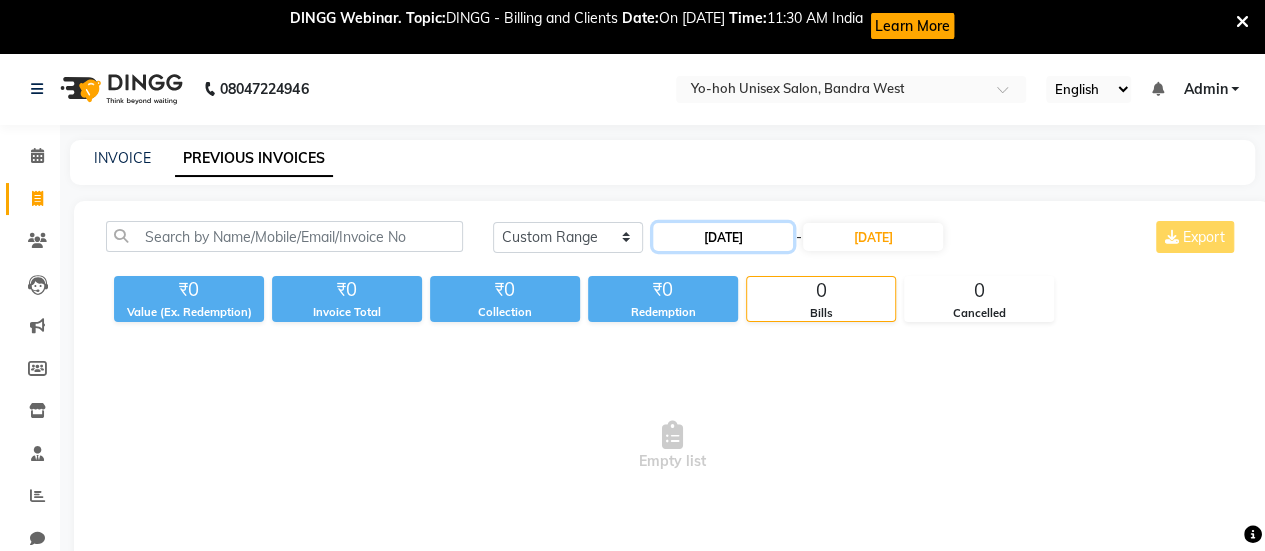 click on "[DATE]" 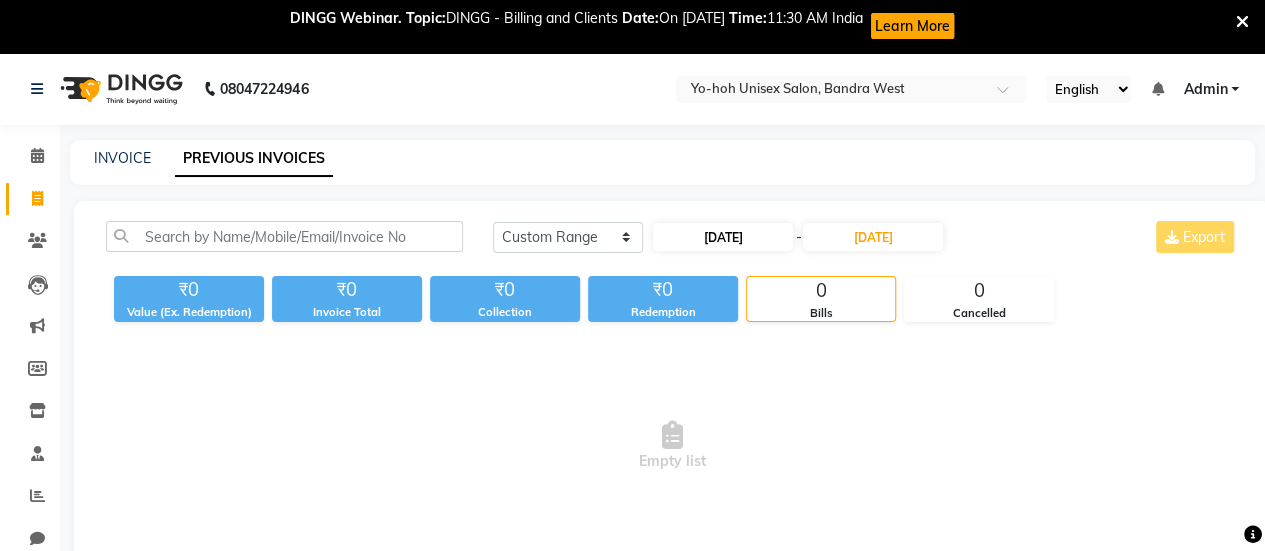 select on "7" 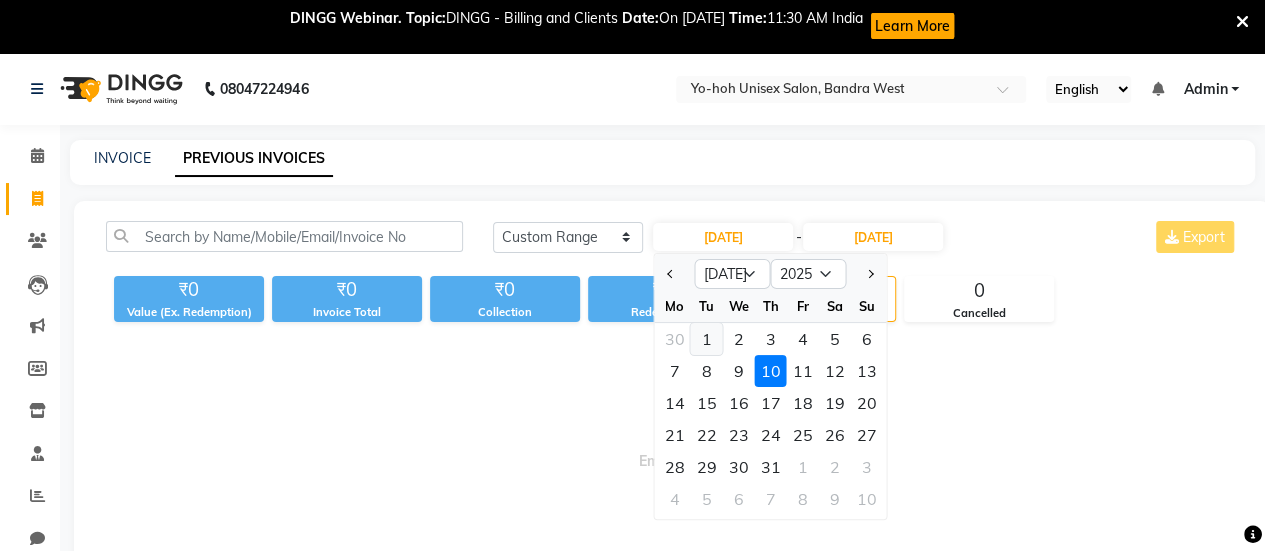 click on "1" 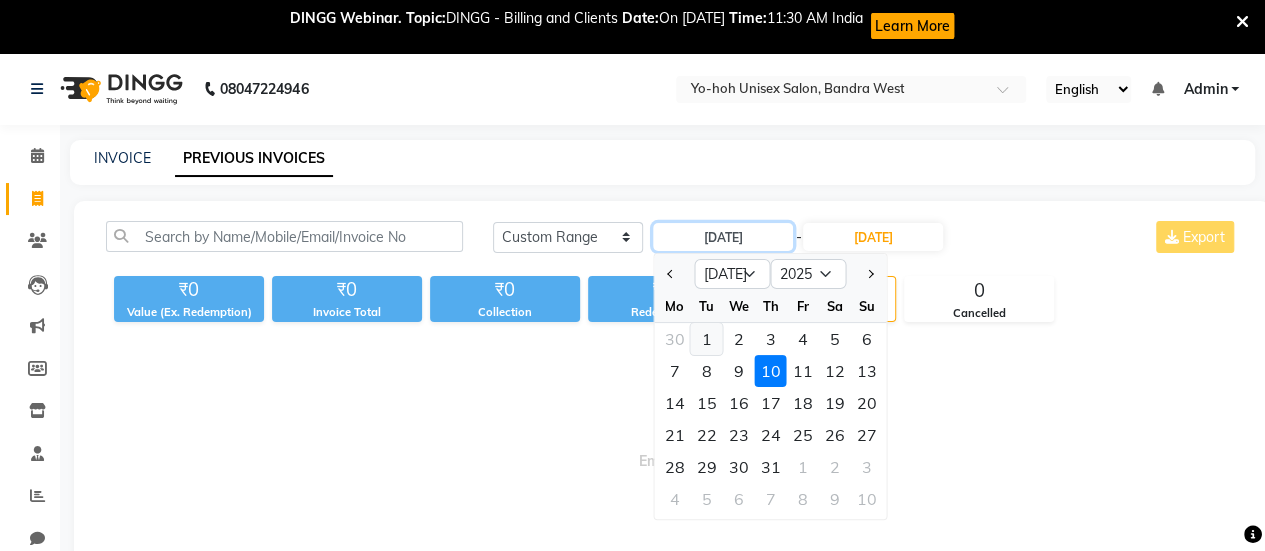type on "01-07-2025" 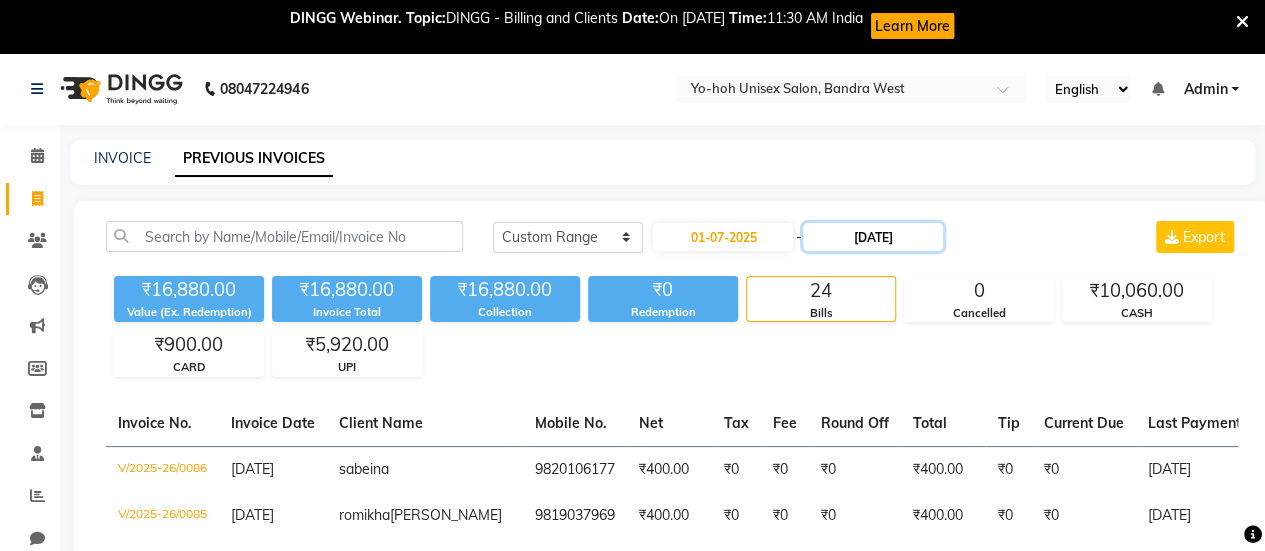 click on "[DATE]" 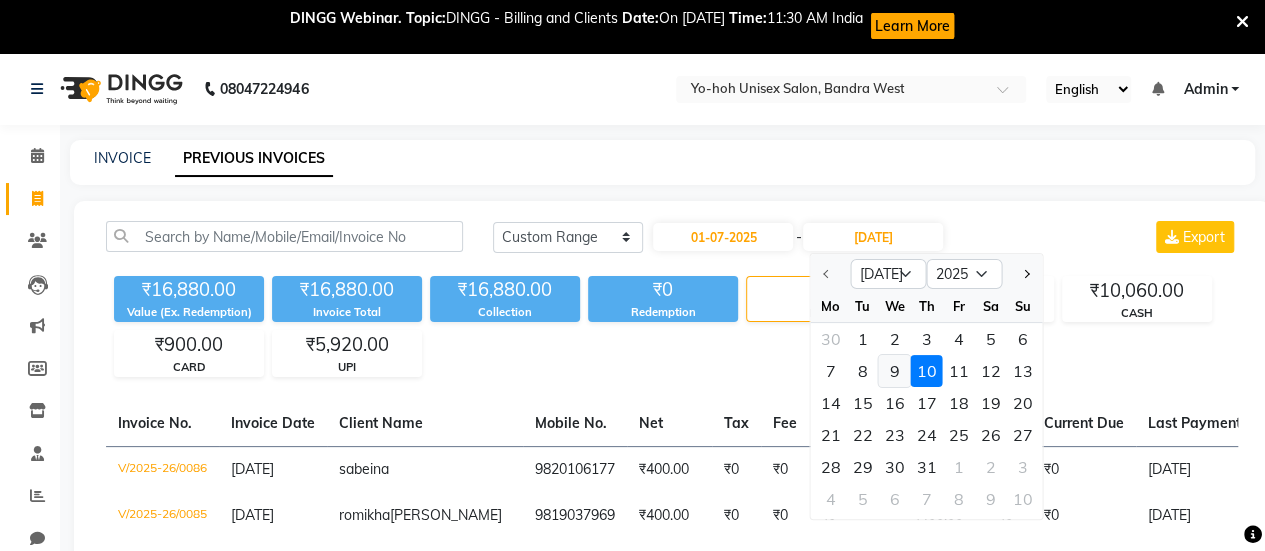 click on "9" 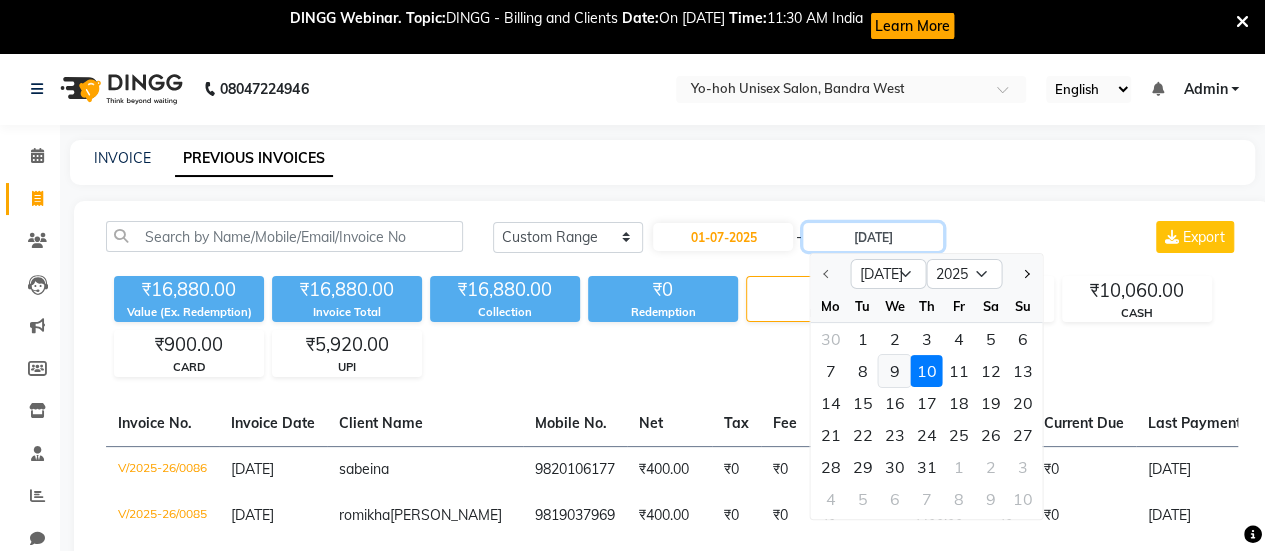 type on "[DATE]" 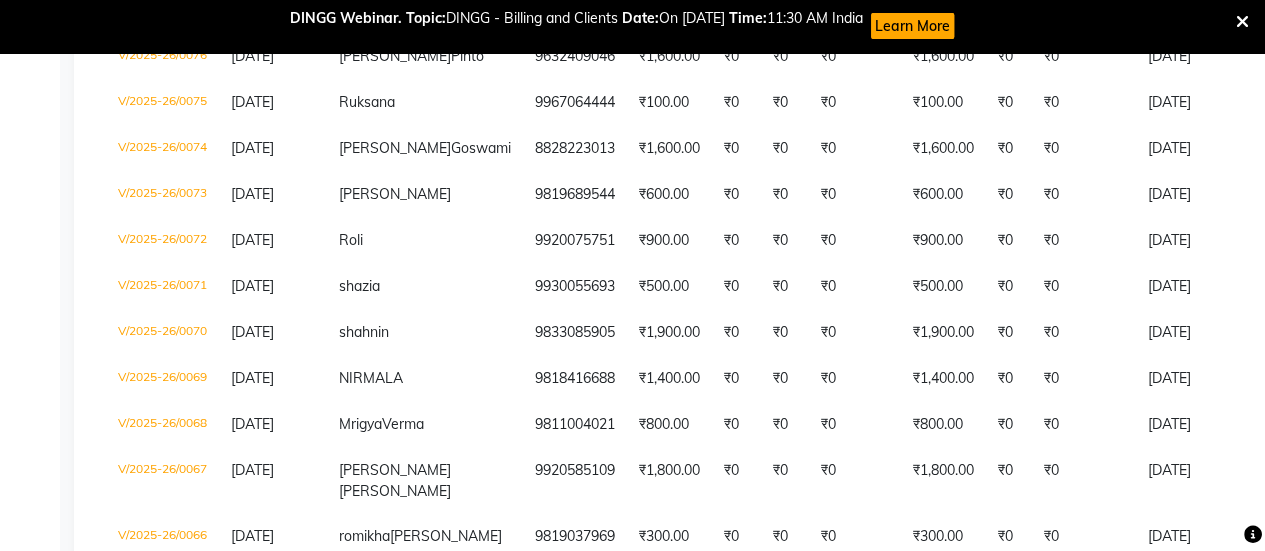scroll, scrollTop: 881, scrollLeft: 0, axis: vertical 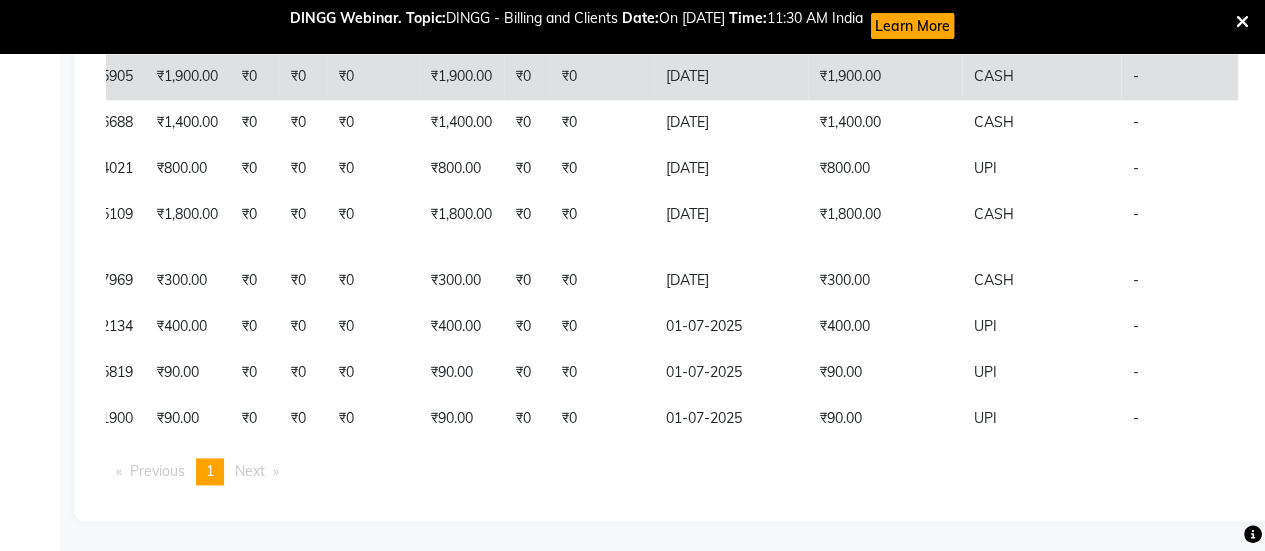 click on "₹0" 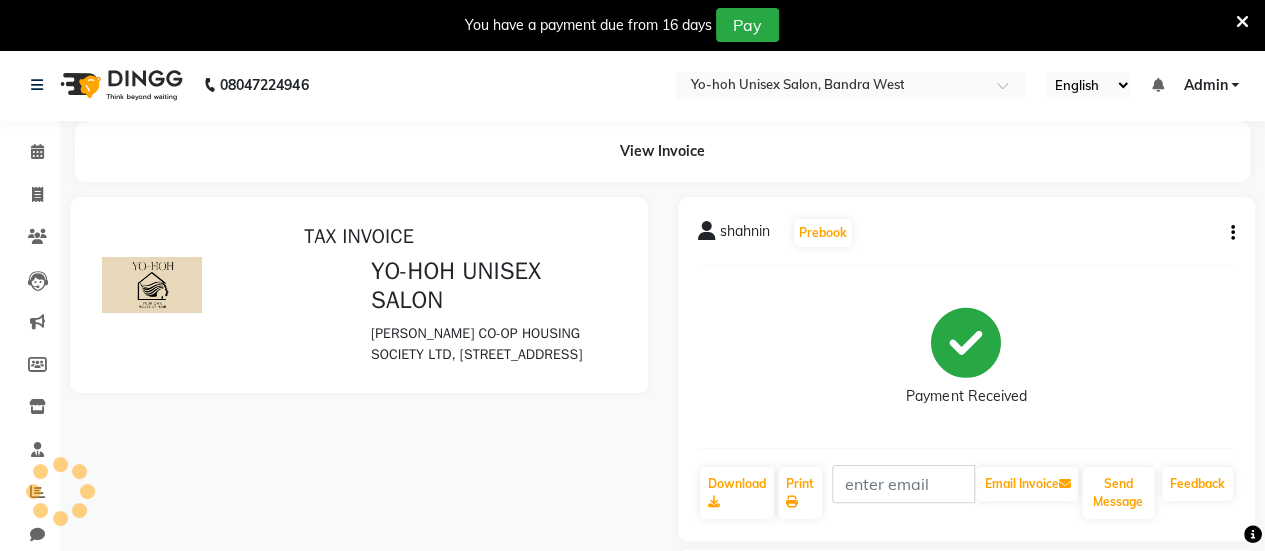 scroll, scrollTop: 0, scrollLeft: 0, axis: both 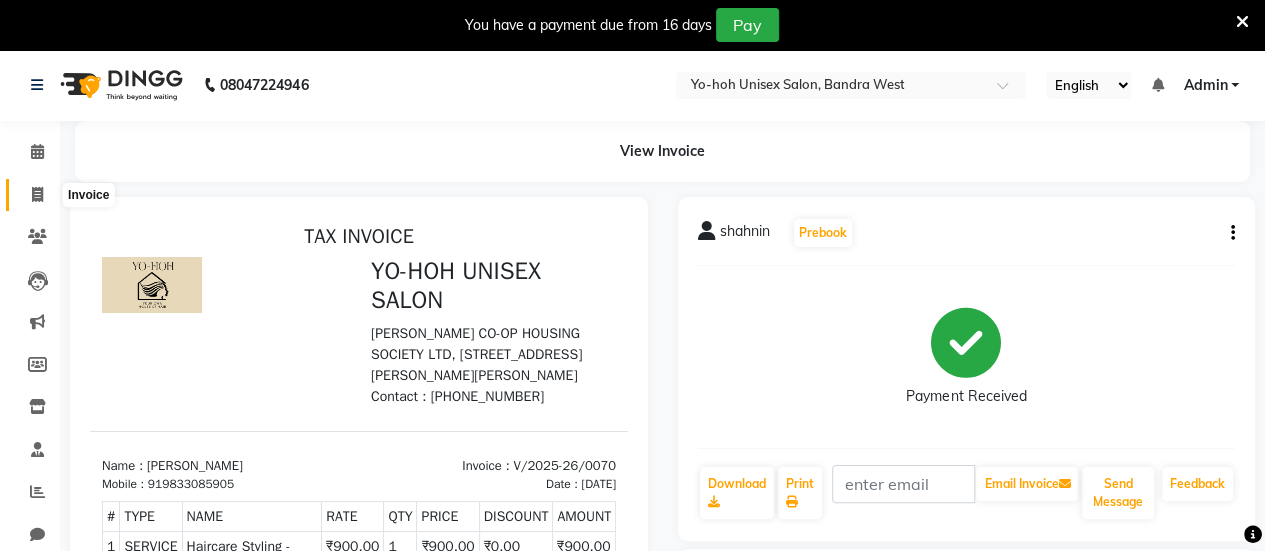 click 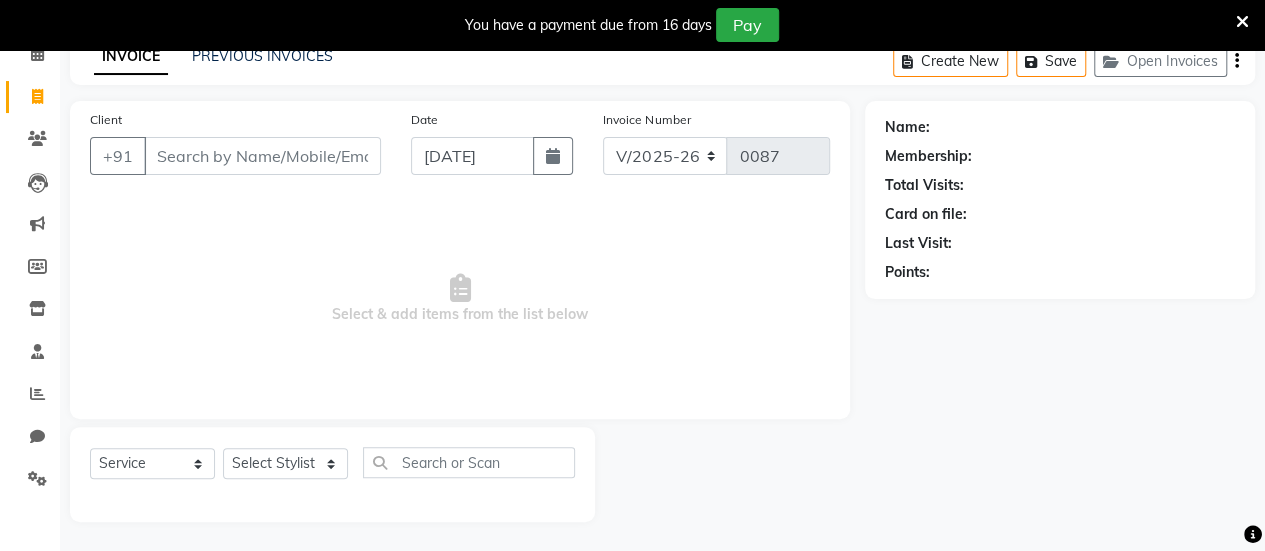 scroll, scrollTop: 0, scrollLeft: 0, axis: both 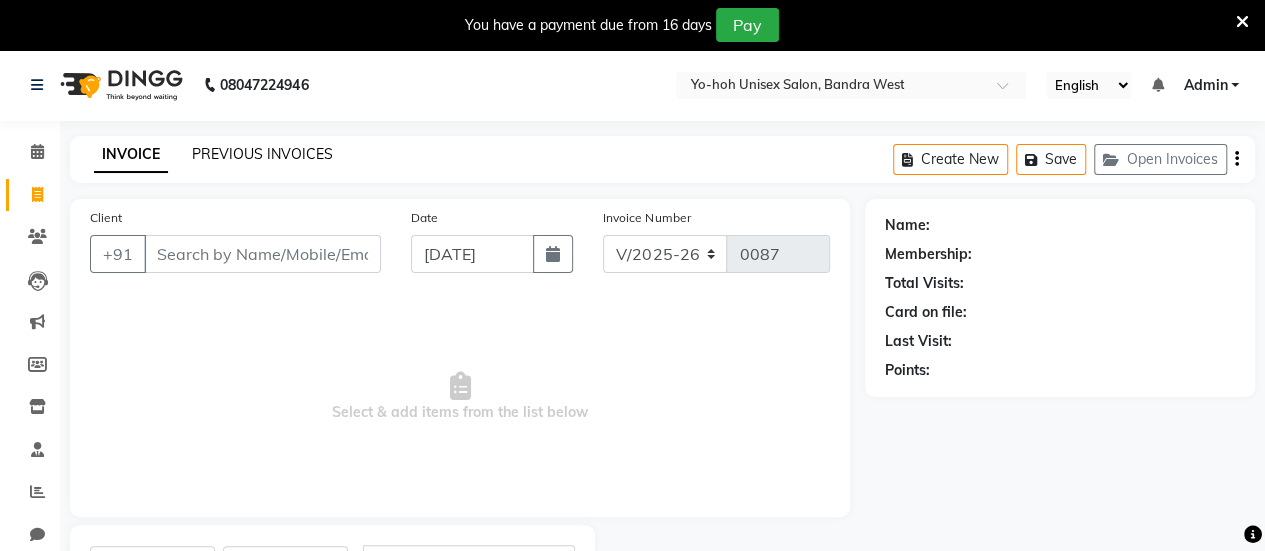 click on "PREVIOUS INVOICES" 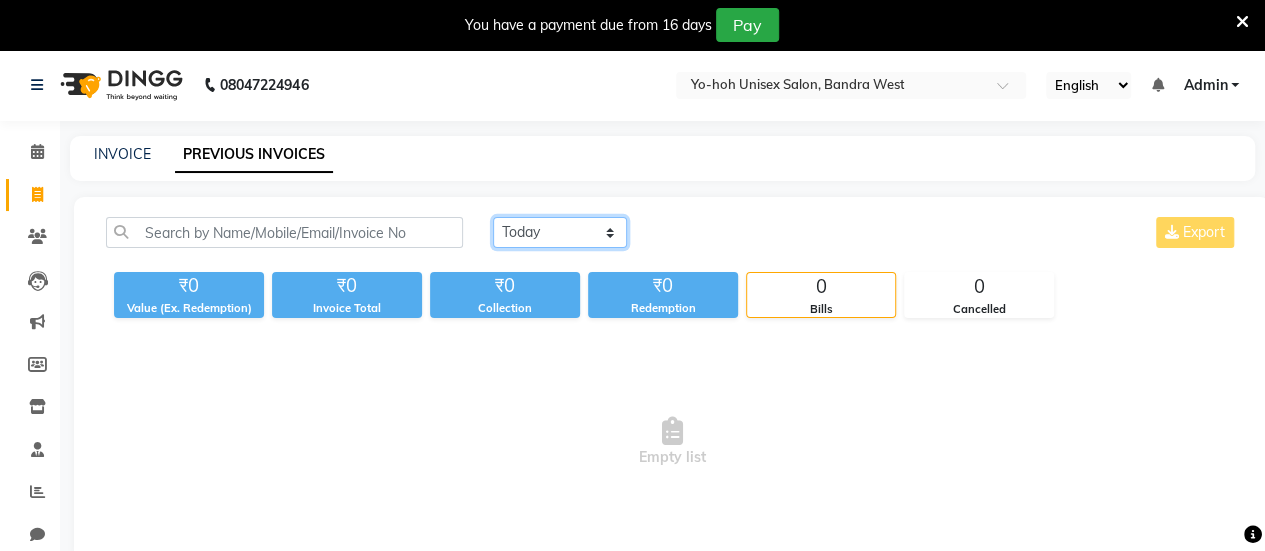 click on "[DATE] [DATE] Custom Range" 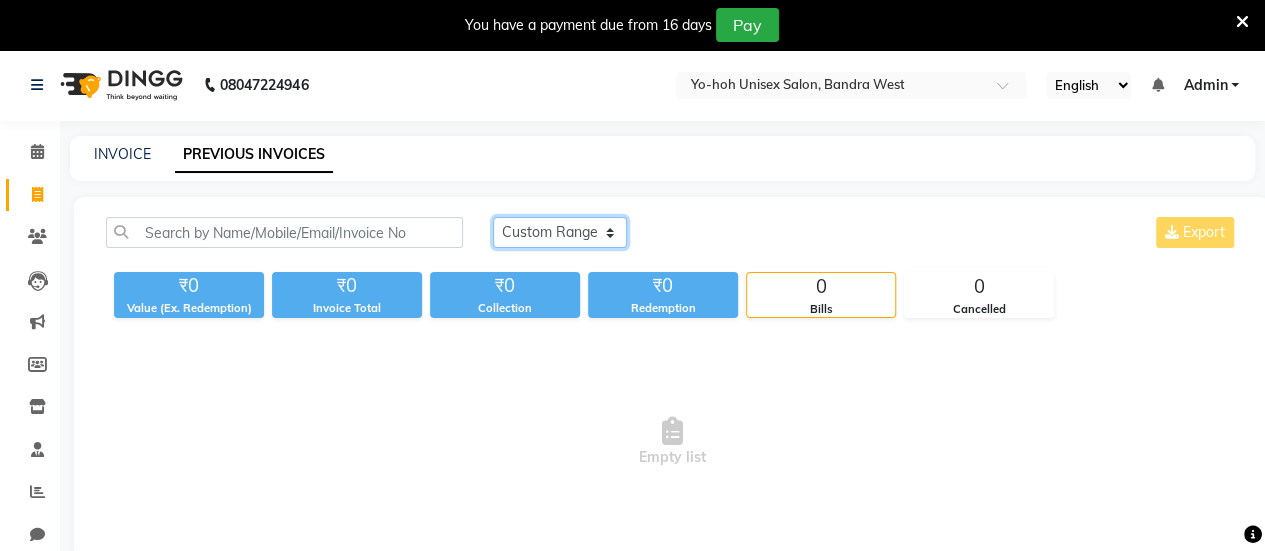 click on "[DATE] [DATE] Custom Range" 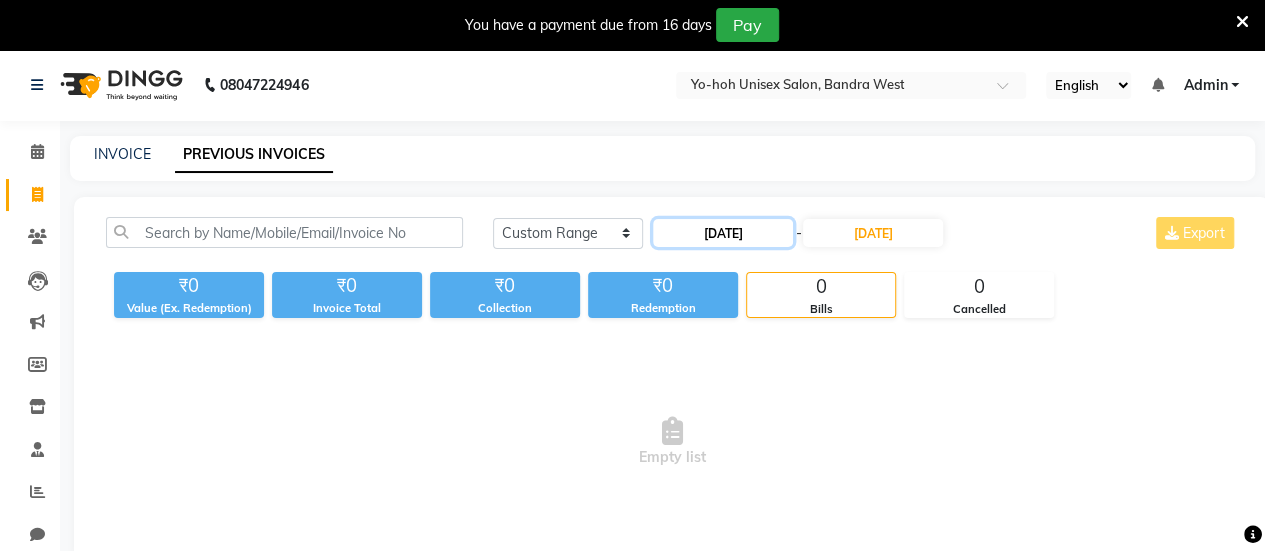 click on "[DATE]" 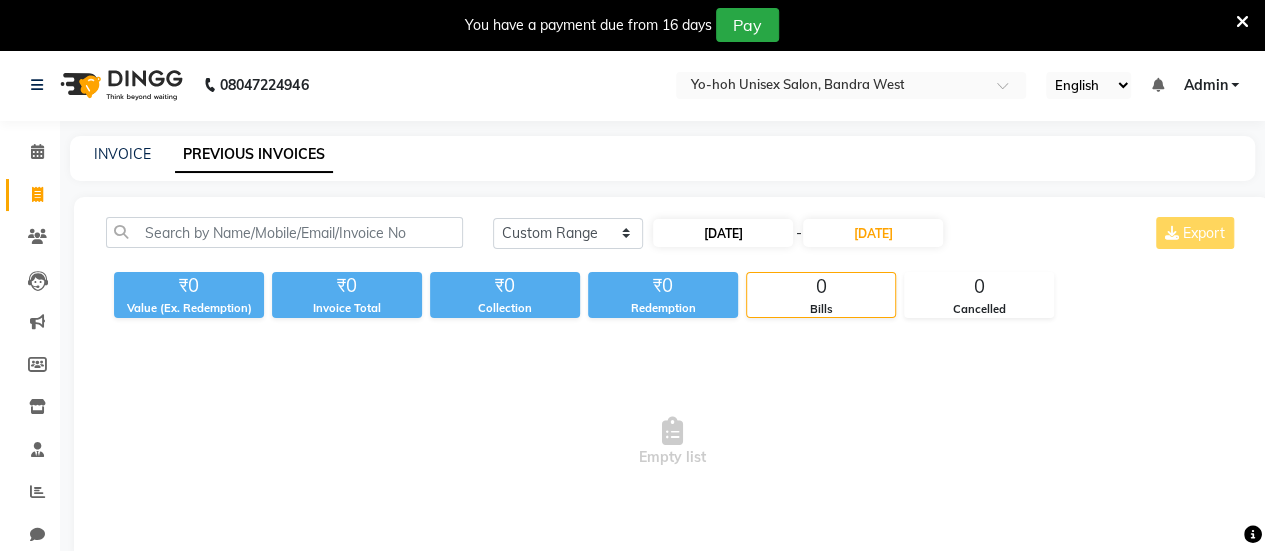 select on "7" 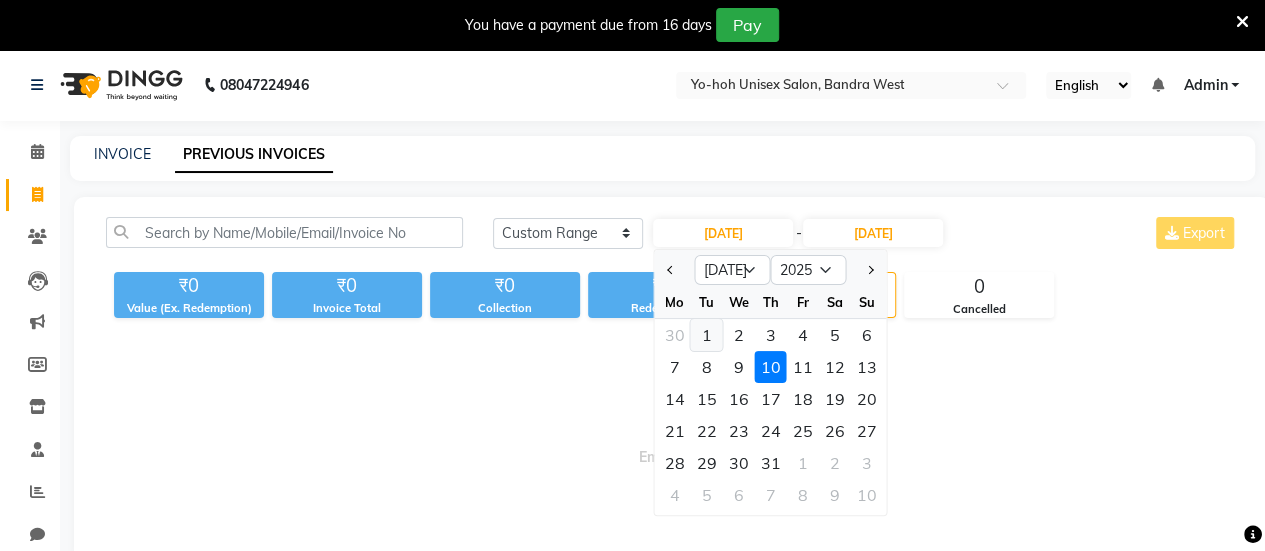 click on "1" 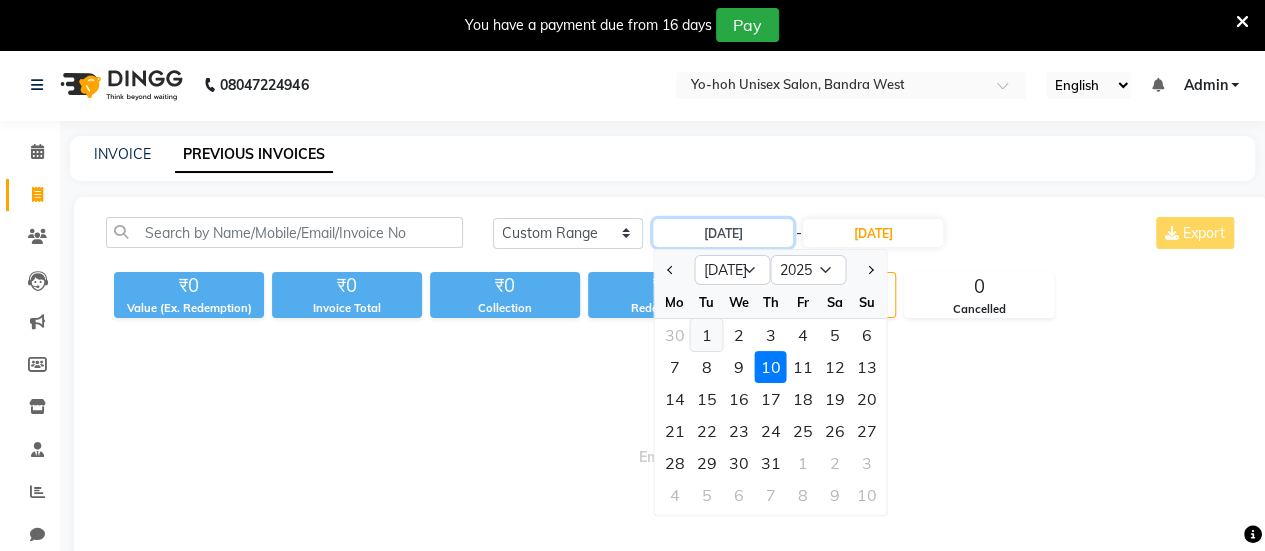 type on "01-07-2025" 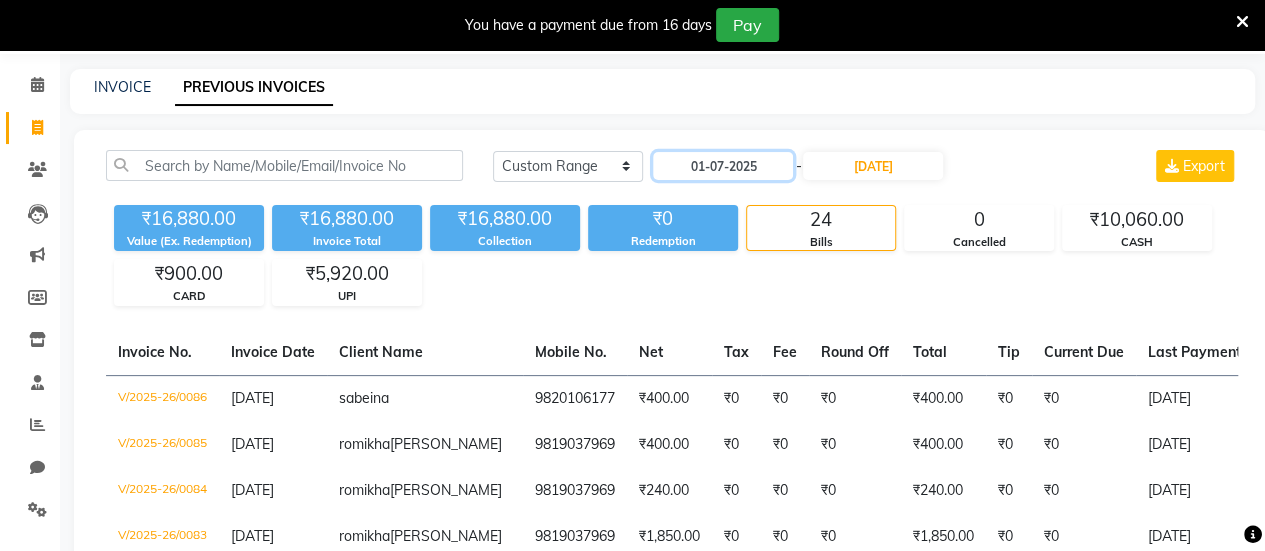 scroll, scrollTop: 78, scrollLeft: 0, axis: vertical 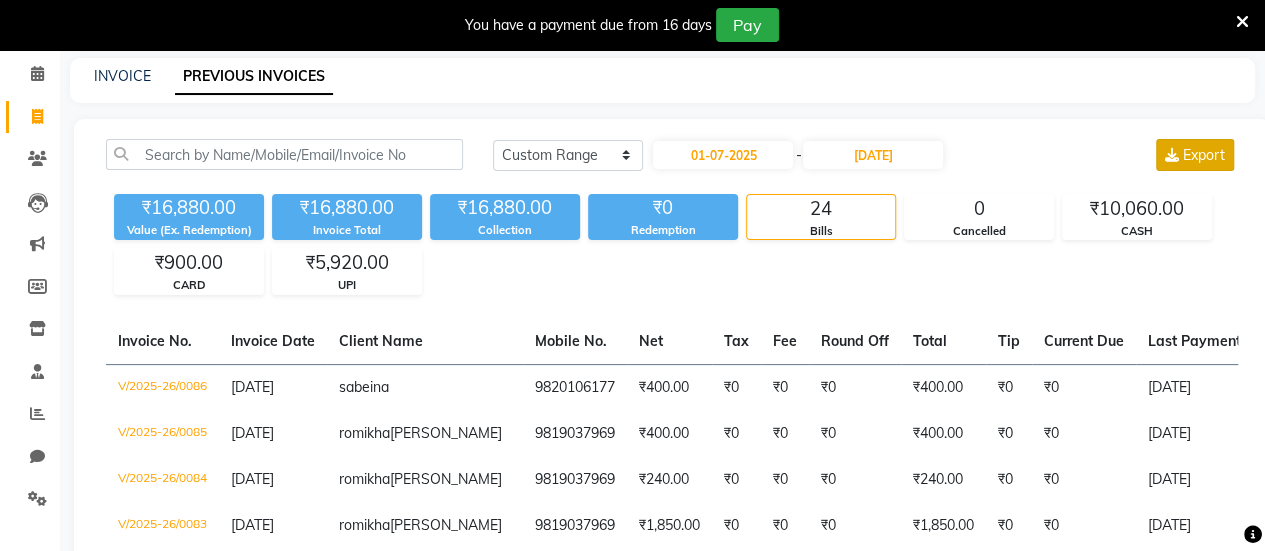 click on "Export" at bounding box center [1204, 155] 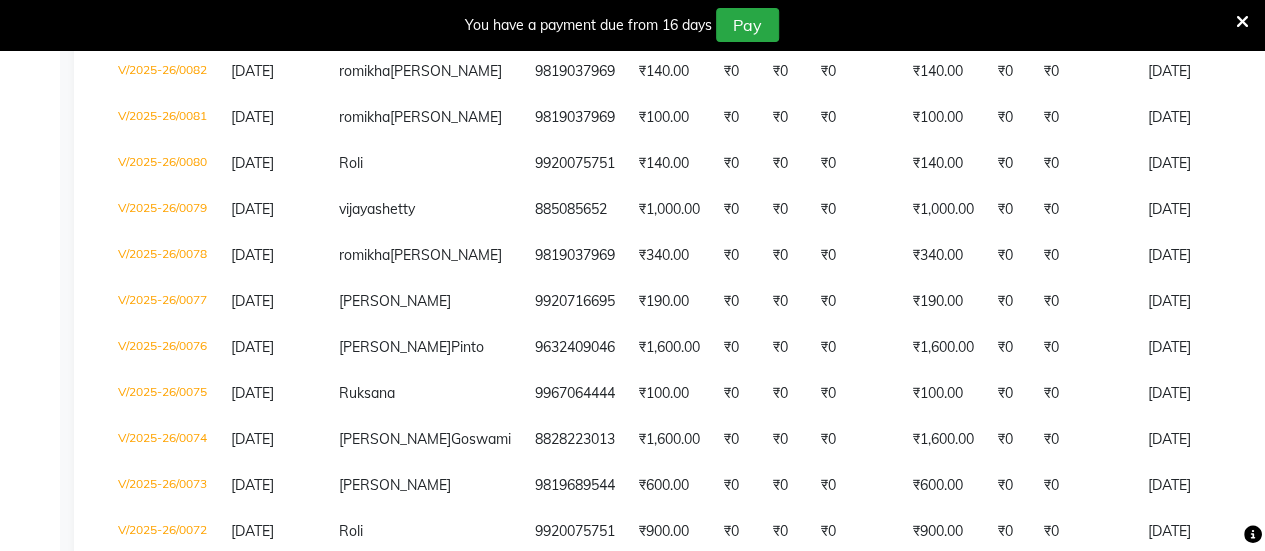 scroll, scrollTop: 579, scrollLeft: 0, axis: vertical 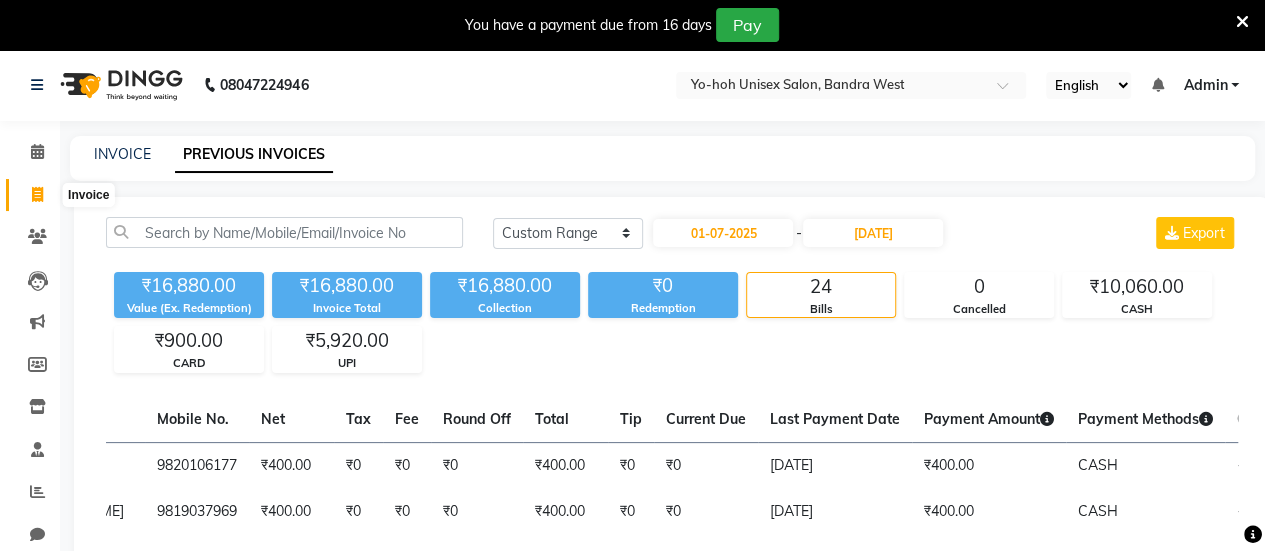 click 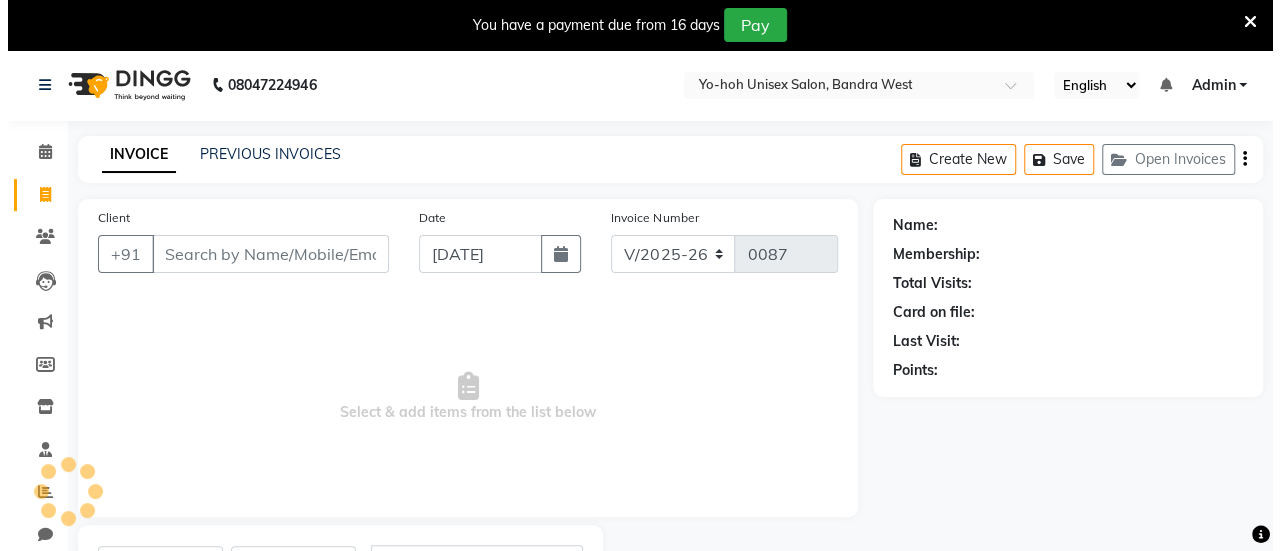 scroll, scrollTop: 98, scrollLeft: 0, axis: vertical 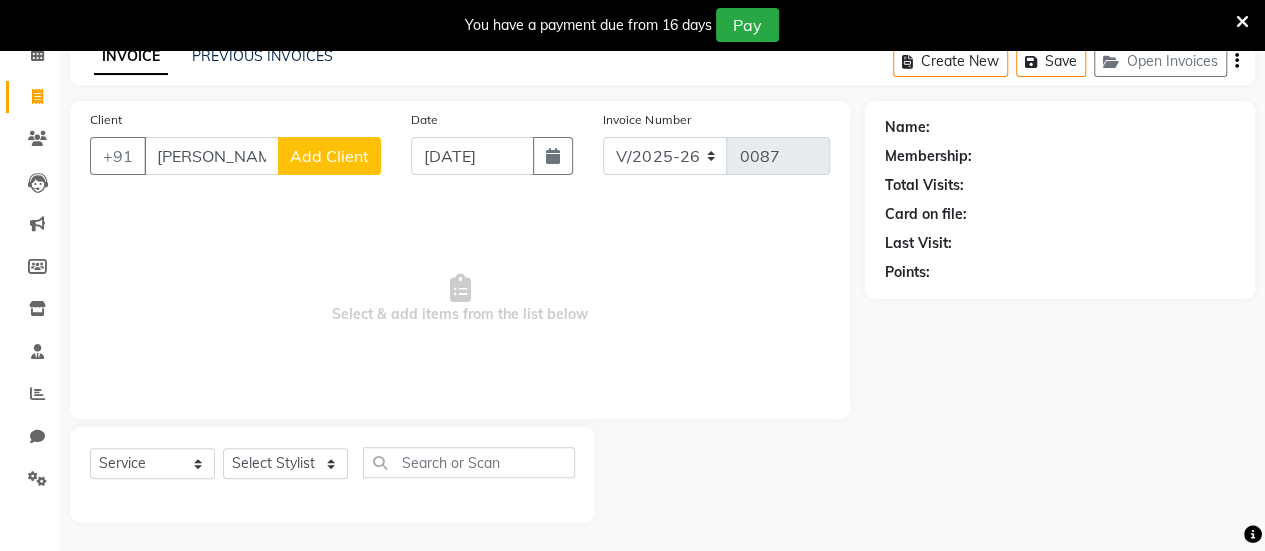 type on "puneet" 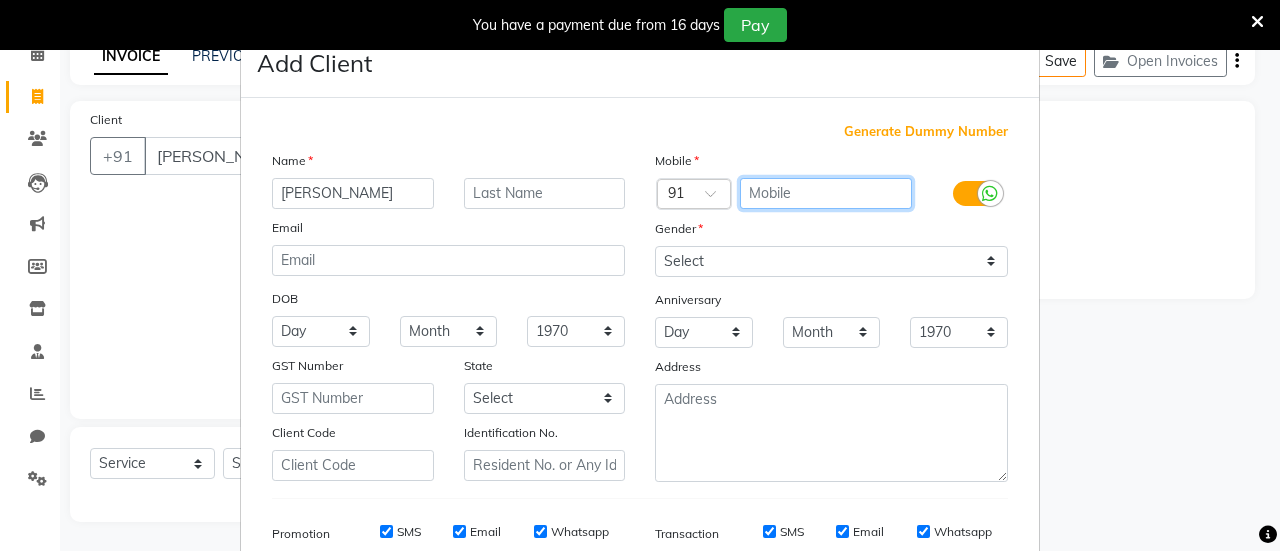 click at bounding box center [826, 193] 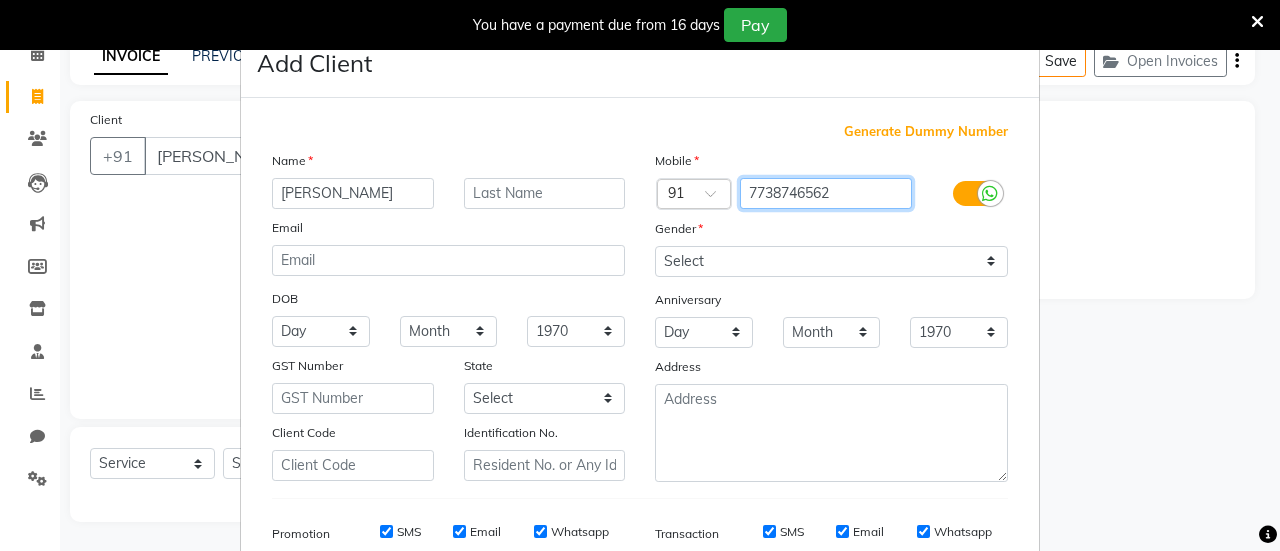 type on "7738746562" 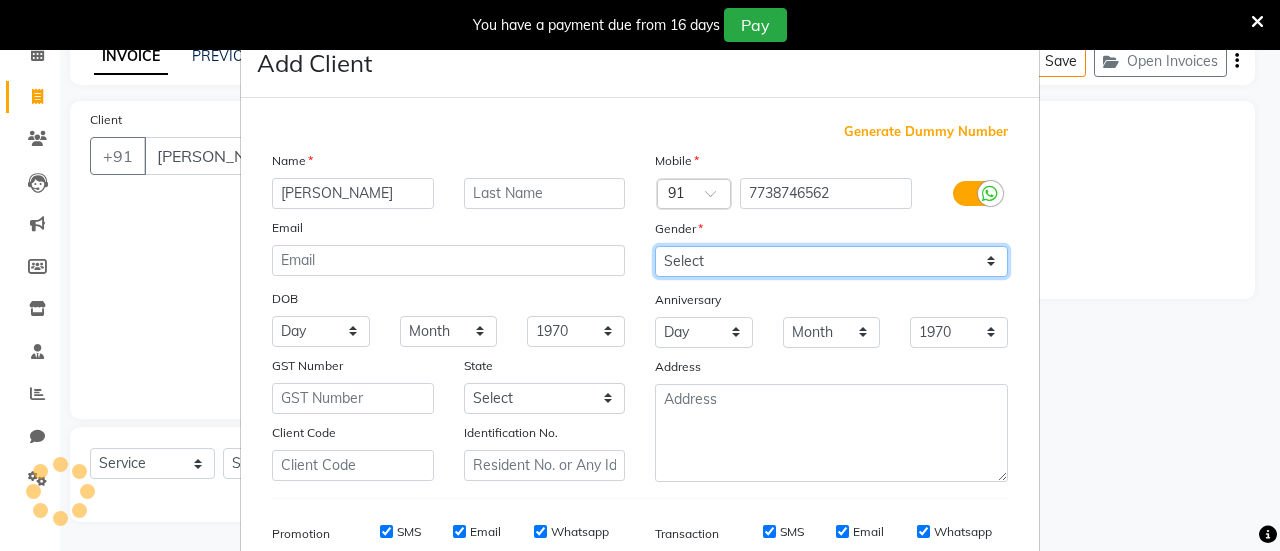 click on "Select Male Female Other Prefer Not To Say" at bounding box center (831, 261) 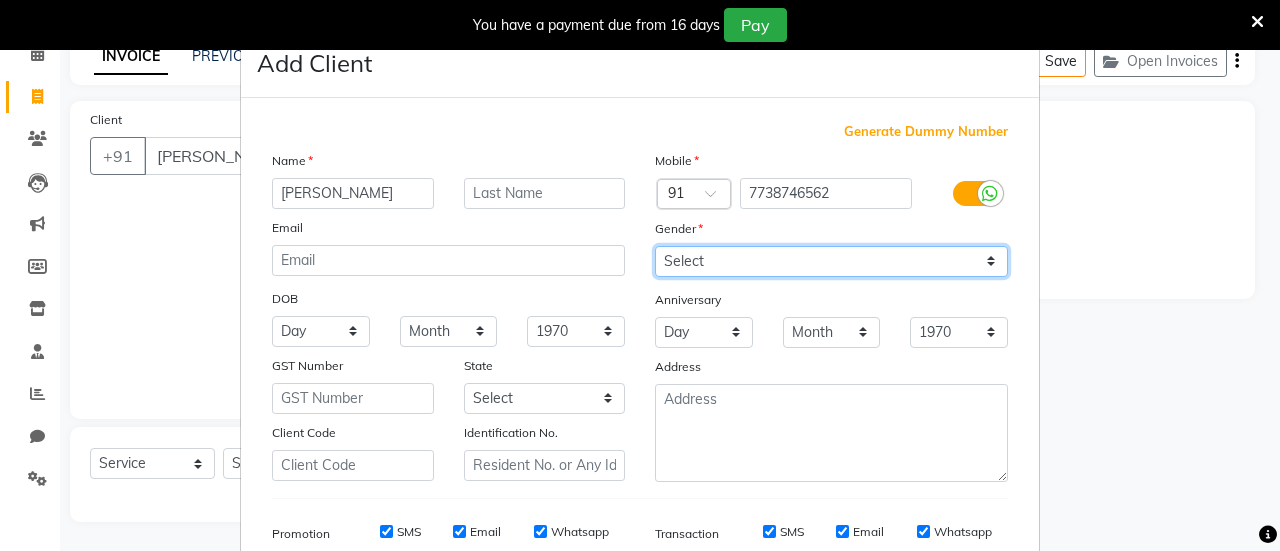 select on "male" 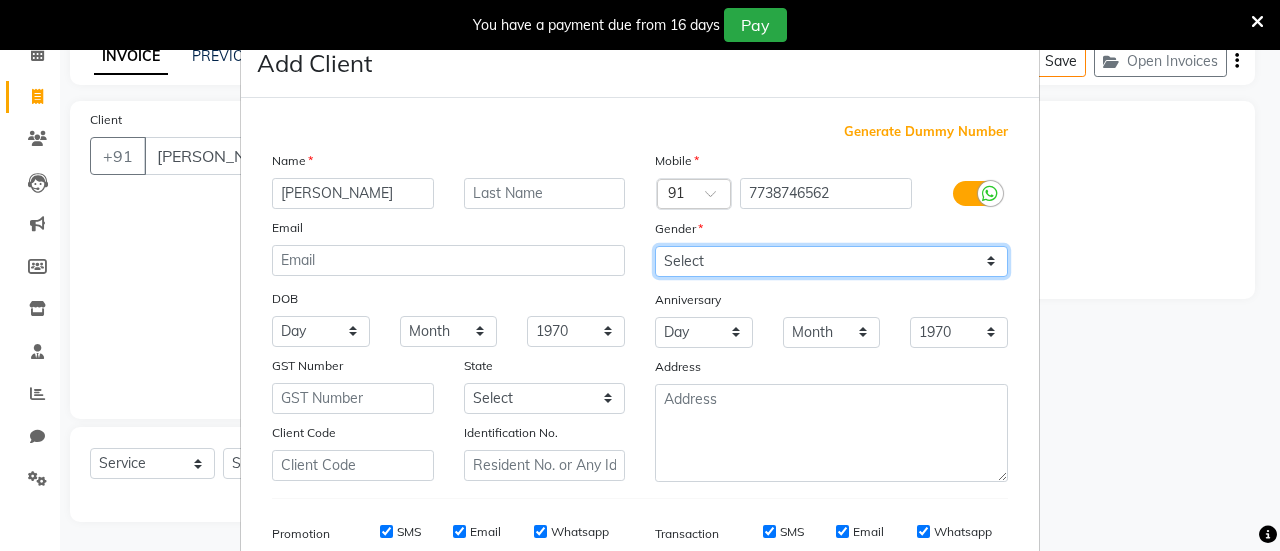 click on "Select Male Female Other Prefer Not To Say" at bounding box center [831, 261] 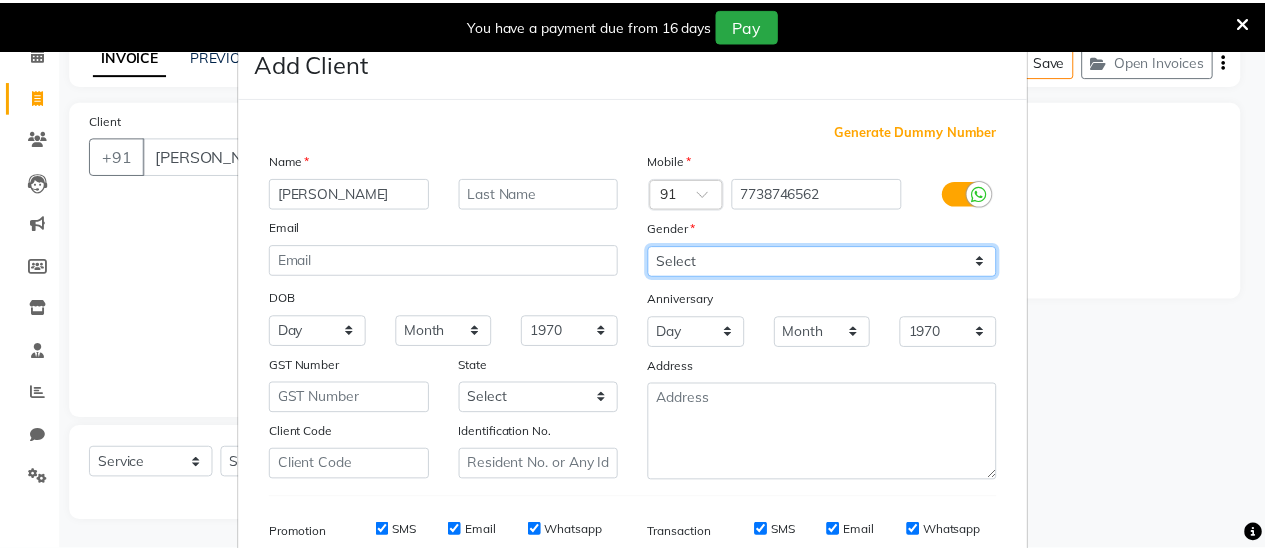 scroll, scrollTop: 294, scrollLeft: 0, axis: vertical 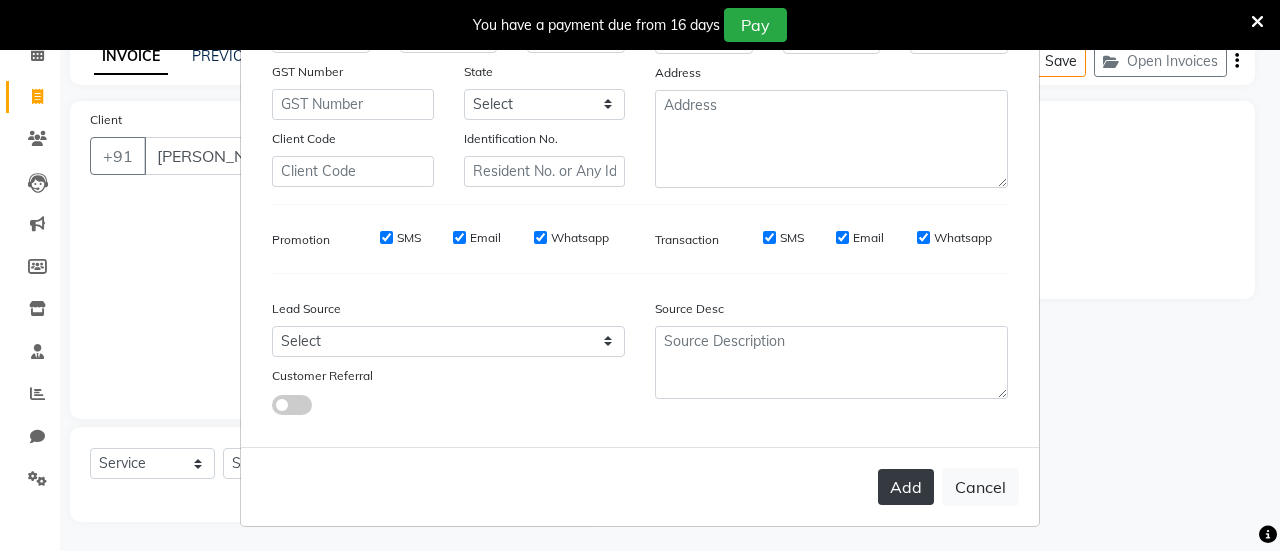 click on "Add" at bounding box center (906, 487) 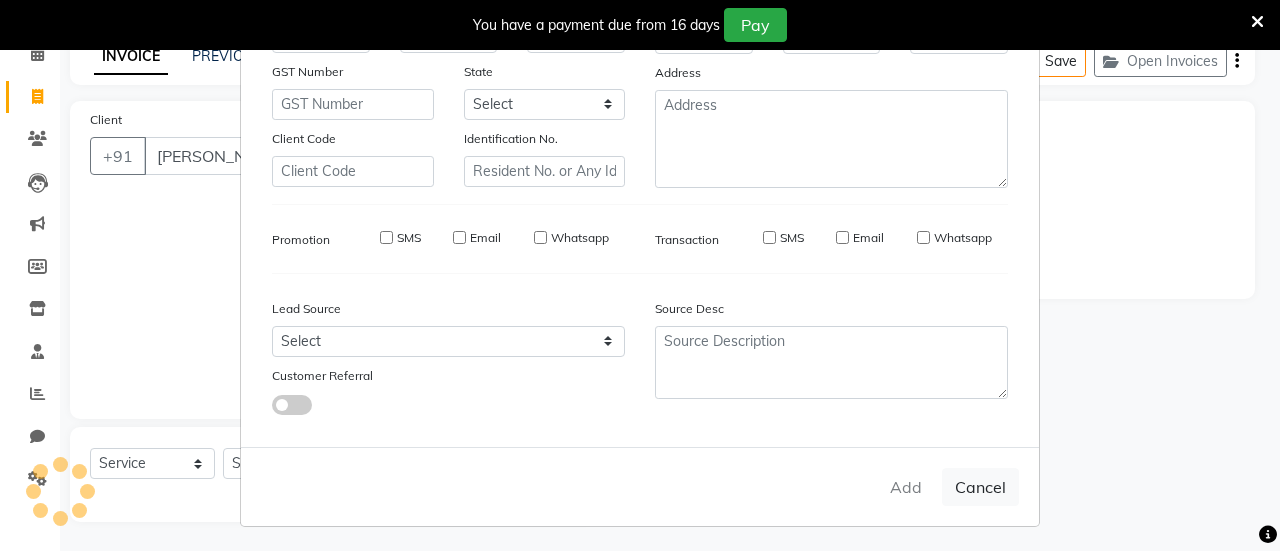 type on "7738746562" 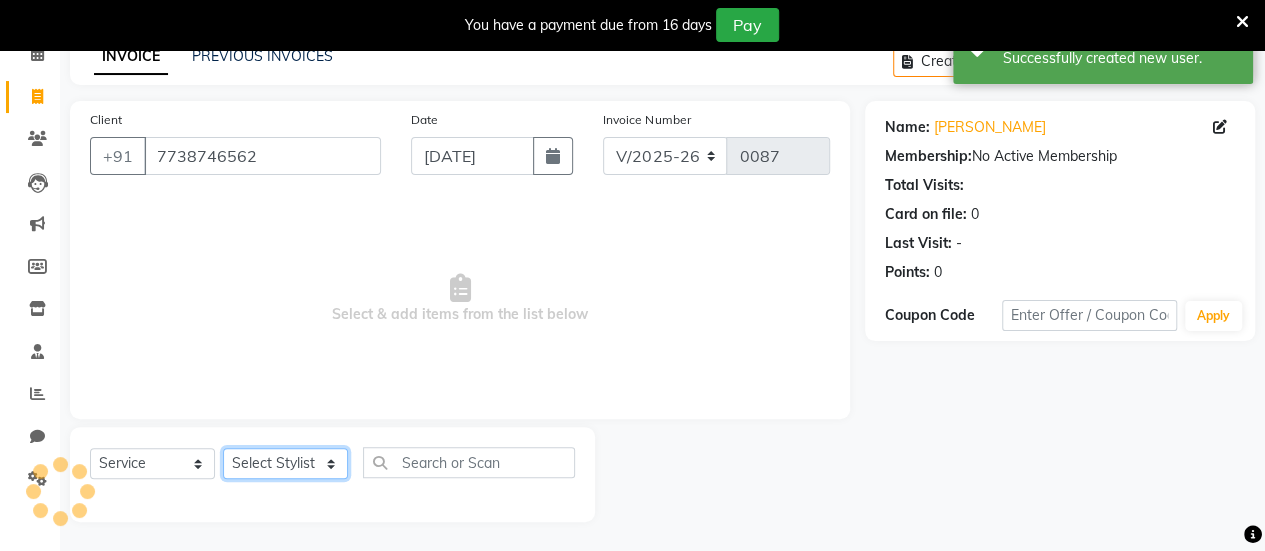 click on "Select Stylist ARBAAZ SHAIKH Farzana shaikh RAFID KAZI ROMIKHA HAROLD BORGES Sanjana  rathore SHIVAM BIBRA SUCHITRA TAMANG Sushila Parmar Swapnil chavan" 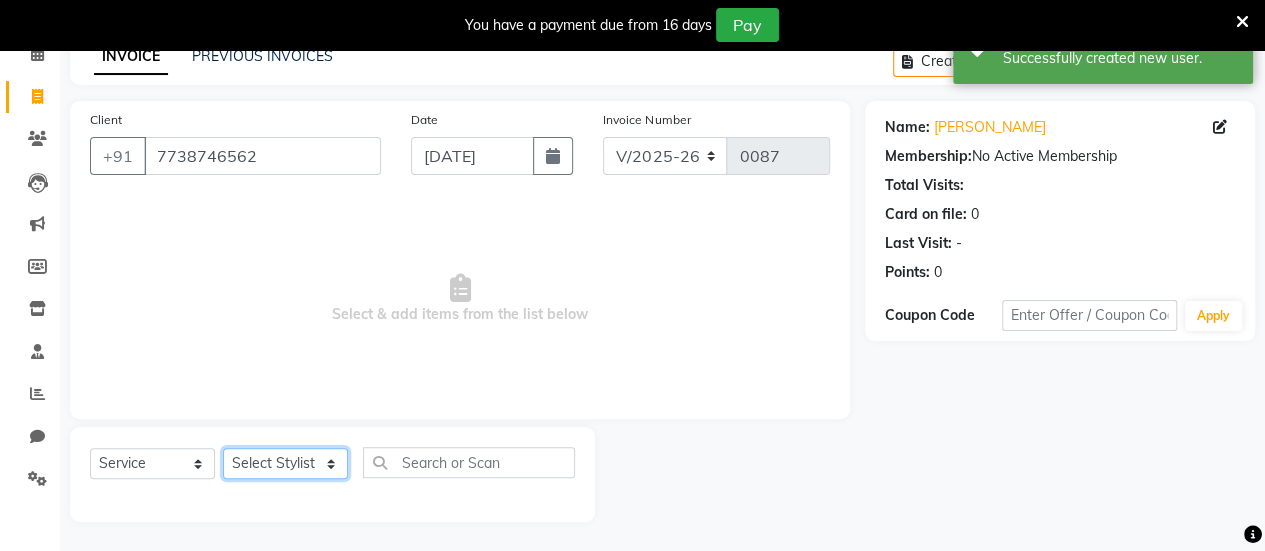 select on "83223" 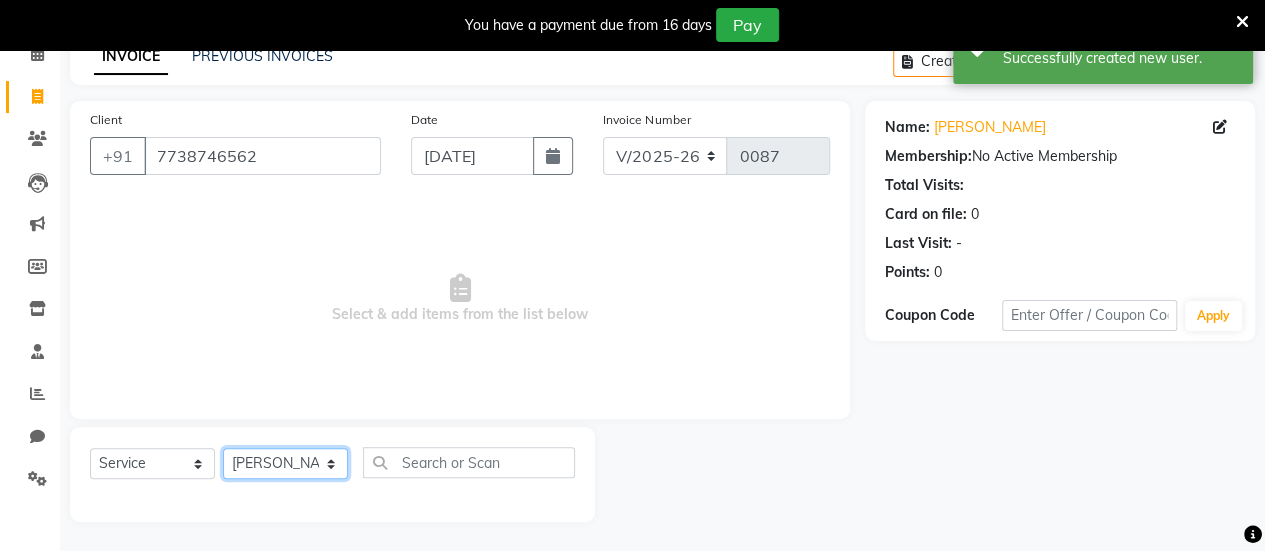 click on "Select Stylist ARBAAZ SHAIKH Farzana shaikh RAFID KAZI ROMIKHA HAROLD BORGES Sanjana  rathore SHIVAM BIBRA SUCHITRA TAMANG Sushila Parmar Swapnil chavan" 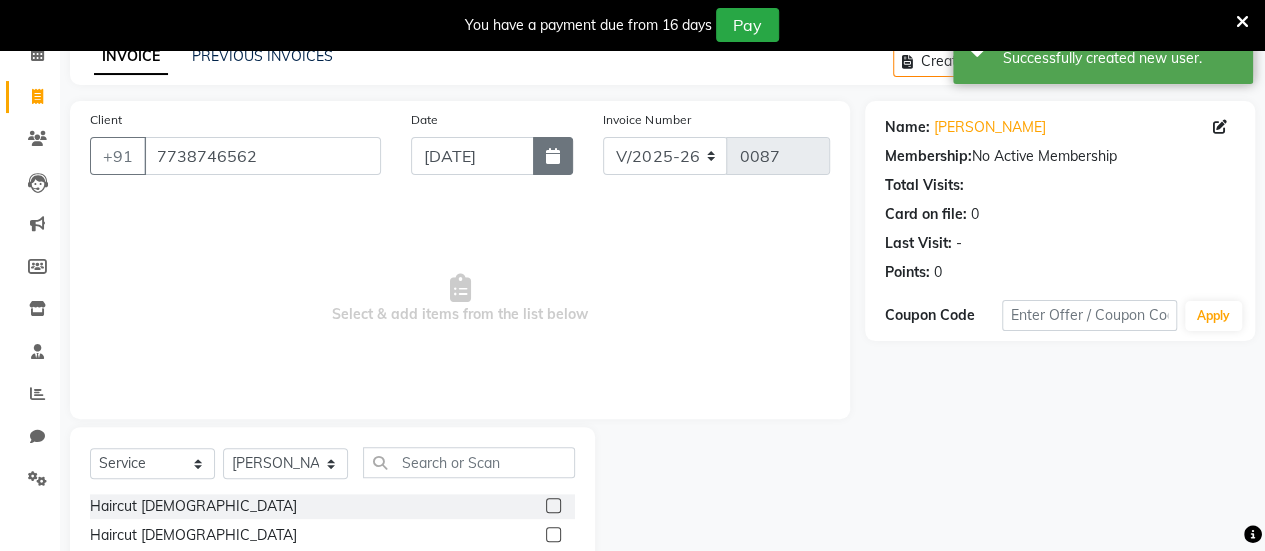 click 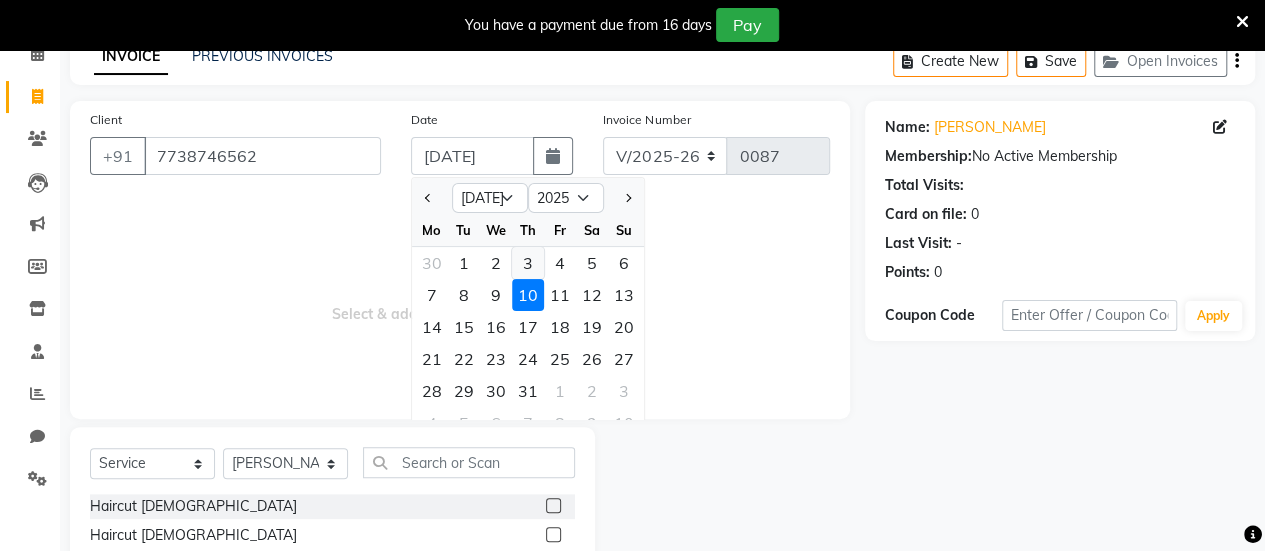 click on "3" 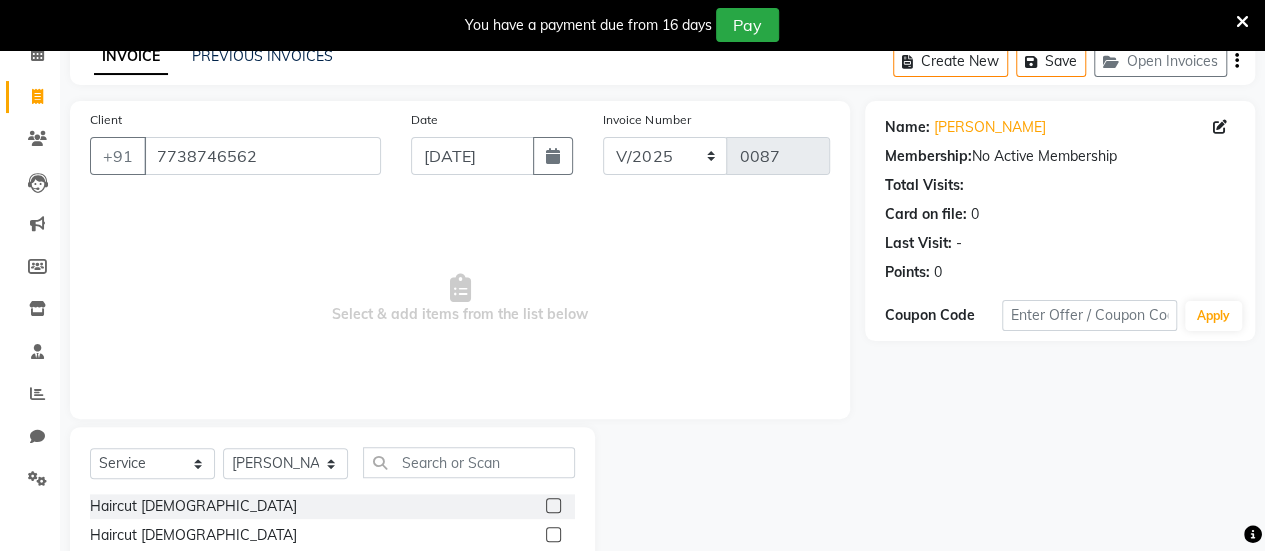 scroll, scrollTop: 298, scrollLeft: 0, axis: vertical 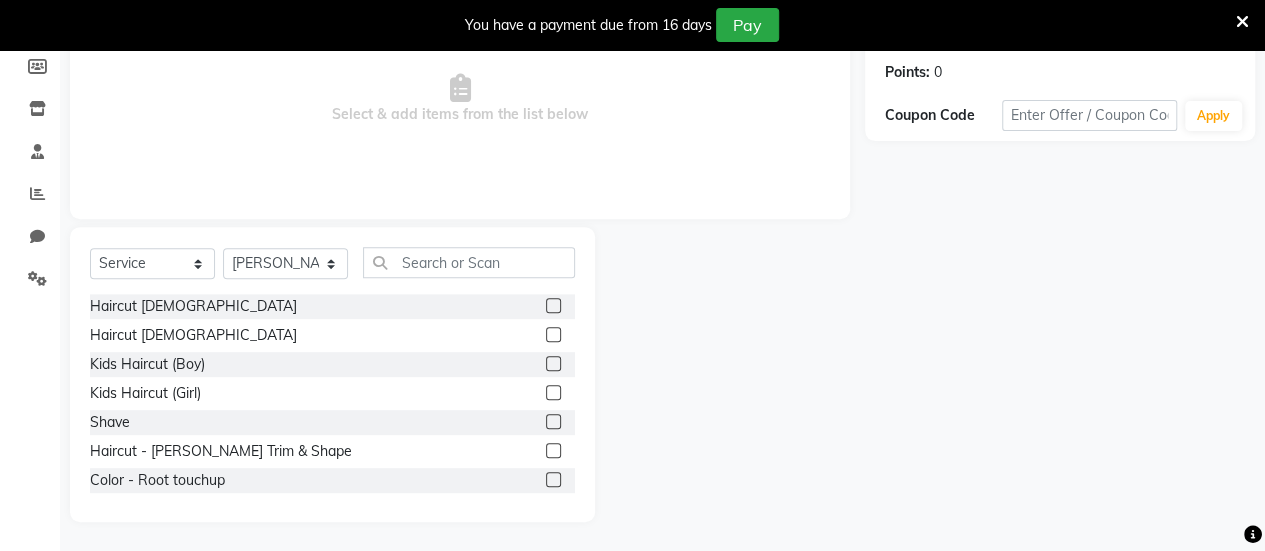 click 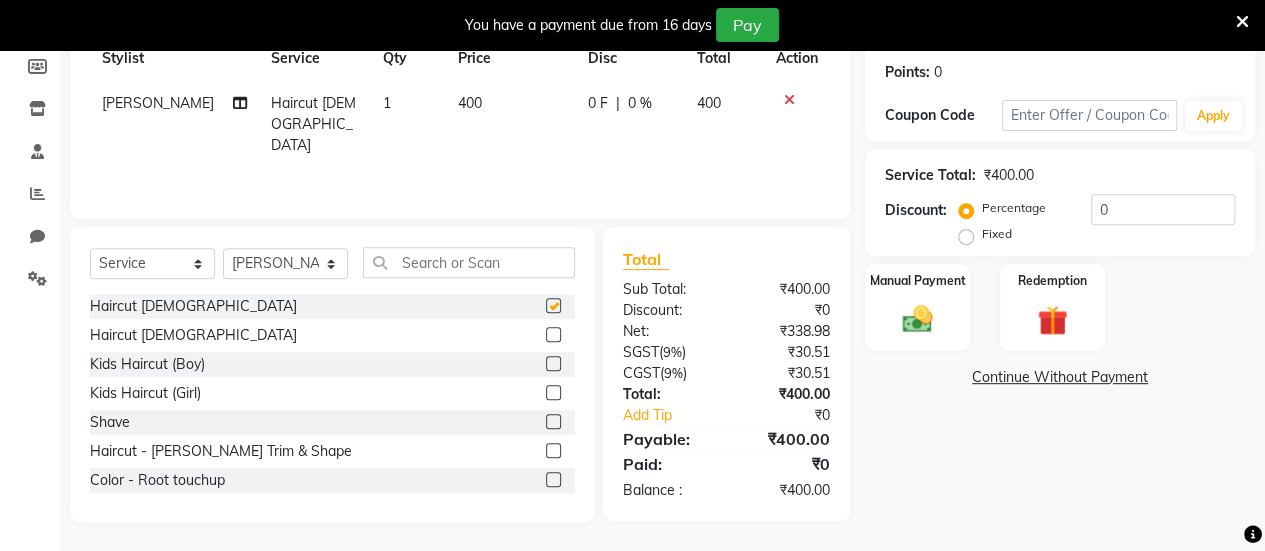 checkbox on "false" 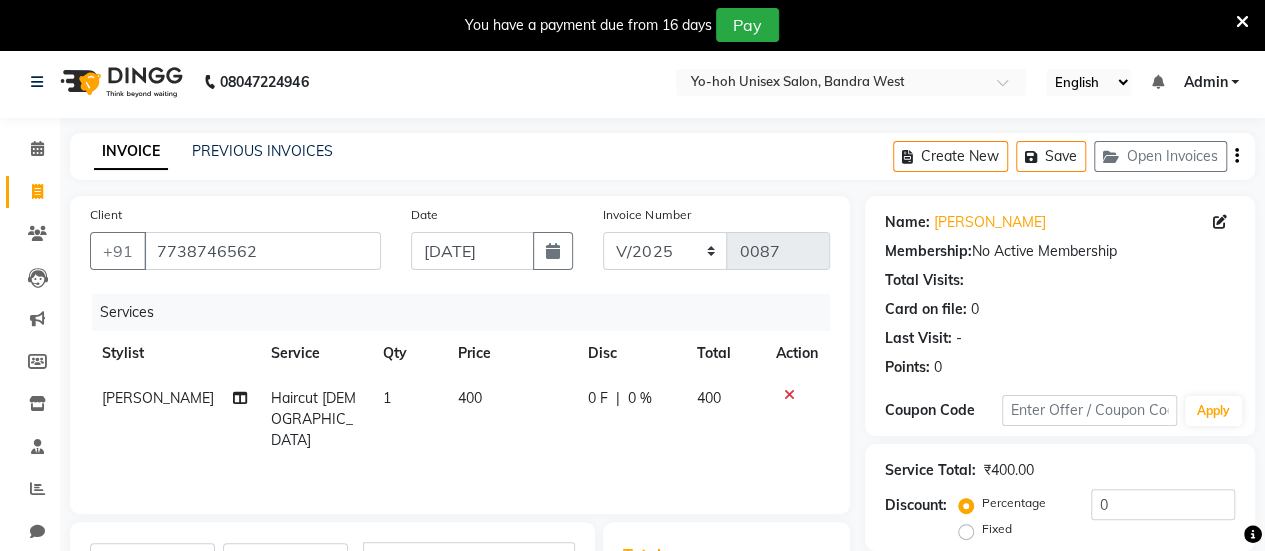 scroll, scrollTop: 0, scrollLeft: 0, axis: both 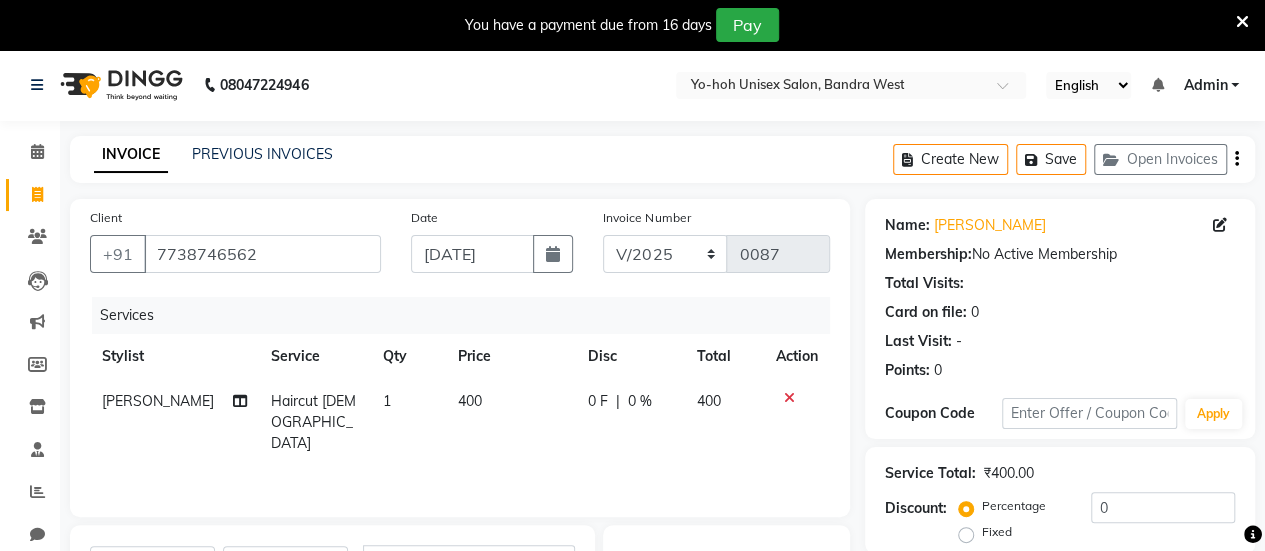 click 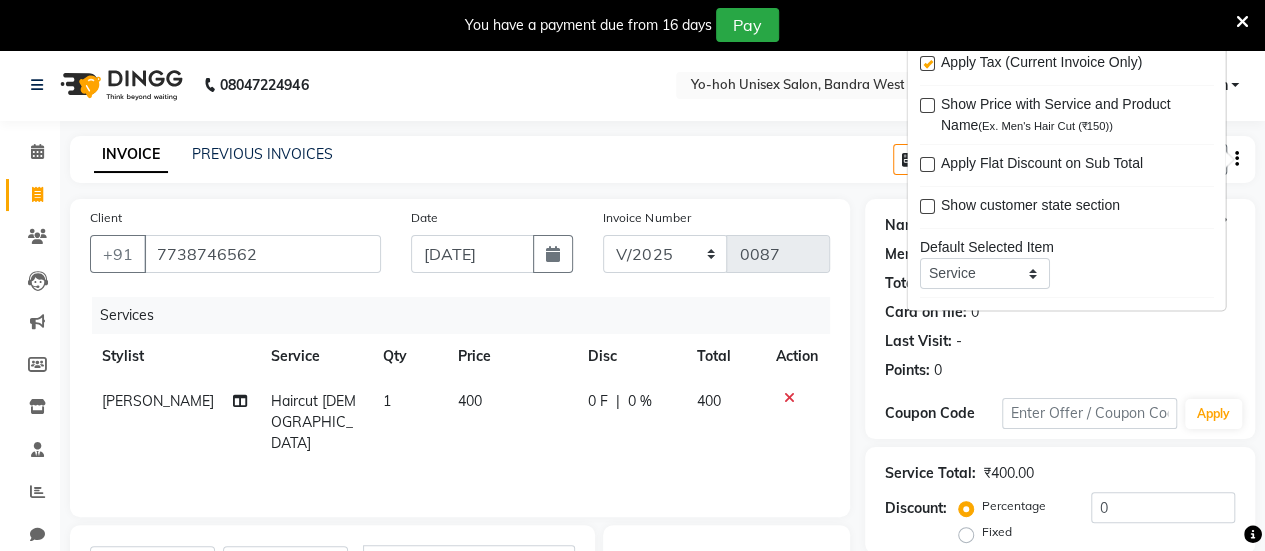 click at bounding box center [926, 64] 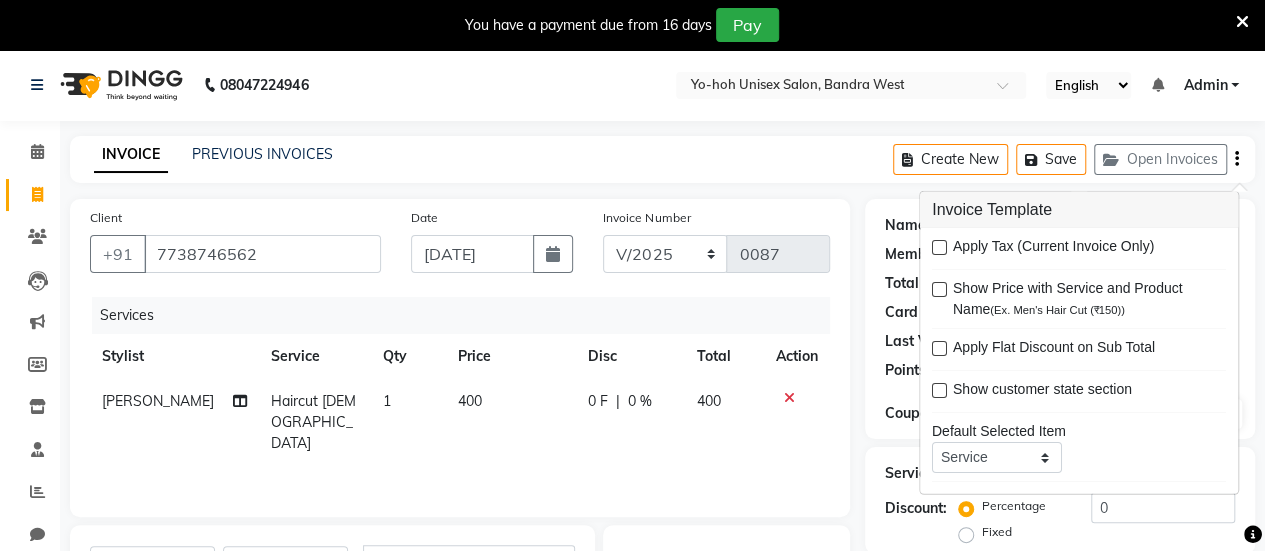 scroll, scrollTop: 298, scrollLeft: 0, axis: vertical 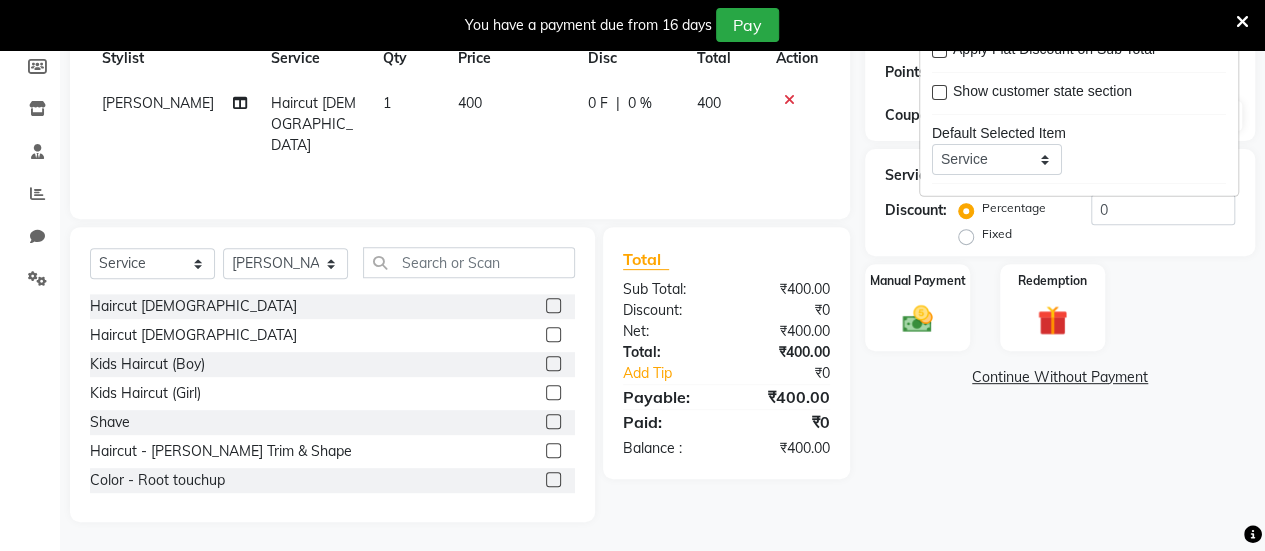 click on "Manual Payment Redemption" 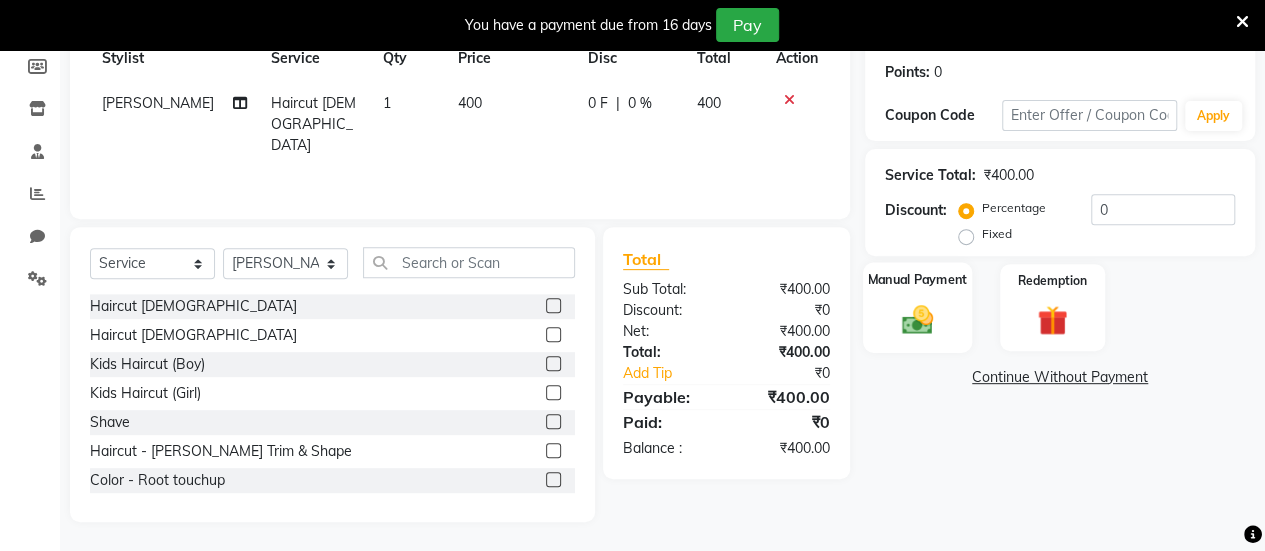 click 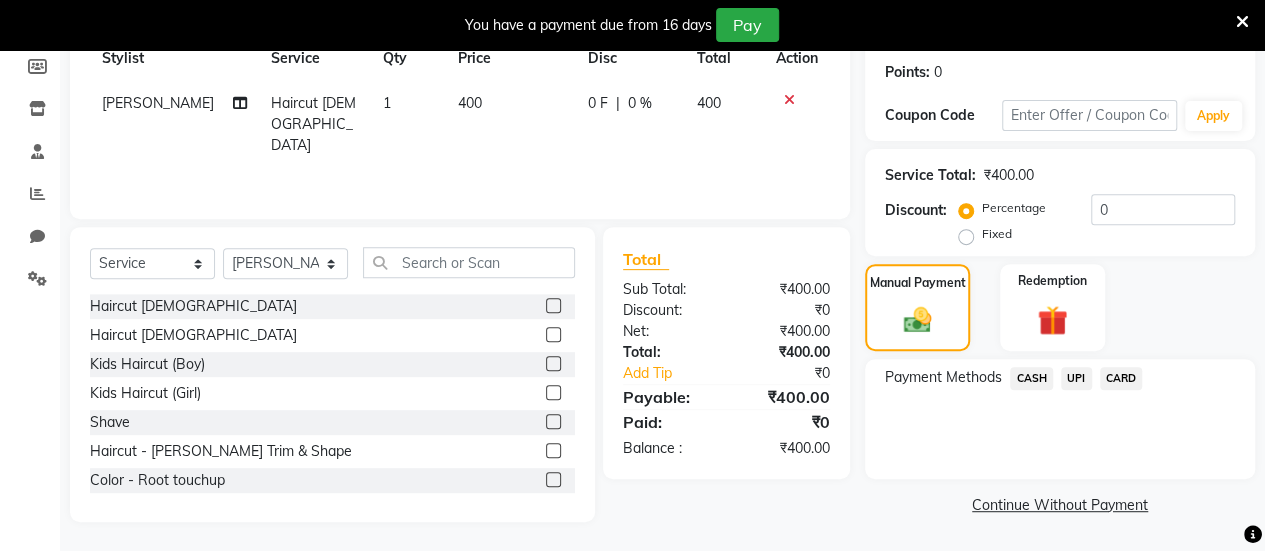 click on "UPI" 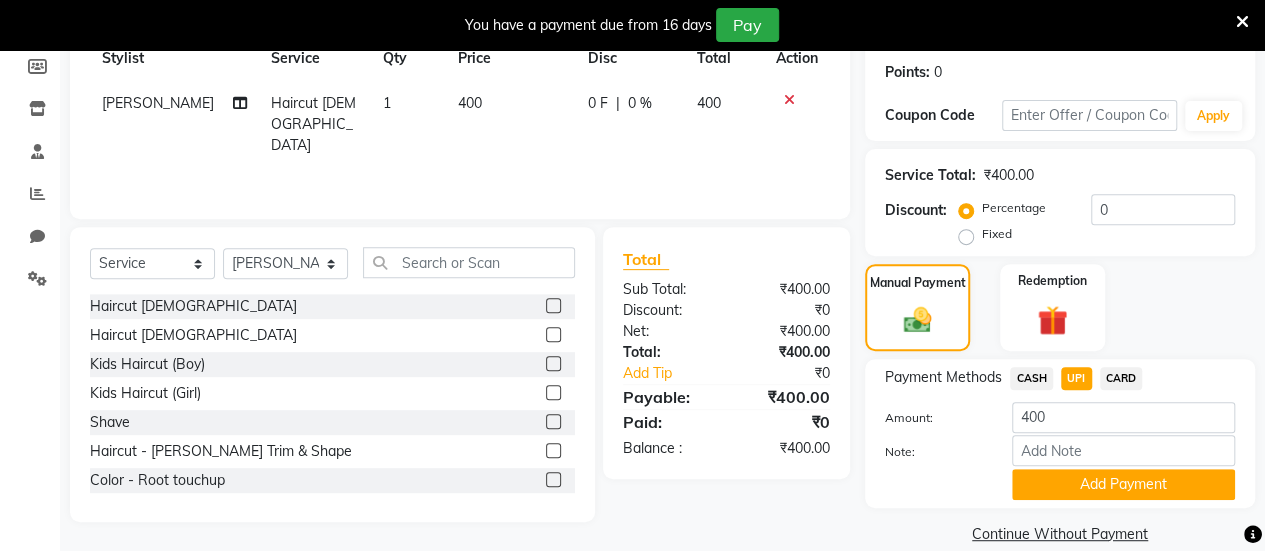 scroll, scrollTop: 324, scrollLeft: 0, axis: vertical 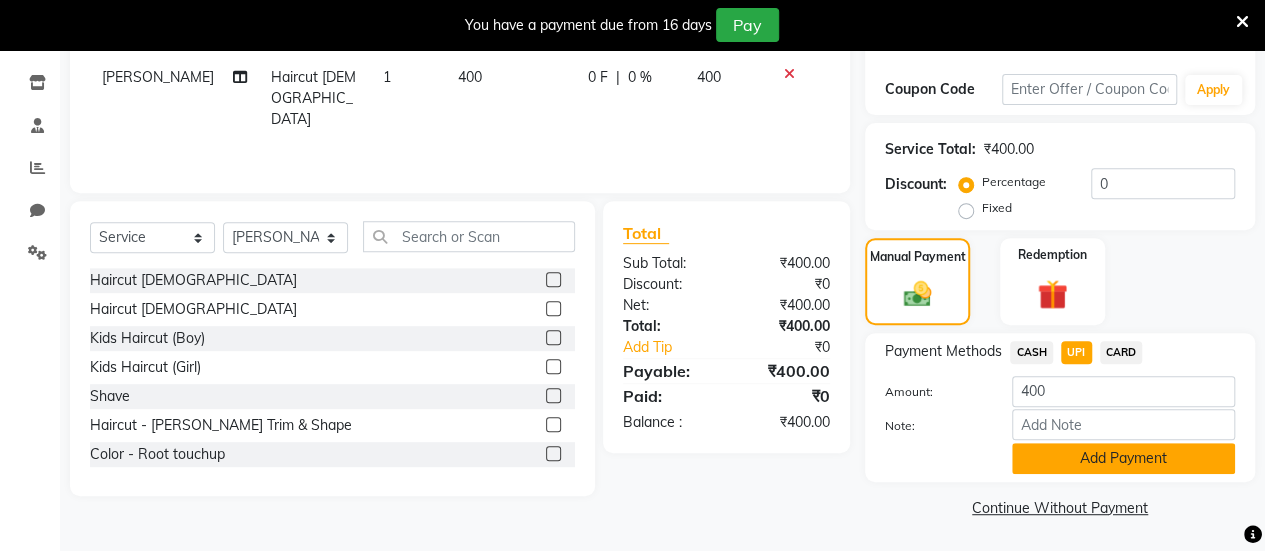 click on "Add Payment" 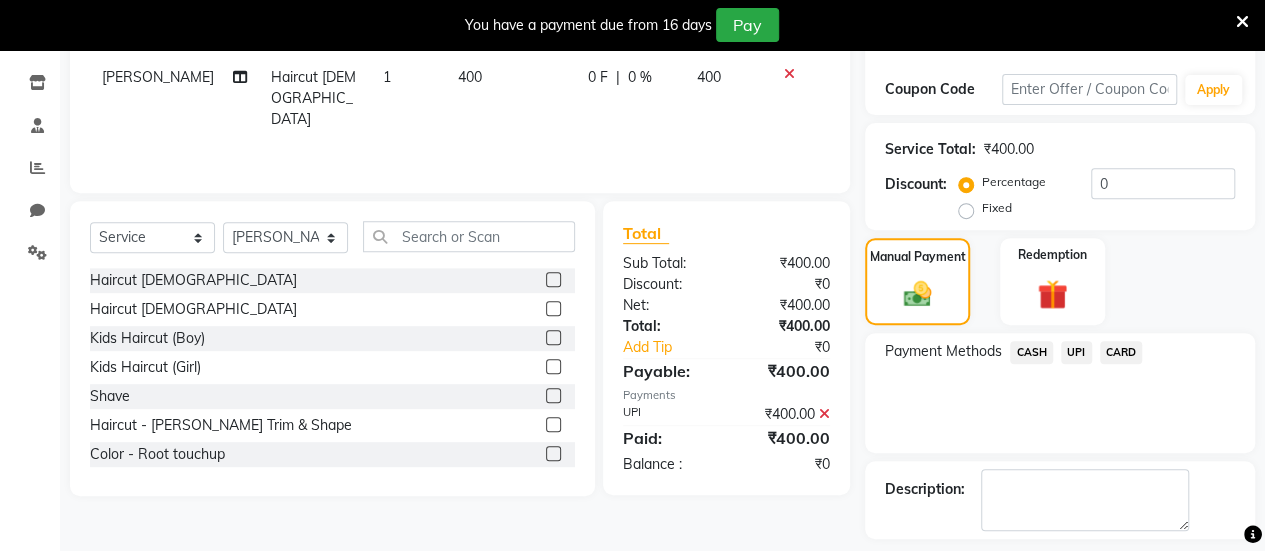 scroll, scrollTop: 408, scrollLeft: 0, axis: vertical 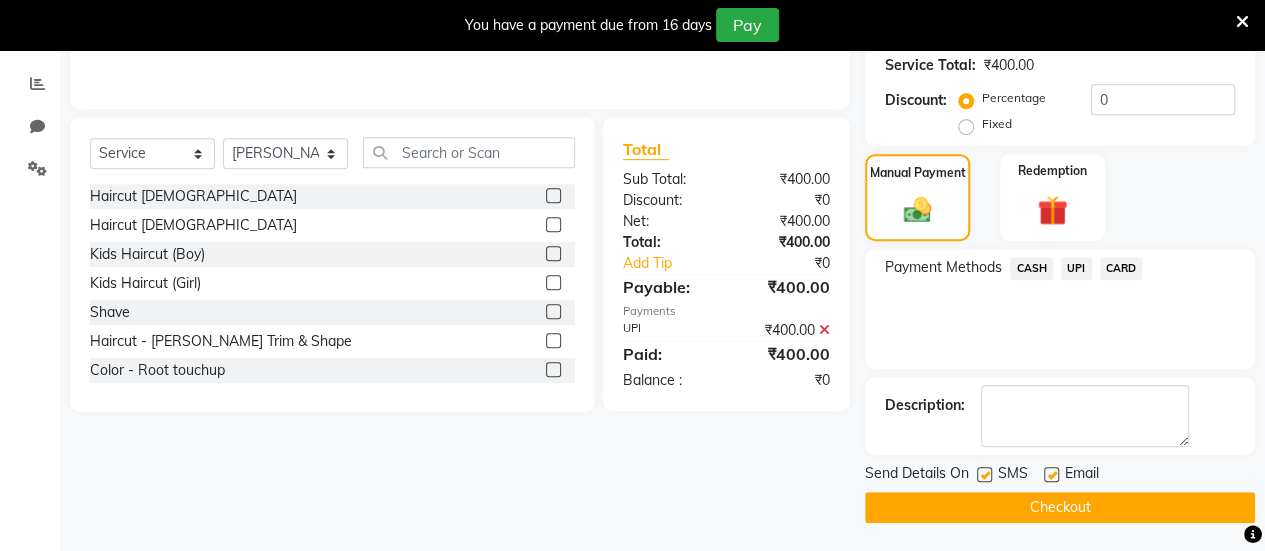 click 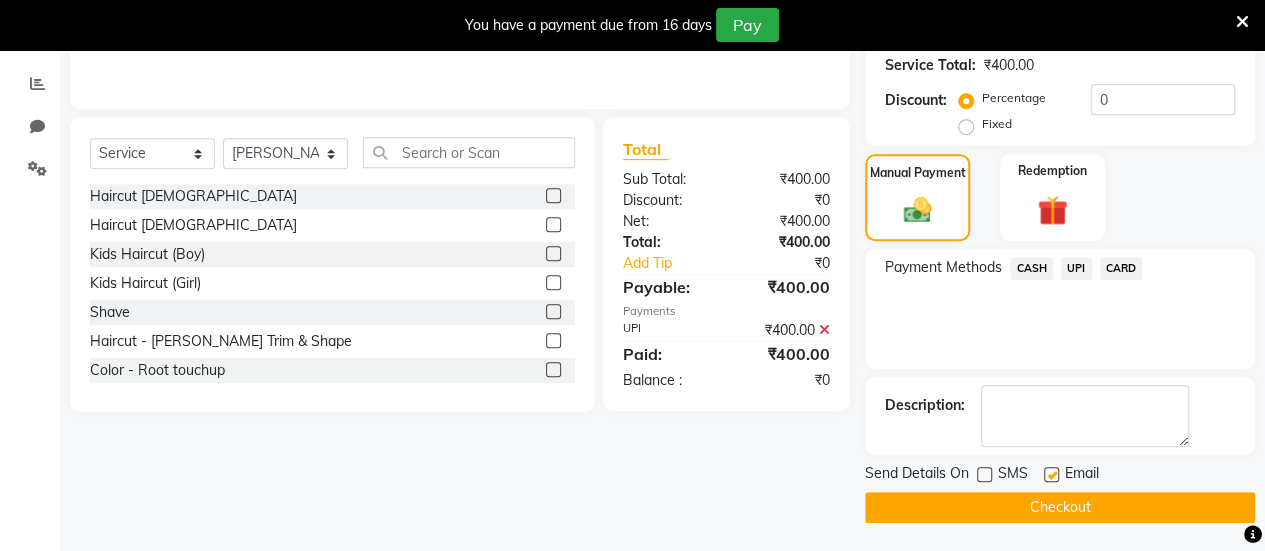click 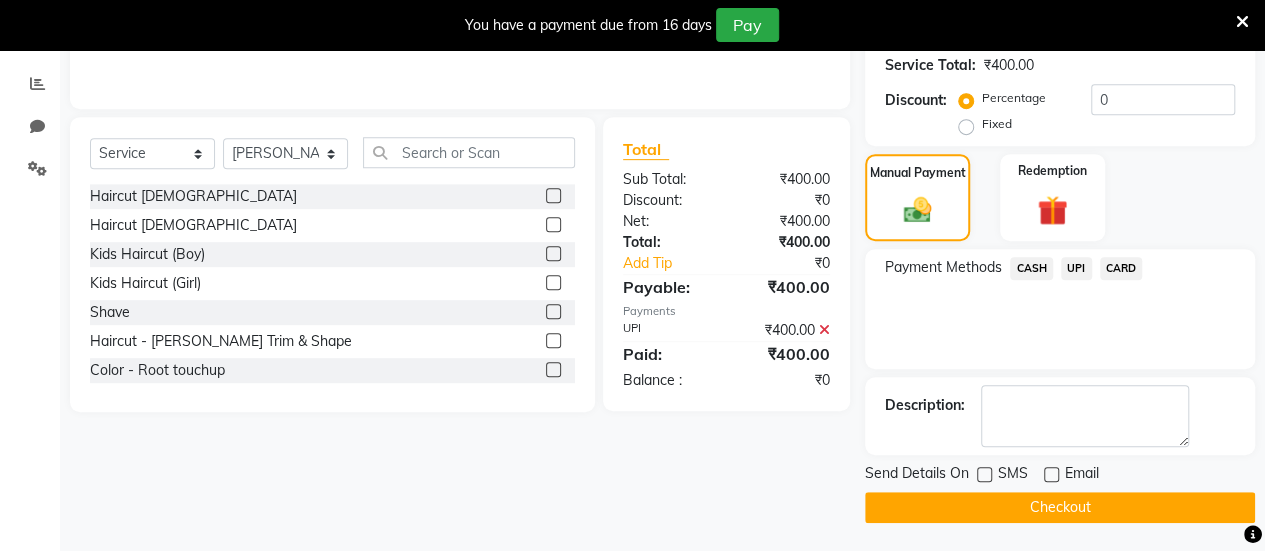 click on "Checkout" 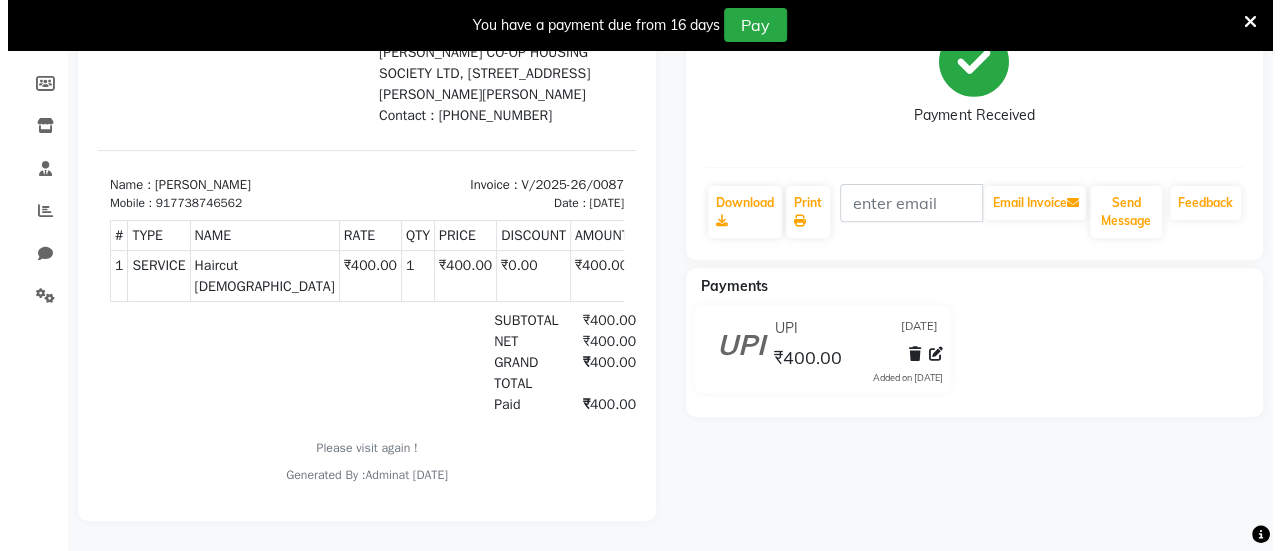 scroll, scrollTop: 0, scrollLeft: 0, axis: both 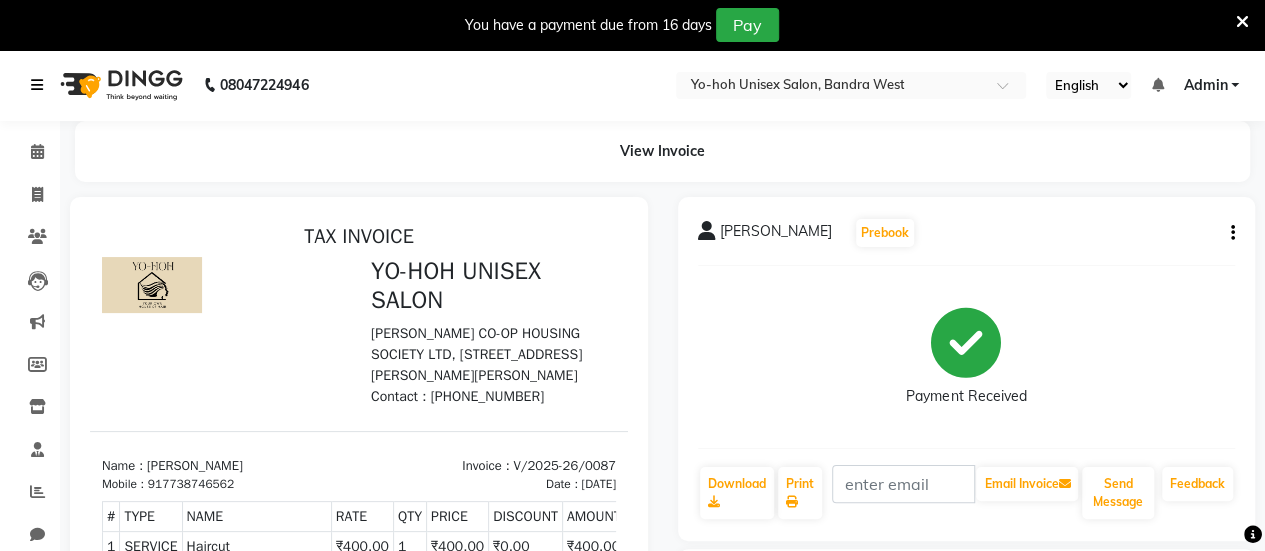 click at bounding box center (37, 85) 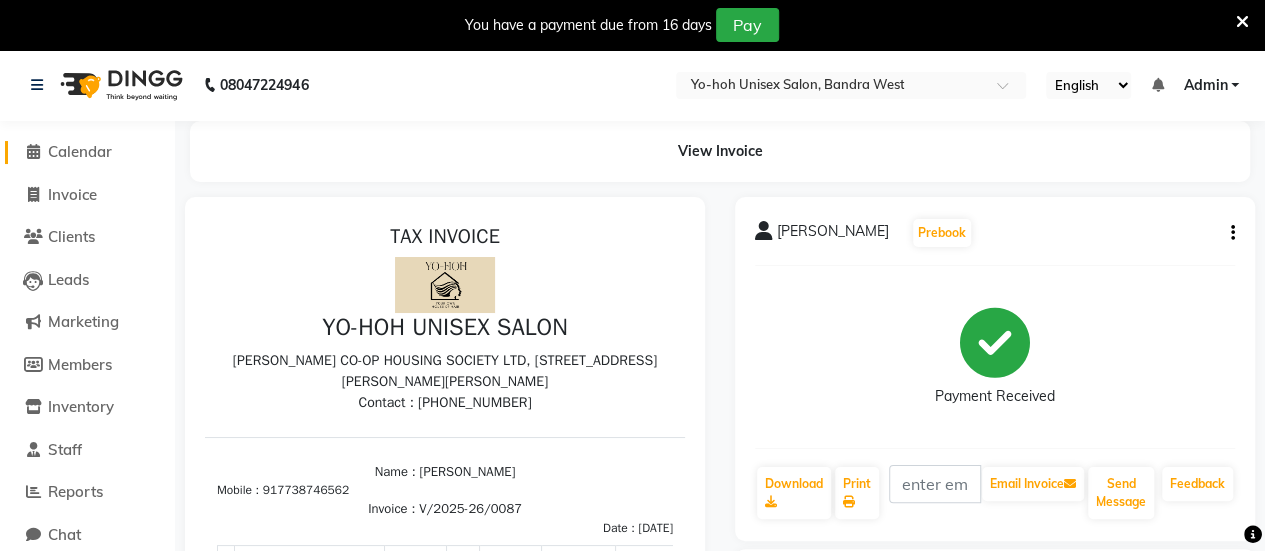 click on "Calendar" 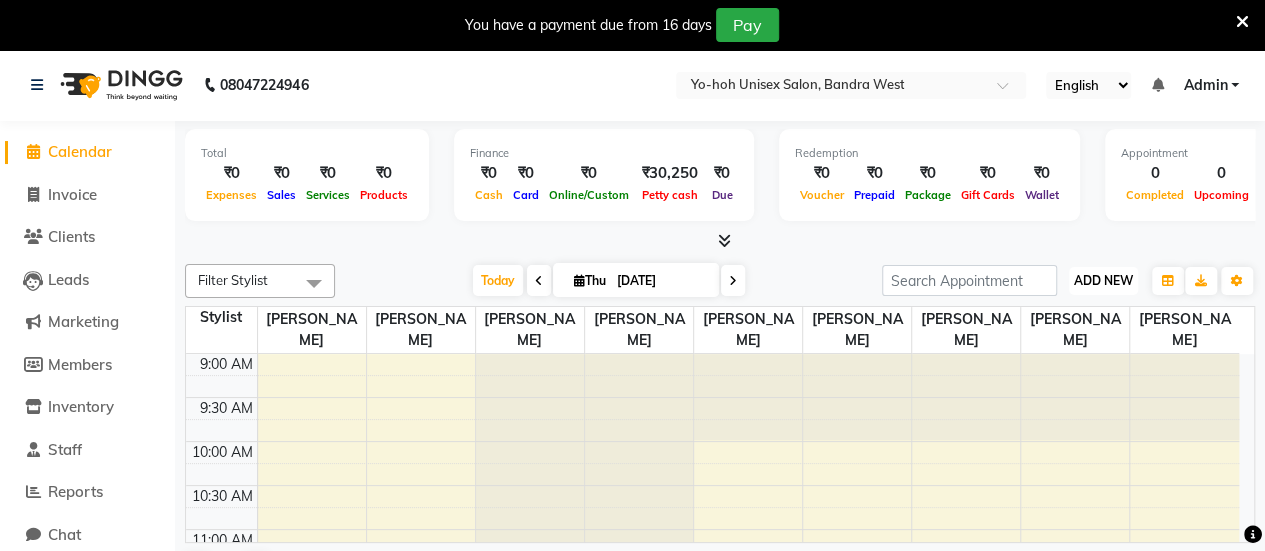 click on "ADD NEW" at bounding box center (1103, 280) 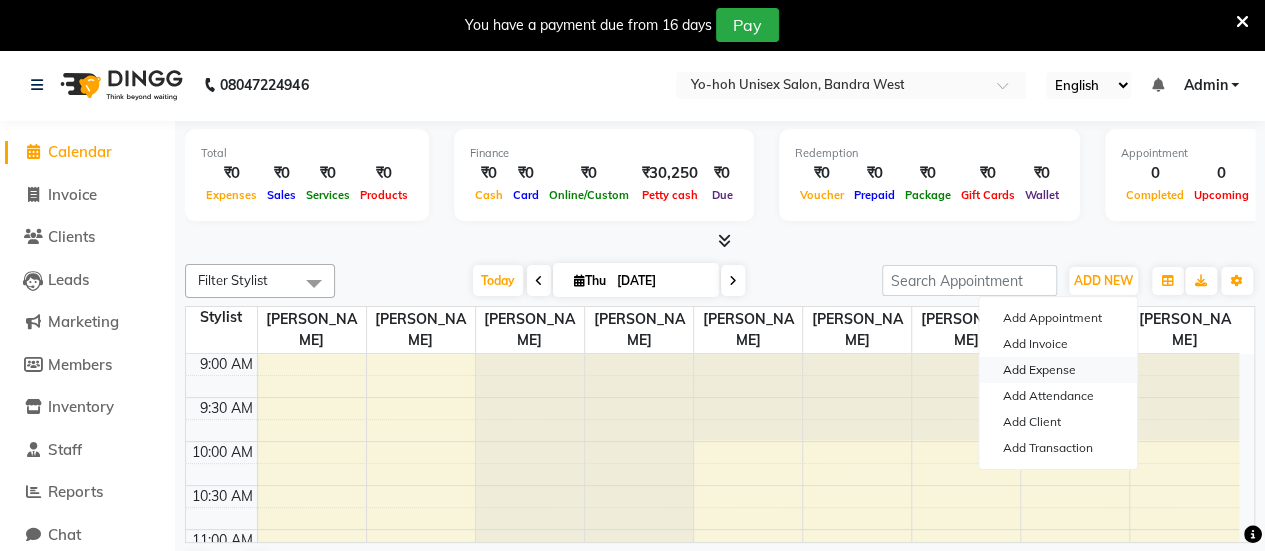 click on "Add Expense" at bounding box center (1058, 370) 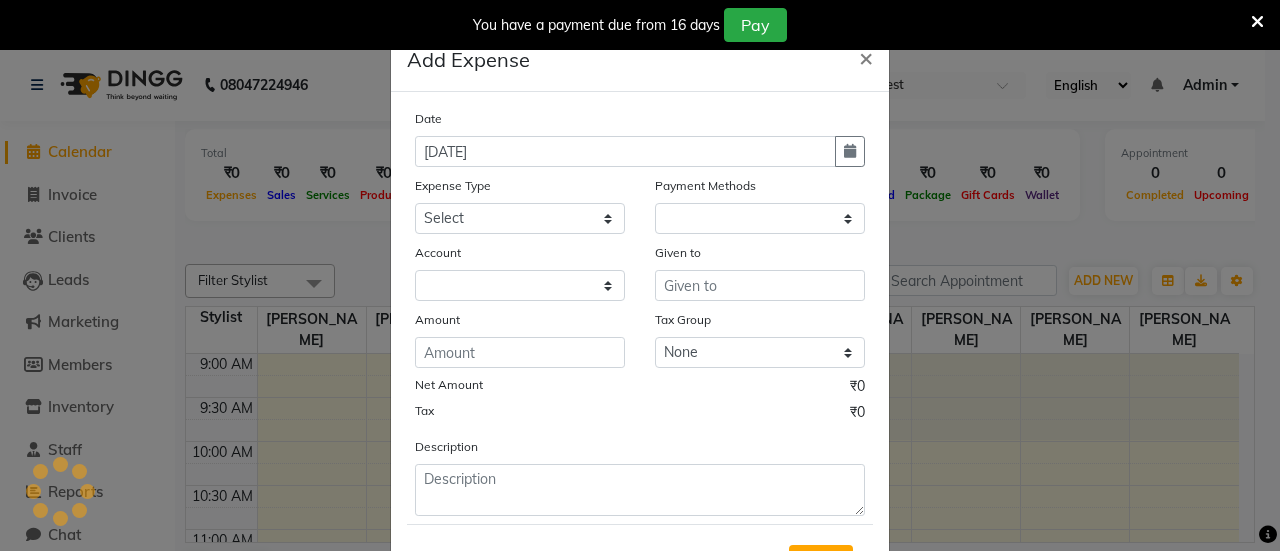 select on "1" 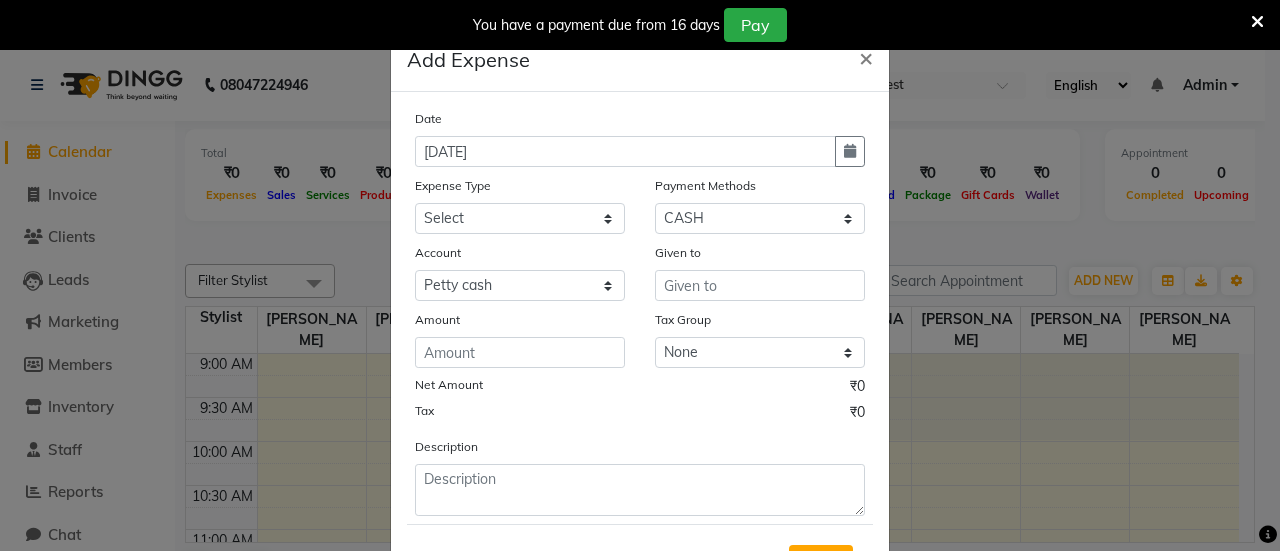 click on "Add Expense  × Date 10-07-2025 Expense Type Select Advance Salary Bank charges Car maintenance  Cash transfer to bank Cash transfer to hub Client Snacks Clinical charges Equipment Fuel Govt fee Incentive Insurance International purchase Loan Repayment Maintenance Marketing Miscellaneous MRA Other Pantry Product Rent Salary Staff Snacks Tax Tea & Refreshment Utilities Payment Methods Select CASH UPI CARD Prepaid Account Select Petty cash Default account Given to Amount Tax Group None GST Net Amount ₹0 Tax ₹0 Description  Save" 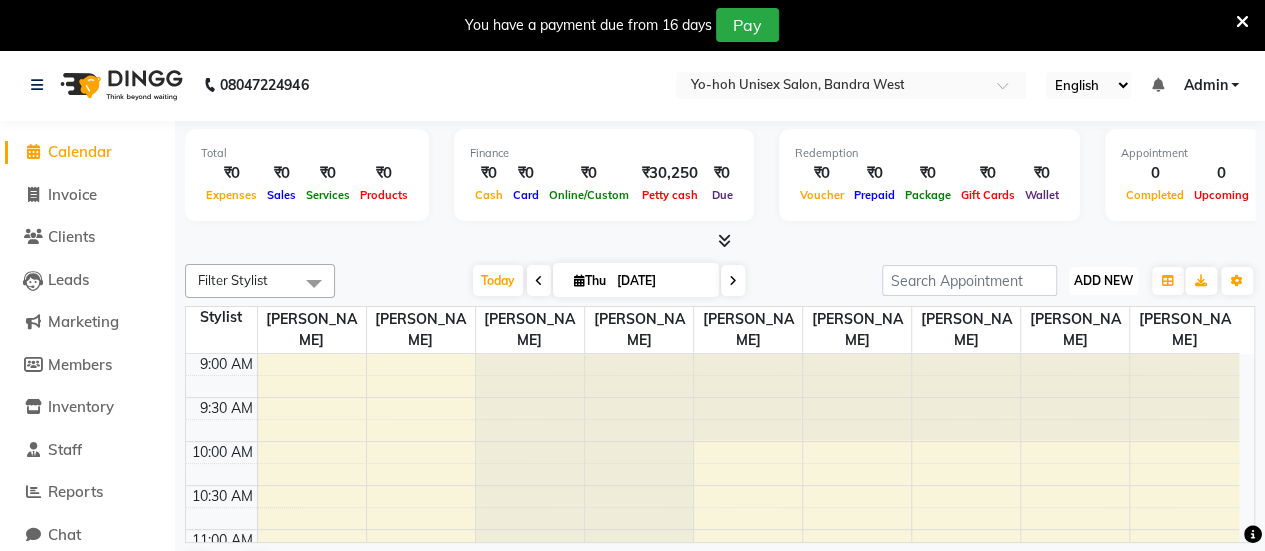 click on "ADD NEW" at bounding box center [1103, 280] 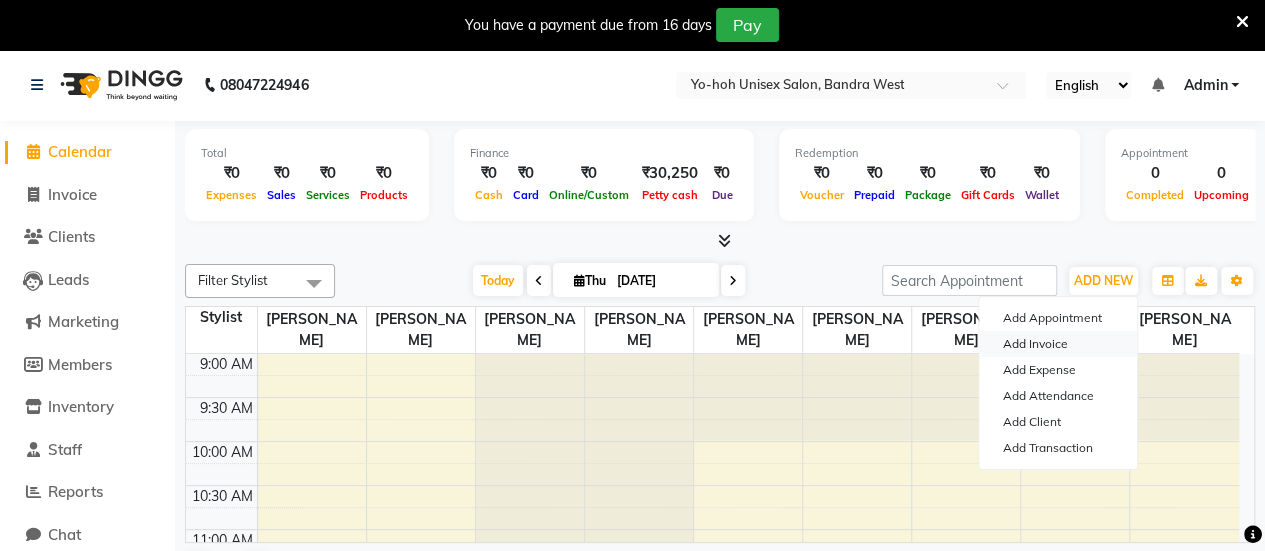 click on "Add Invoice" at bounding box center [1058, 344] 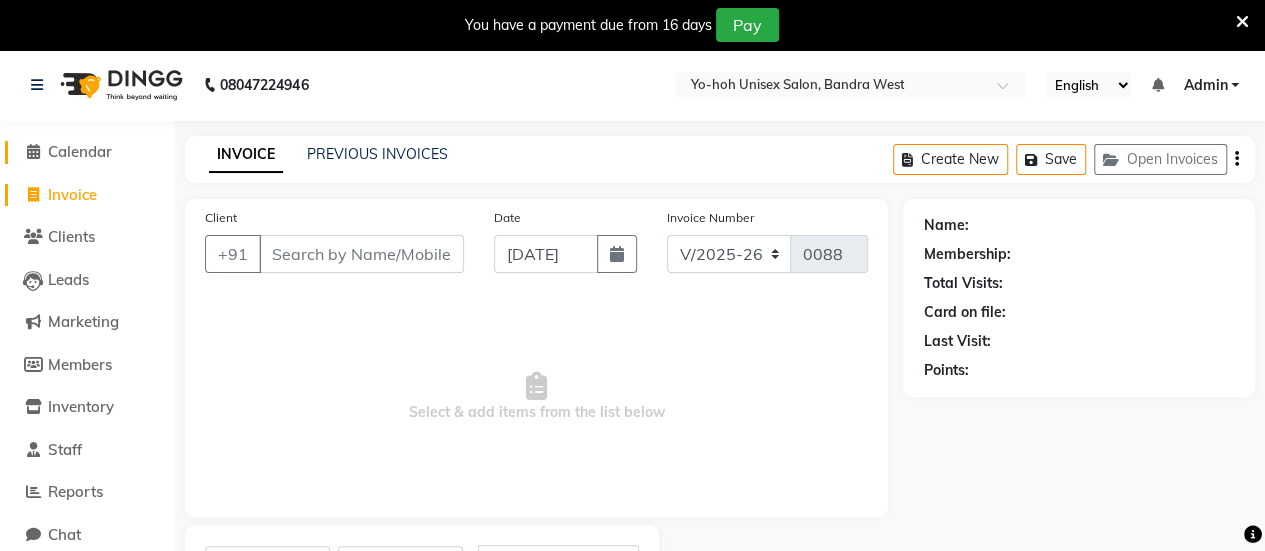 click on "Calendar" 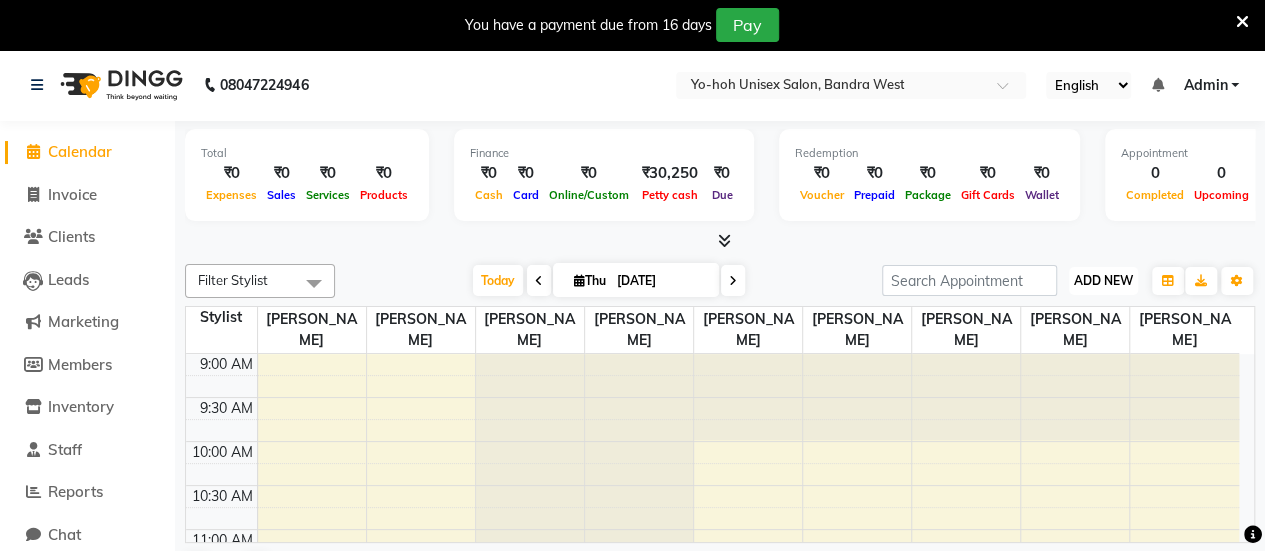 click on "ADD NEW Toggle Dropdown" at bounding box center (1103, 281) 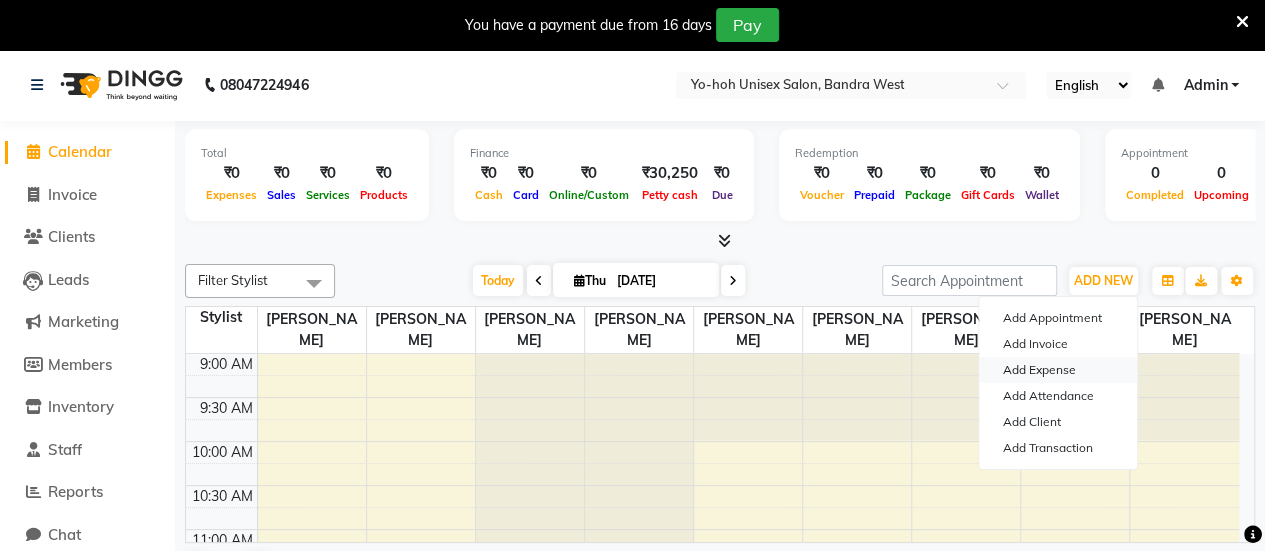 click on "Add Expense" at bounding box center [1058, 370] 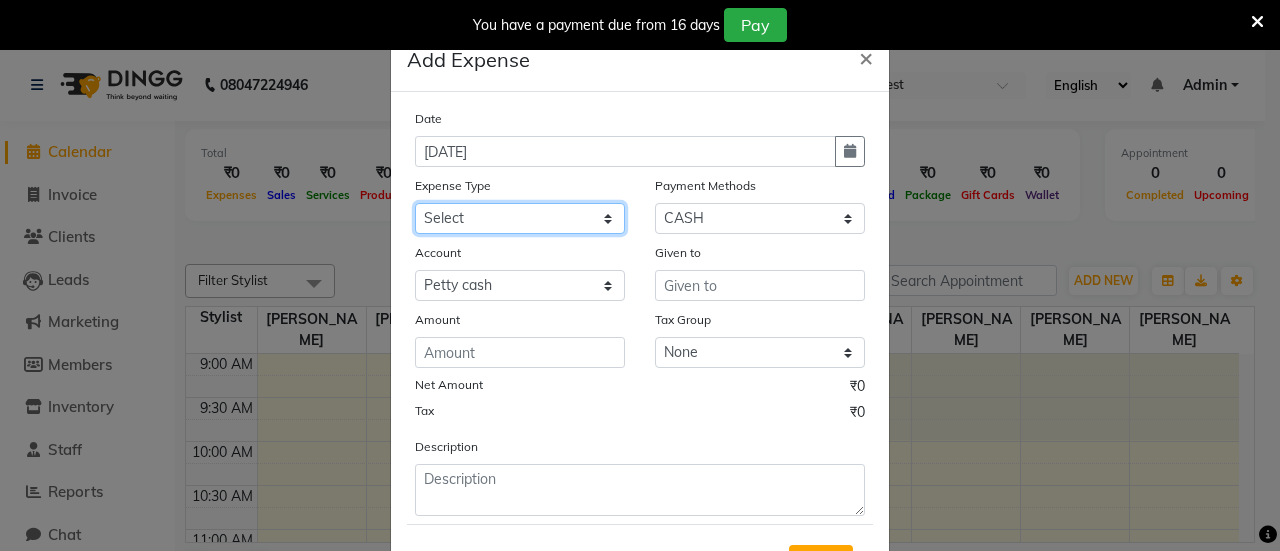 click on "Select Advance Salary Bank charges Car maintenance  Cash transfer to bank Cash transfer to hub Client Snacks Clinical charges Equipment Fuel Govt fee Incentive Insurance International purchase Loan Repayment Maintenance Marketing Miscellaneous MRA Other Pantry Product Rent Salary Staff Snacks Tax Tea & Refreshment Utilities" 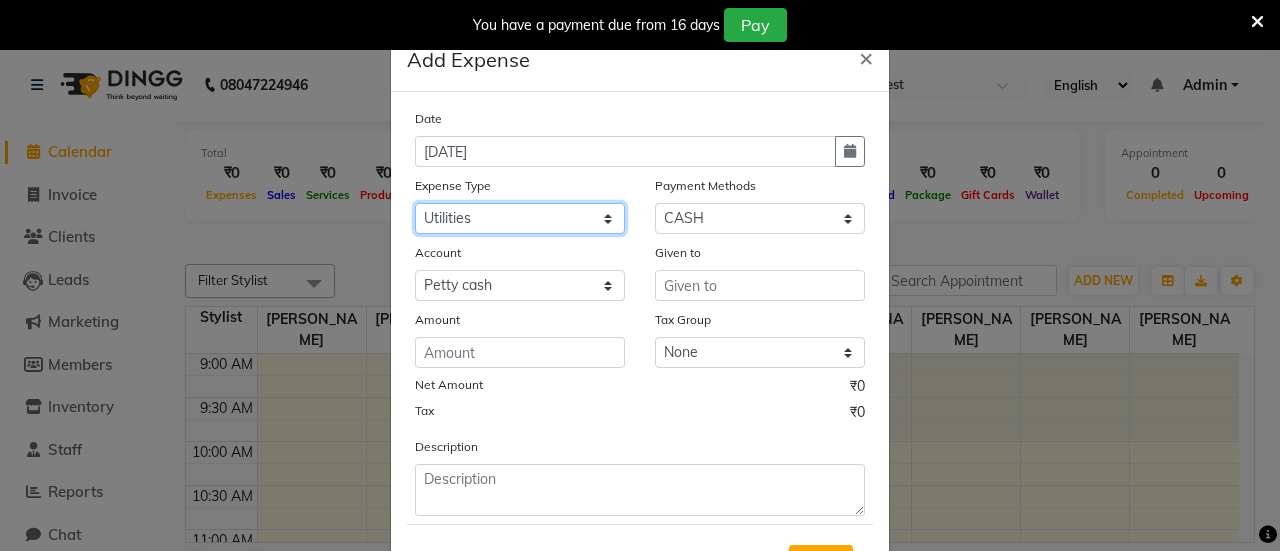 click on "Select Advance Salary Bank charges Car maintenance  Cash transfer to bank Cash transfer to hub Client Snacks Clinical charges Equipment Fuel Govt fee Incentive Insurance International purchase Loan Repayment Maintenance Marketing Miscellaneous MRA Other Pantry Product Rent Salary Staff Snacks Tax Tea & Refreshment Utilities" 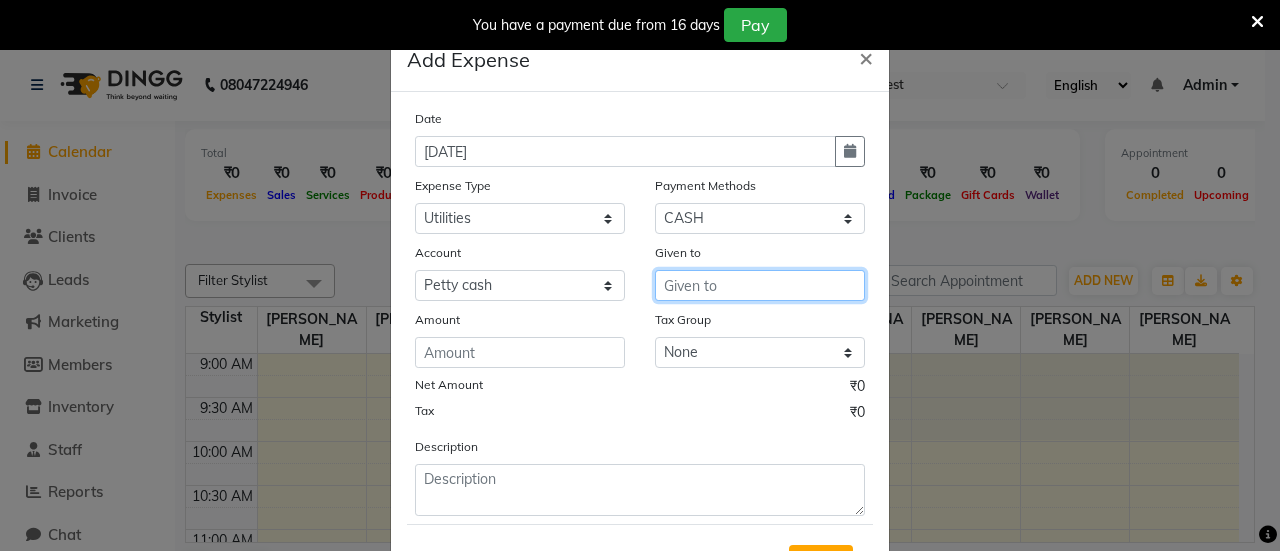 click at bounding box center (760, 285) 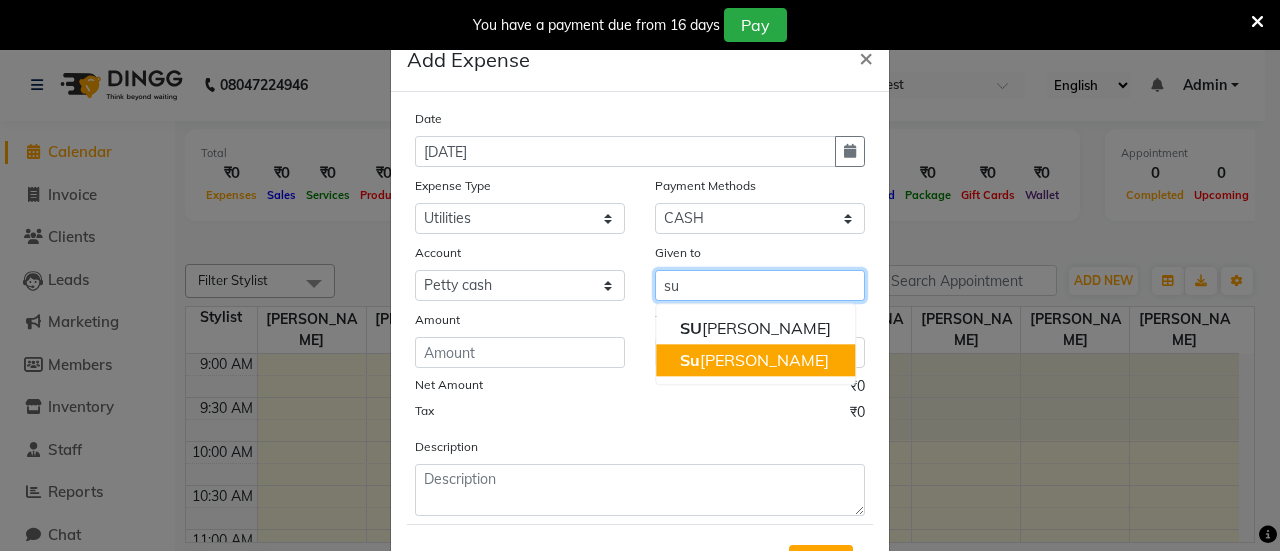 click on "Su shila Parmar" at bounding box center (754, 360) 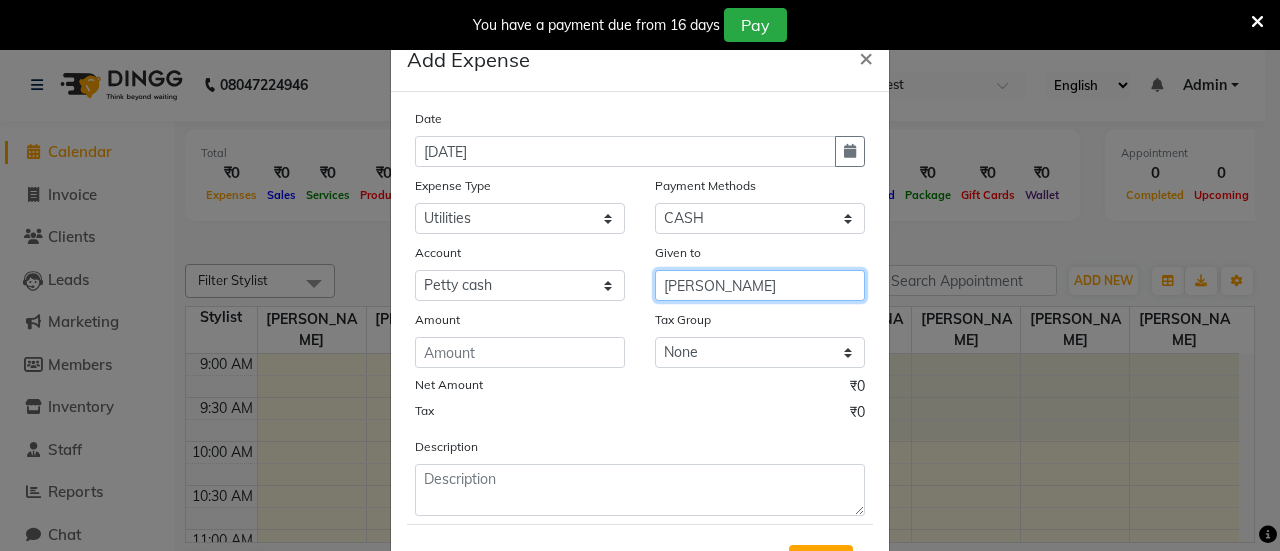 type on "[PERSON_NAME]" 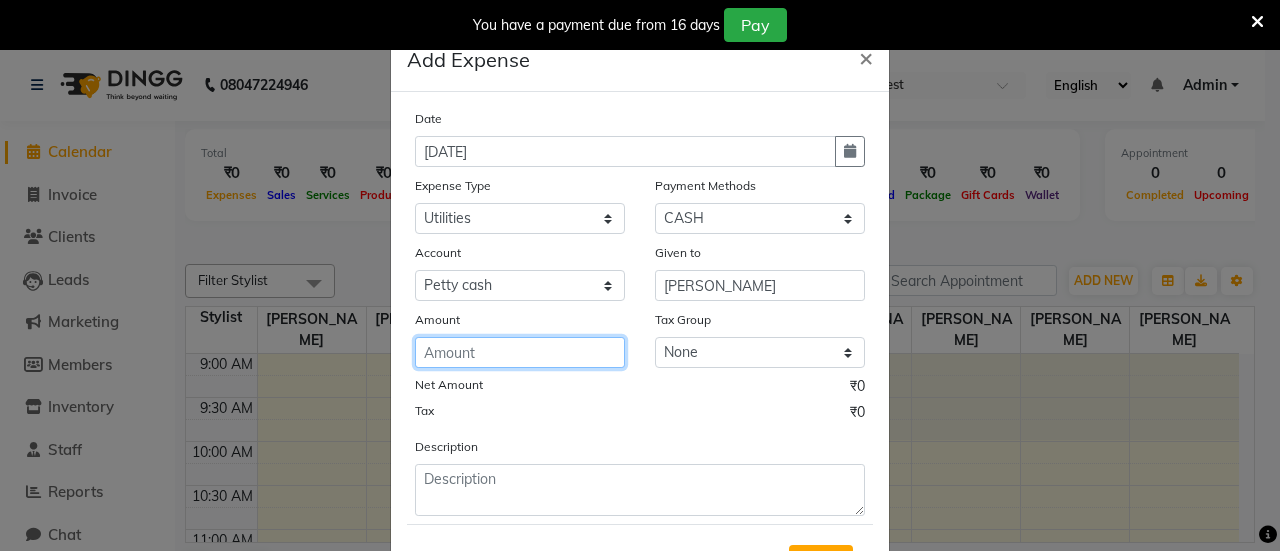 click 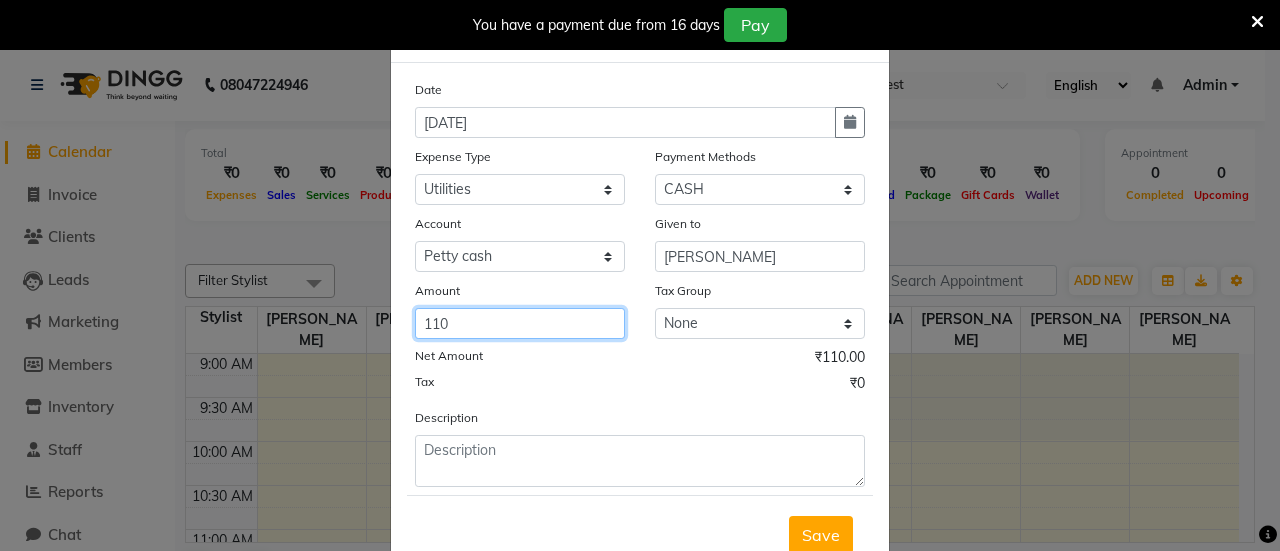 scroll, scrollTop: 30, scrollLeft: 0, axis: vertical 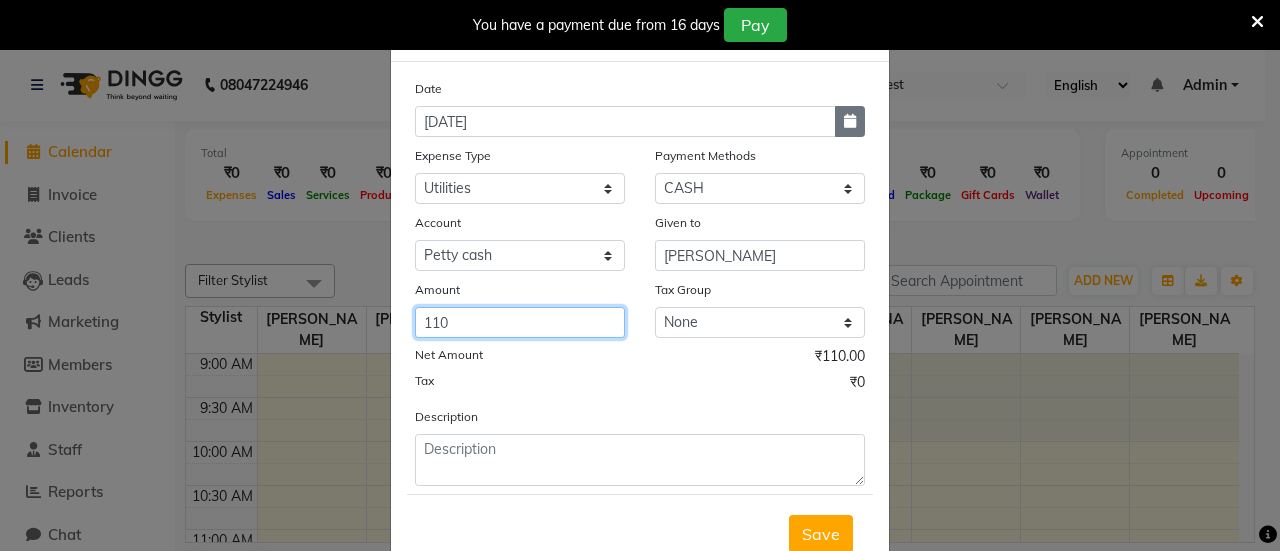 type on "110" 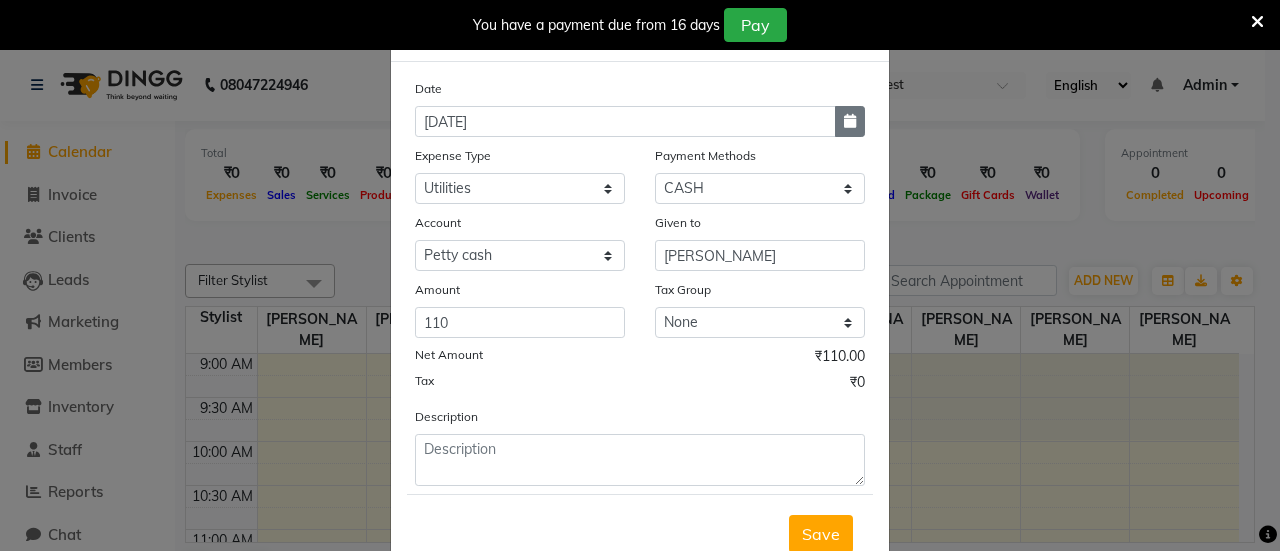 click 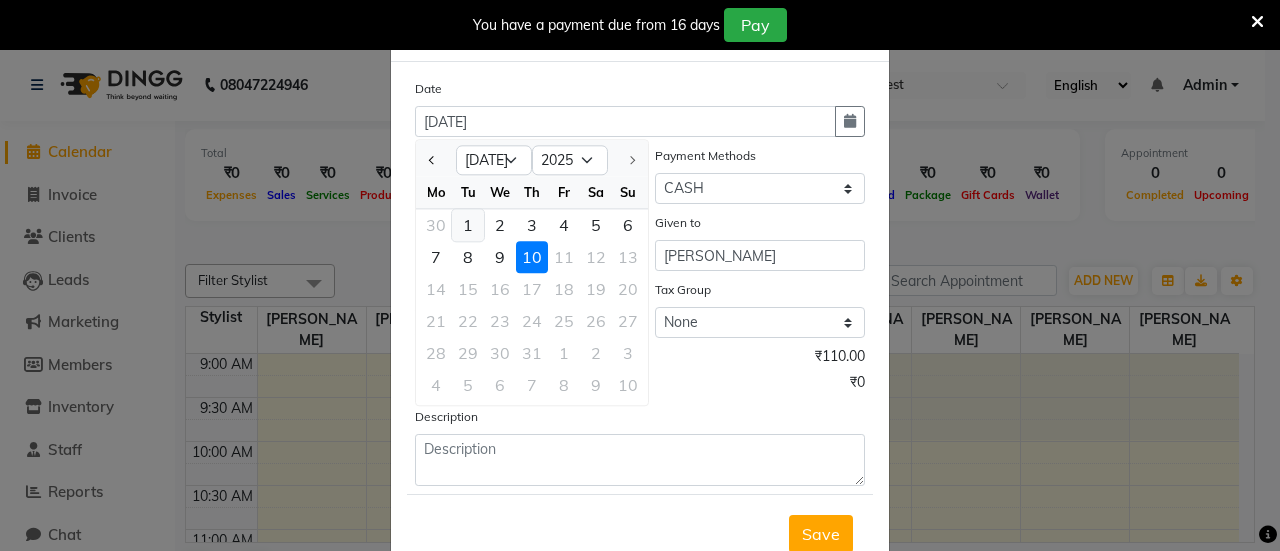 click on "1" 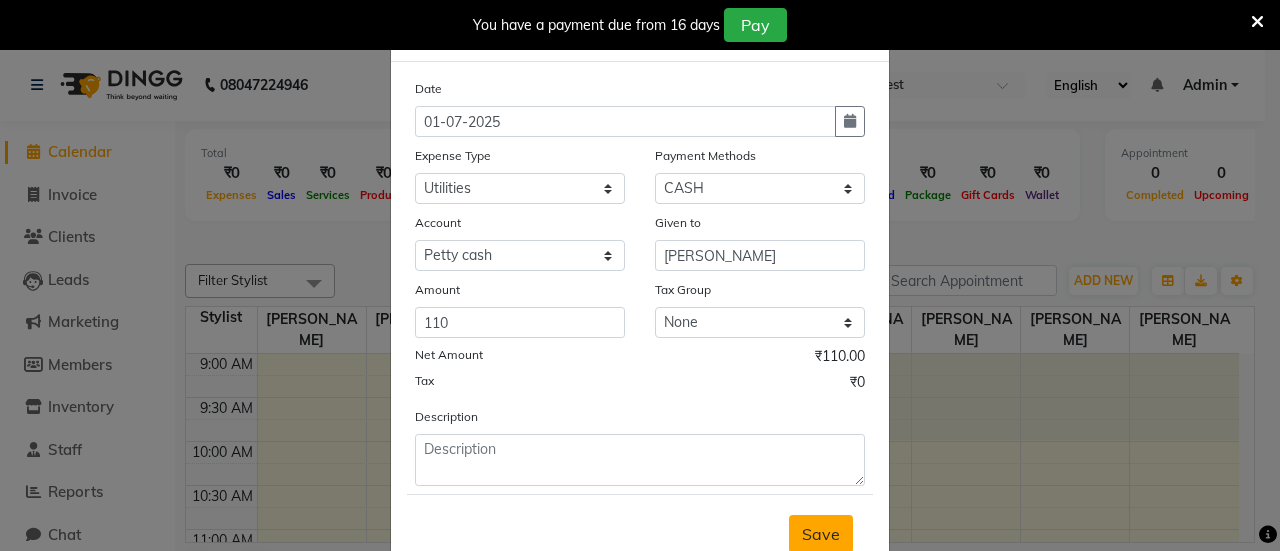 click on "Save" at bounding box center (821, 534) 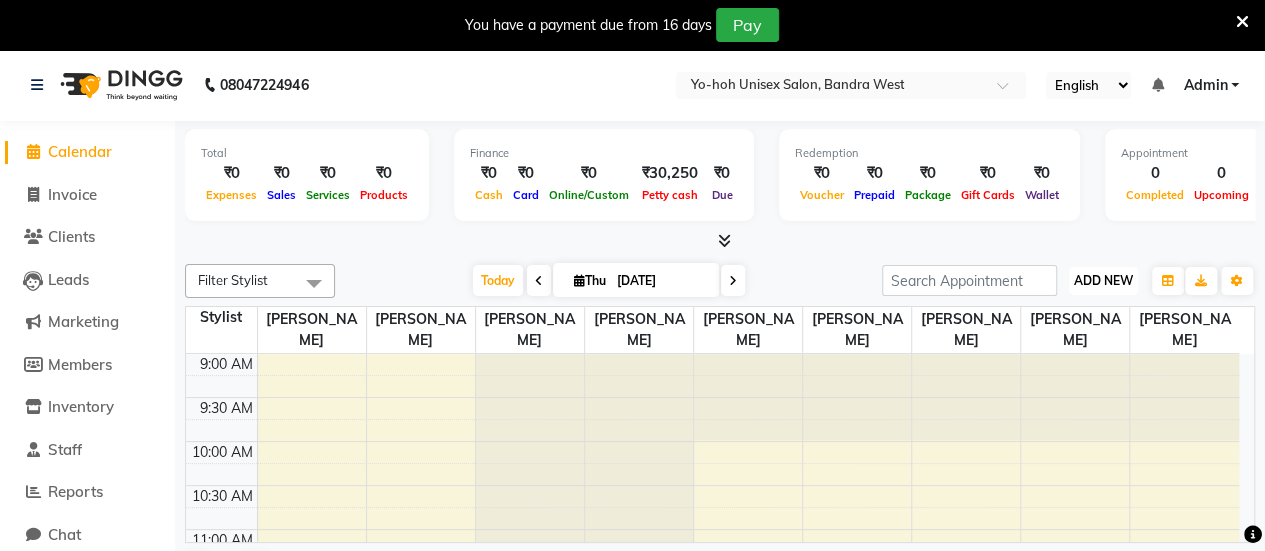 click on "ADD NEW" at bounding box center [1103, 280] 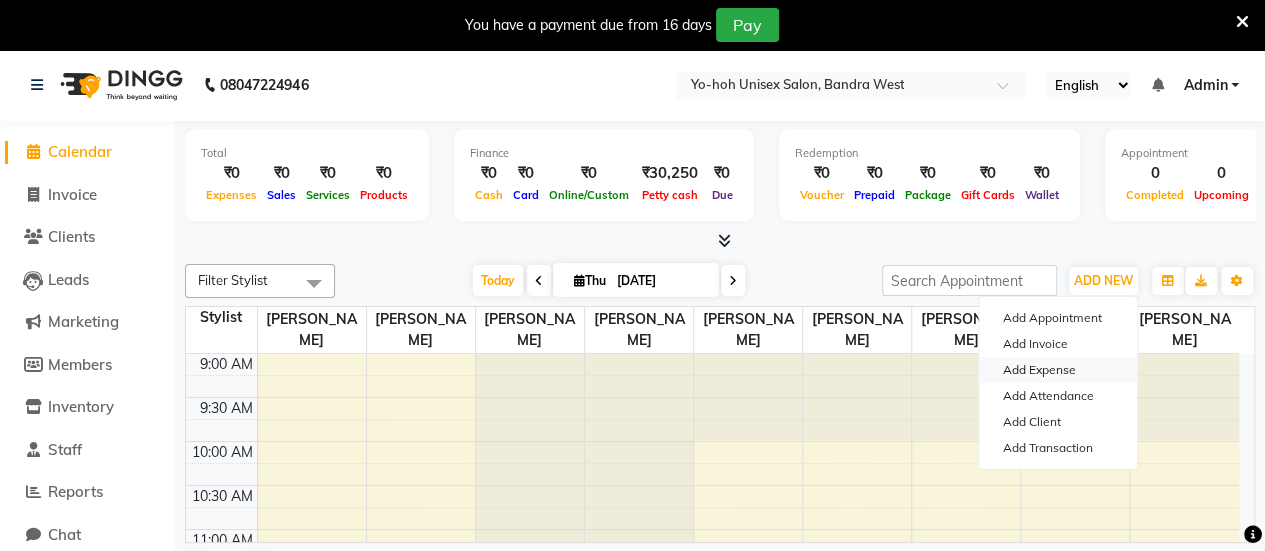 click on "Add Expense" at bounding box center (1058, 370) 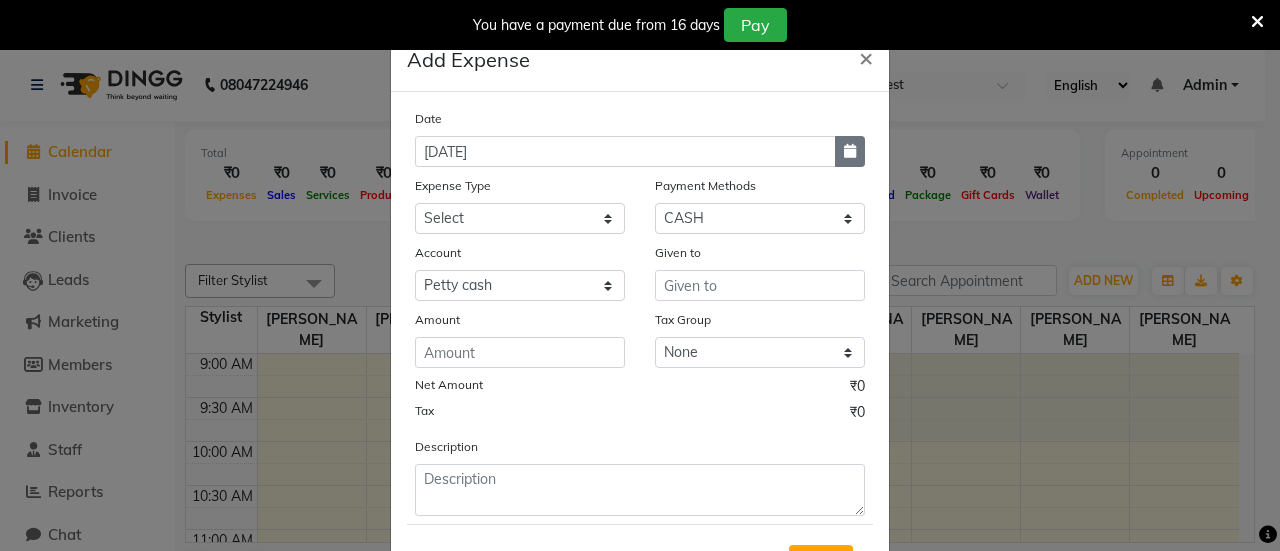 click 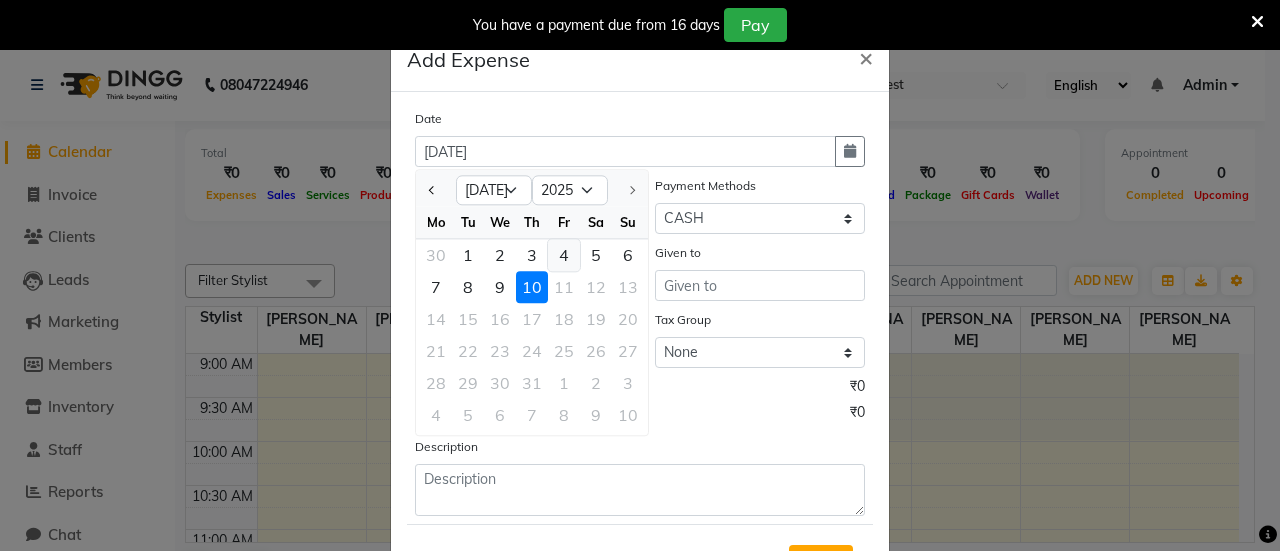 click on "4" 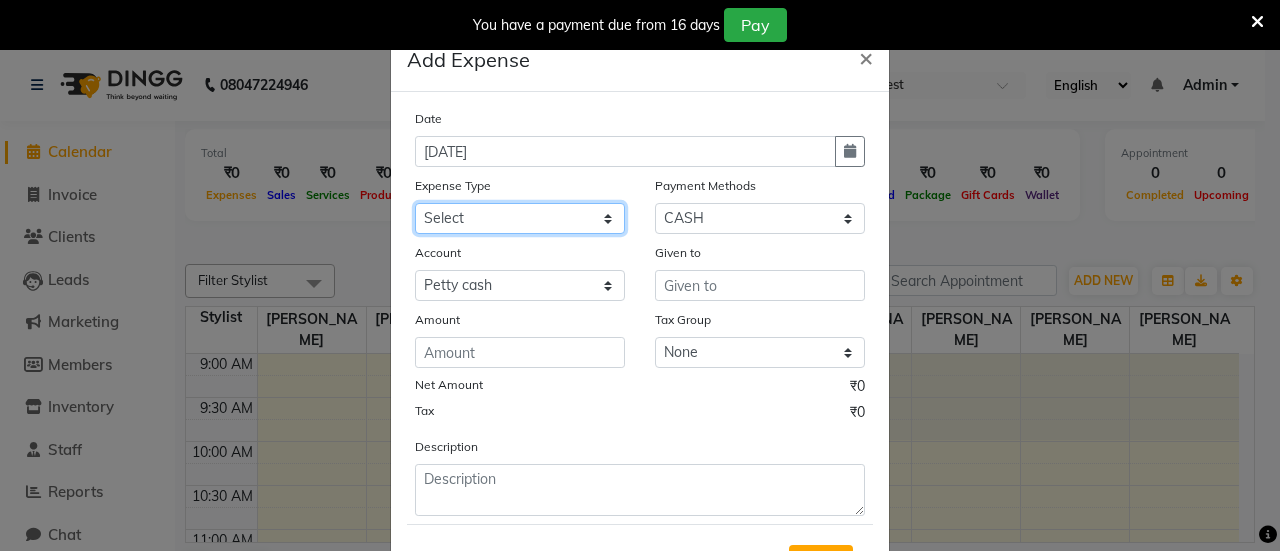 click on "Select Advance Salary Bank charges Car maintenance  Cash transfer to bank Cash transfer to hub Client Snacks Clinical charges Equipment Fuel Govt fee Incentive Insurance International purchase Loan Repayment Maintenance Marketing Miscellaneous MRA Other Pantry Product Rent Salary Staff Snacks Tax Tea & Refreshment Utilities" 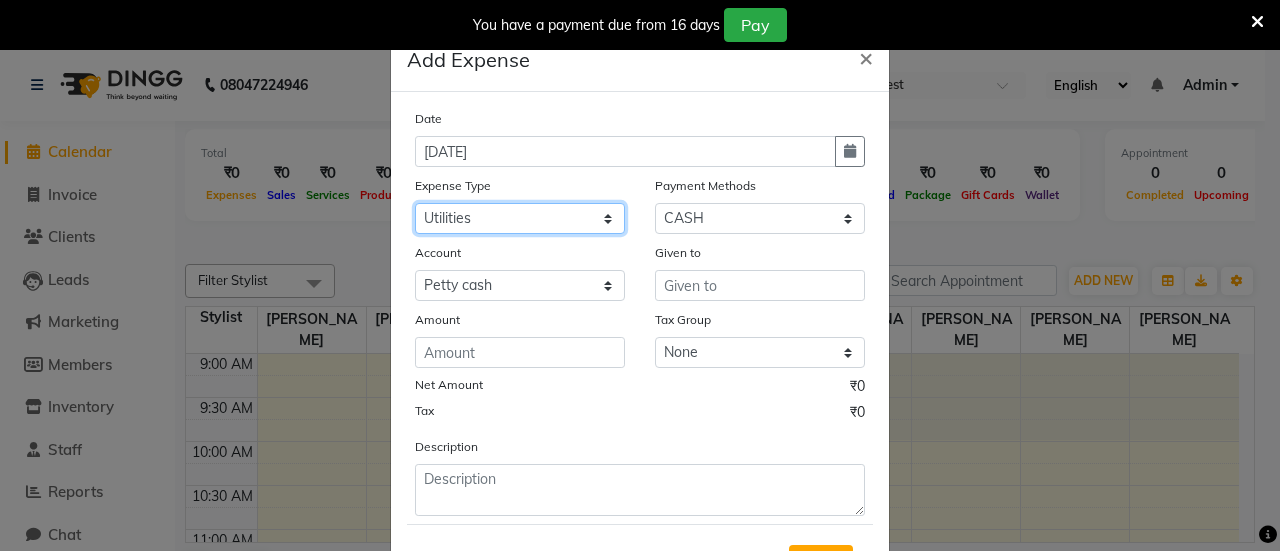click on "Select Advance Salary Bank charges Car maintenance  Cash transfer to bank Cash transfer to hub Client Snacks Clinical charges Equipment Fuel Govt fee Incentive Insurance International purchase Loan Repayment Maintenance Marketing Miscellaneous MRA Other Pantry Product Rent Salary Staff Snacks Tax Tea & Refreshment Utilities" 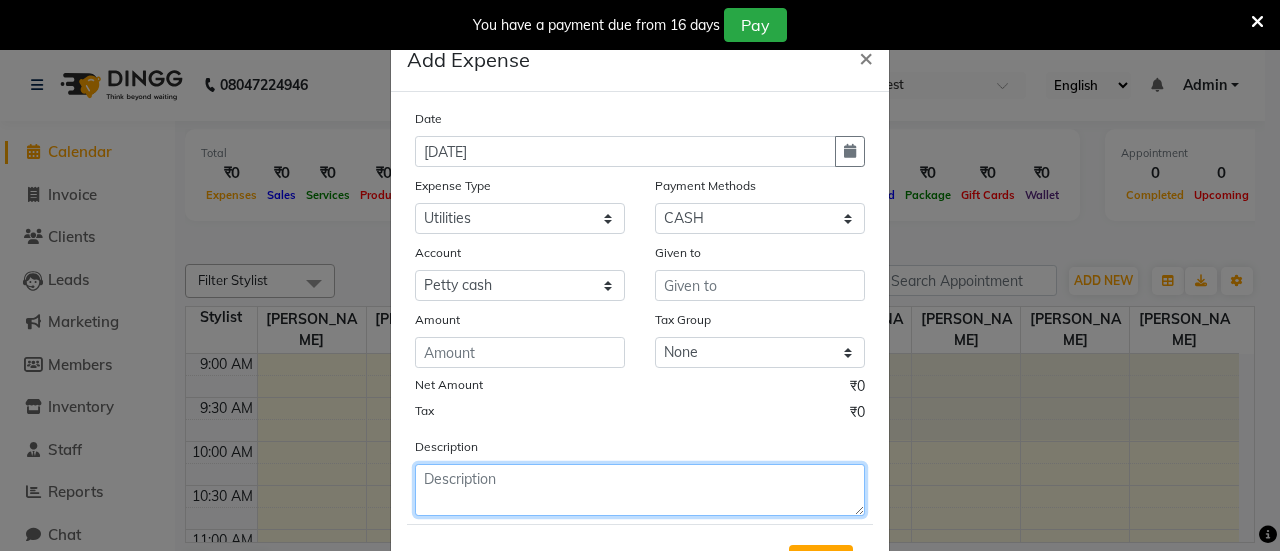 click 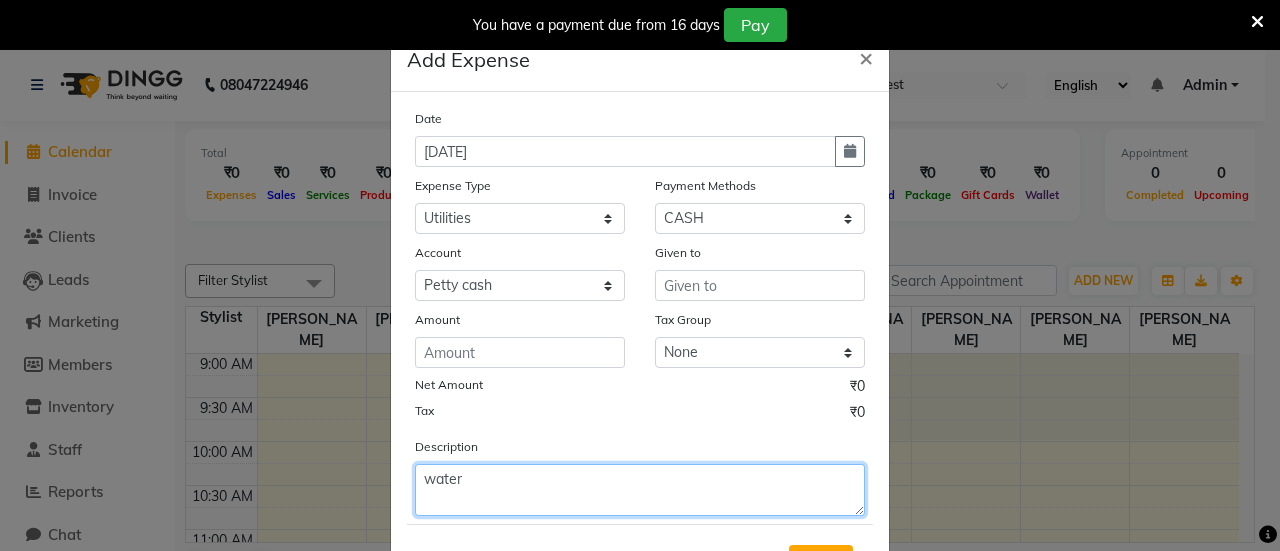 type on "water" 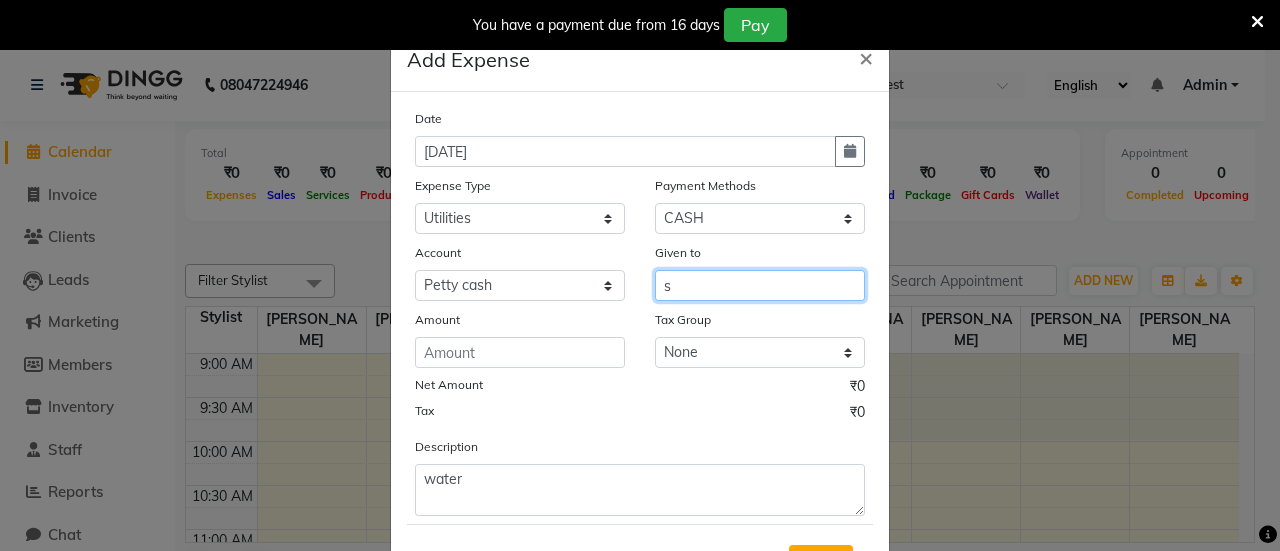 click on "s" at bounding box center [760, 285] 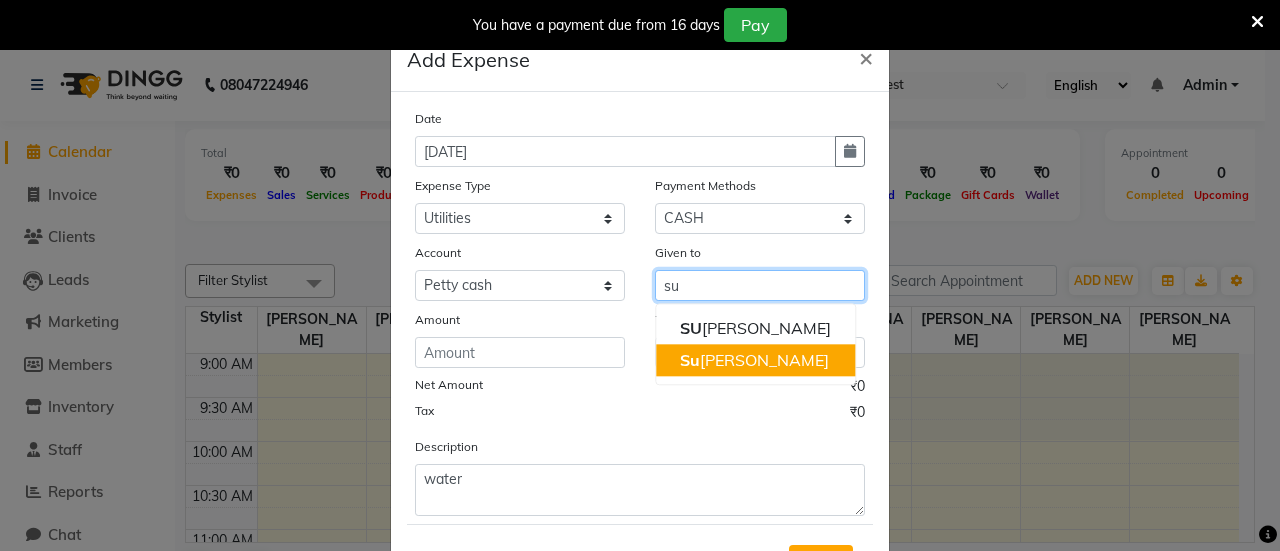 click on "Su shila Parmar" at bounding box center (754, 360) 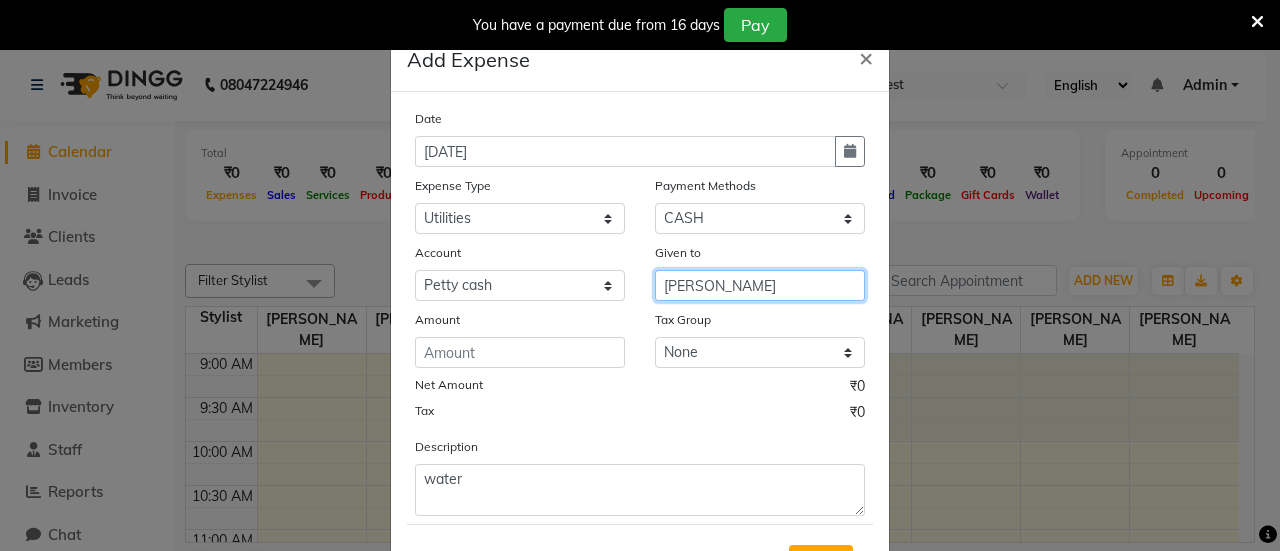 type on "[PERSON_NAME]" 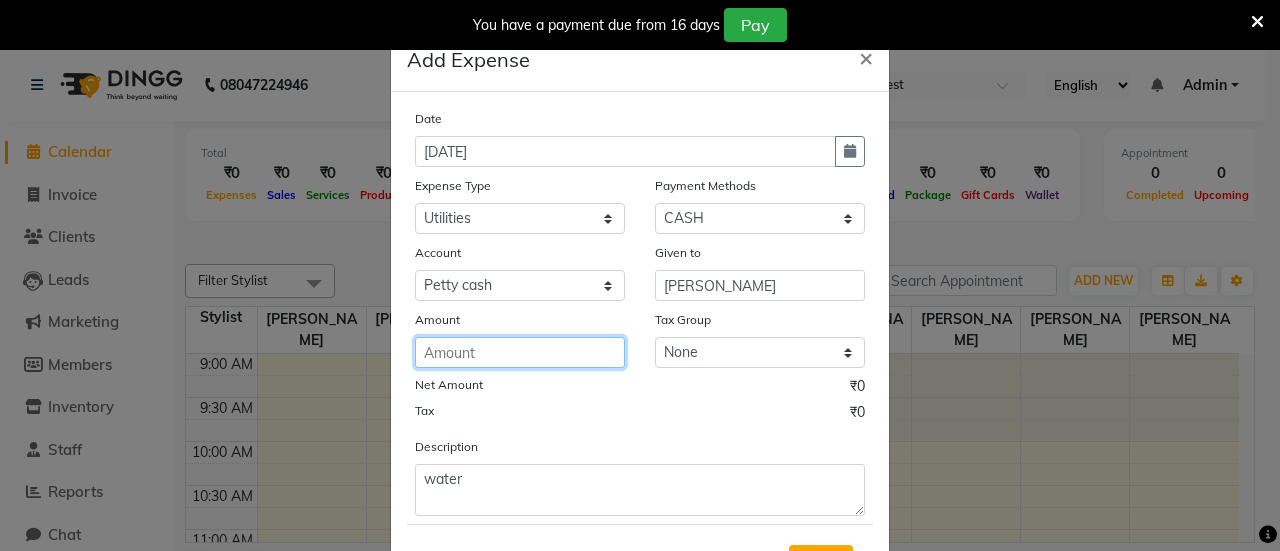 click 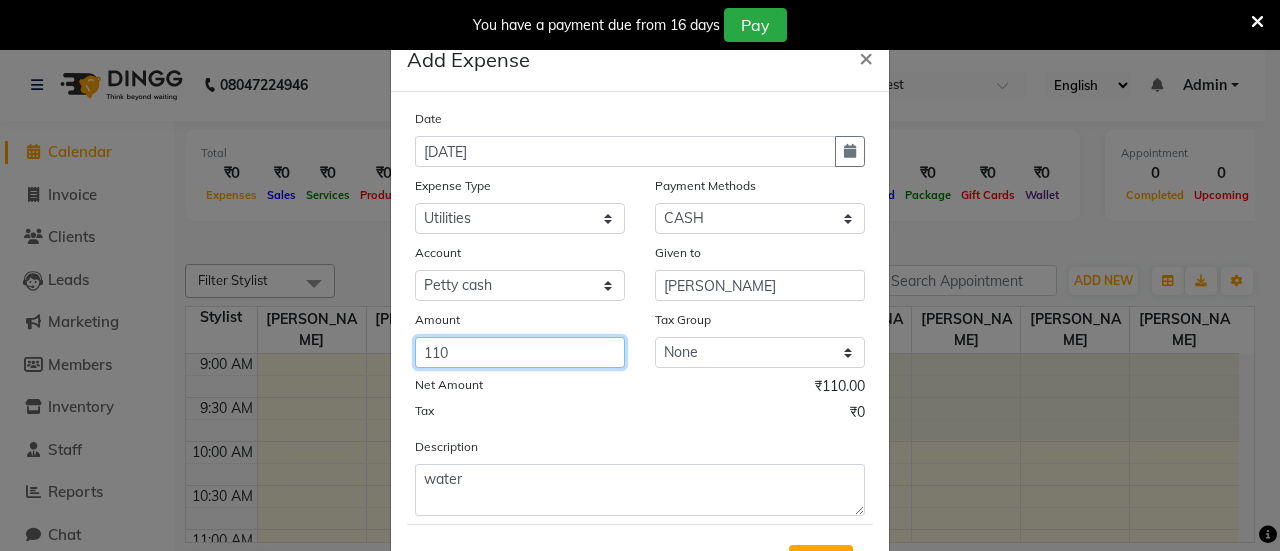 scroll, scrollTop: 94, scrollLeft: 0, axis: vertical 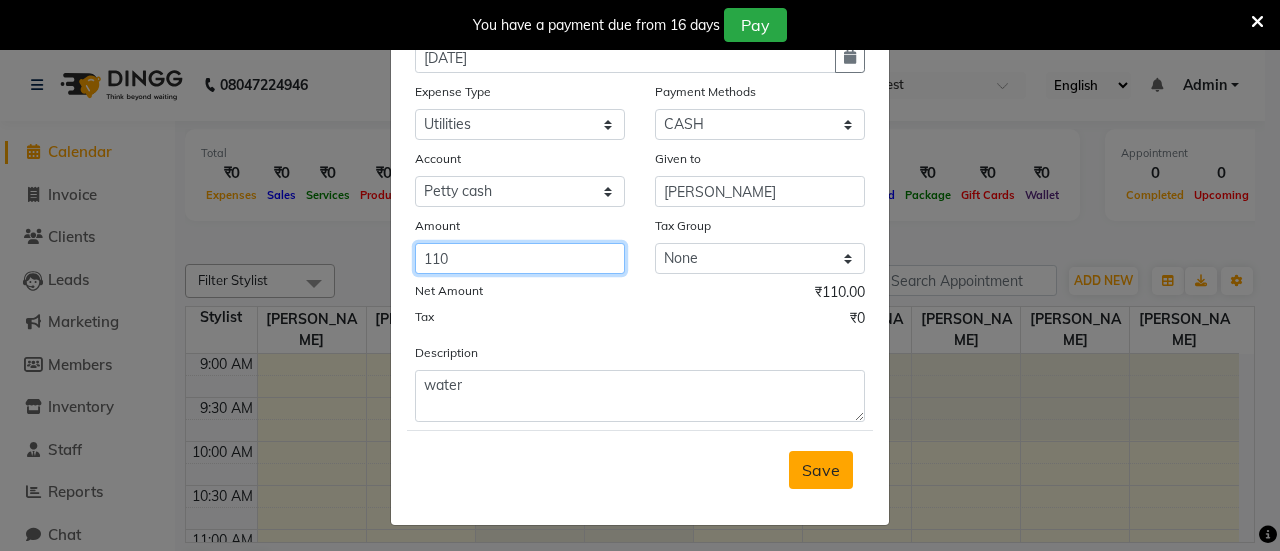 type on "110" 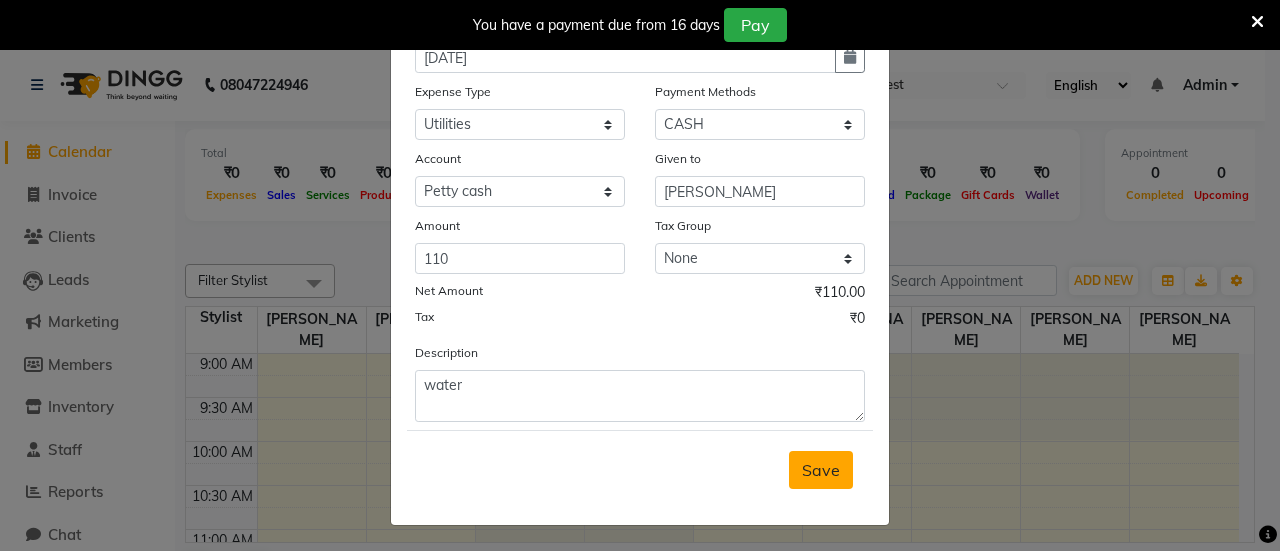 click on "Save" at bounding box center (821, 470) 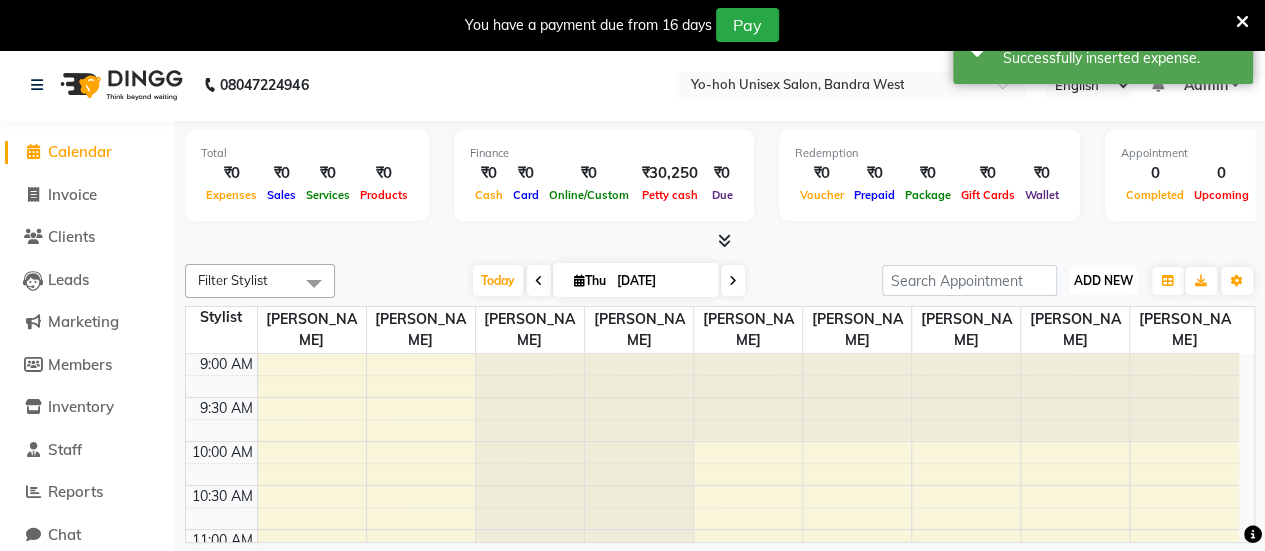 click on "ADD NEW" at bounding box center [1103, 280] 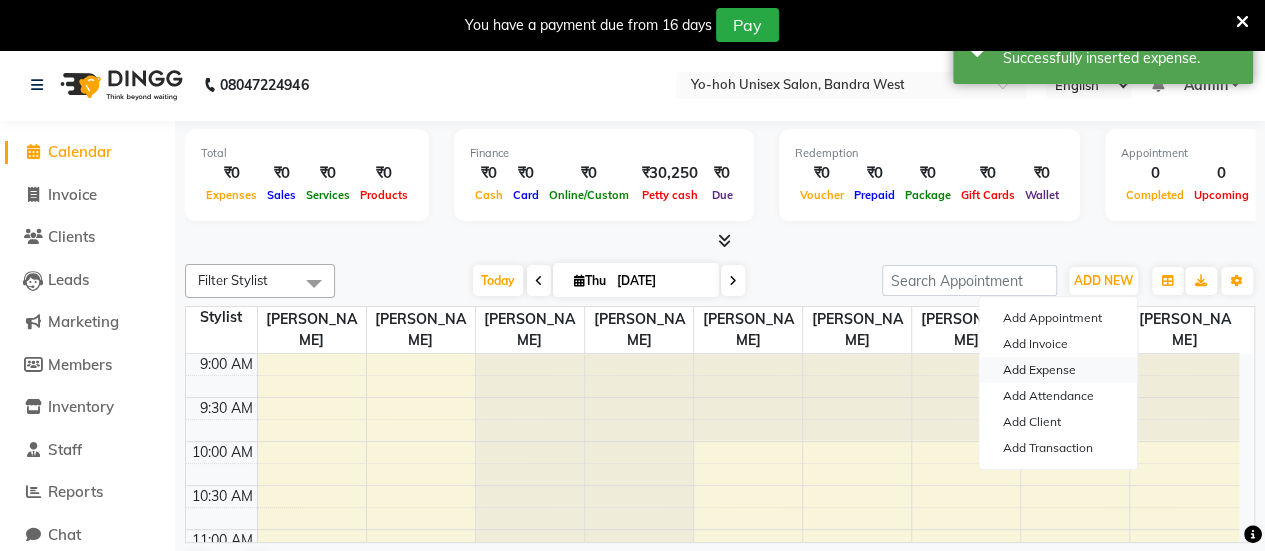 click on "Add Expense" at bounding box center [1058, 370] 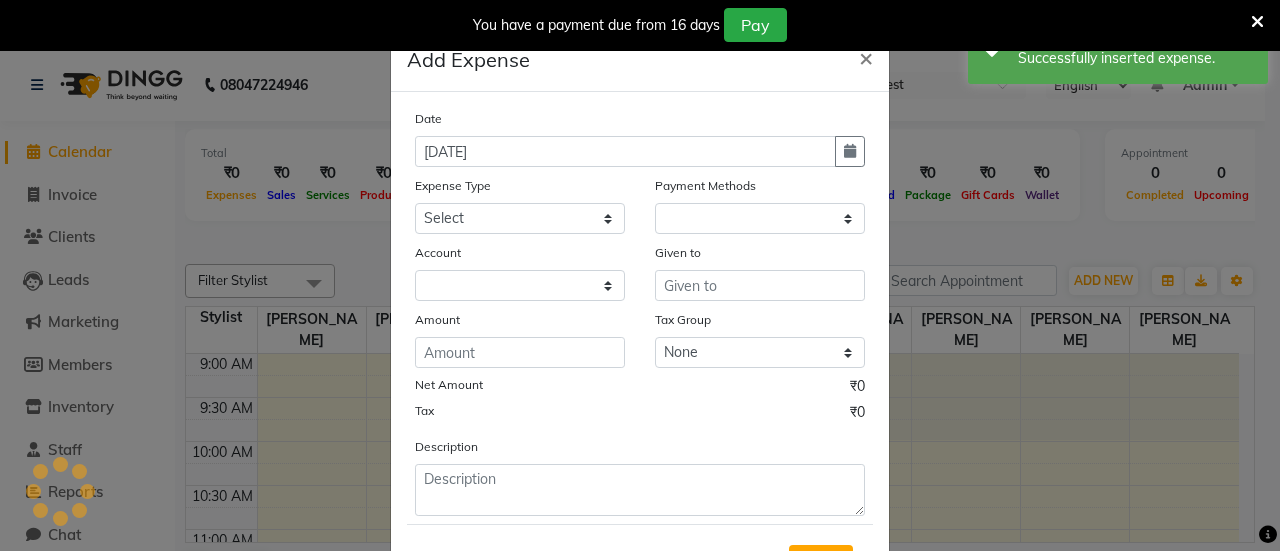 select on "1" 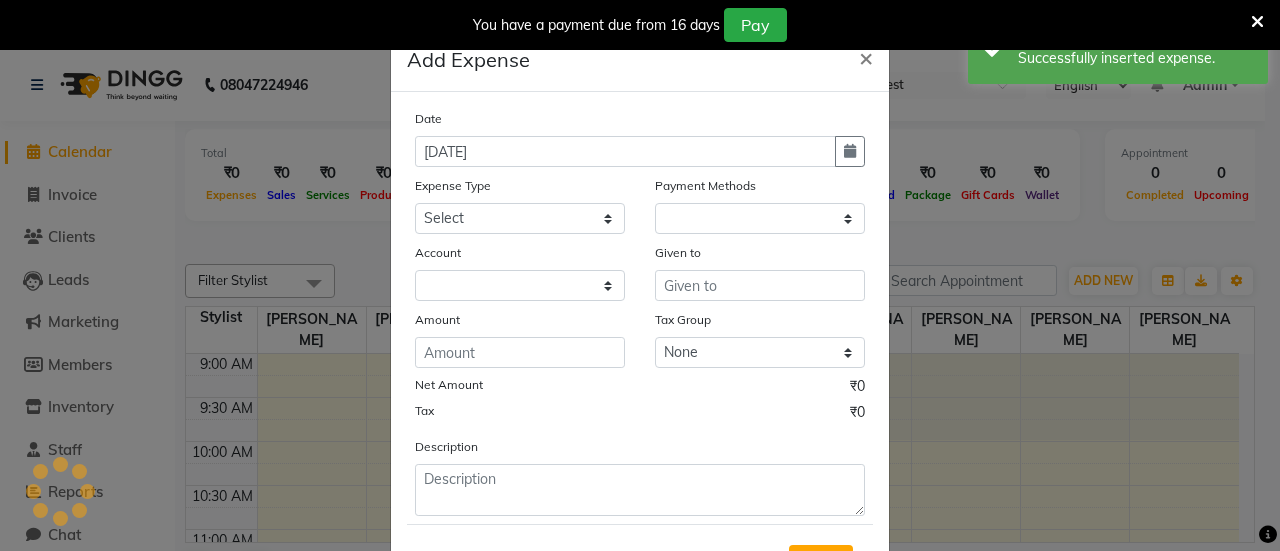 select on "7486" 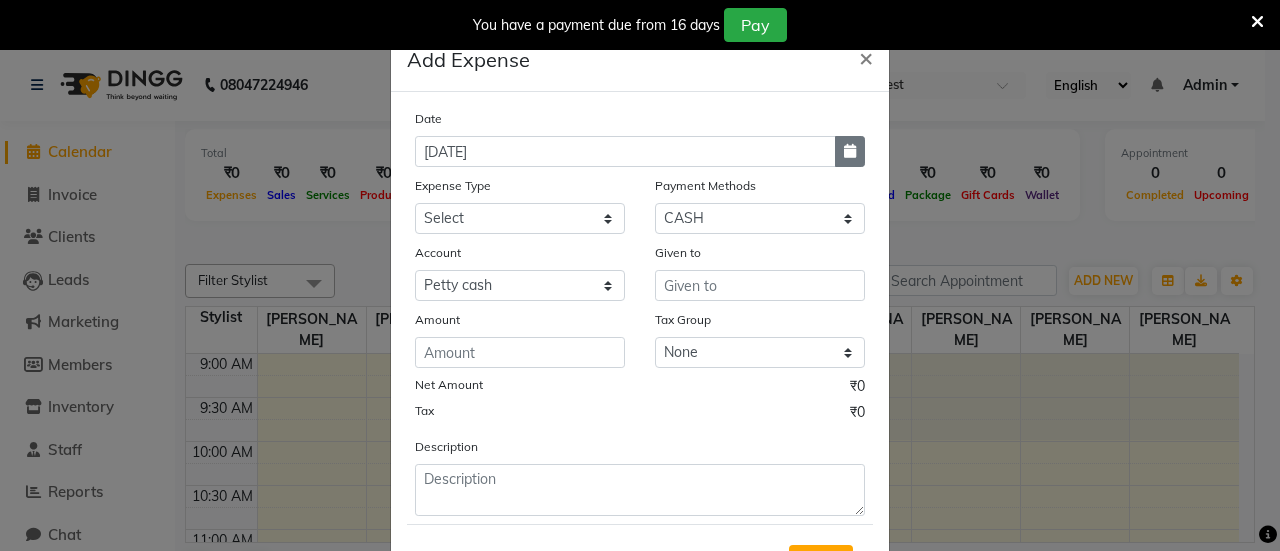 click 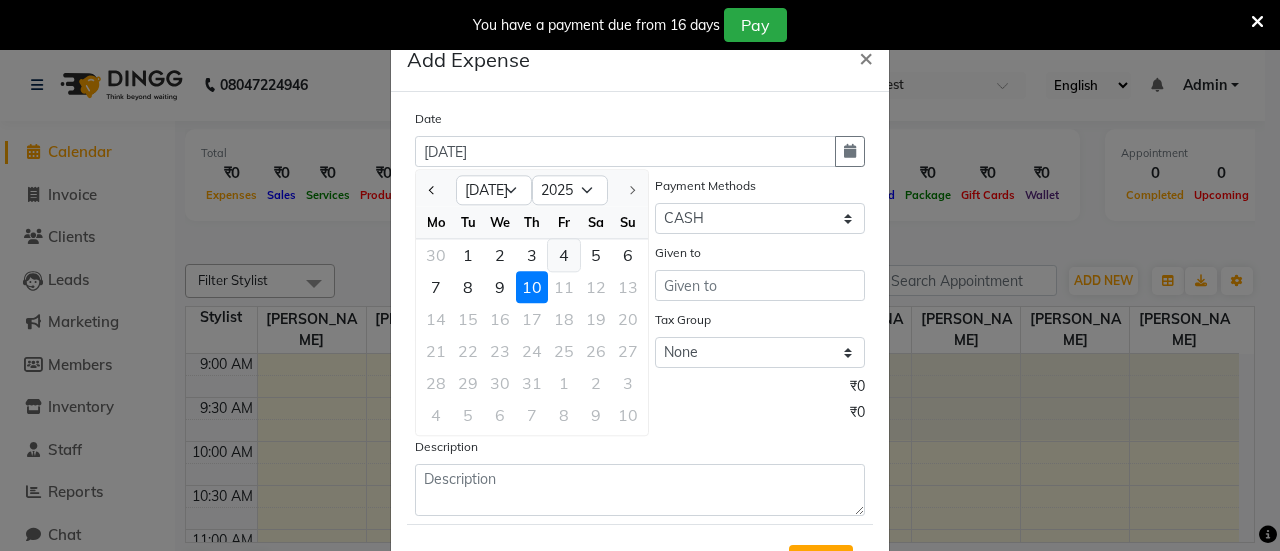 click on "4" 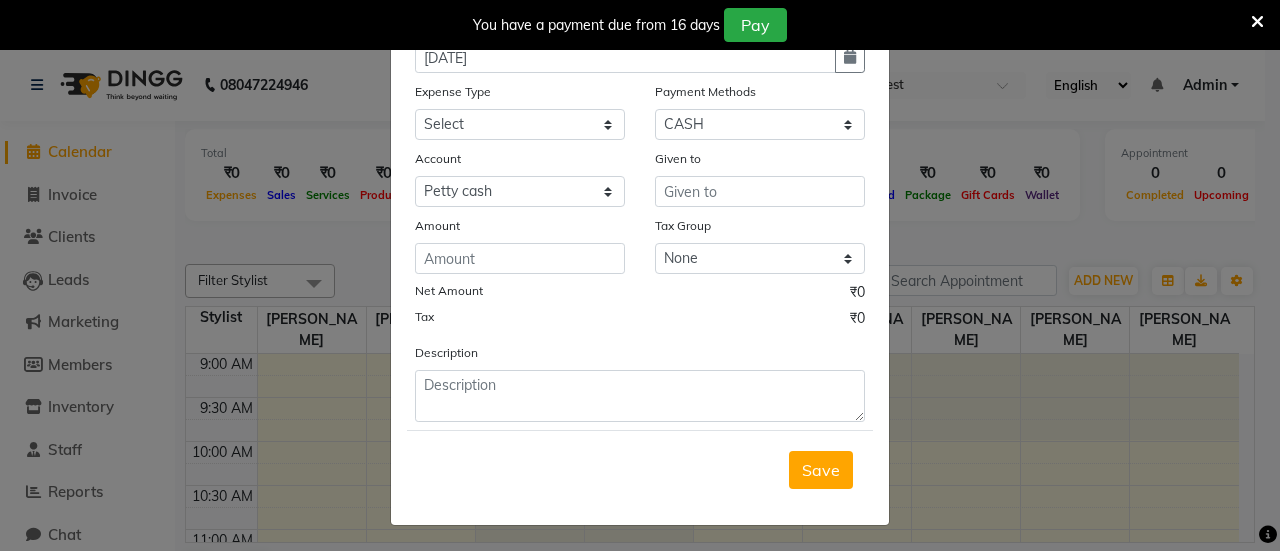 scroll, scrollTop: 0, scrollLeft: 0, axis: both 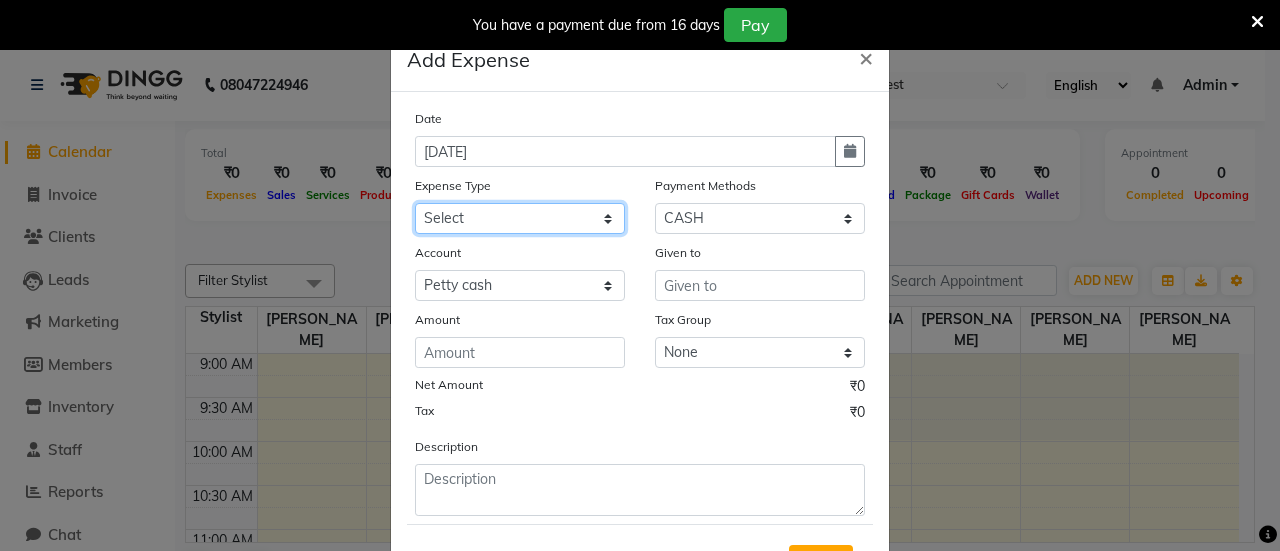 click on "Select Advance Salary Bank charges Car maintenance  Cash transfer to bank Cash transfer to hub Client Snacks Clinical charges Equipment Fuel Govt fee Incentive Insurance International purchase Loan Repayment Maintenance Marketing Miscellaneous MRA Other Pantry Product Rent Salary Staff Snacks Tax Tea & Refreshment Utilities" 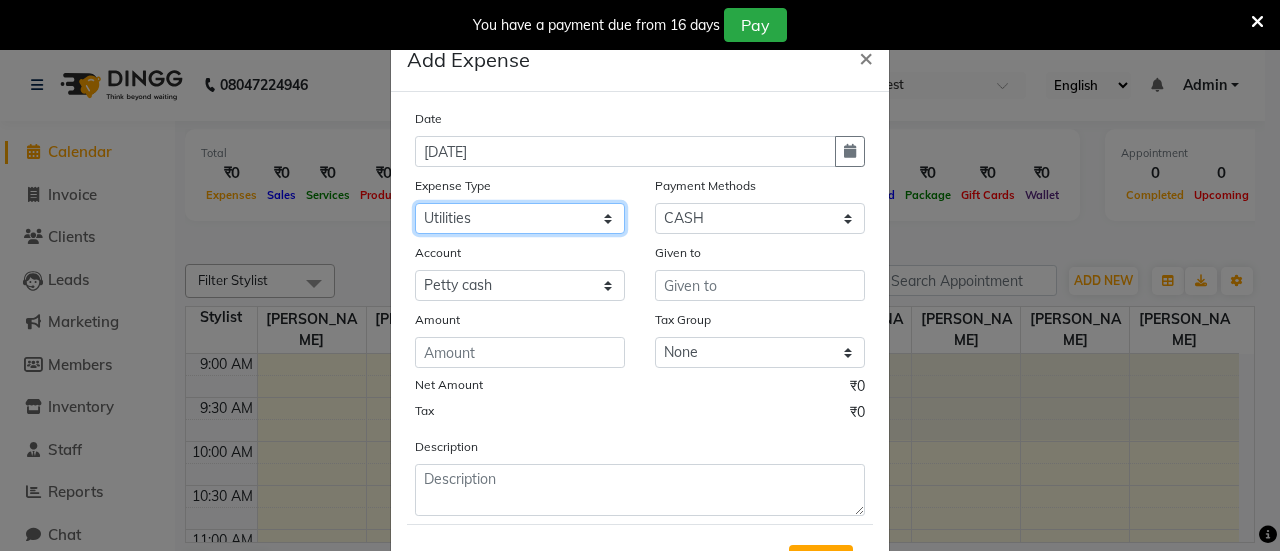 click on "Select Advance Salary Bank charges Car maintenance  Cash transfer to bank Cash transfer to hub Client Snacks Clinical charges Equipment Fuel Govt fee Incentive Insurance International purchase Loan Repayment Maintenance Marketing Miscellaneous MRA Other Pantry Product Rent Salary Staff Snacks Tax Tea & Refreshment Utilities" 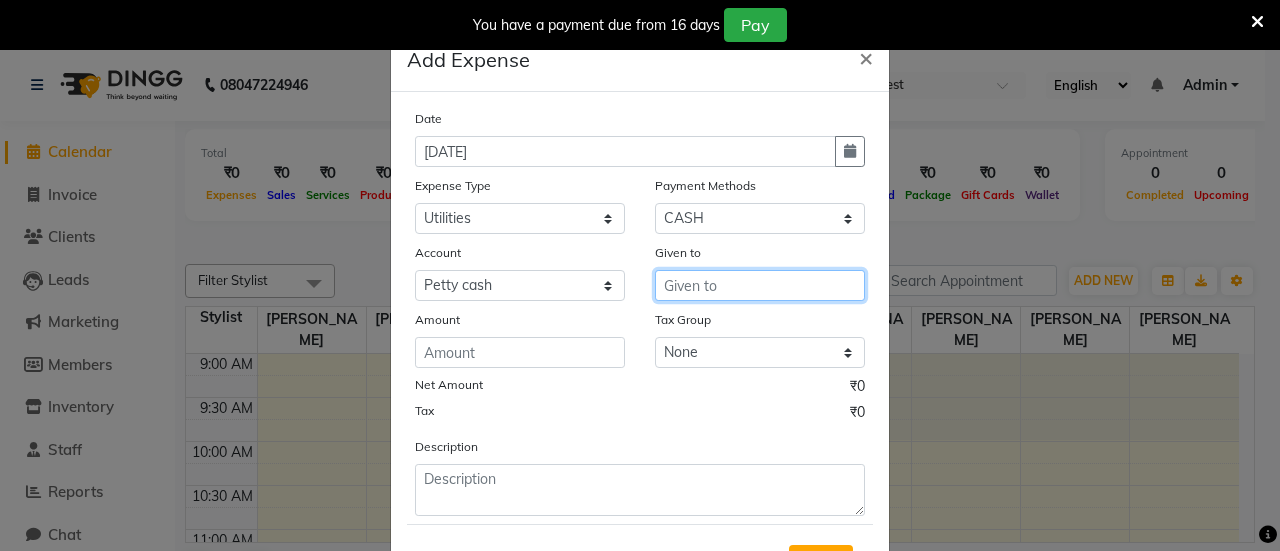 click at bounding box center [760, 285] 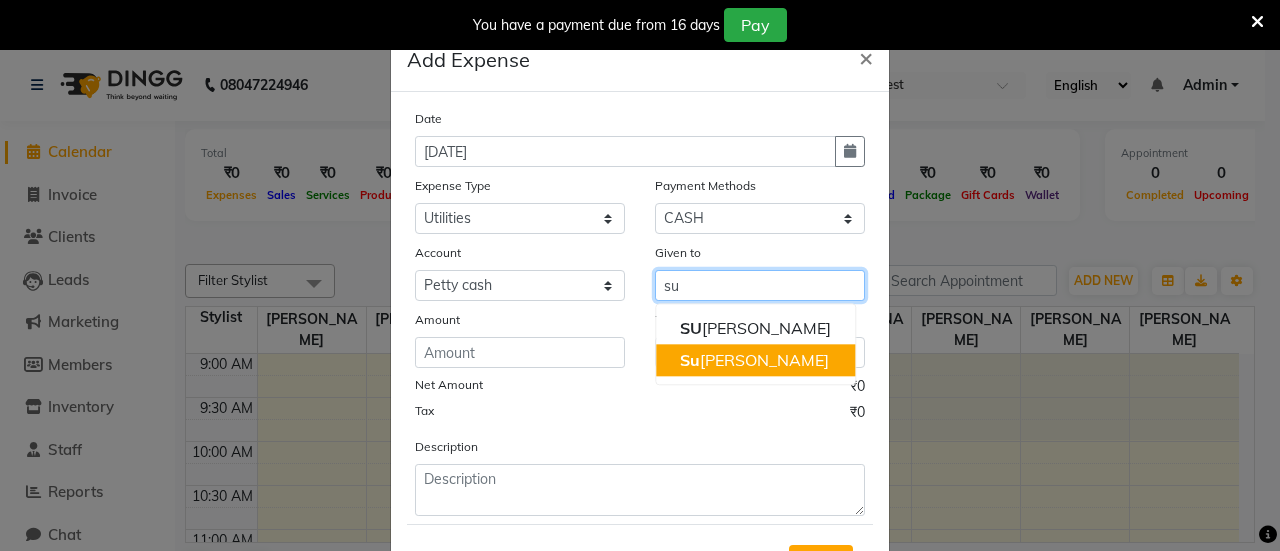 click on "Su shila Parmar" at bounding box center (754, 360) 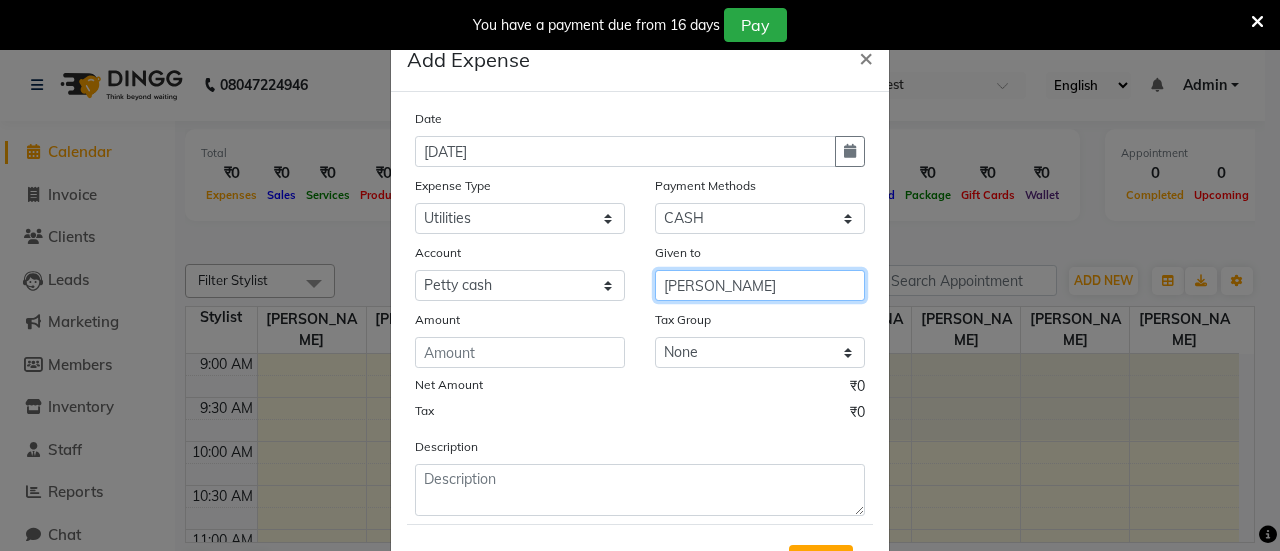 type on "[PERSON_NAME]" 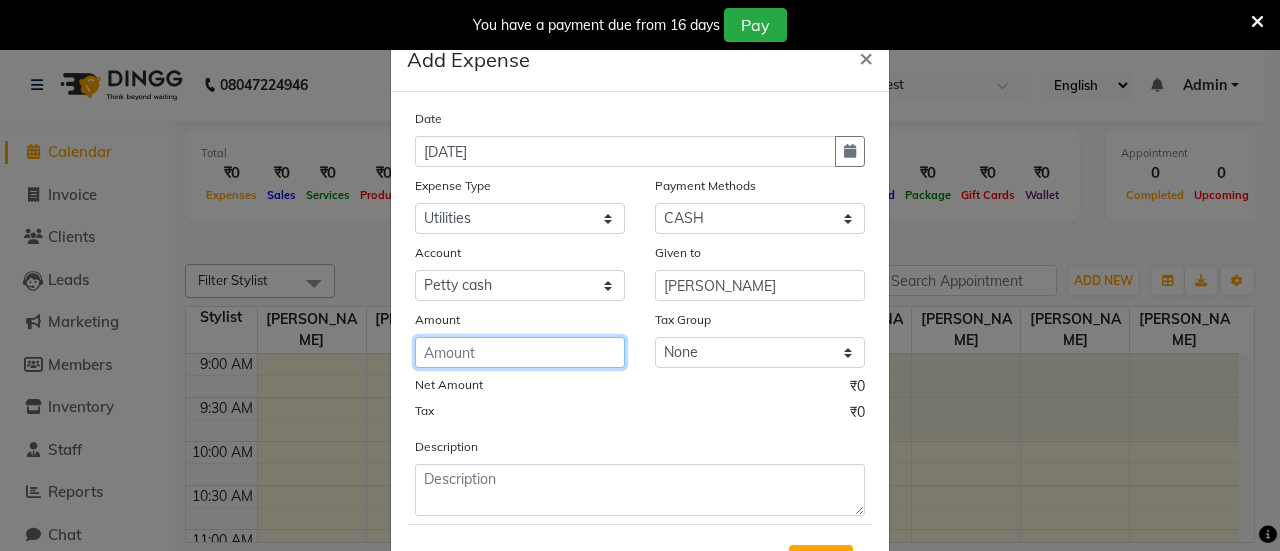click 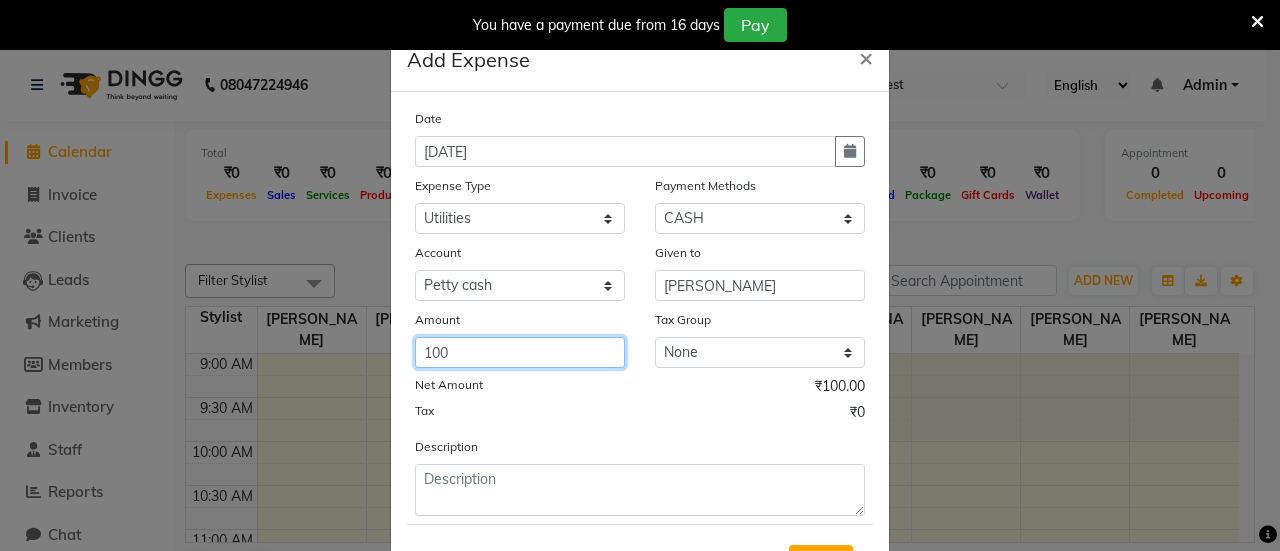 type on "100" 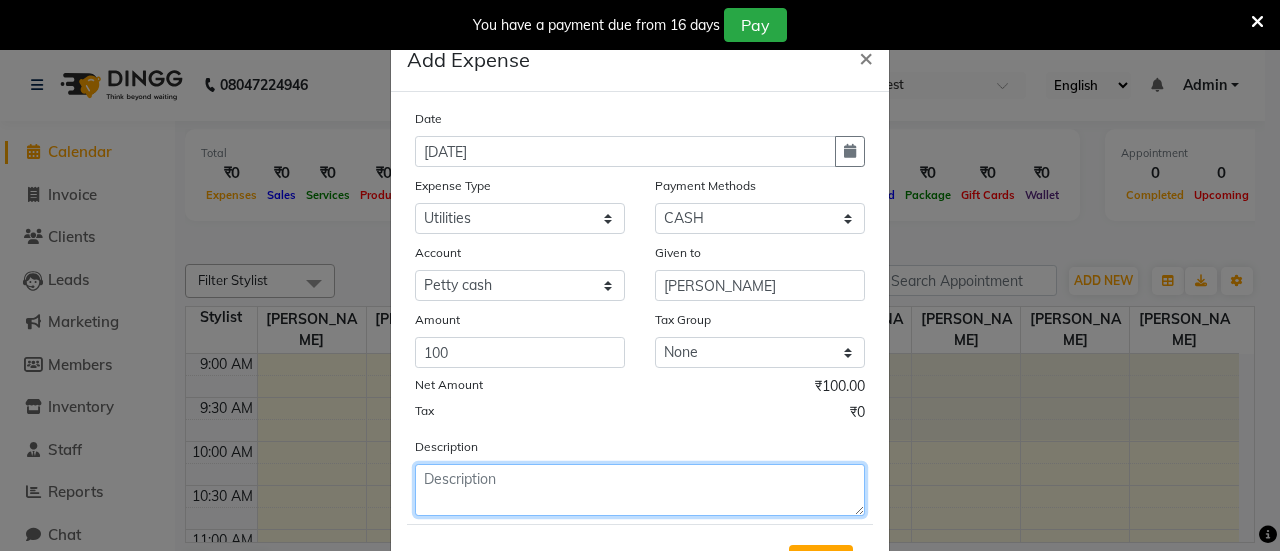 click 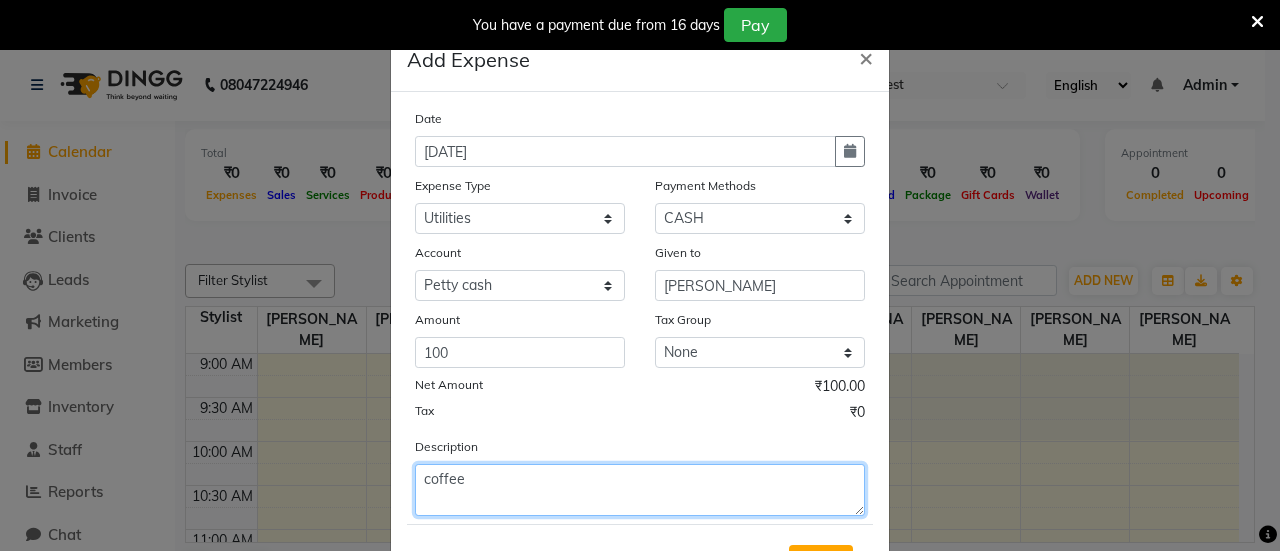 scroll, scrollTop: 94, scrollLeft: 0, axis: vertical 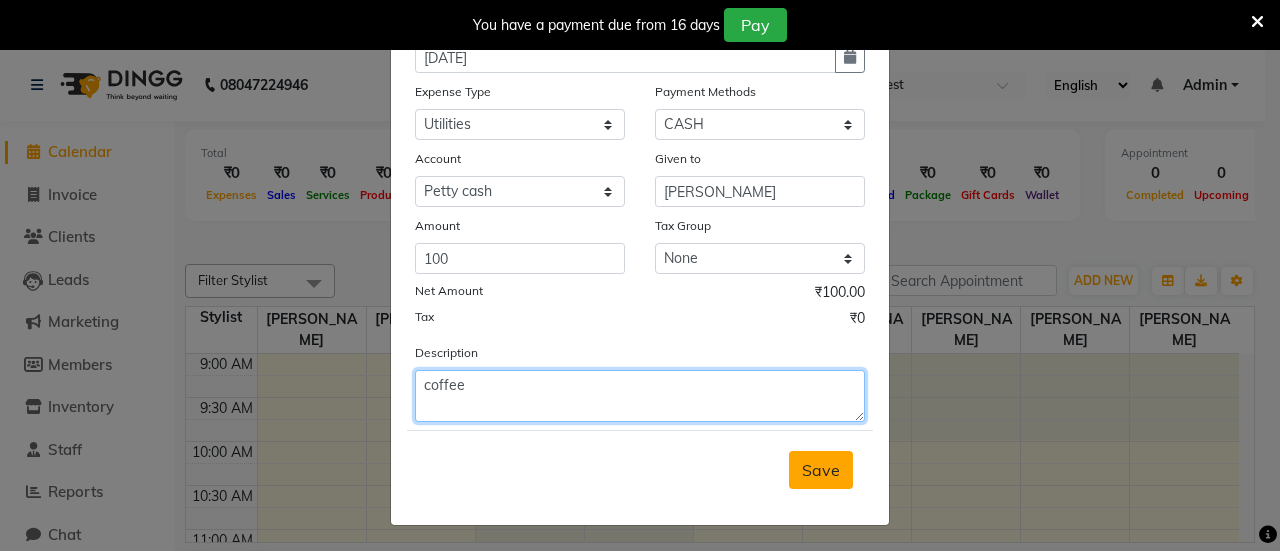type on "coffee" 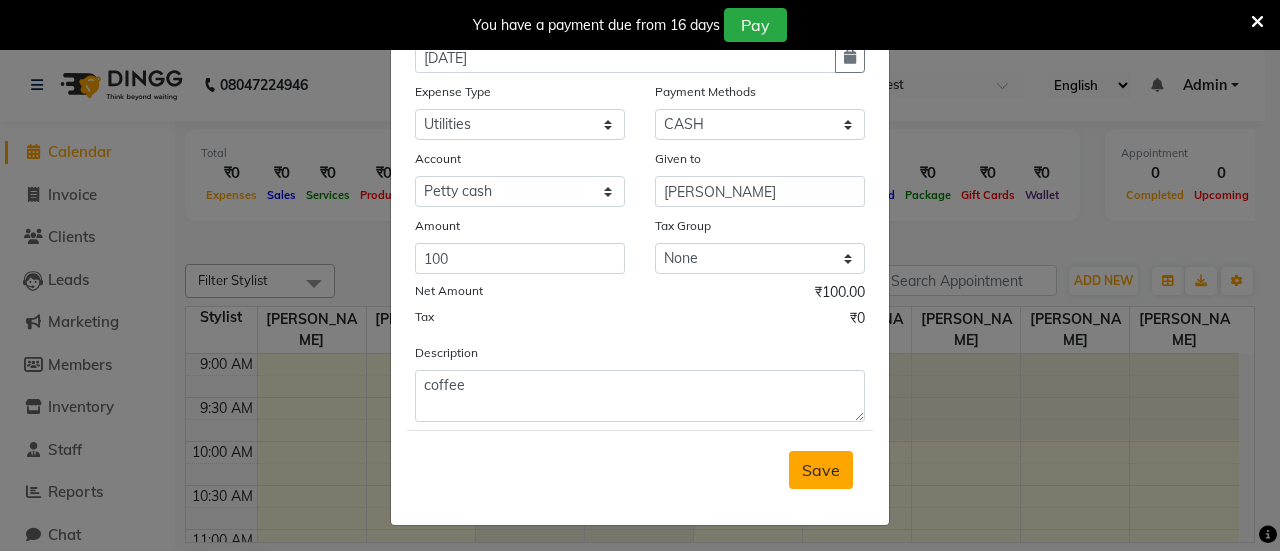 click on "Save" at bounding box center [821, 470] 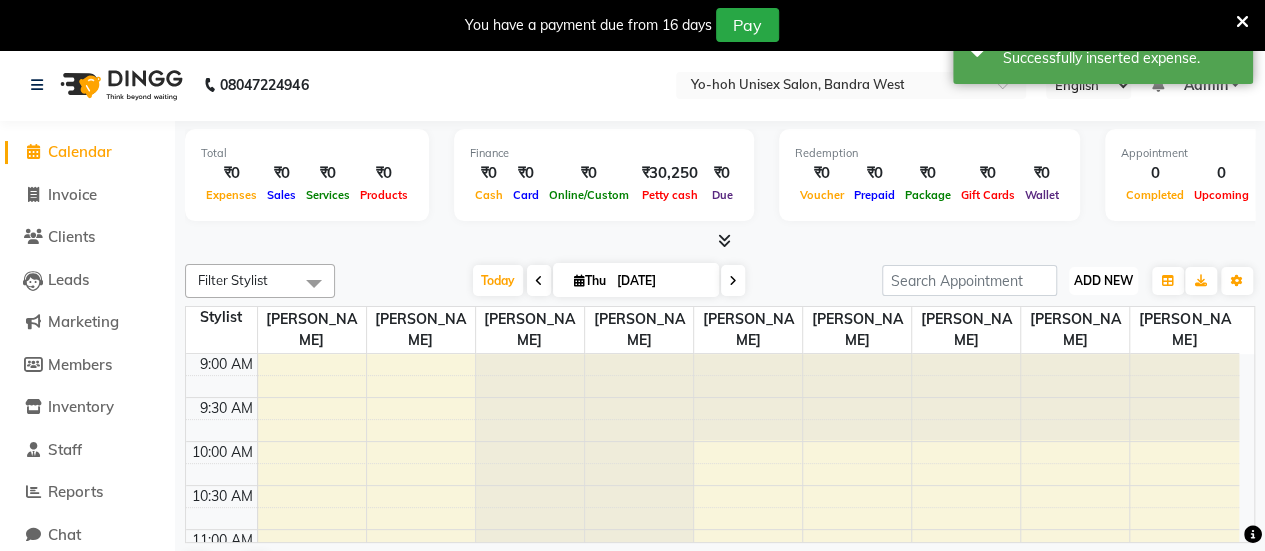 click on "ADD NEW" at bounding box center (1103, 280) 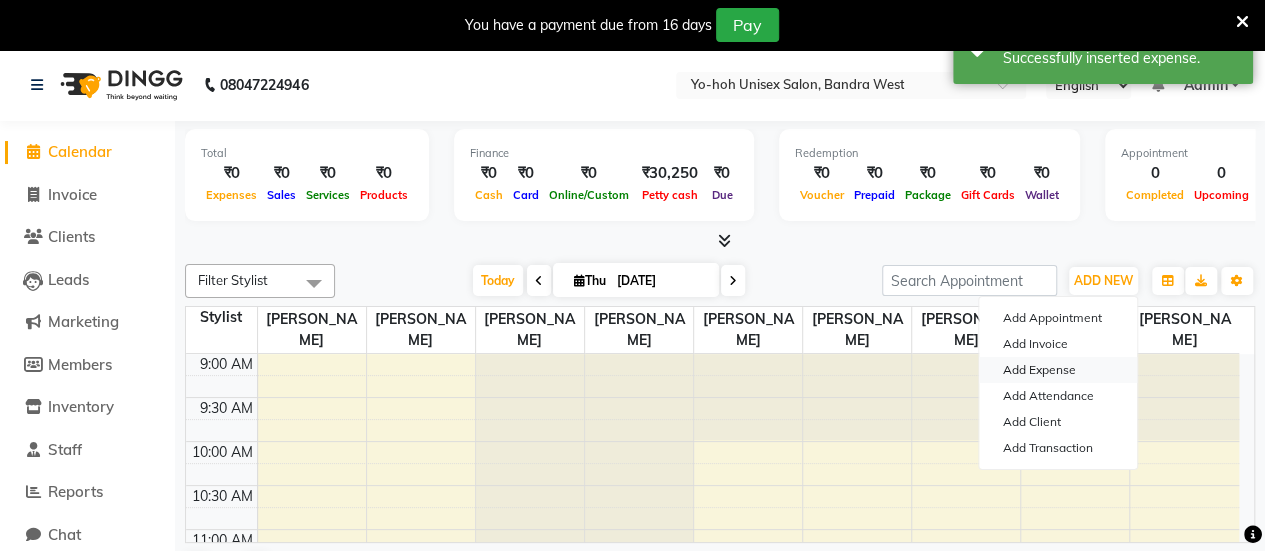 click on "Add Expense" at bounding box center [1058, 370] 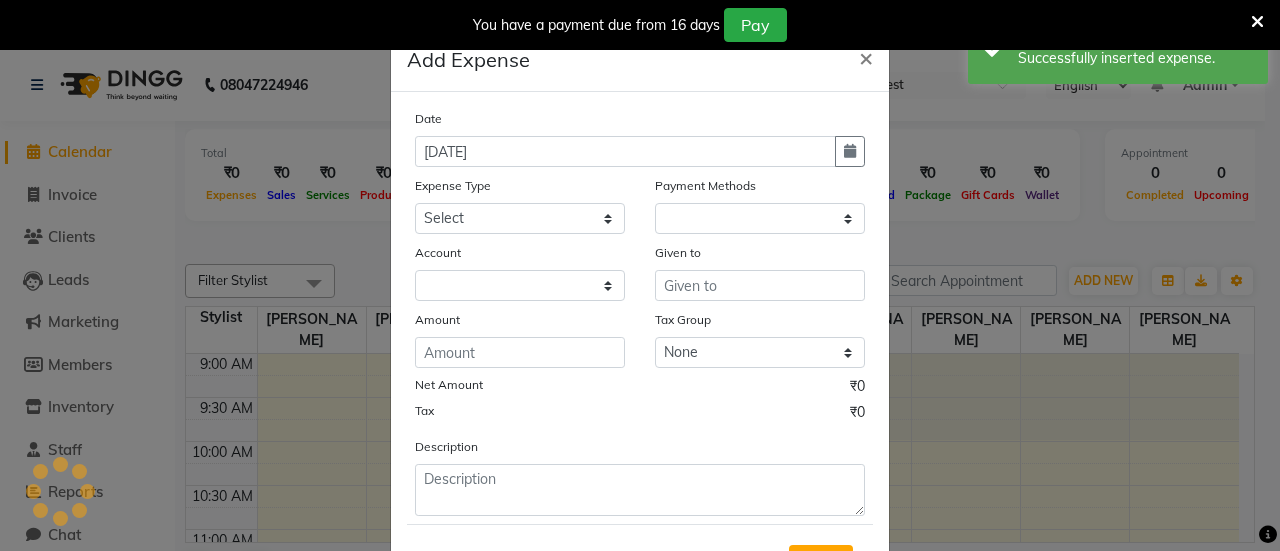 select on "1" 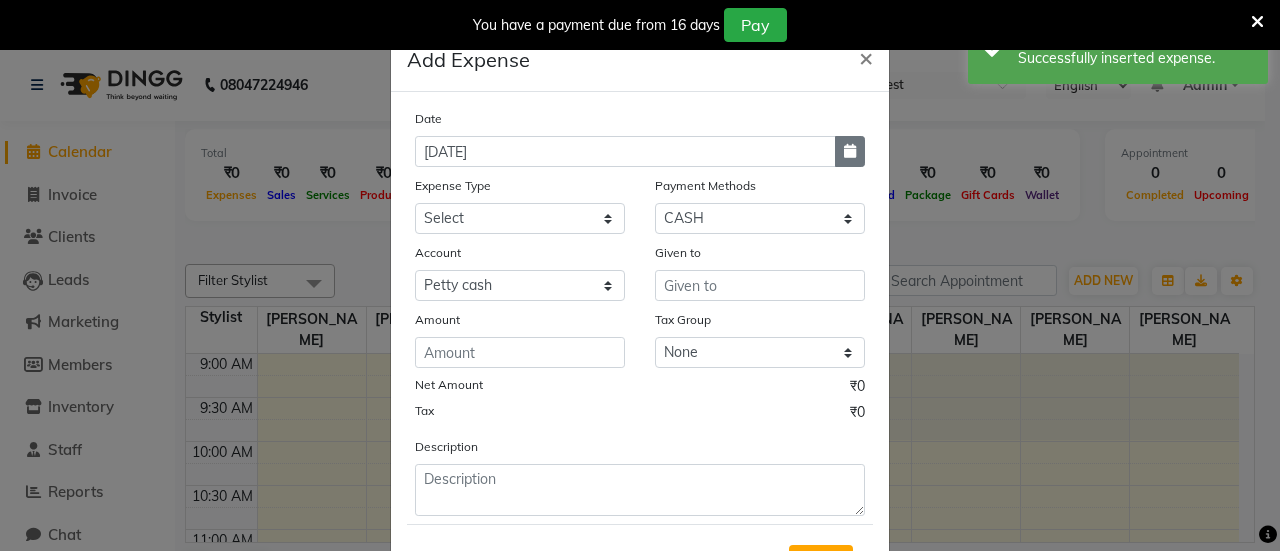 click 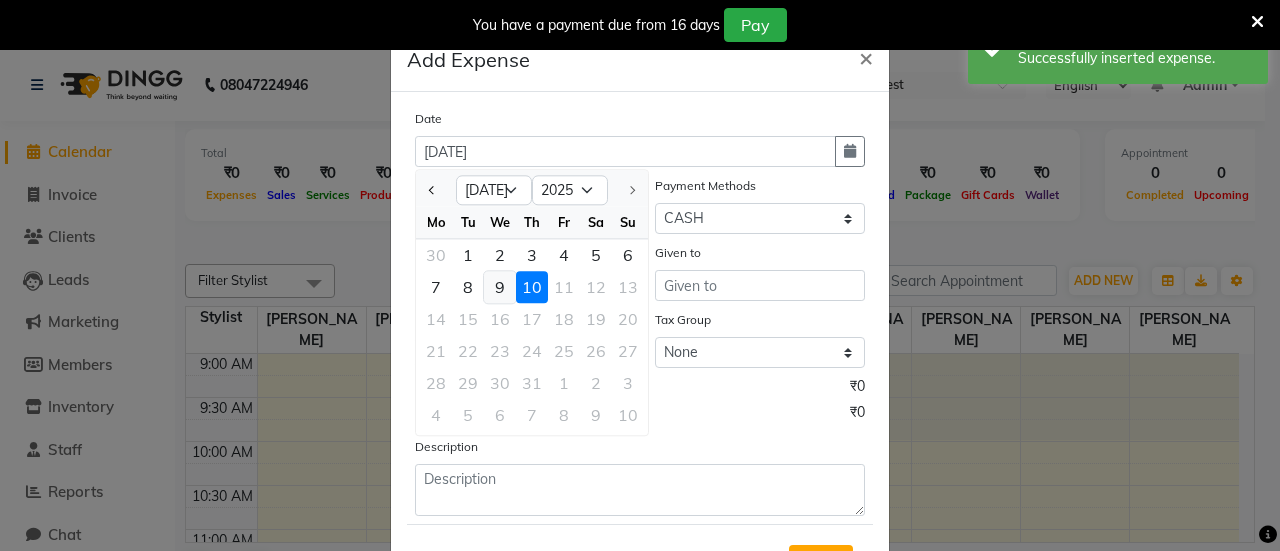 click on "9" 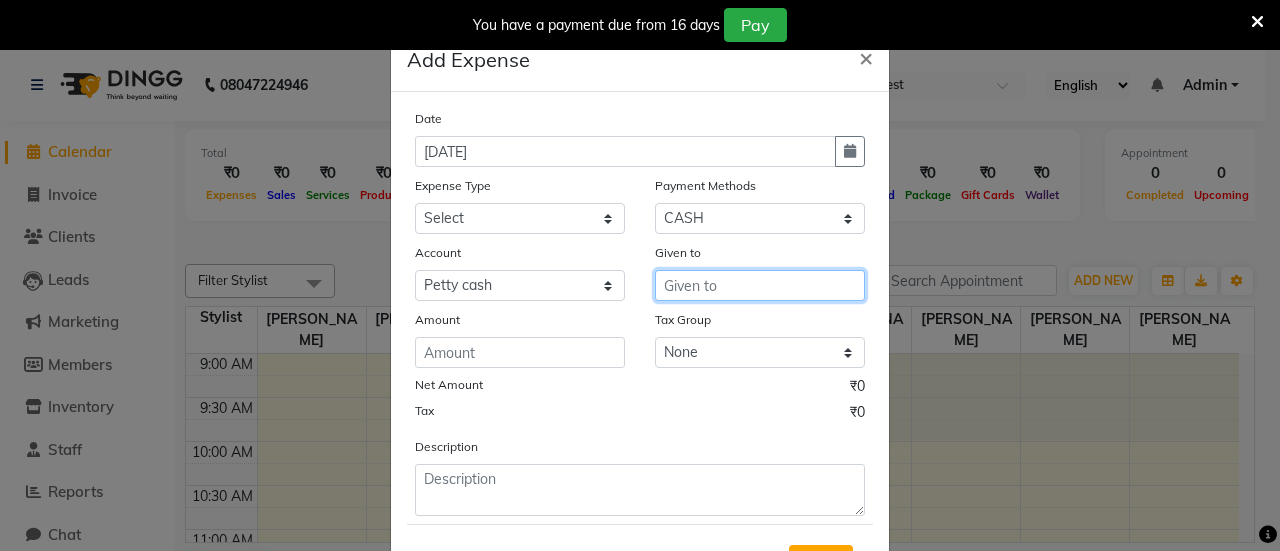 click at bounding box center (760, 285) 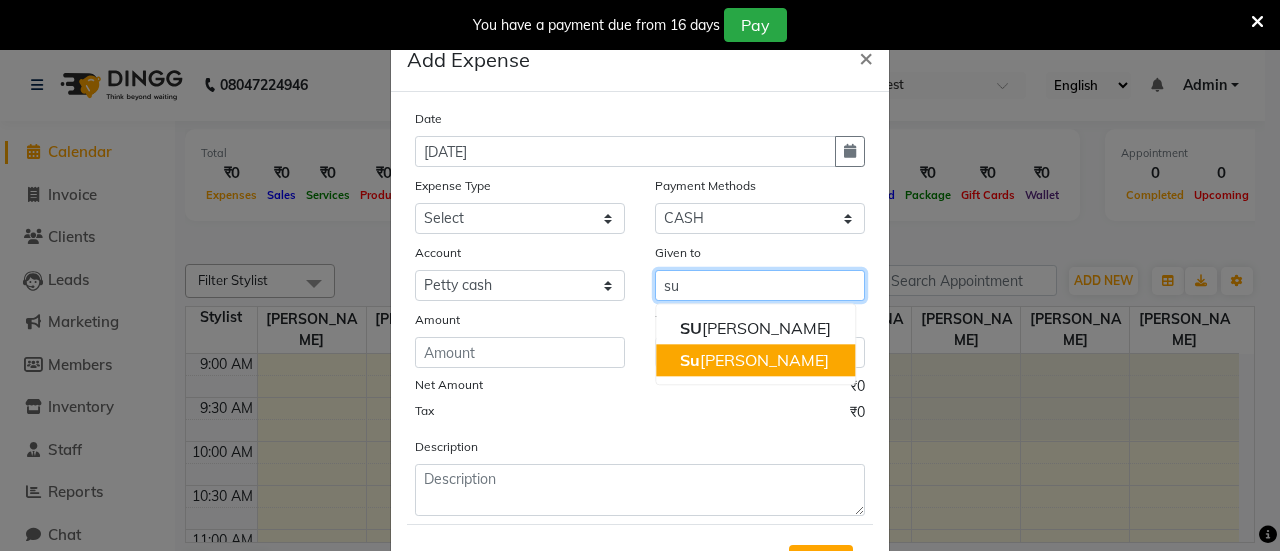 click on "Su shila Parmar" at bounding box center (754, 360) 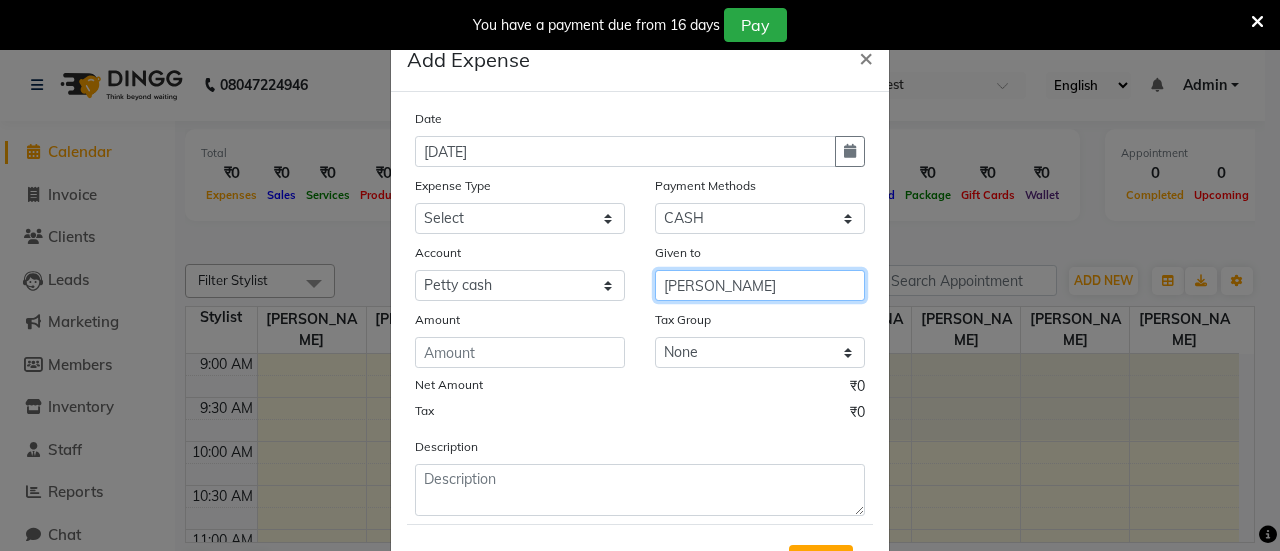 type on "[PERSON_NAME]" 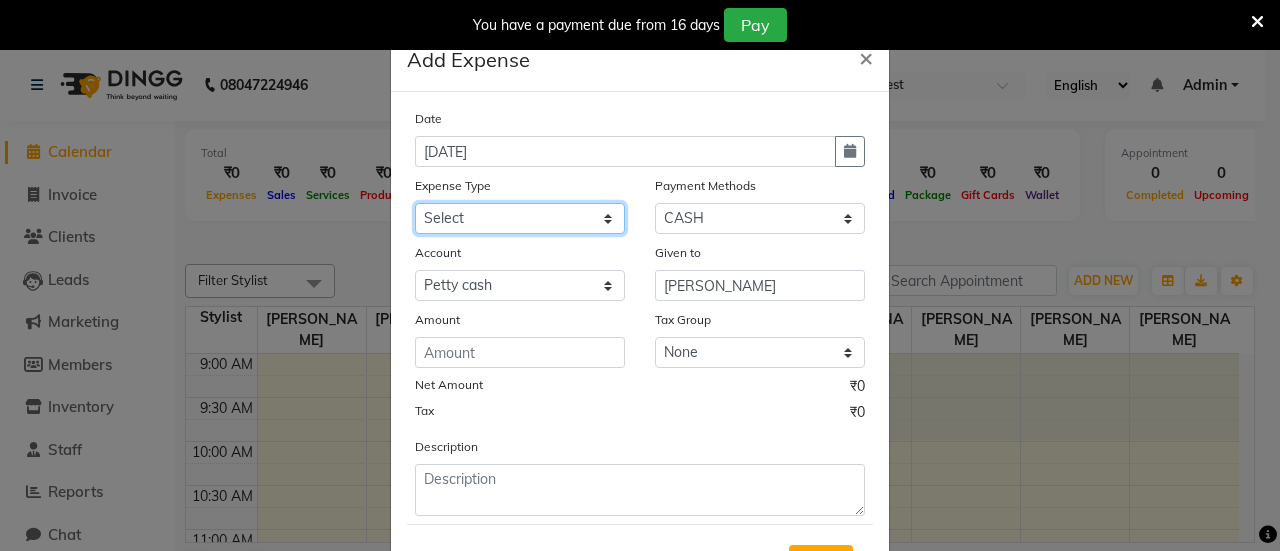 click on "Select Advance Salary Bank charges Car maintenance  Cash transfer to bank Cash transfer to hub Client Snacks Clinical charges Equipment Fuel Govt fee Incentive Insurance International purchase Loan Repayment Maintenance Marketing Miscellaneous MRA Other Pantry Product Rent Salary Staff Snacks Tax Tea & Refreshment Utilities" 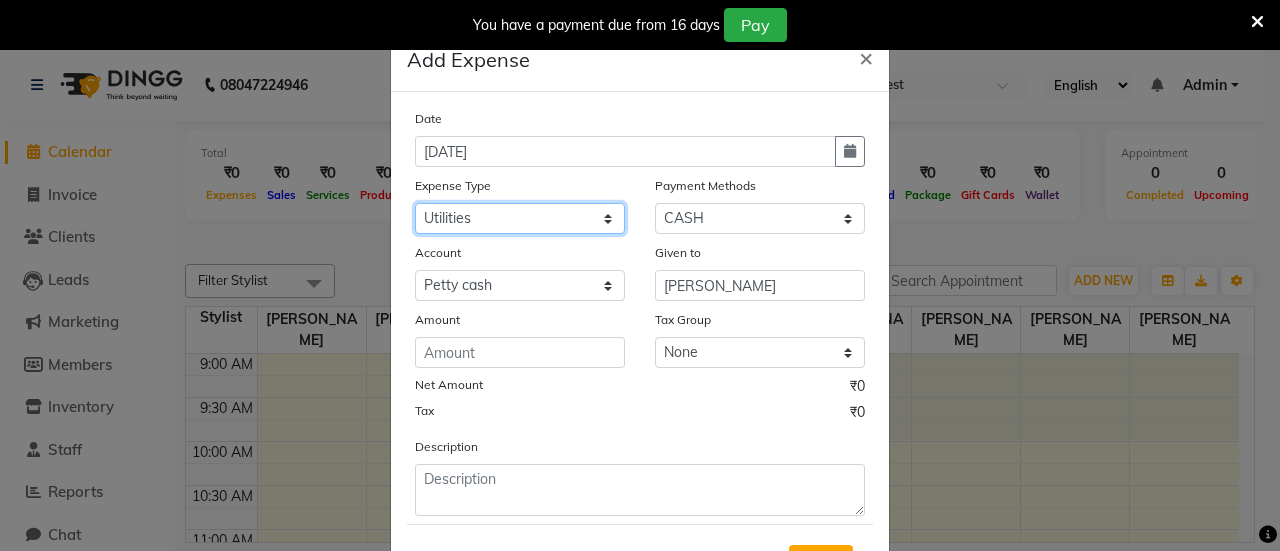 click on "Select Advance Salary Bank charges Car maintenance  Cash transfer to bank Cash transfer to hub Client Snacks Clinical charges Equipment Fuel Govt fee Incentive Insurance International purchase Loan Repayment Maintenance Marketing Miscellaneous MRA Other Pantry Product Rent Salary Staff Snacks Tax Tea & Refreshment Utilities" 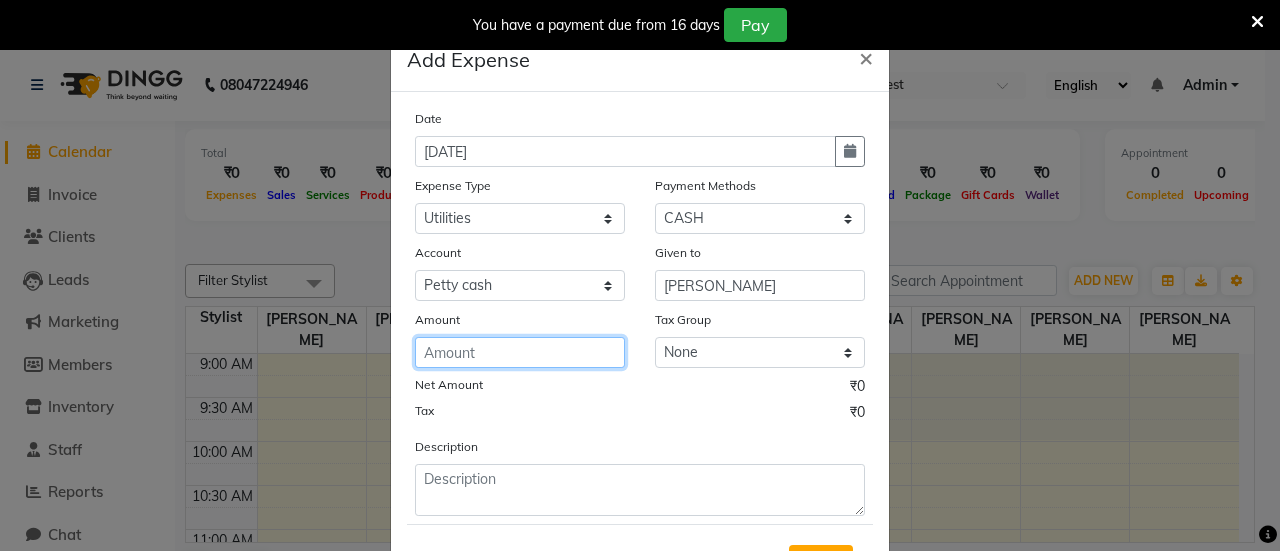 click 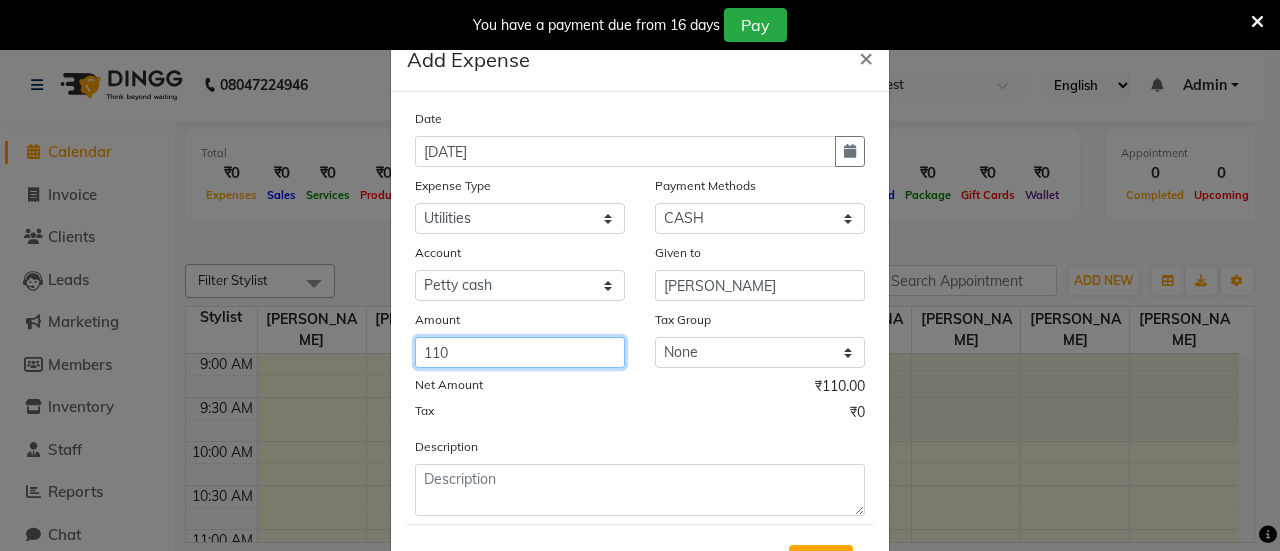 type on "110" 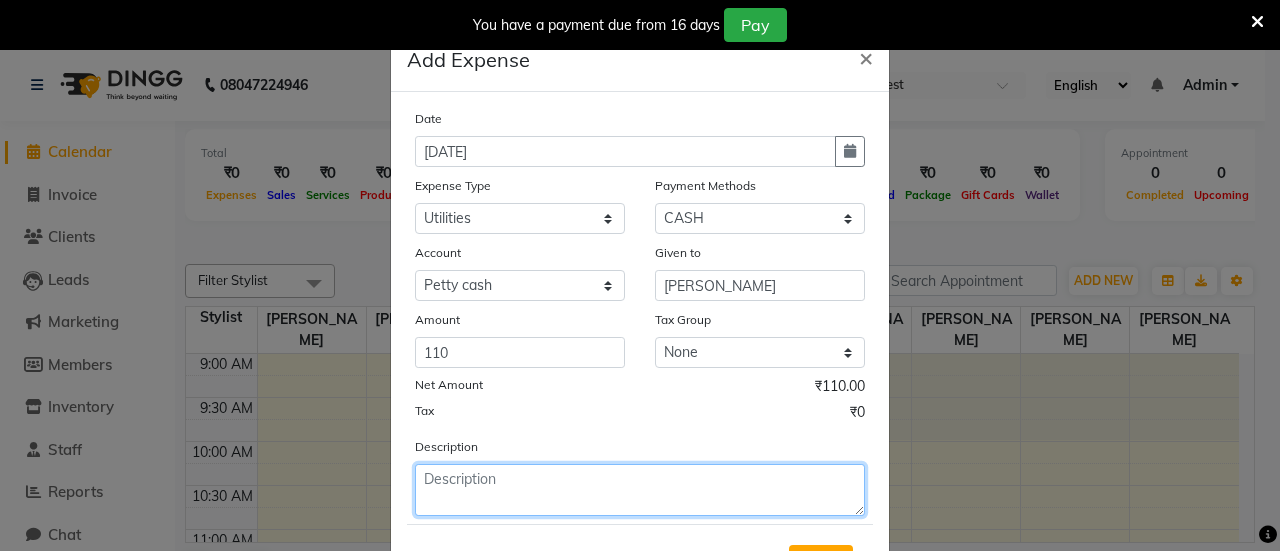 click 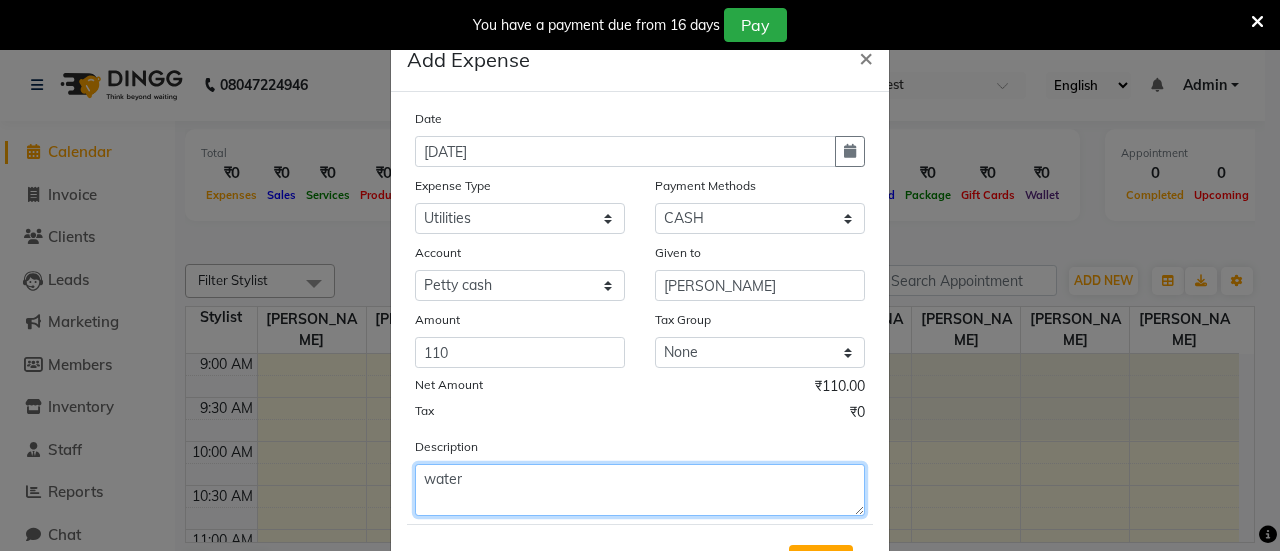 scroll, scrollTop: 94, scrollLeft: 0, axis: vertical 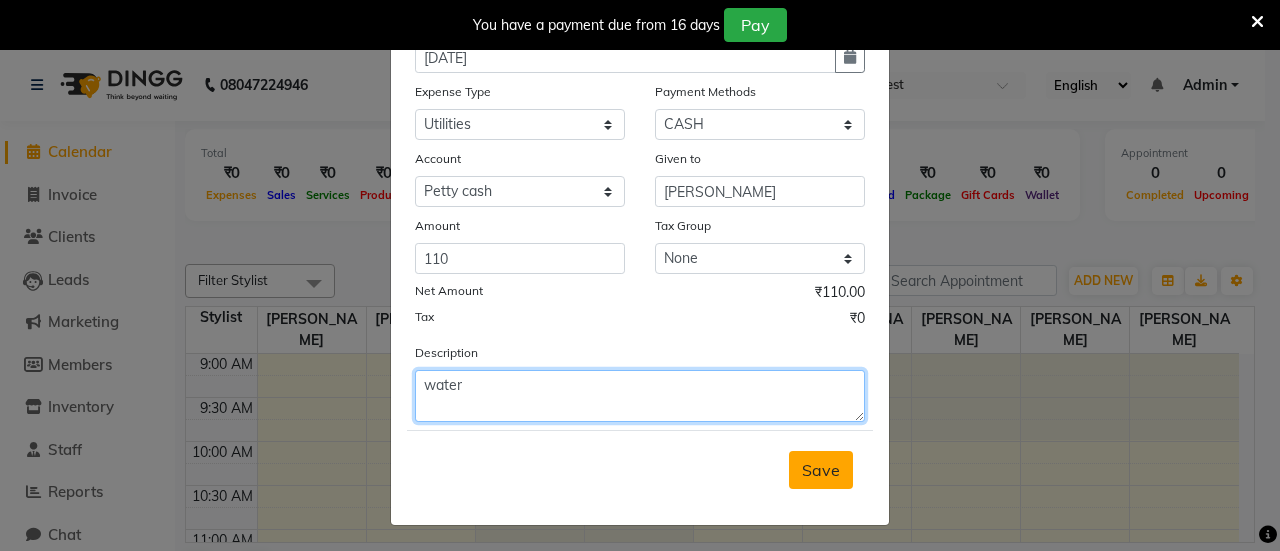 type on "water" 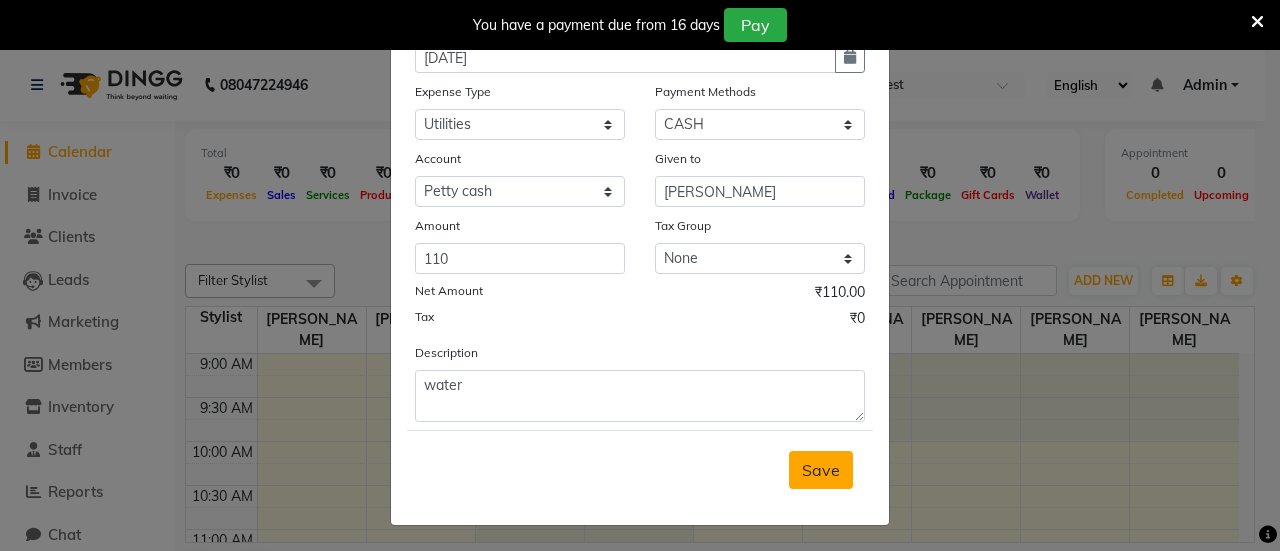 click on "Save" at bounding box center [821, 470] 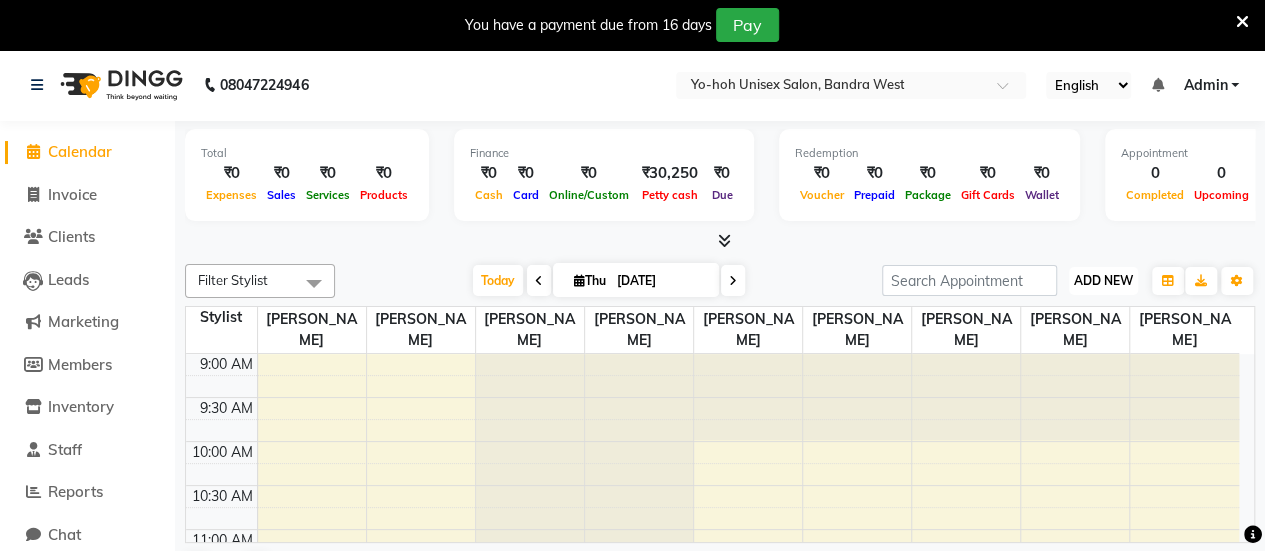 click on "ADD NEW" at bounding box center [1103, 280] 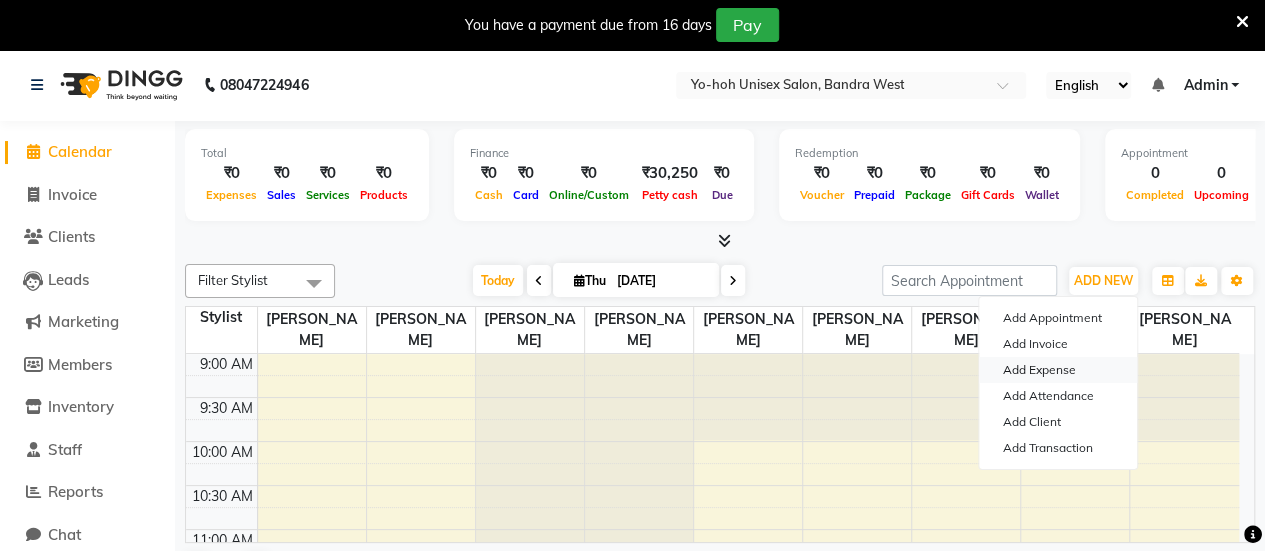 click on "Add Expense" at bounding box center (1058, 370) 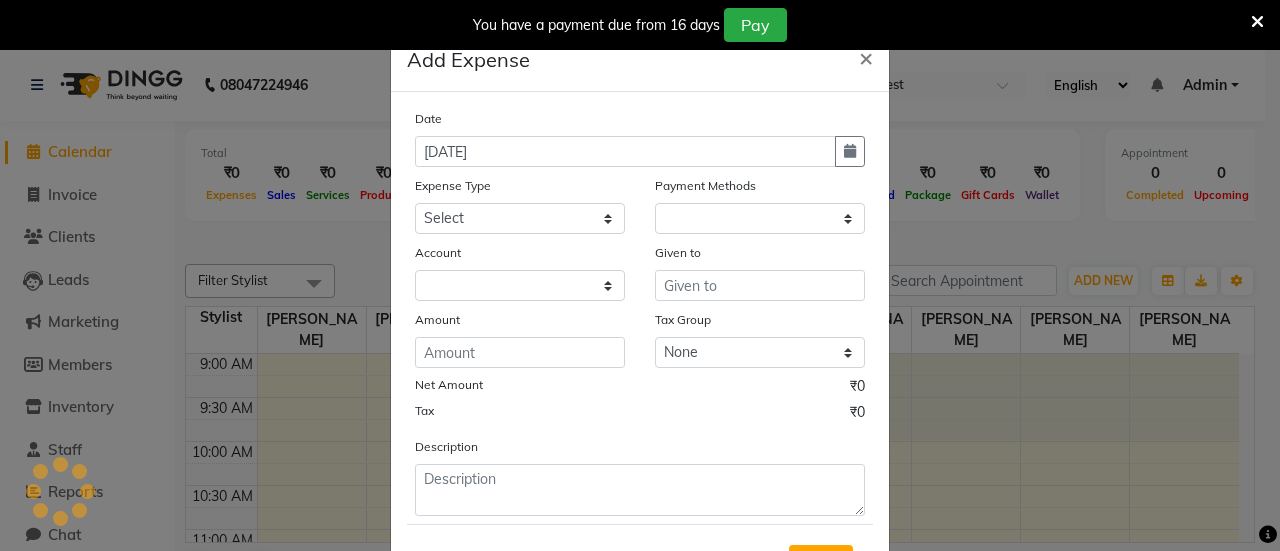 select on "1" 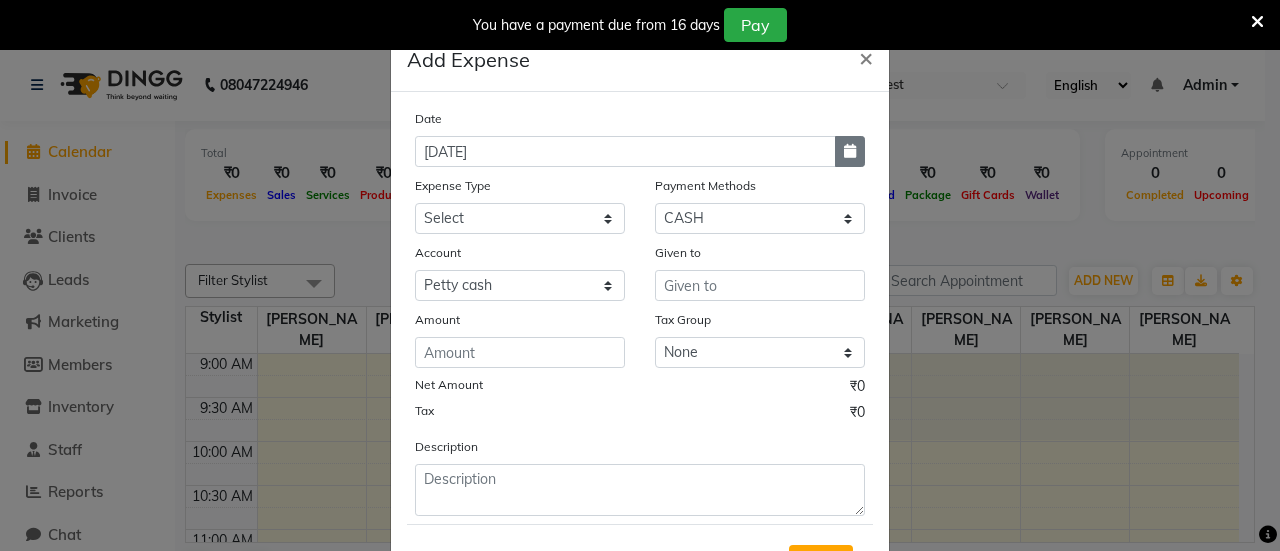 click 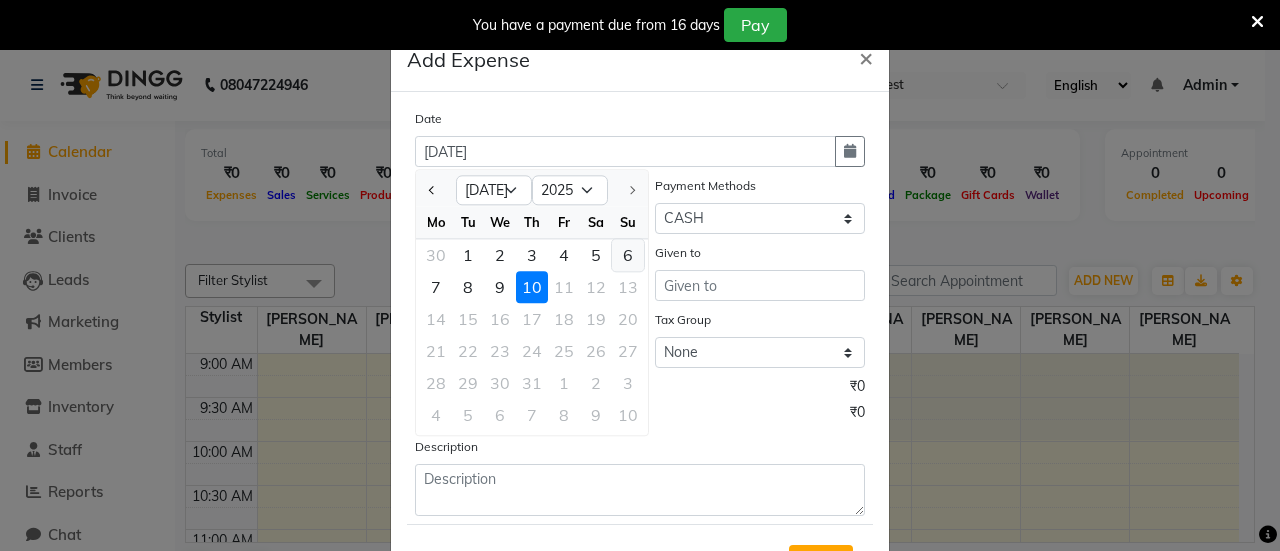 click on "6" 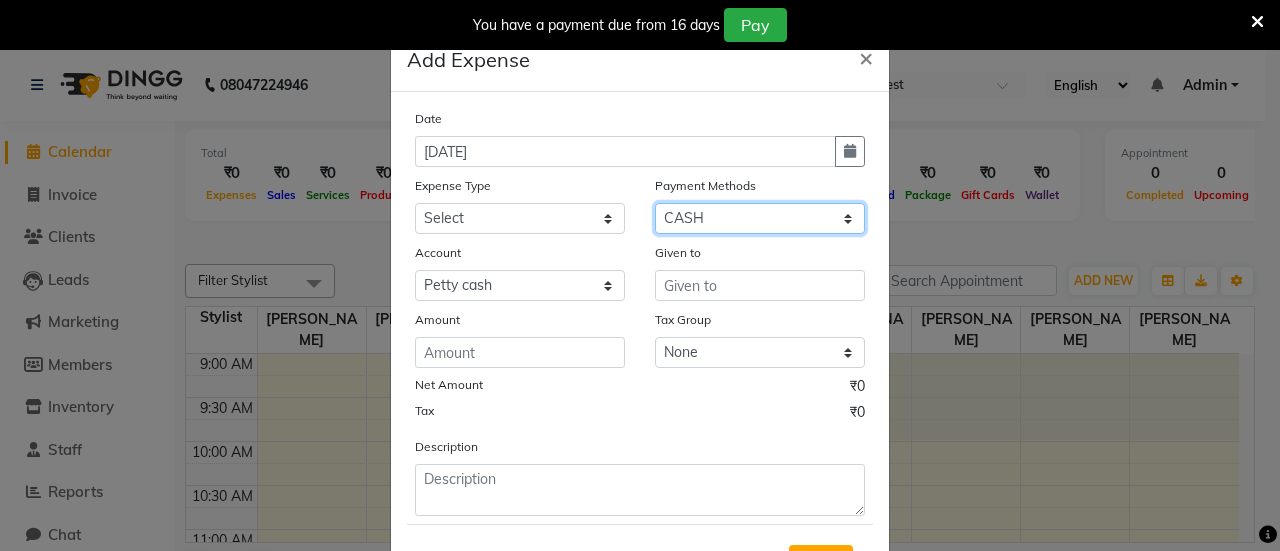click on "Select CASH UPI CARD Prepaid" 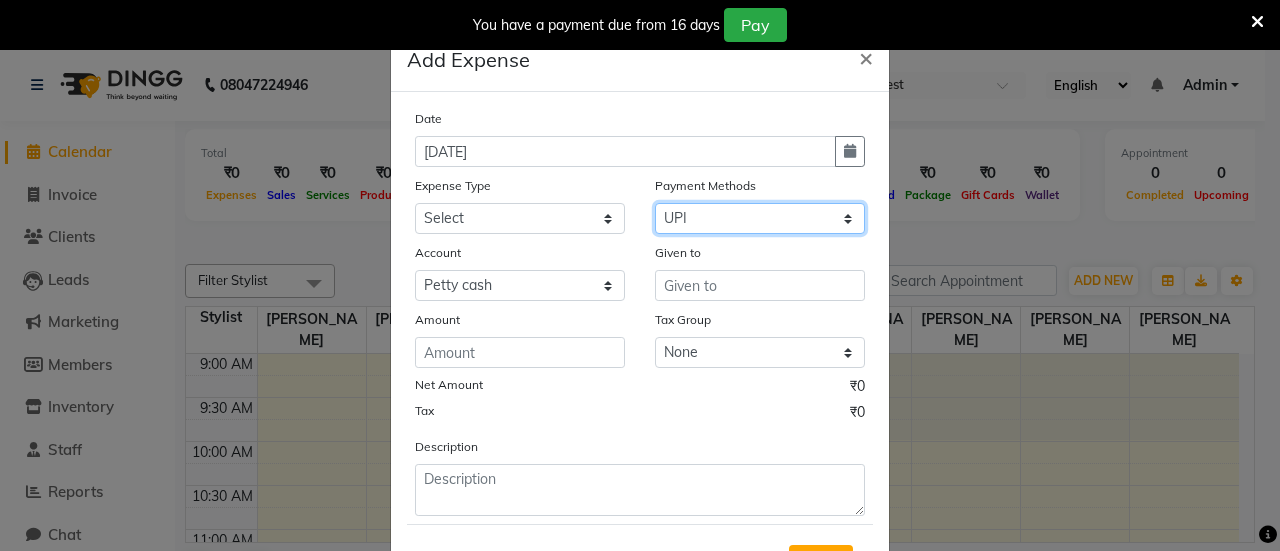 click on "Select CASH UPI CARD Prepaid" 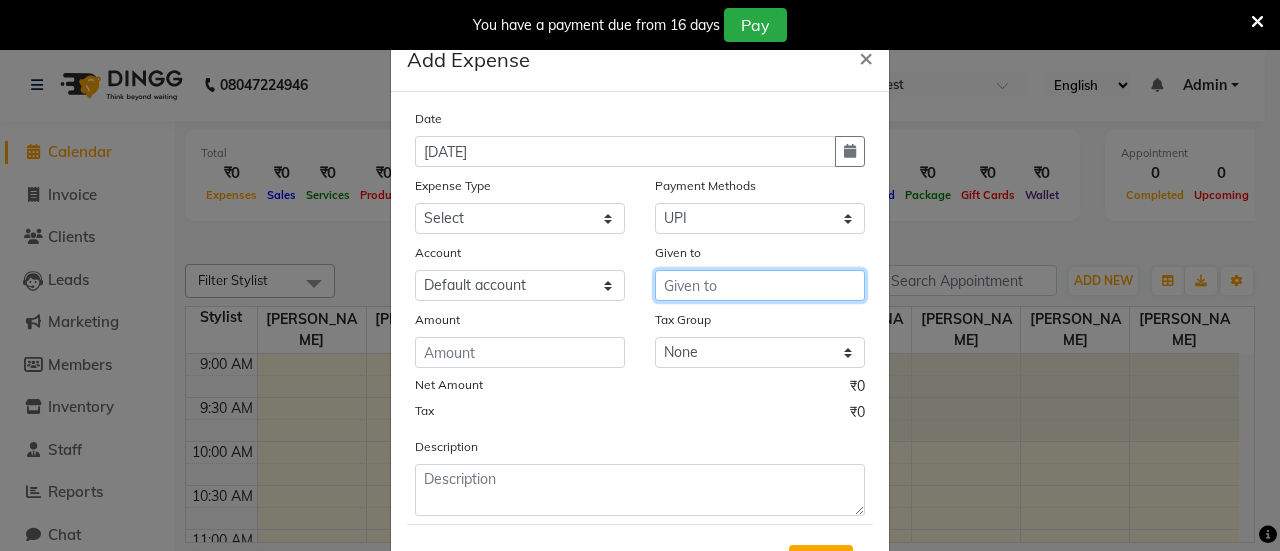 click at bounding box center (760, 285) 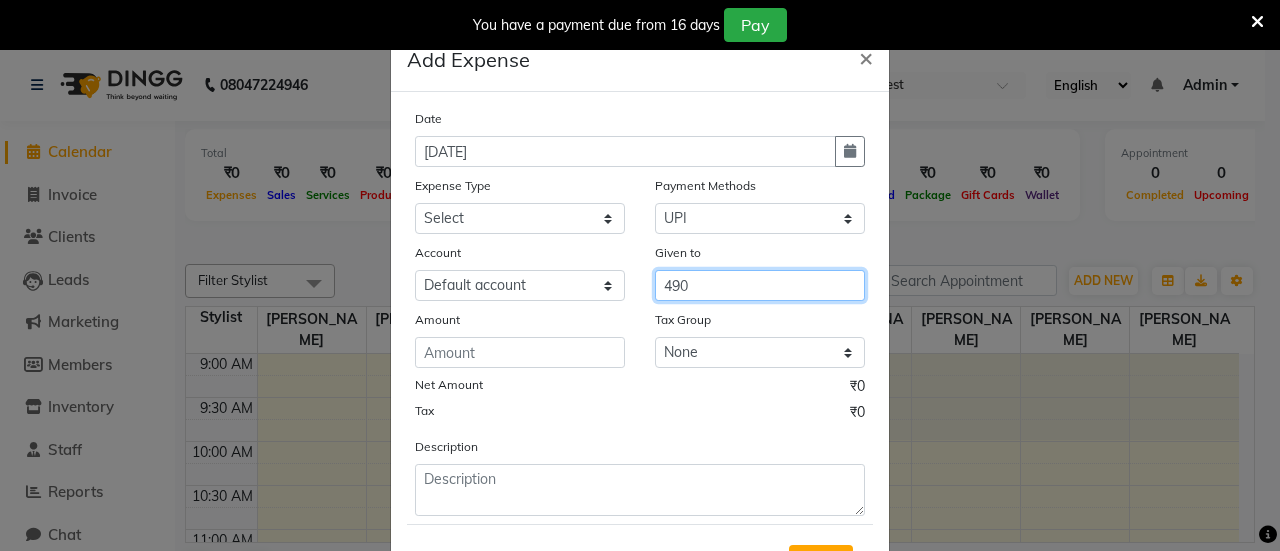 type on "490" 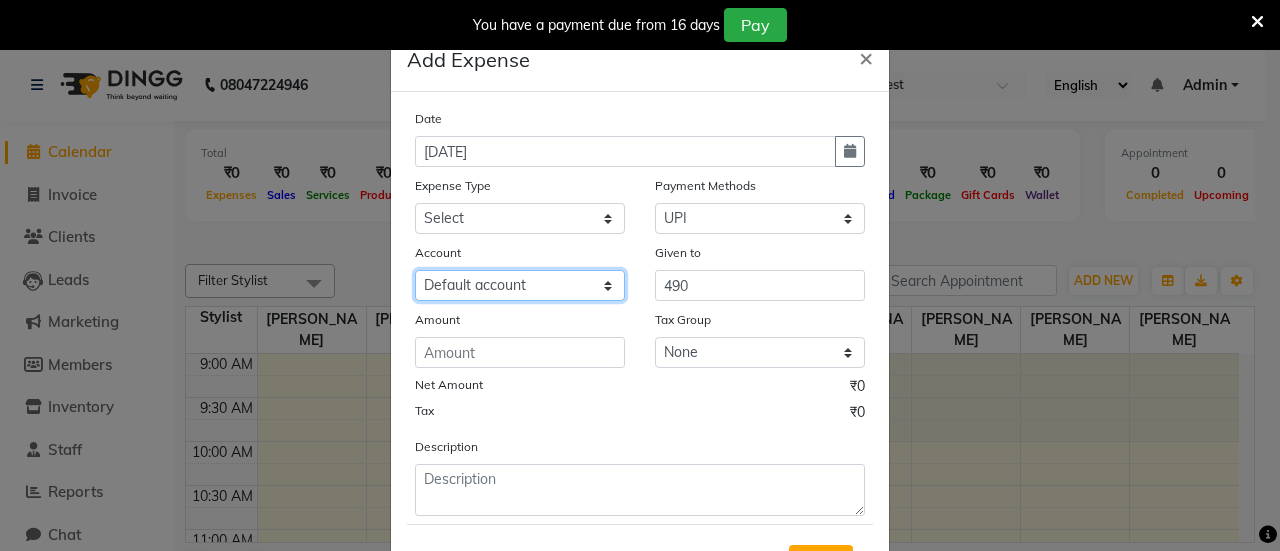 click on "Select Default account" 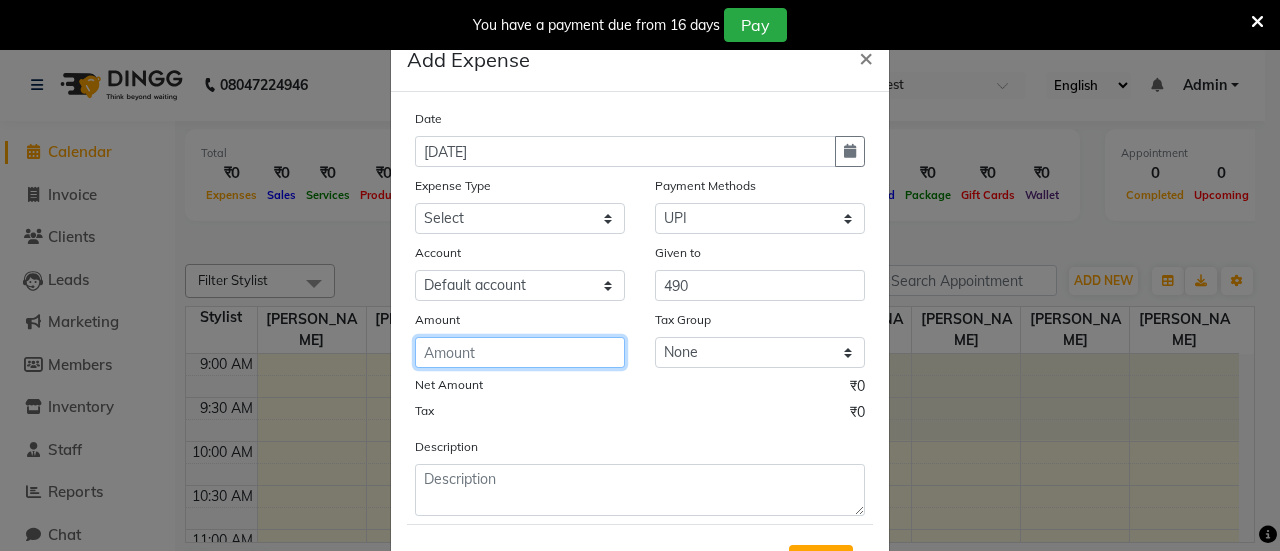 click 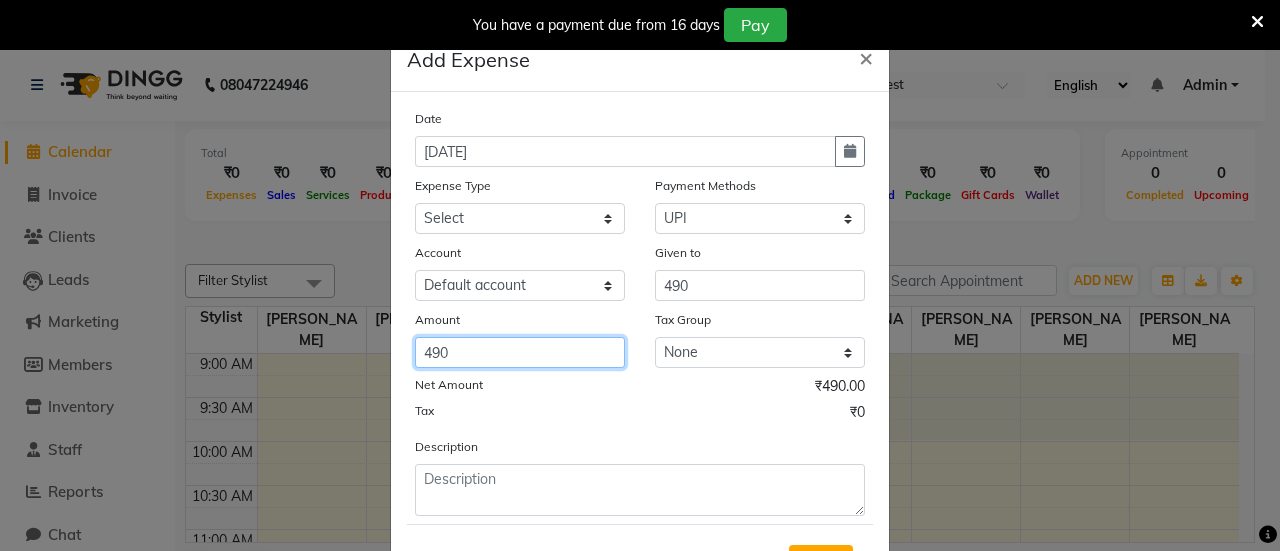 type on "490" 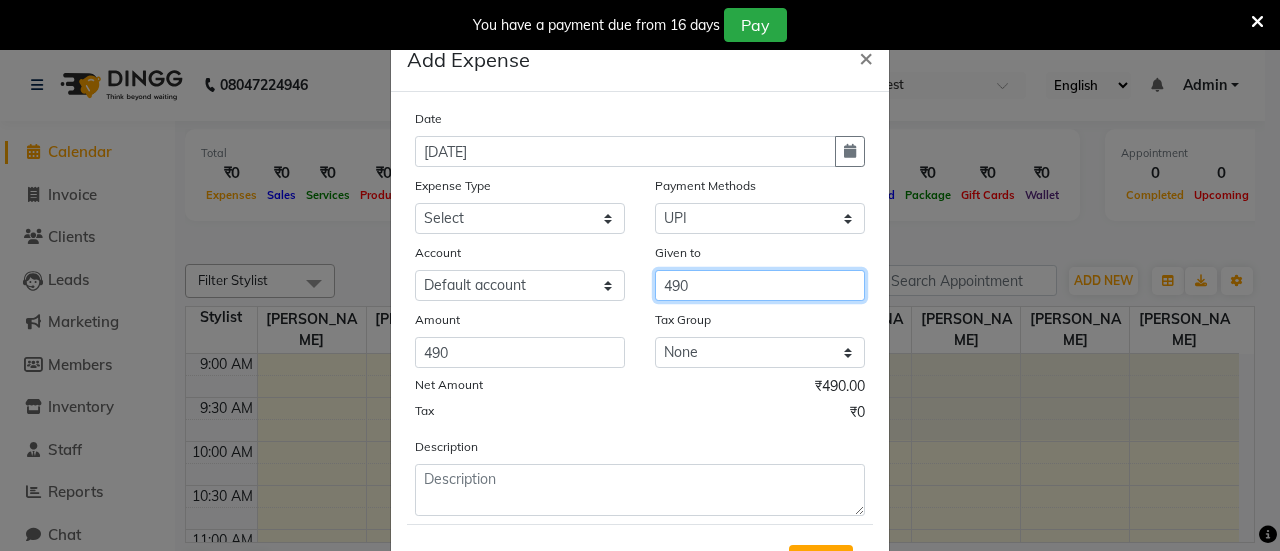 click on "490" at bounding box center [760, 285] 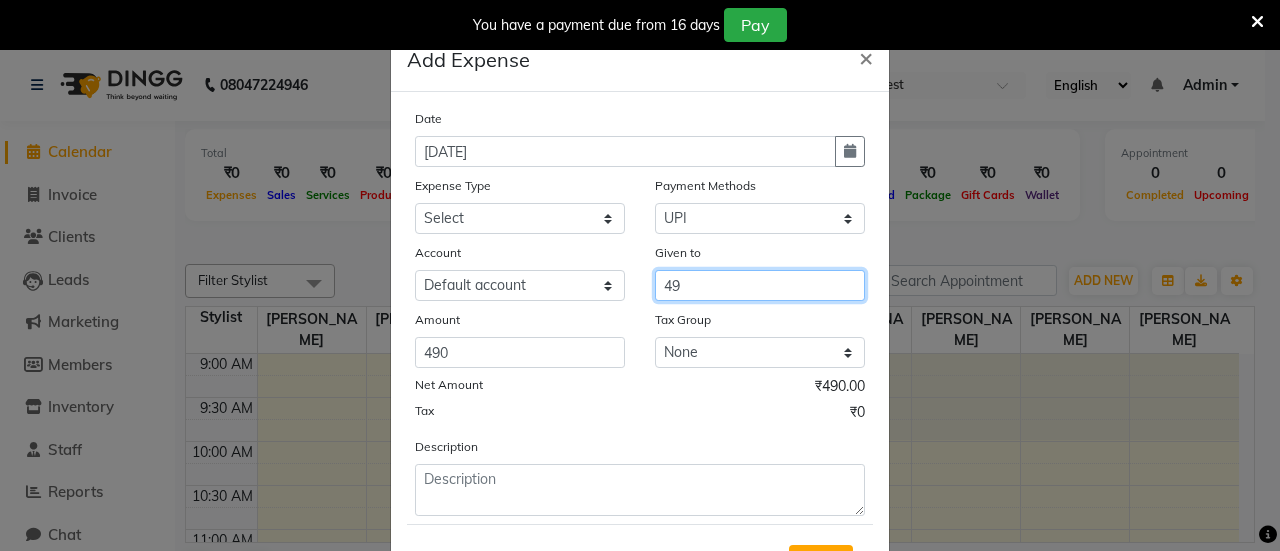 type on "4" 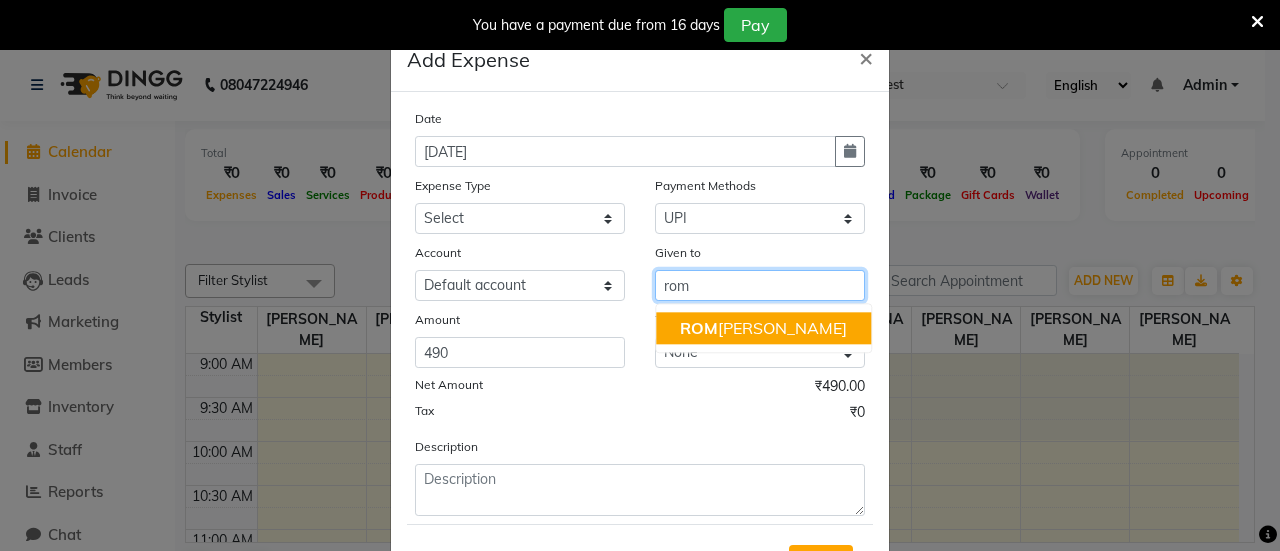 click on "ROM IKHA HAROLD BORGES" at bounding box center (763, 328) 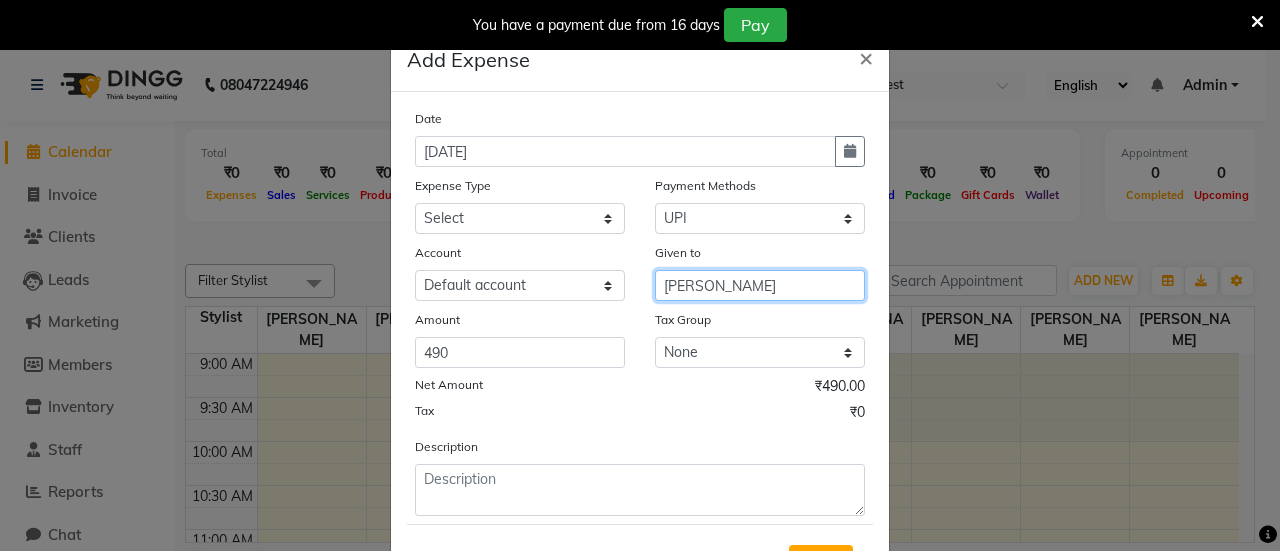 type on "[PERSON_NAME]" 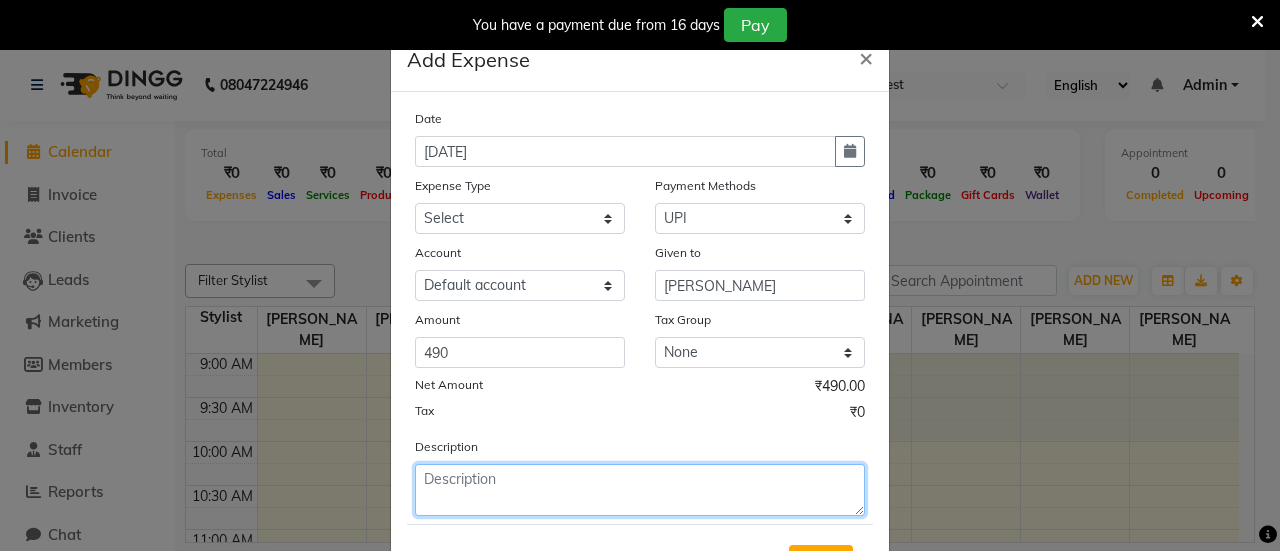 click 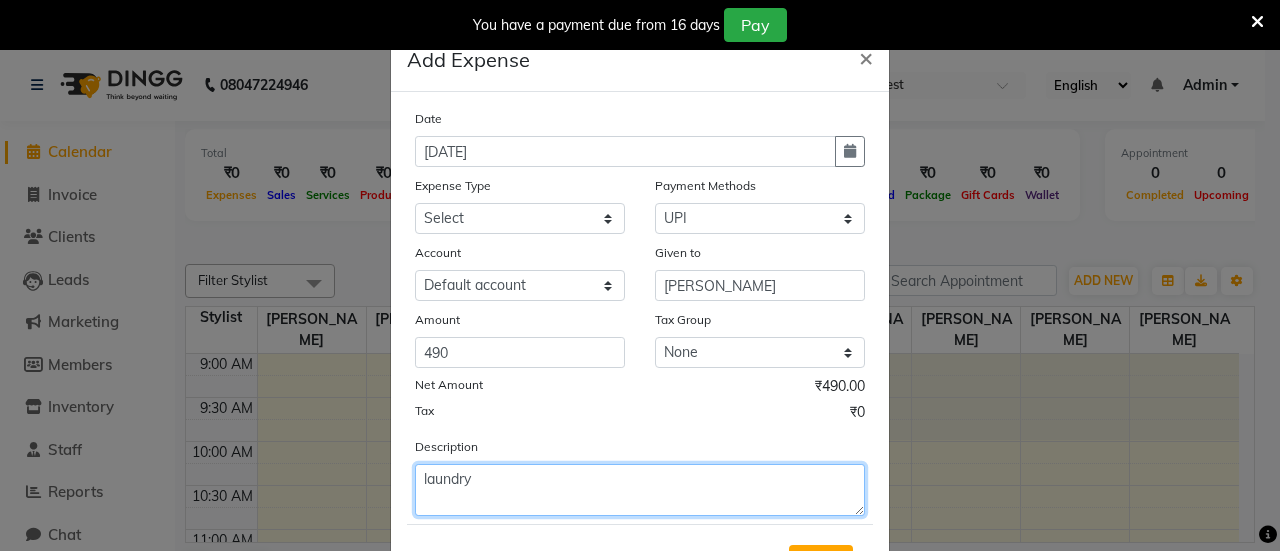 scroll, scrollTop: 94, scrollLeft: 0, axis: vertical 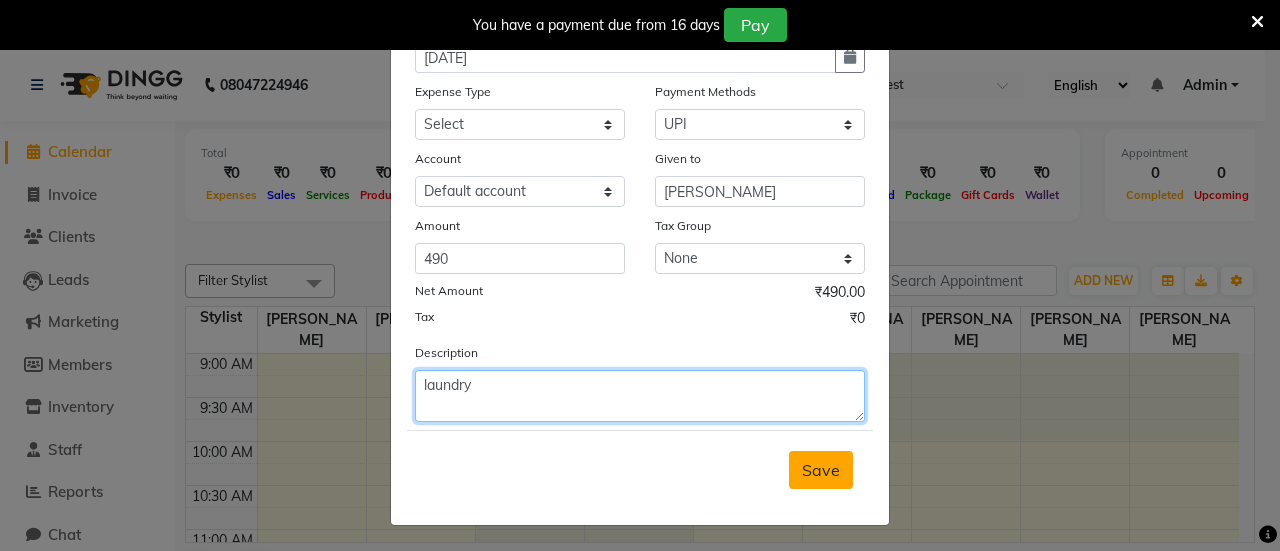 type on "laundry" 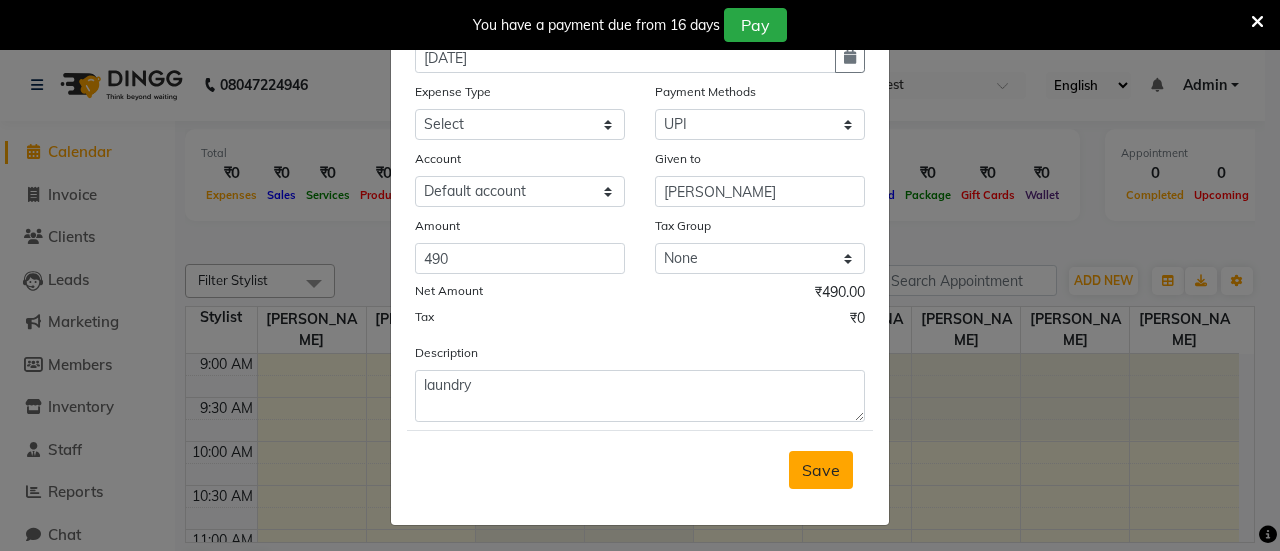 click on "Save" at bounding box center [821, 470] 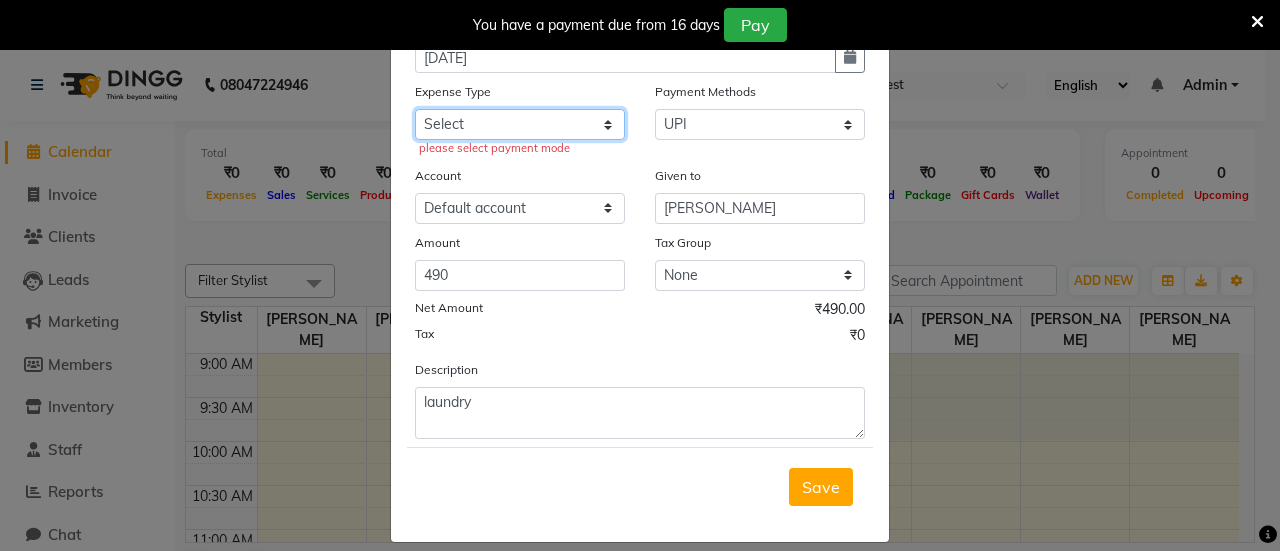 click on "Select Advance Salary Bank charges Car maintenance  Cash transfer to bank Cash transfer to hub Client Snacks Clinical charges Equipment Fuel Govt fee Incentive Insurance International purchase Loan Repayment Maintenance Marketing Miscellaneous MRA Other Pantry Product Rent Salary Staff Snacks Tax Tea & Refreshment Utilities" 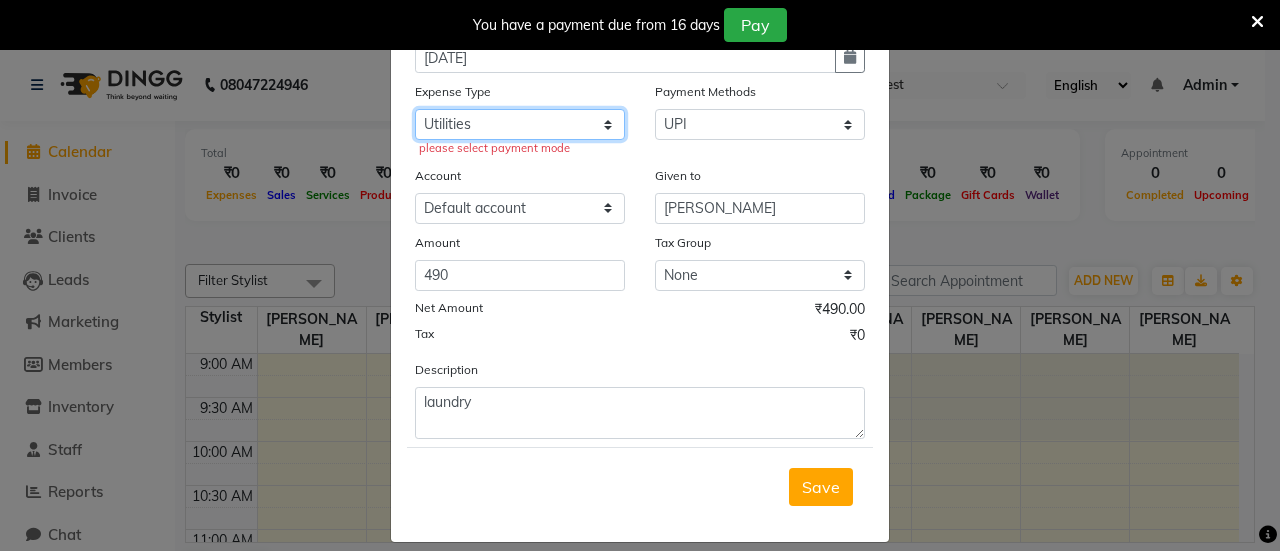 click on "Select Advance Salary Bank charges Car maintenance  Cash transfer to bank Cash transfer to hub Client Snacks Clinical charges Equipment Fuel Govt fee Incentive Insurance International purchase Loan Repayment Maintenance Marketing Miscellaneous MRA Other Pantry Product Rent Salary Staff Snacks Tax Tea & Refreshment Utilities" 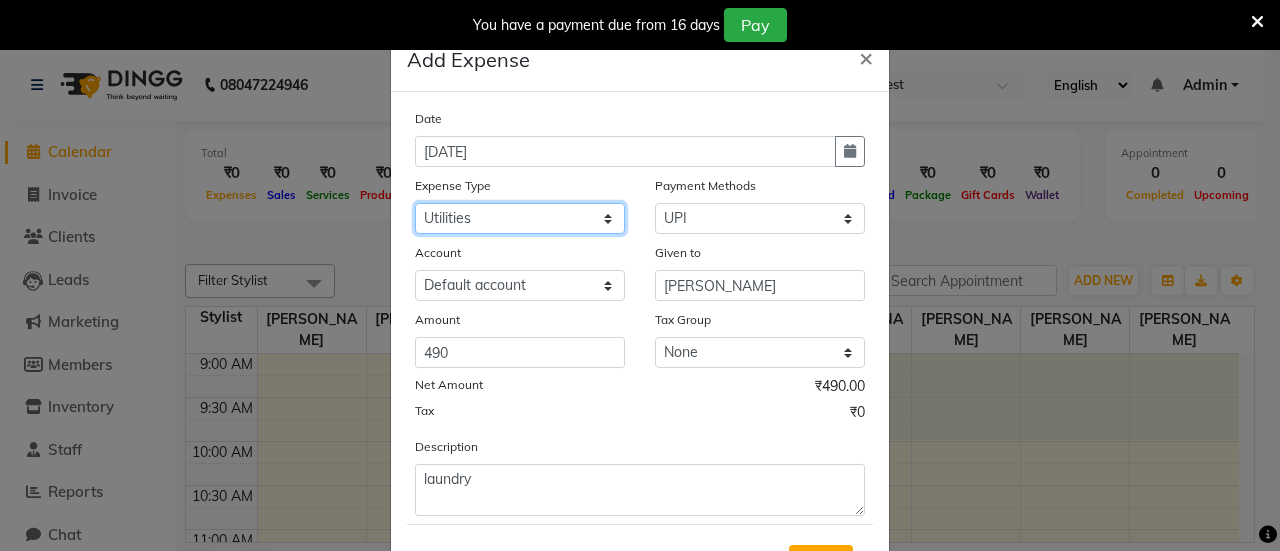 scroll, scrollTop: 94, scrollLeft: 0, axis: vertical 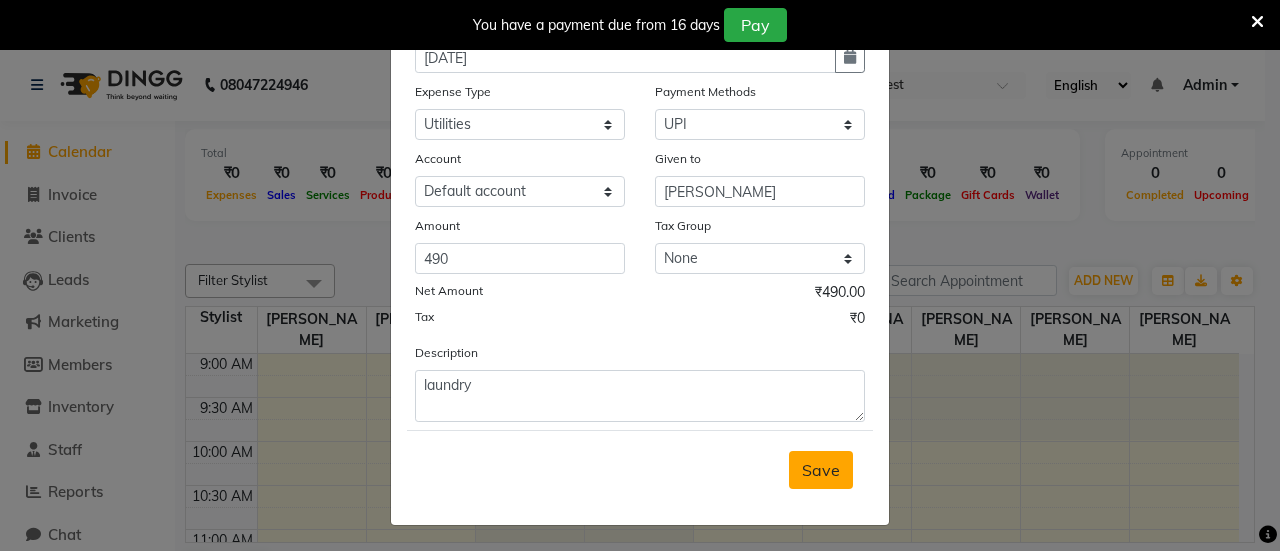 click on "Save" at bounding box center (821, 470) 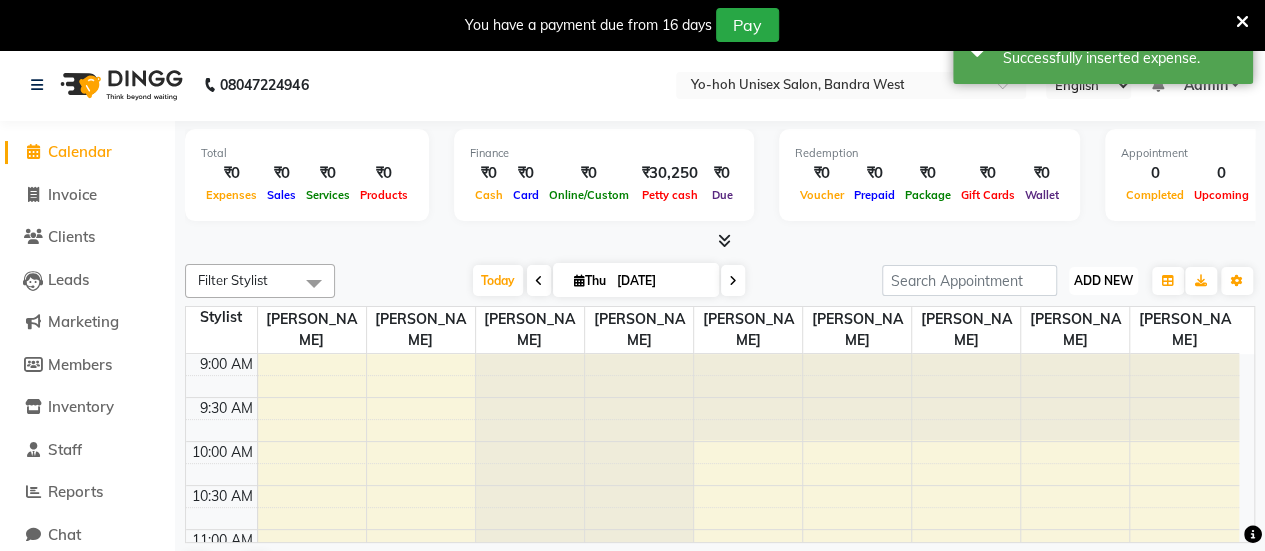 click on "ADD NEW" at bounding box center (1103, 280) 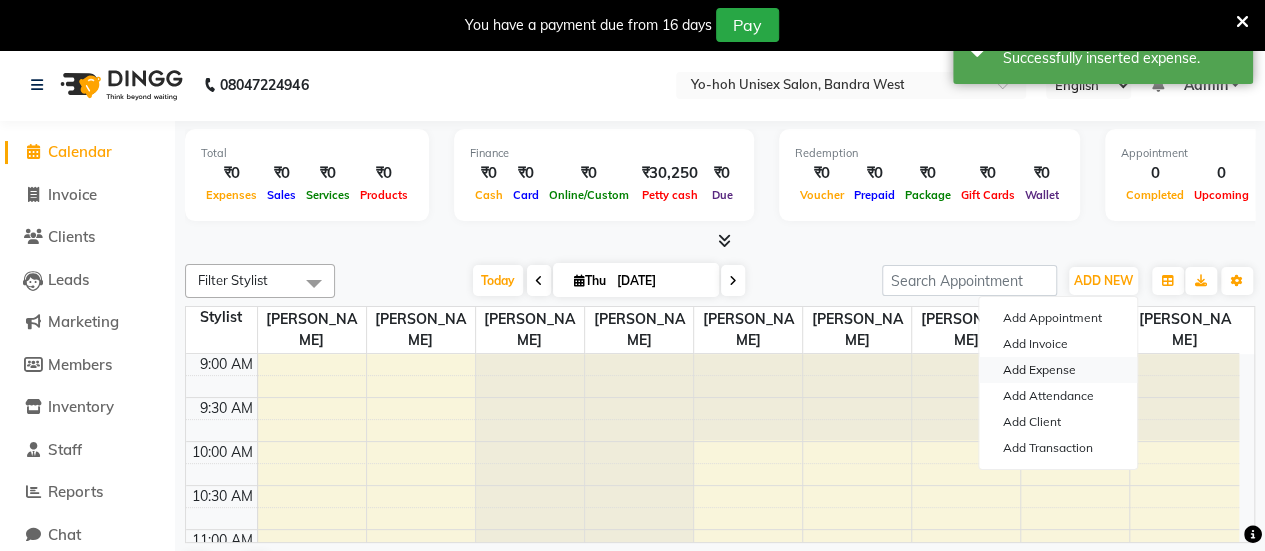 click on "Add Expense" at bounding box center [1058, 370] 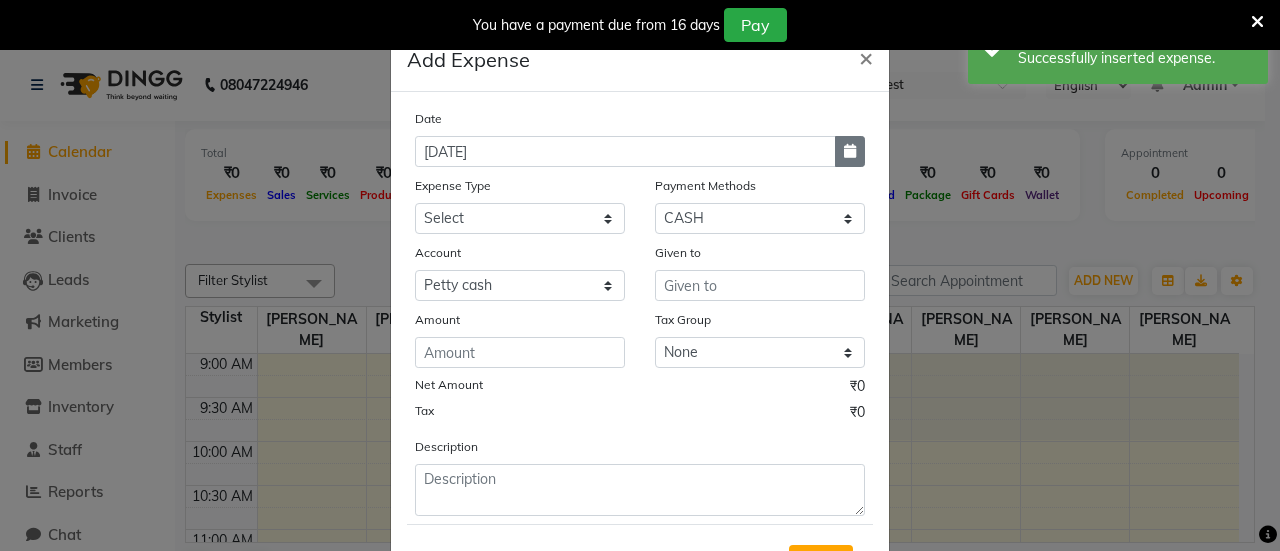 click 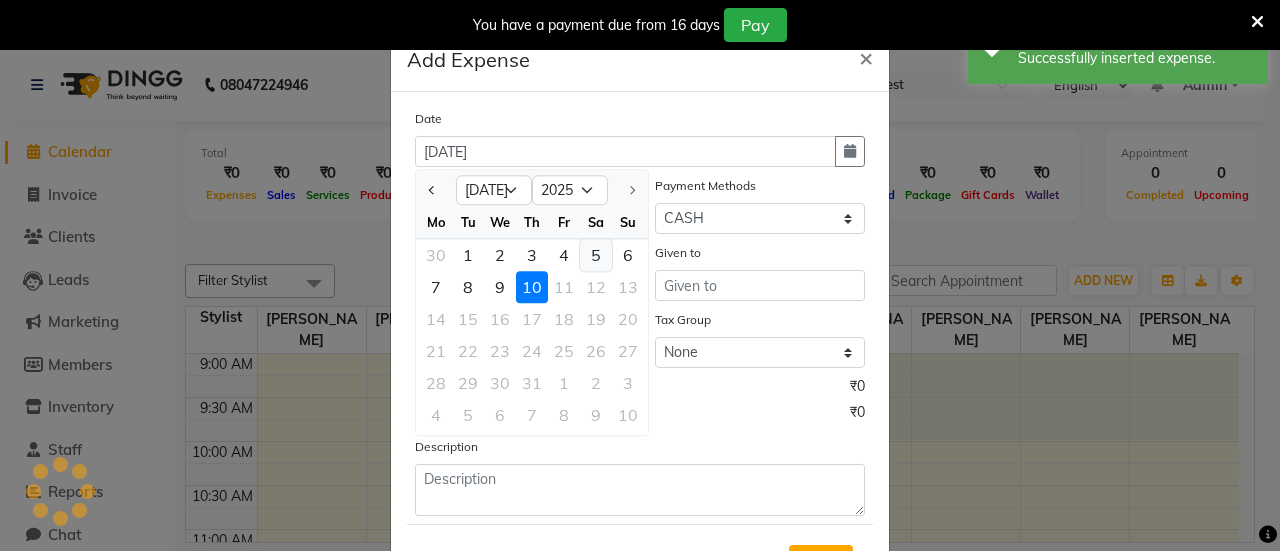 click on "5" 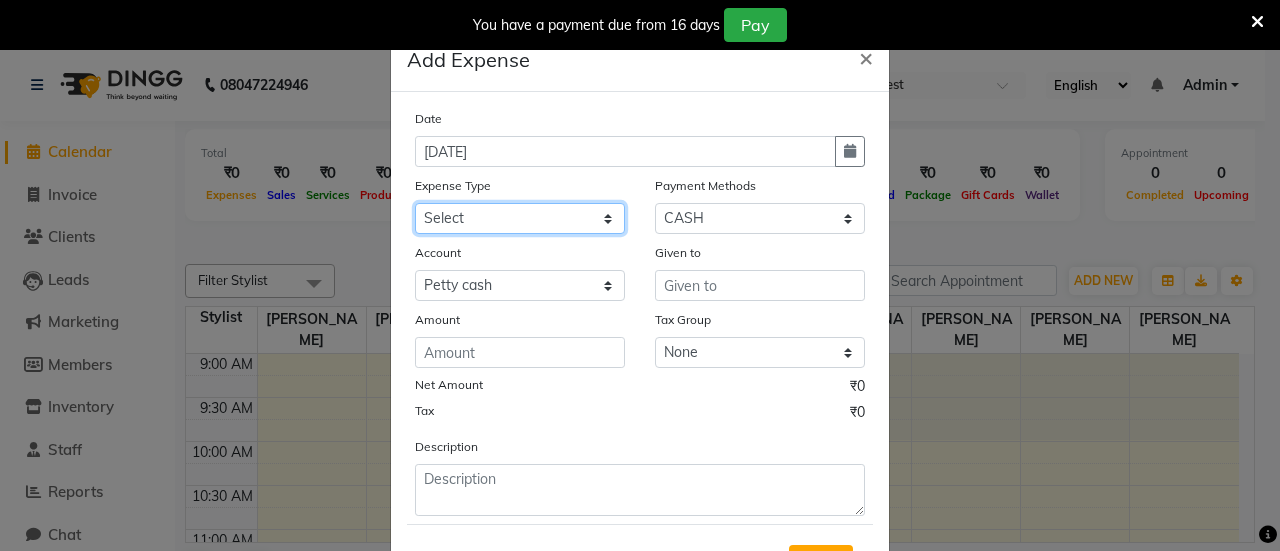 click on "Select Advance Salary Bank charges Car maintenance  Cash transfer to bank Cash transfer to hub Client Snacks Clinical charges Equipment Fuel Govt fee Incentive Insurance International purchase Loan Repayment Maintenance Marketing Miscellaneous MRA Other Pantry Product Rent Salary Staff Snacks Tax Tea & Refreshment Utilities" 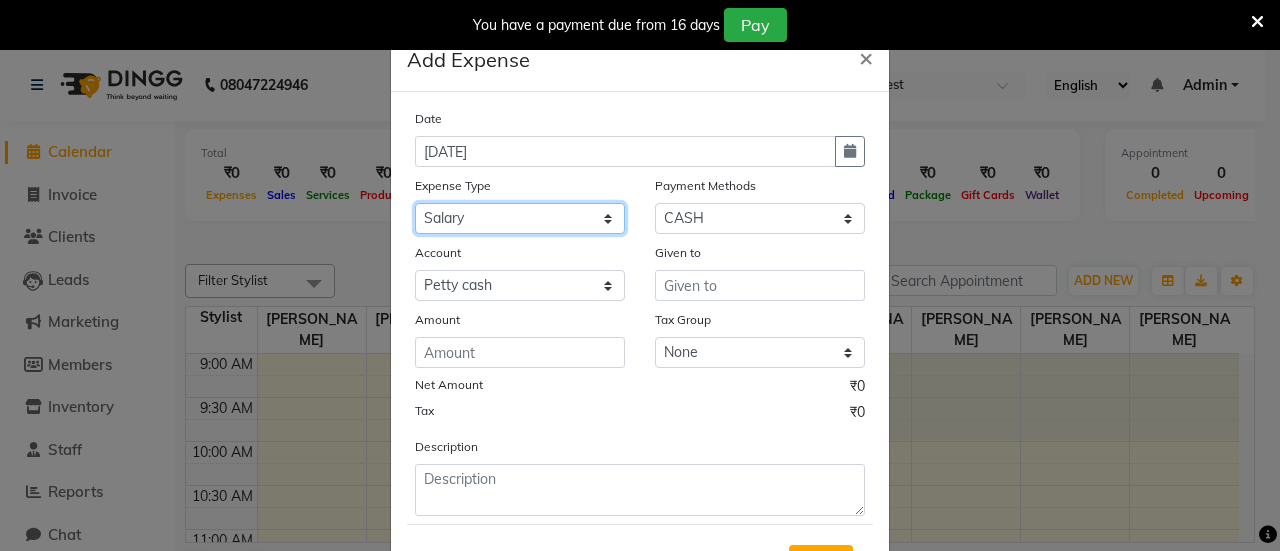 click on "Select Advance Salary Bank charges Car maintenance  Cash transfer to bank Cash transfer to hub Client Snacks Clinical charges Equipment Fuel Govt fee Incentive Insurance International purchase Loan Repayment Maintenance Marketing Miscellaneous MRA Other Pantry Product Rent Salary Staff Snacks Tax Tea & Refreshment Utilities" 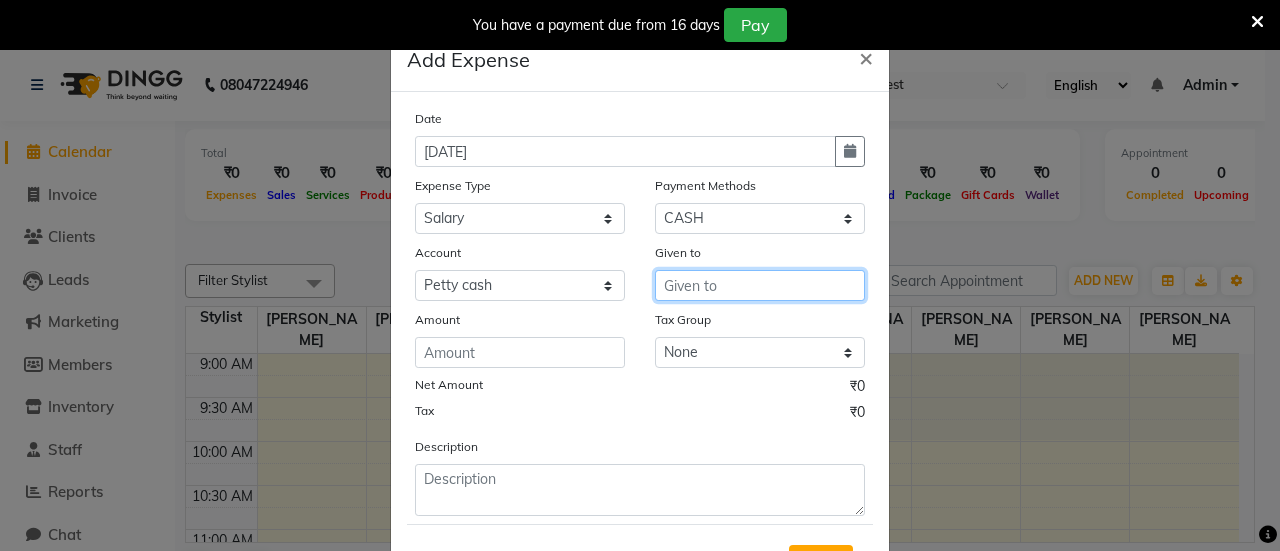 click at bounding box center (760, 285) 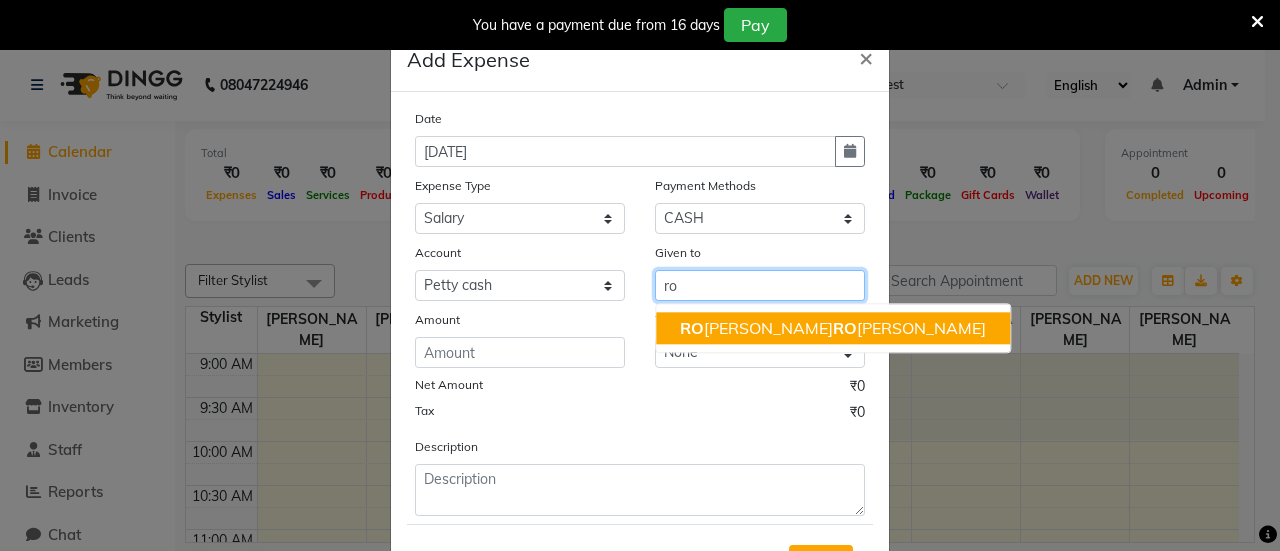 click on "RO MIKHA HA RO LD BORGES" at bounding box center [833, 328] 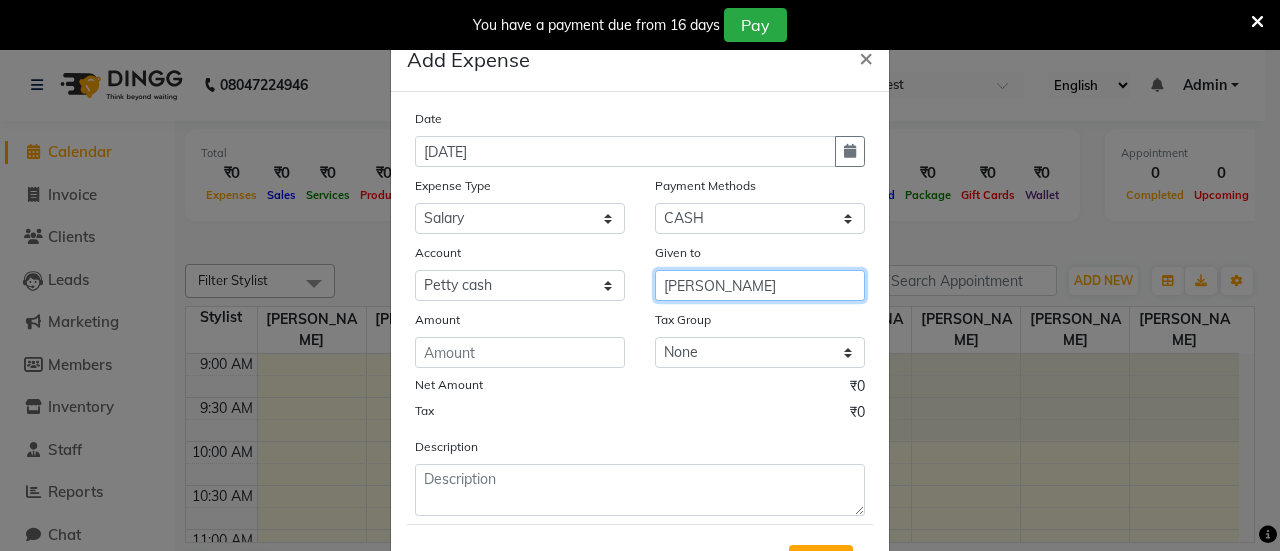 type on "[PERSON_NAME]" 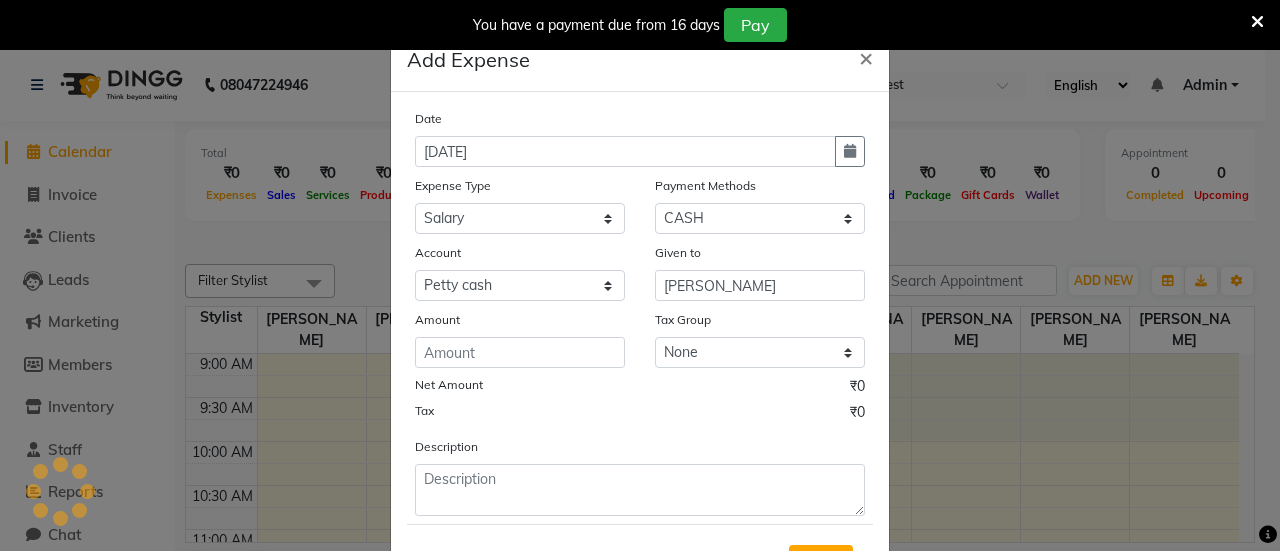 click on "Date 05-07-2025 Expense Type Select Advance Salary Bank charges Car maintenance  Cash transfer to bank Cash transfer to hub Client Snacks Clinical charges Equipment Fuel Govt fee Incentive Insurance International purchase Loan Repayment Maintenance Marketing Miscellaneous MRA Other Pantry Product Rent Salary Staff Snacks Tax Tea & Refreshment Utilities Payment Methods Select CASH UPI CARD Prepaid Account Select Petty cash Default account Given to ROMIKHA HAROLD BORGES Amount Tax Group None GST Net Amount ₹0 Tax ₹0 Description" 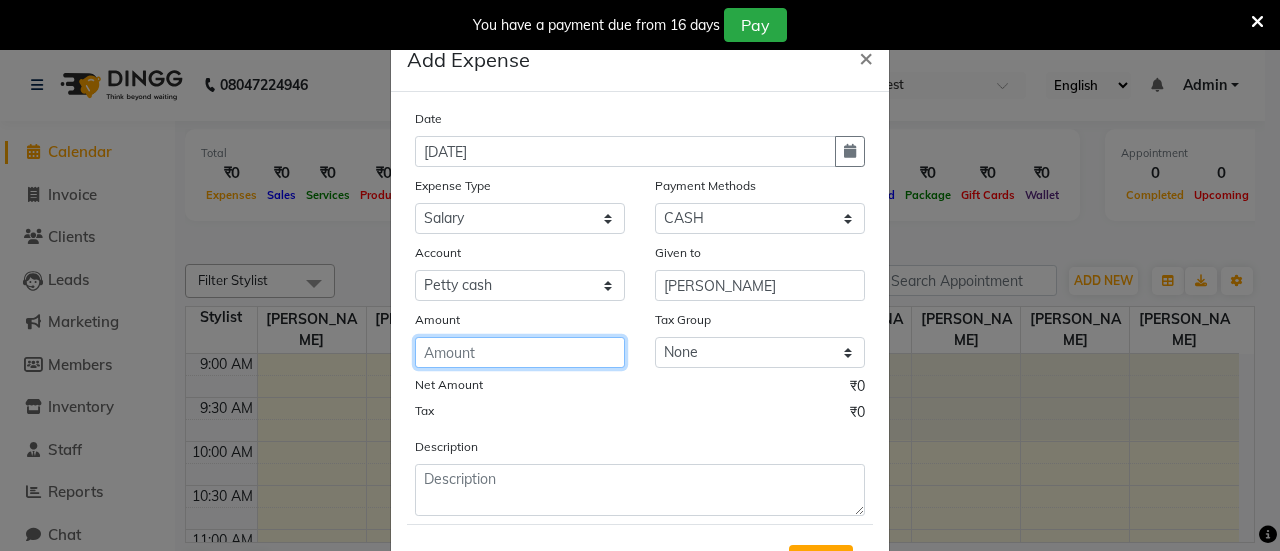 click 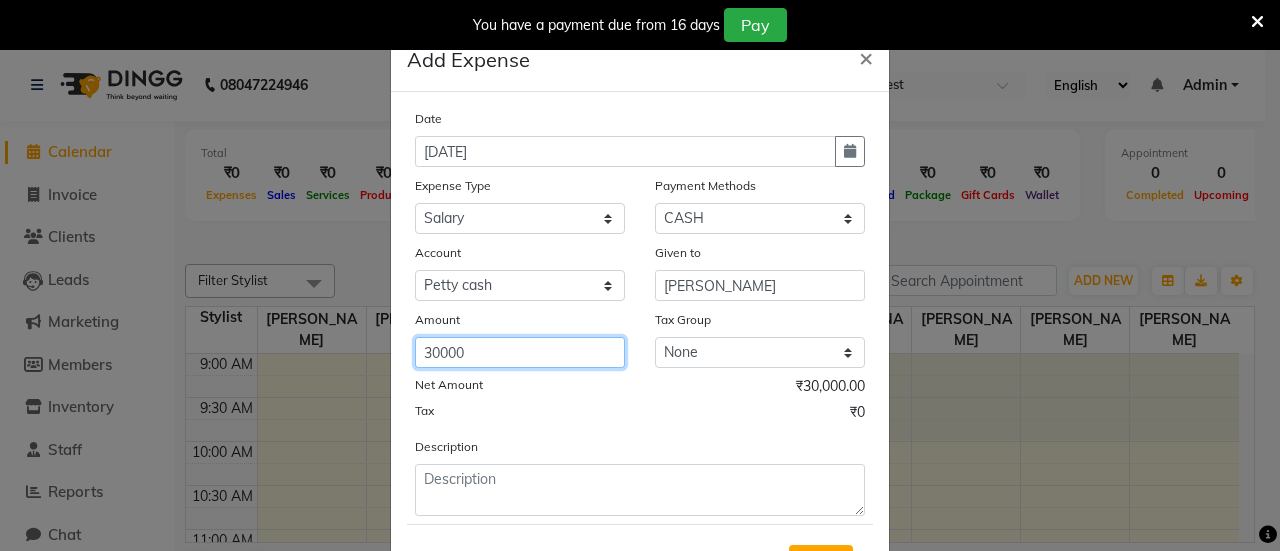 type on "30000" 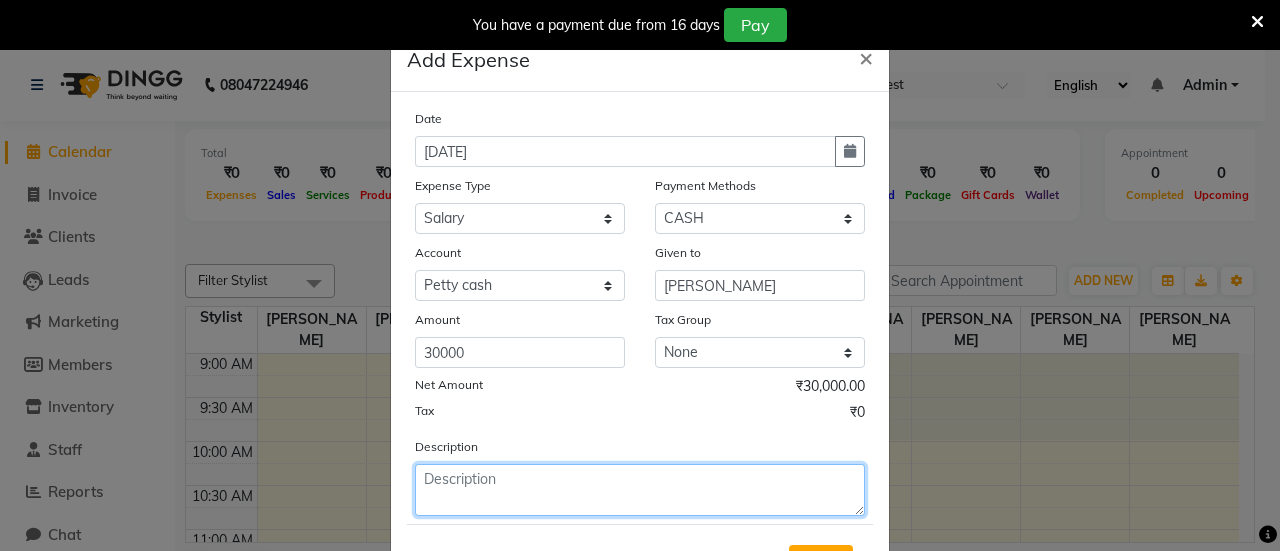 click 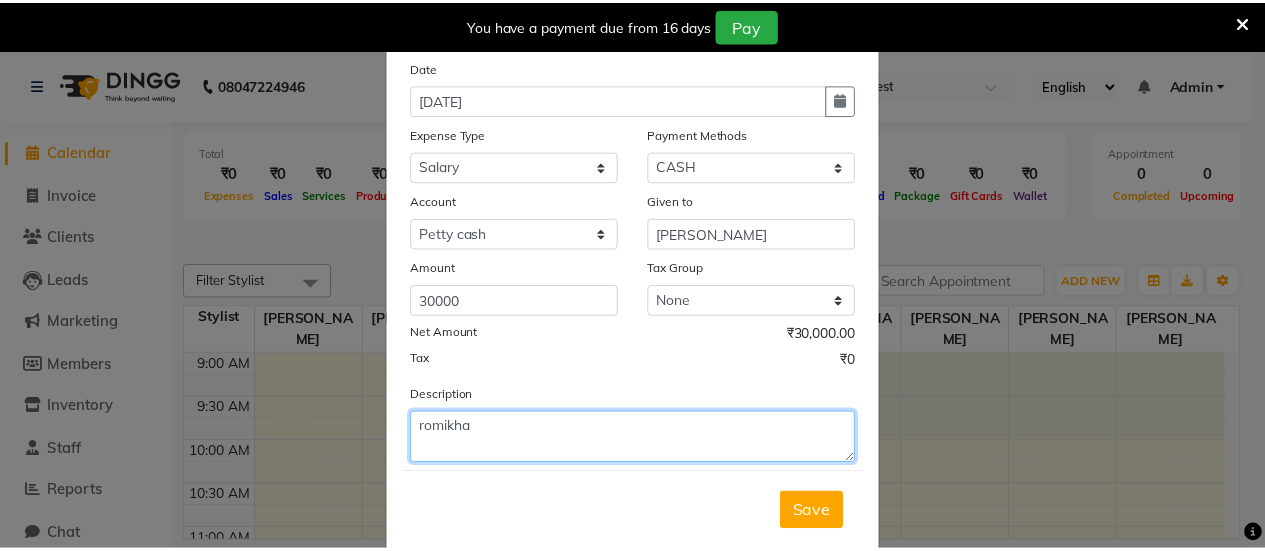 scroll, scrollTop: 73, scrollLeft: 0, axis: vertical 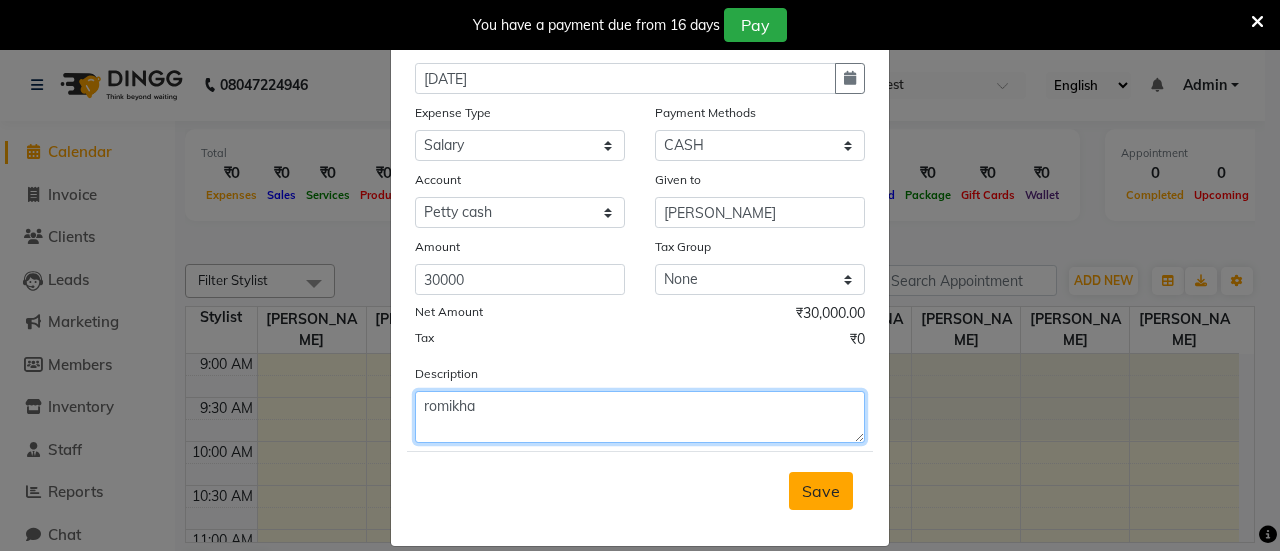 type on "romikha" 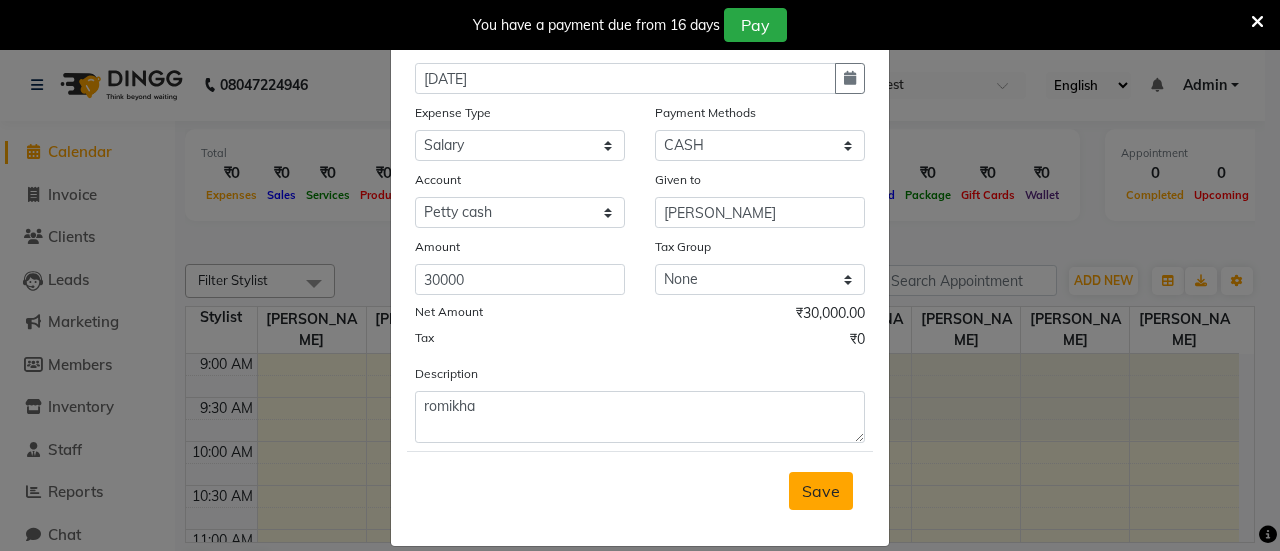click on "Save" at bounding box center [821, 491] 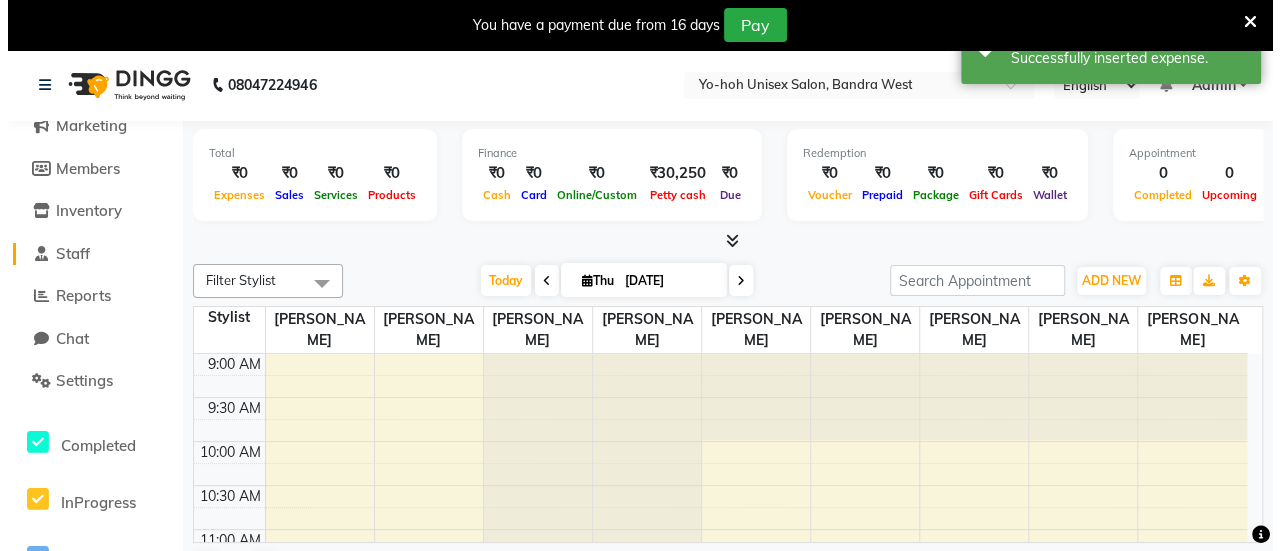 scroll, scrollTop: 0, scrollLeft: 0, axis: both 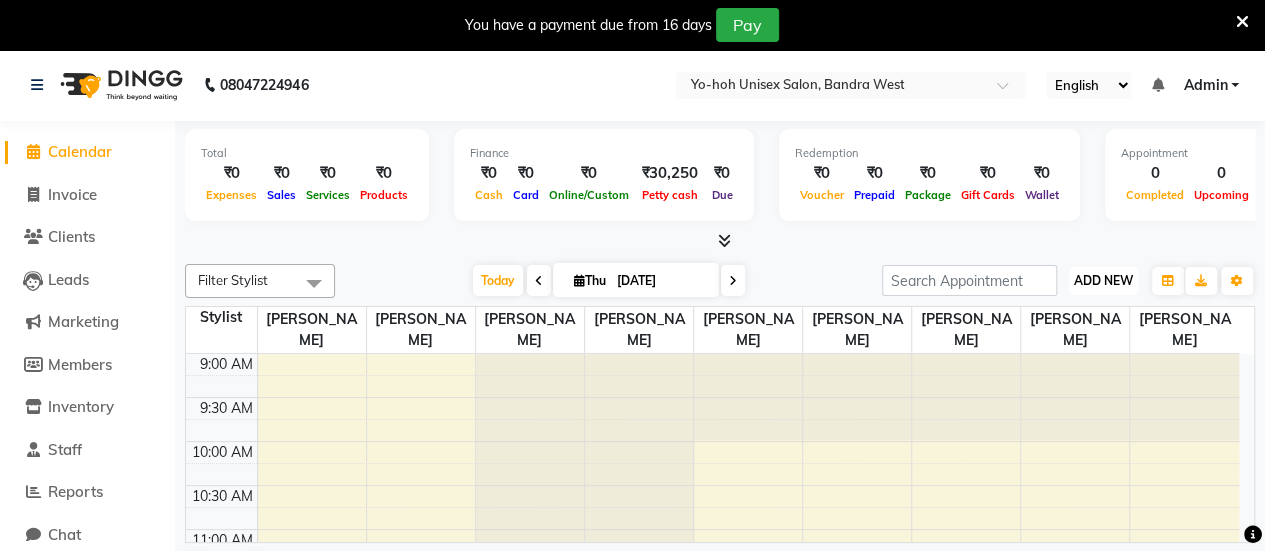 click on "ADD NEW" at bounding box center (1103, 280) 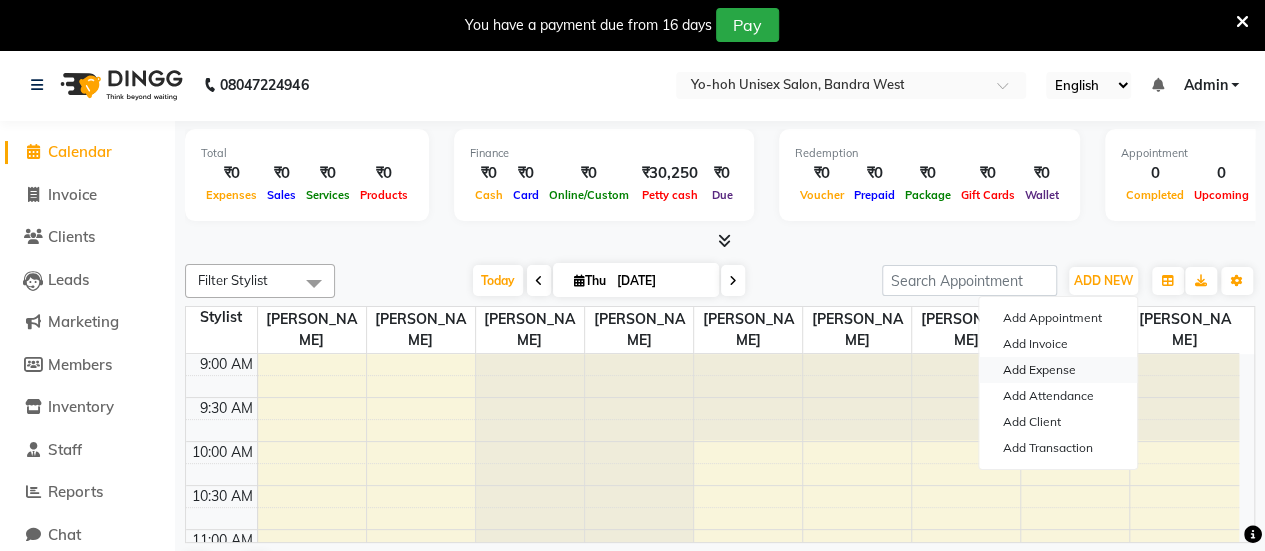 click on "Add Expense" at bounding box center (1058, 370) 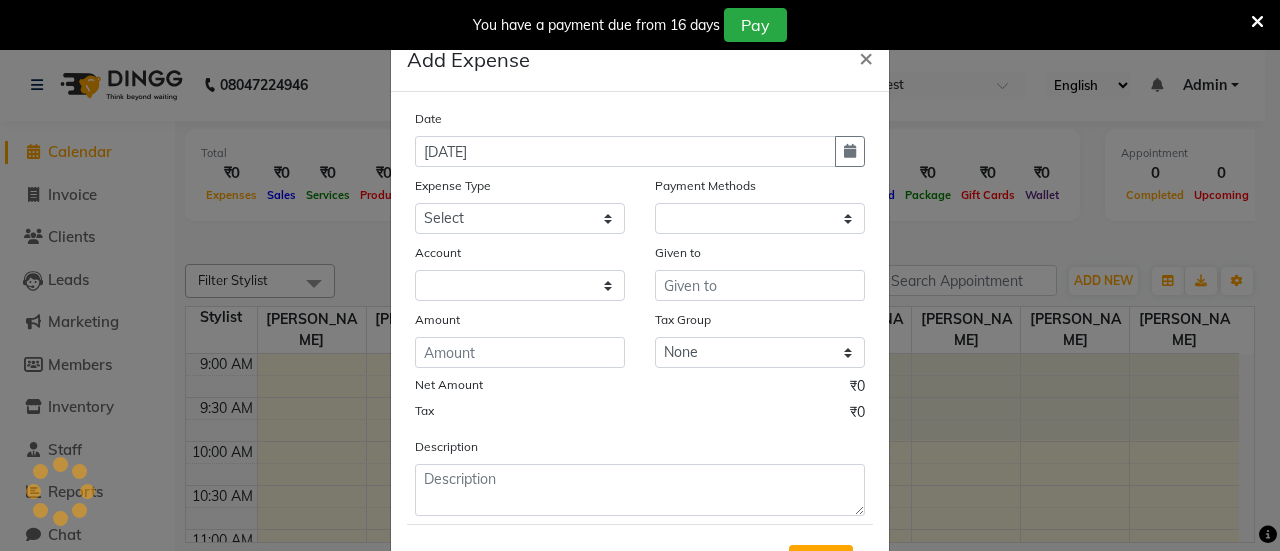 select on "1" 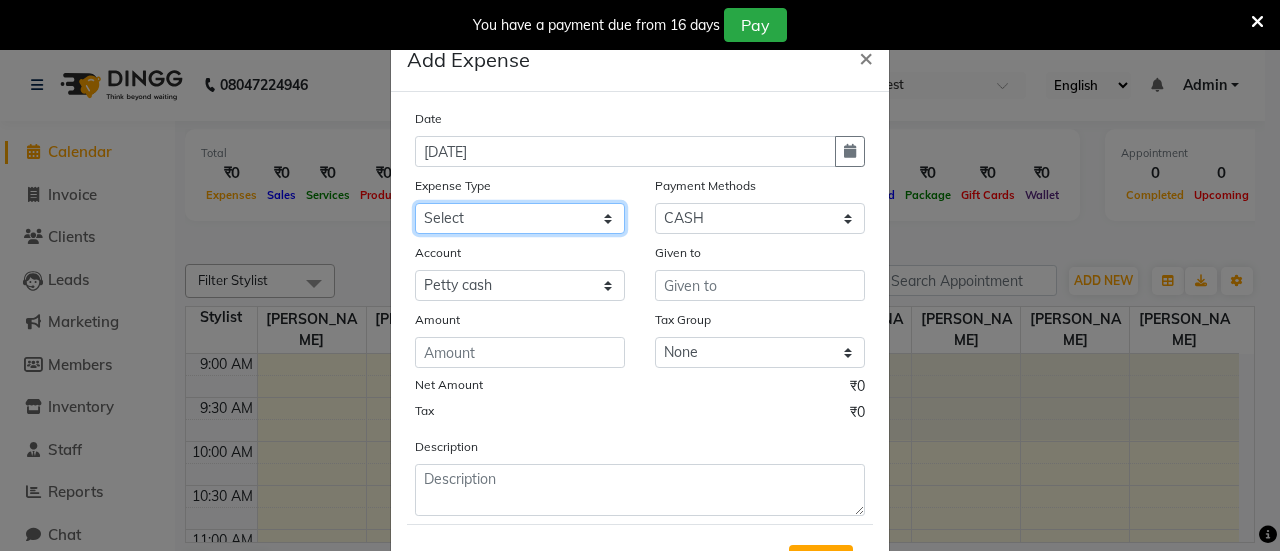 click on "Select Advance Salary Bank charges Car maintenance  Cash transfer to bank Cash transfer to hub Client Snacks Clinical charges Equipment Fuel Govt fee Incentive Insurance International purchase Loan Repayment Maintenance Marketing Miscellaneous MRA Other Pantry Product Rent Salary Staff Snacks Tax Tea & Refreshment Utilities" 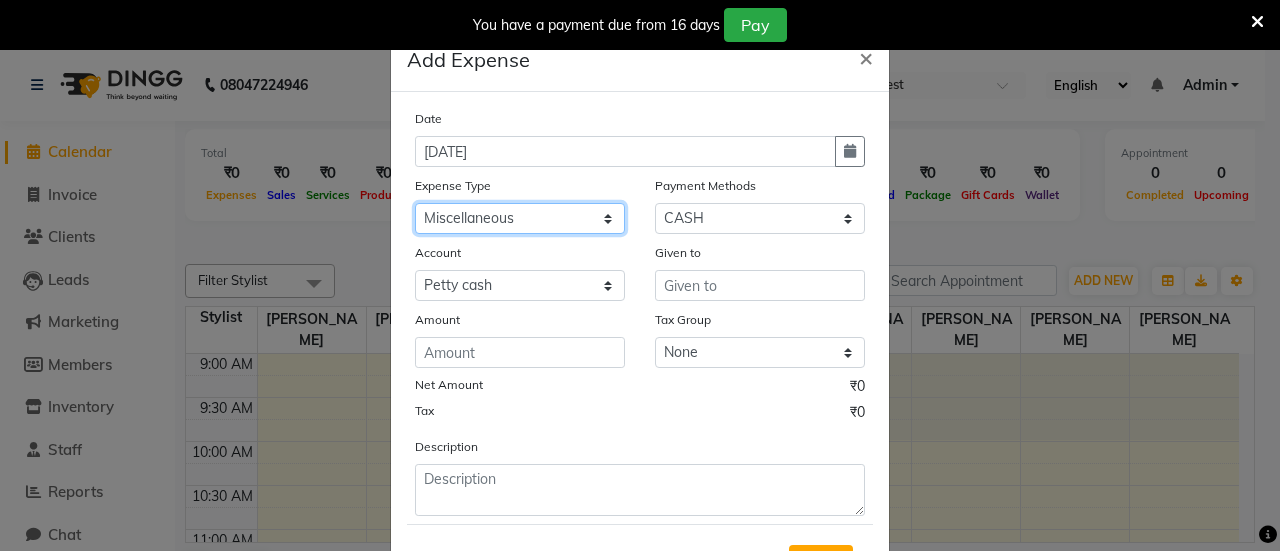 click on "Select Advance Salary Bank charges Car maintenance  Cash transfer to bank Cash transfer to hub Client Snacks Clinical charges Equipment Fuel Govt fee Incentive Insurance International purchase Loan Repayment Maintenance Marketing Miscellaneous MRA Other Pantry Product Rent Salary Staff Snacks Tax Tea & Refreshment Utilities" 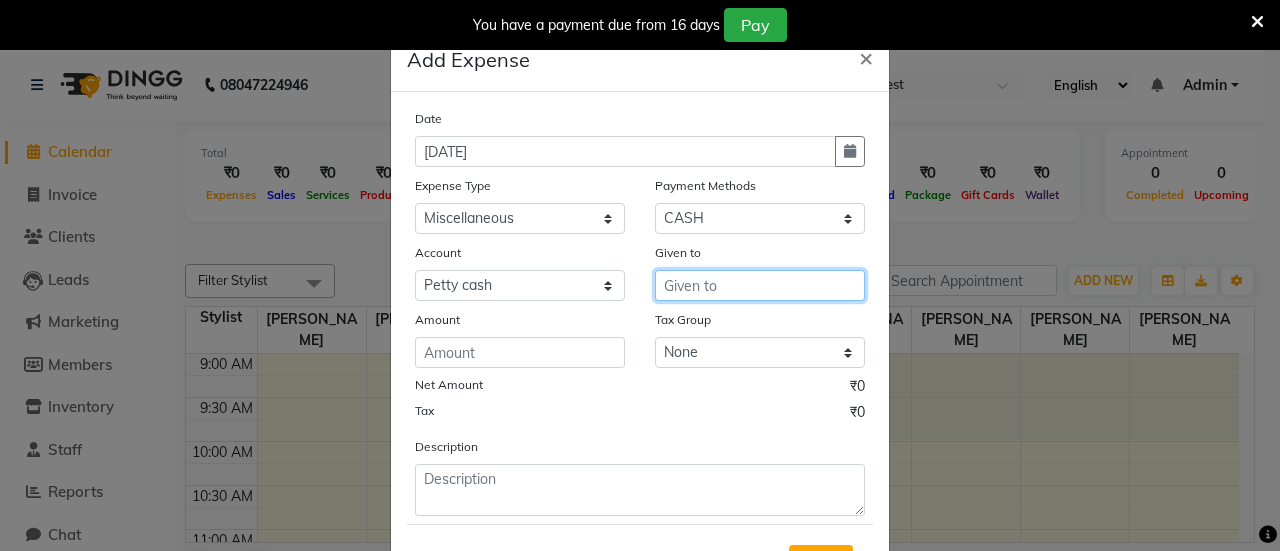 click at bounding box center (760, 285) 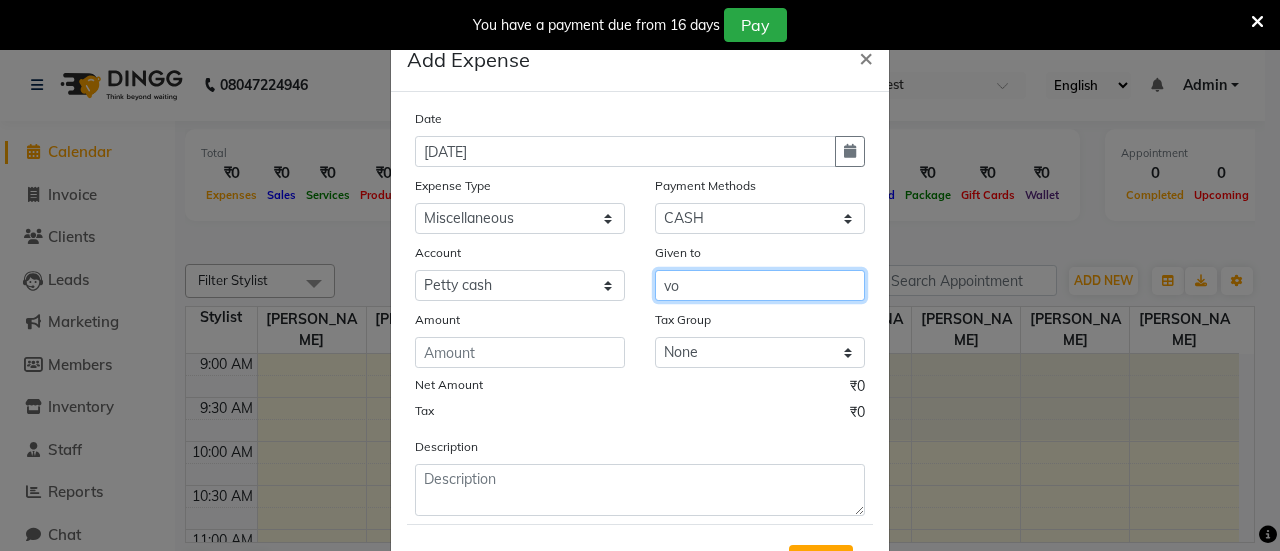 type on "v" 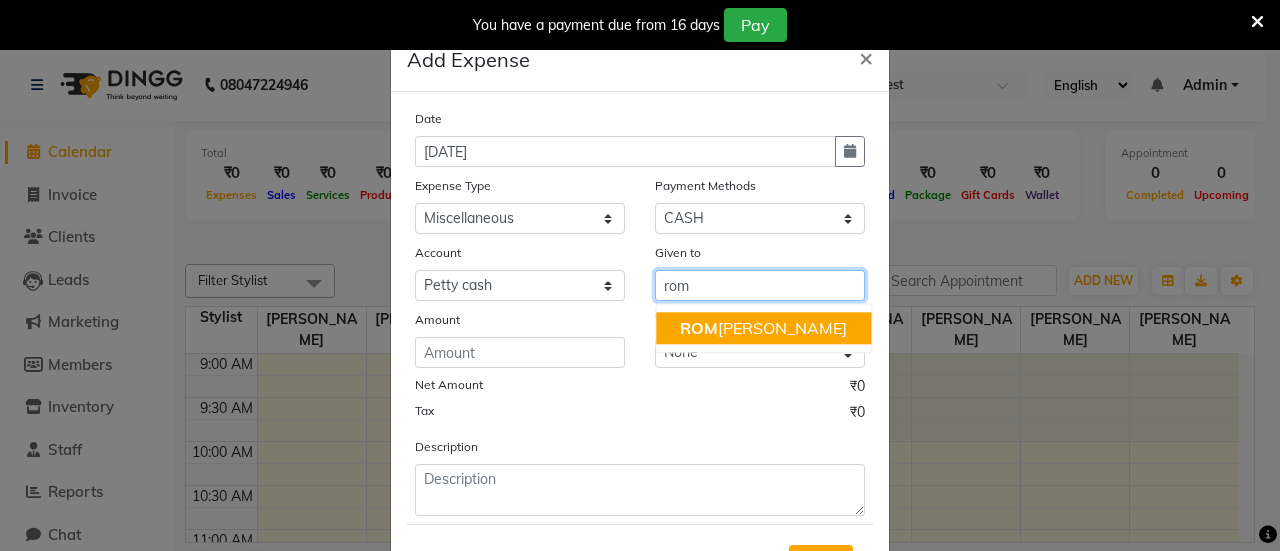 click on "ROM IKHA HAROLD BORGES" at bounding box center [763, 328] 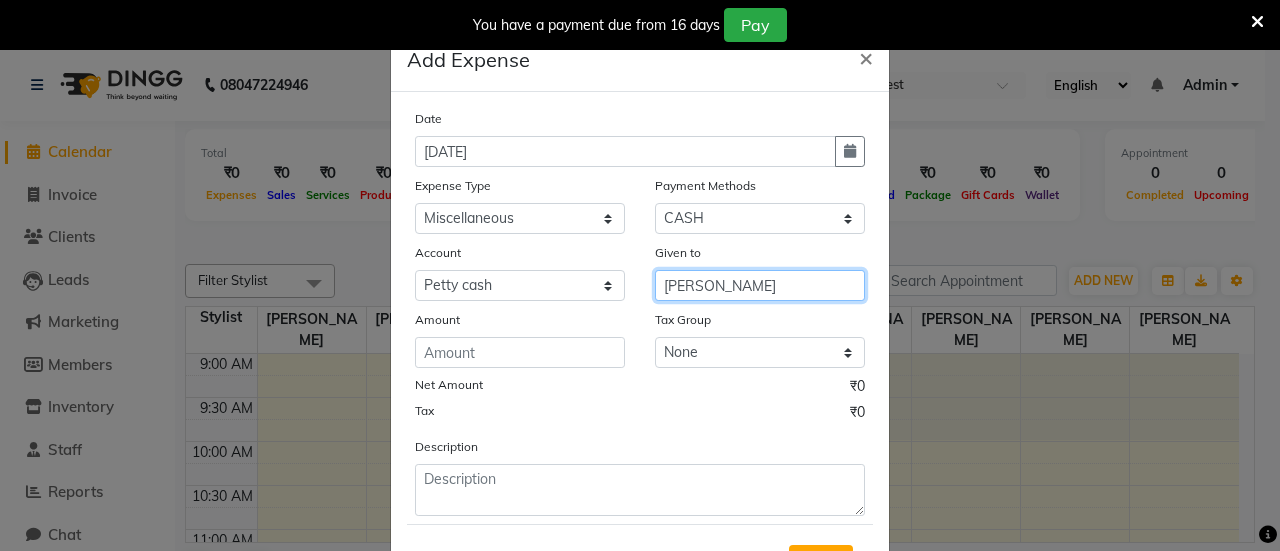 type on "[PERSON_NAME]" 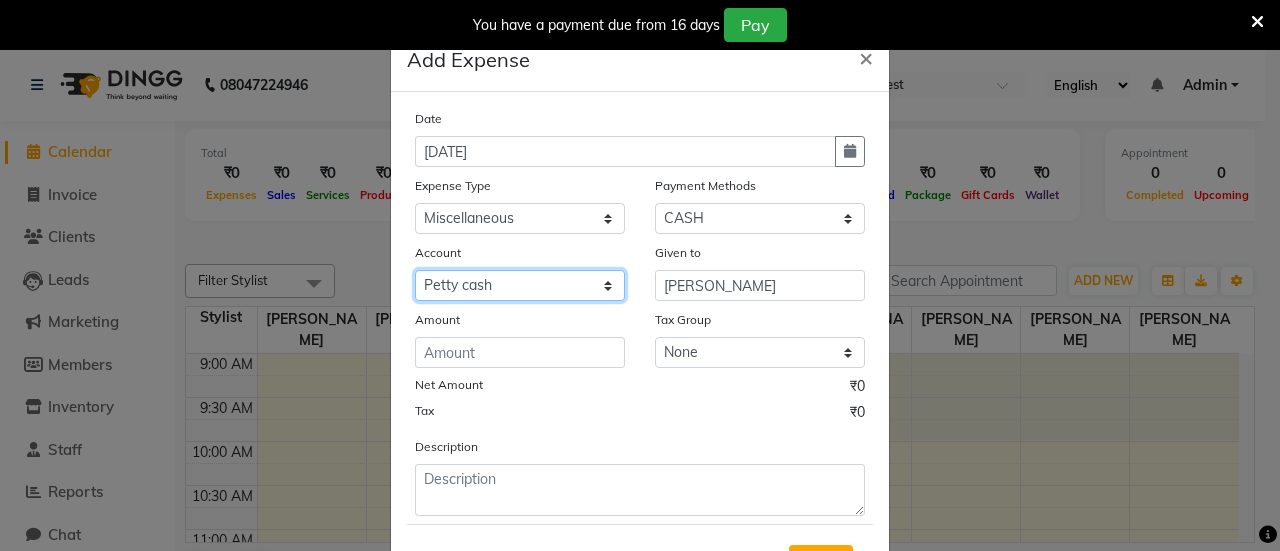 click on "Select Petty cash Default account" 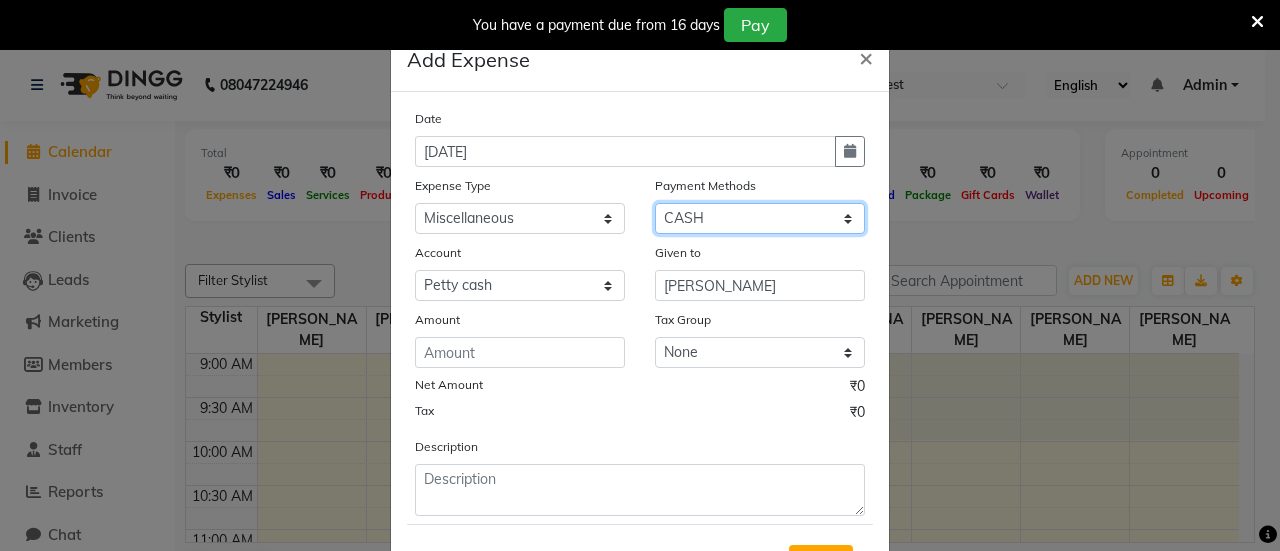 click on "Select CASH UPI CARD Prepaid" 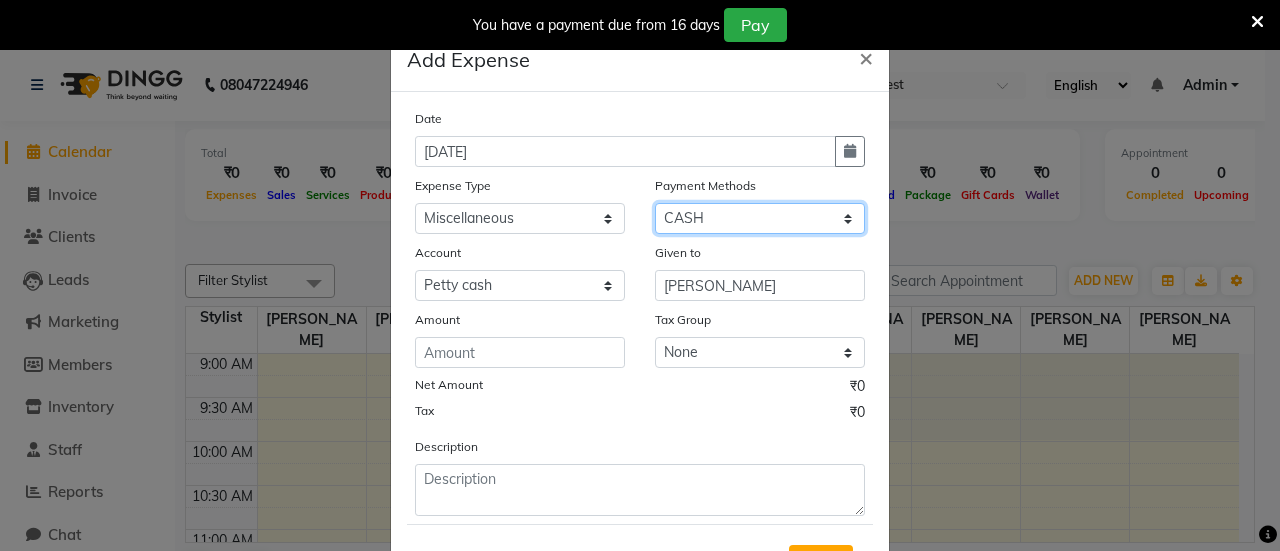 select on "8" 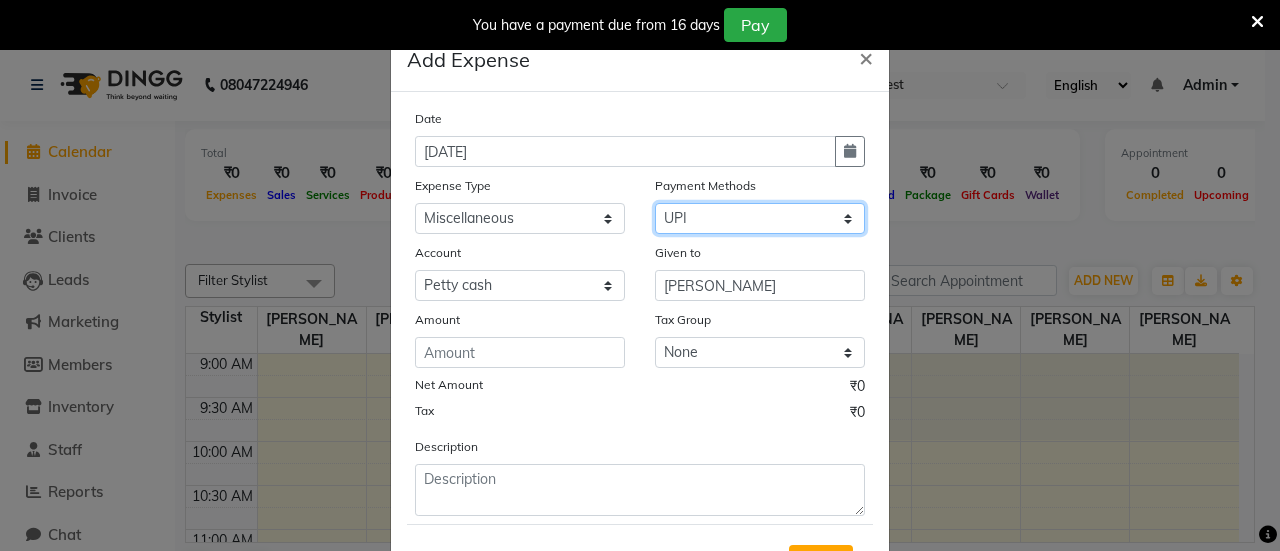 click on "Select CASH UPI CARD Prepaid" 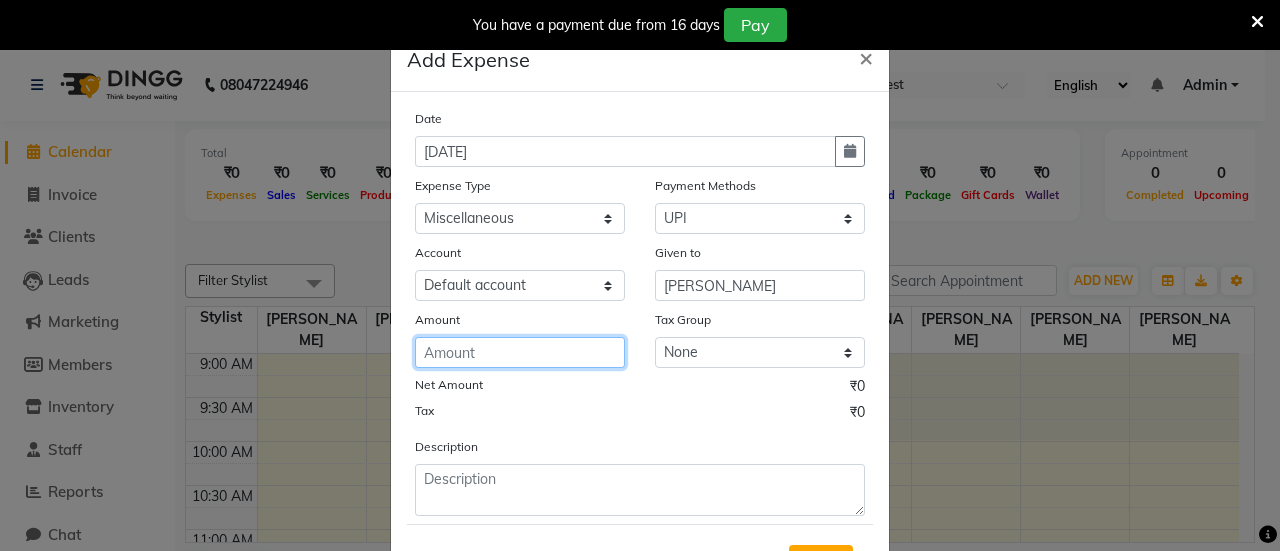 click 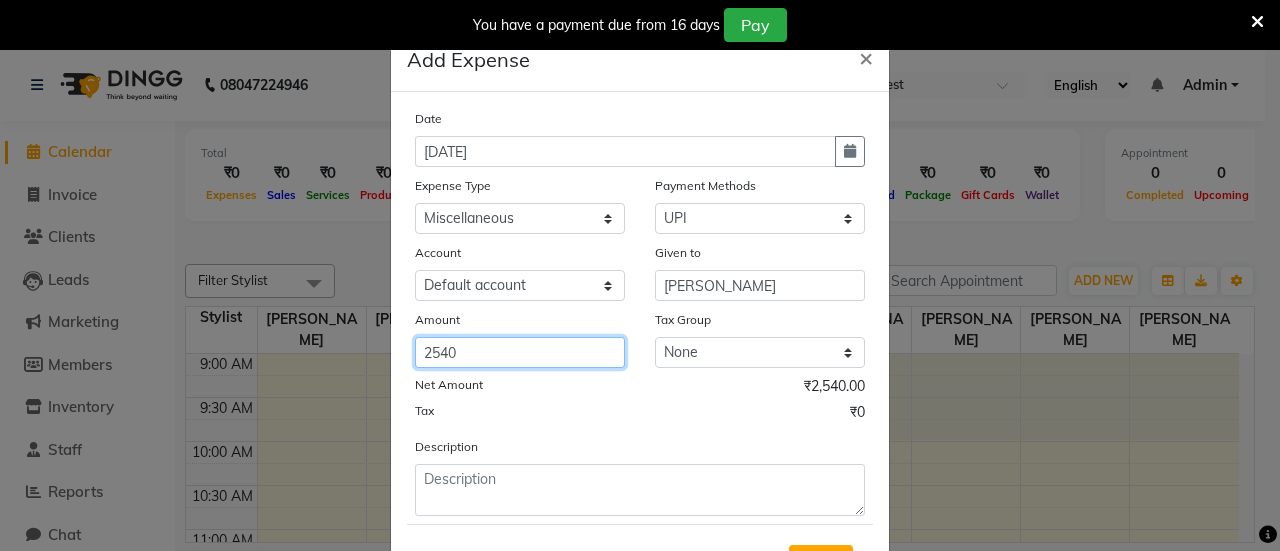 type on "2540" 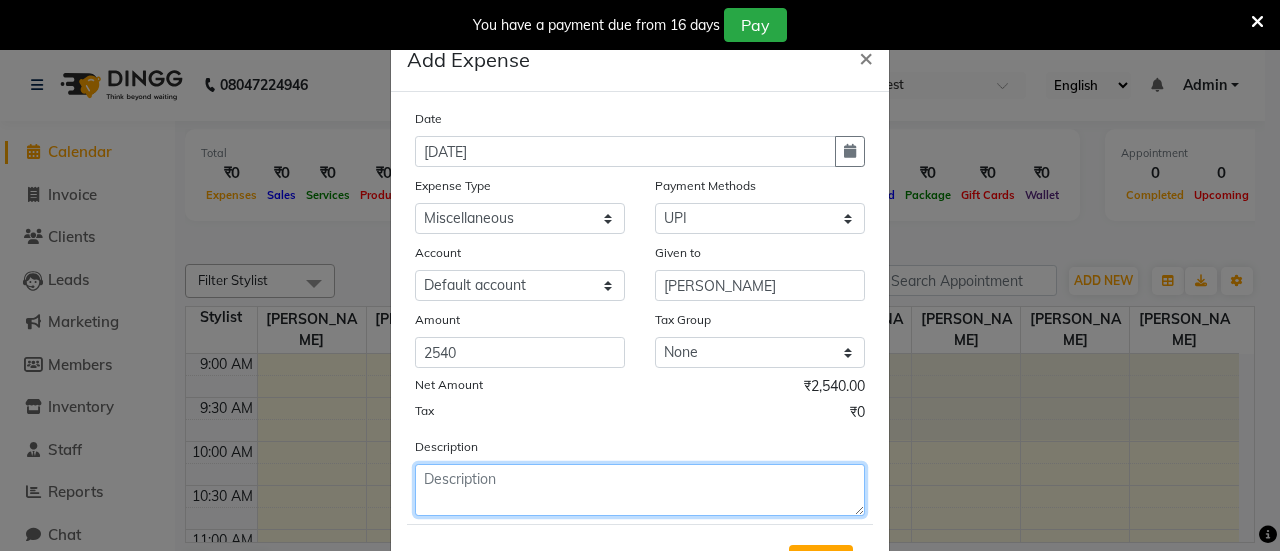 click 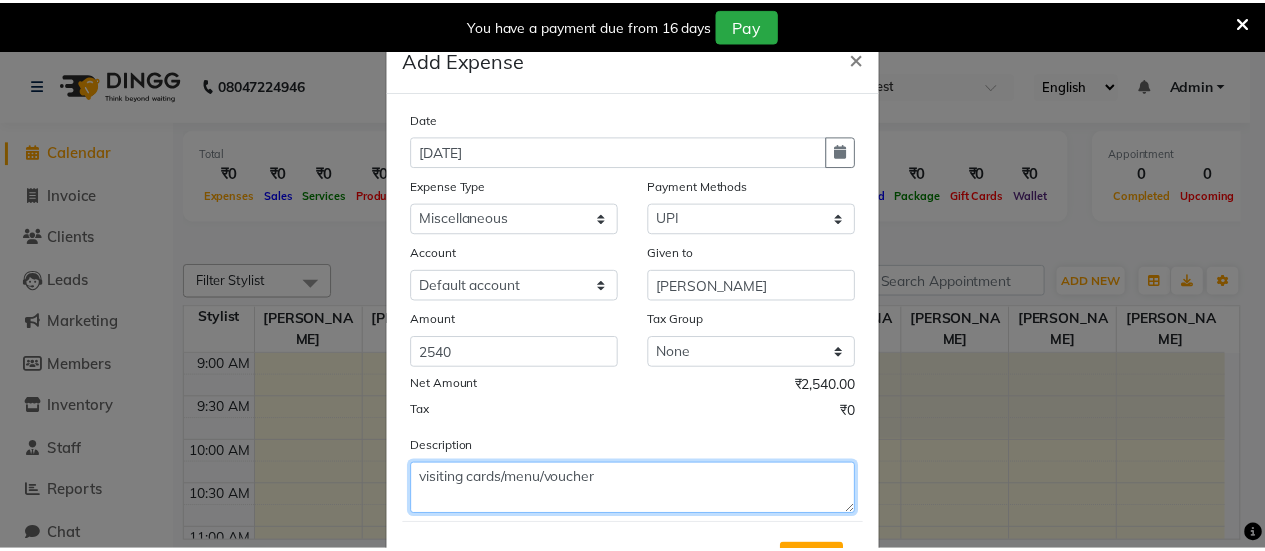 scroll, scrollTop: 94, scrollLeft: 0, axis: vertical 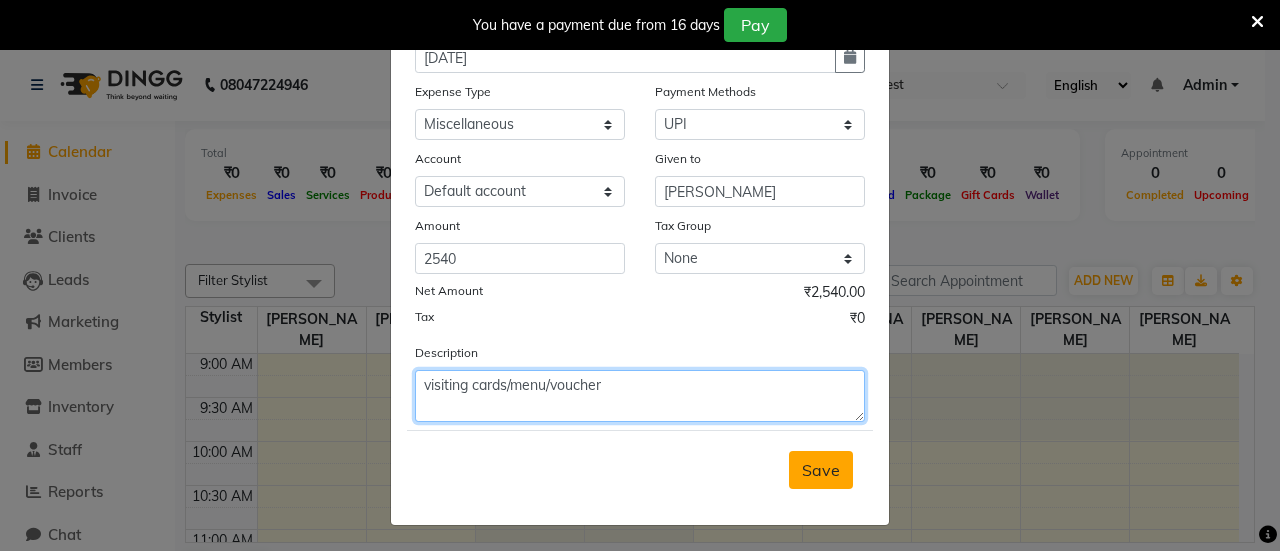 type on "visiting cards/menu/voucher" 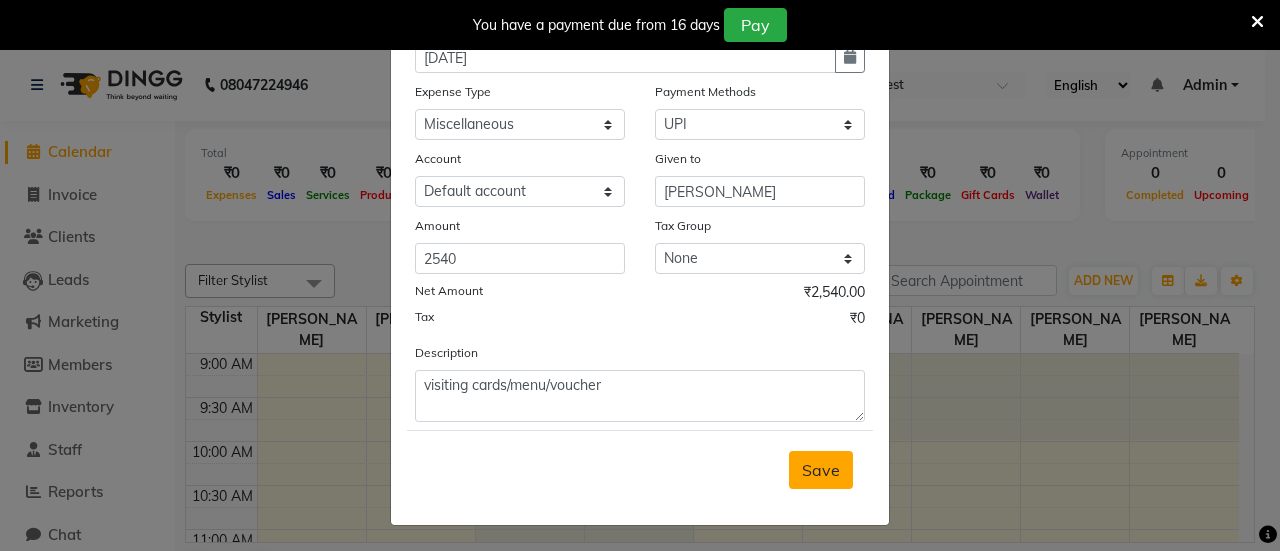 click on "Save" at bounding box center (821, 470) 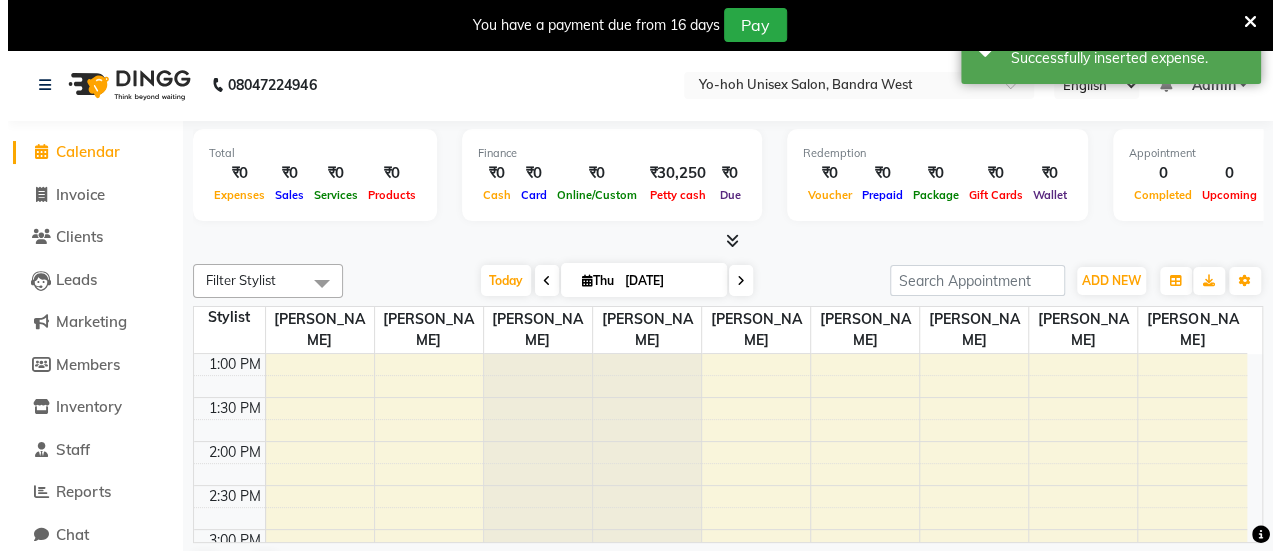 scroll, scrollTop: 355, scrollLeft: 0, axis: vertical 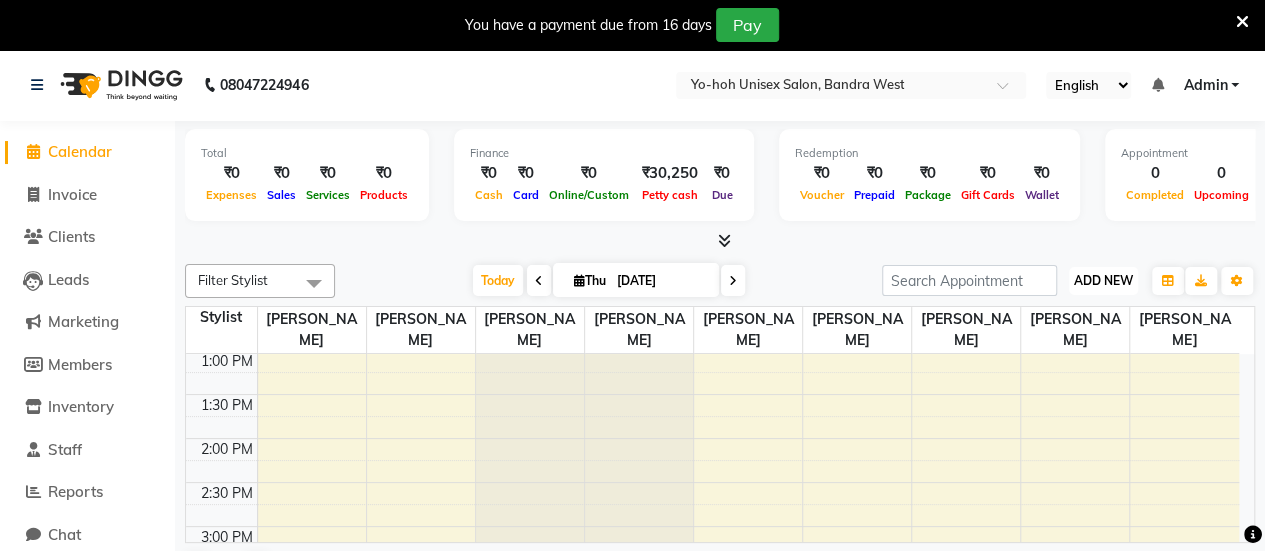 click on "ADD NEW" at bounding box center (1103, 280) 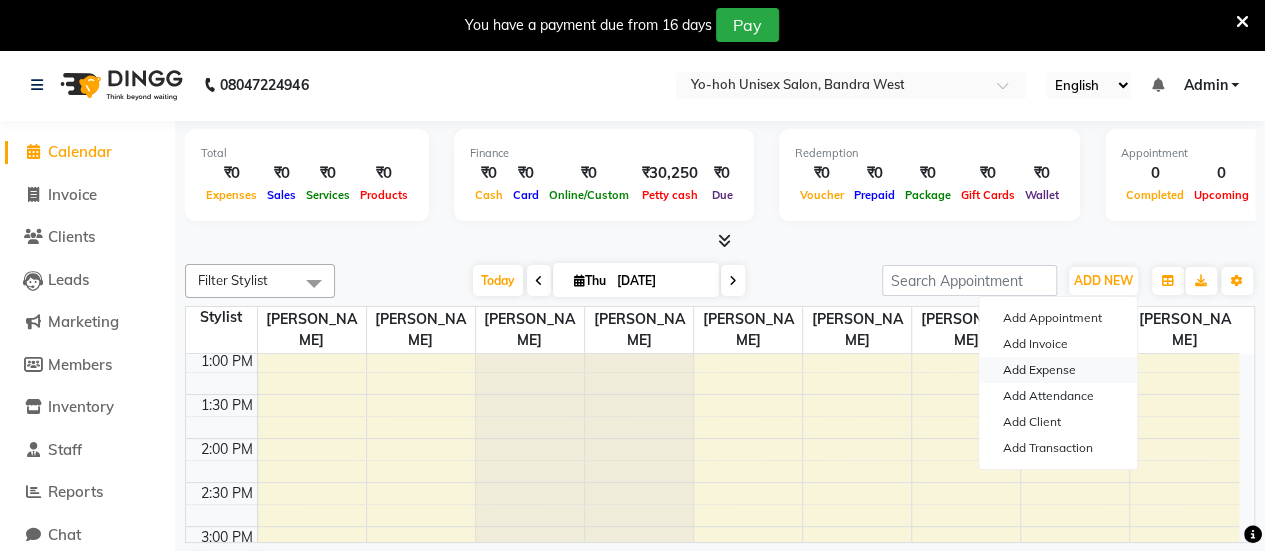 click on "Add Expense" at bounding box center [1058, 370] 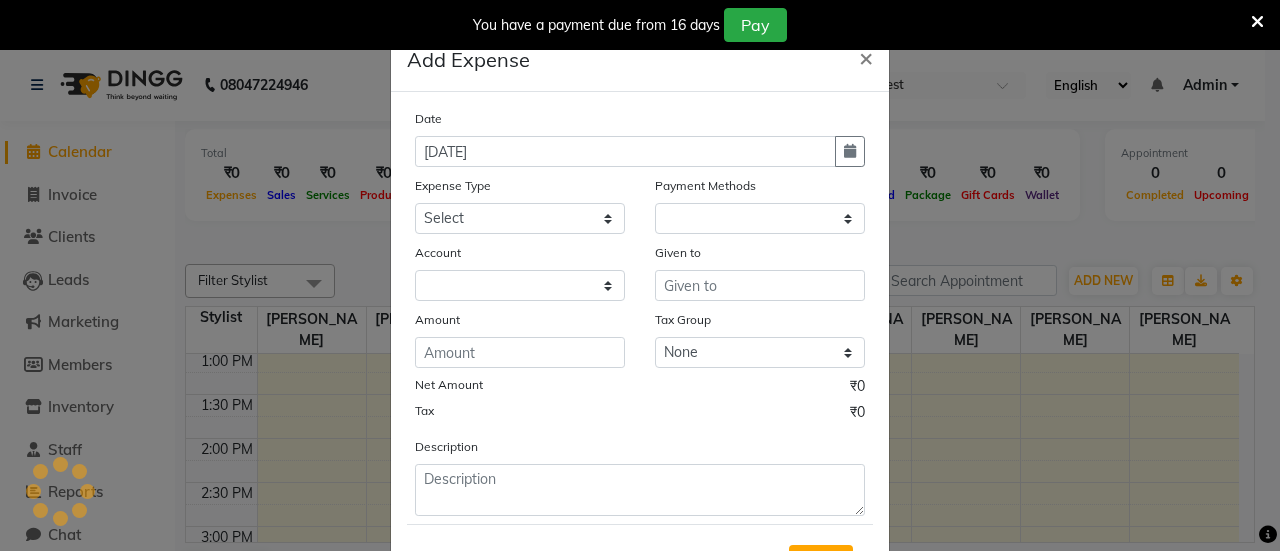 select on "1" 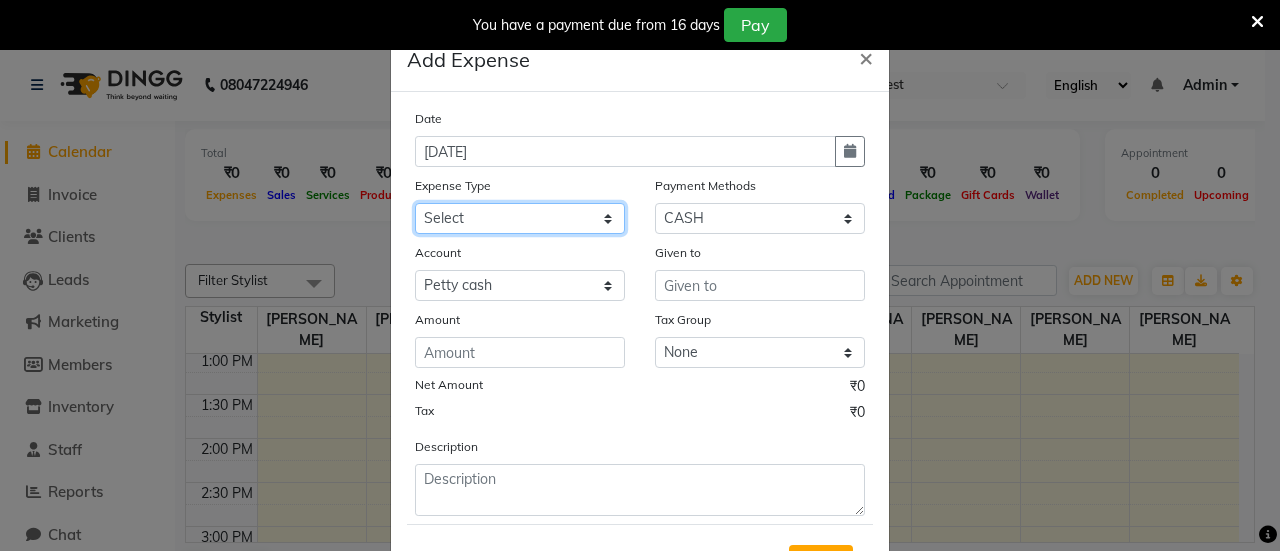 click on "Select Advance Salary Bank charges Car maintenance  Cash transfer to bank Cash transfer to hub Client Snacks Clinical charges Equipment Fuel Govt fee Incentive Insurance International purchase Loan Repayment Maintenance Marketing Miscellaneous MRA Other Pantry Product Rent Salary Staff Snacks Tax Tea & Refreshment Utilities" 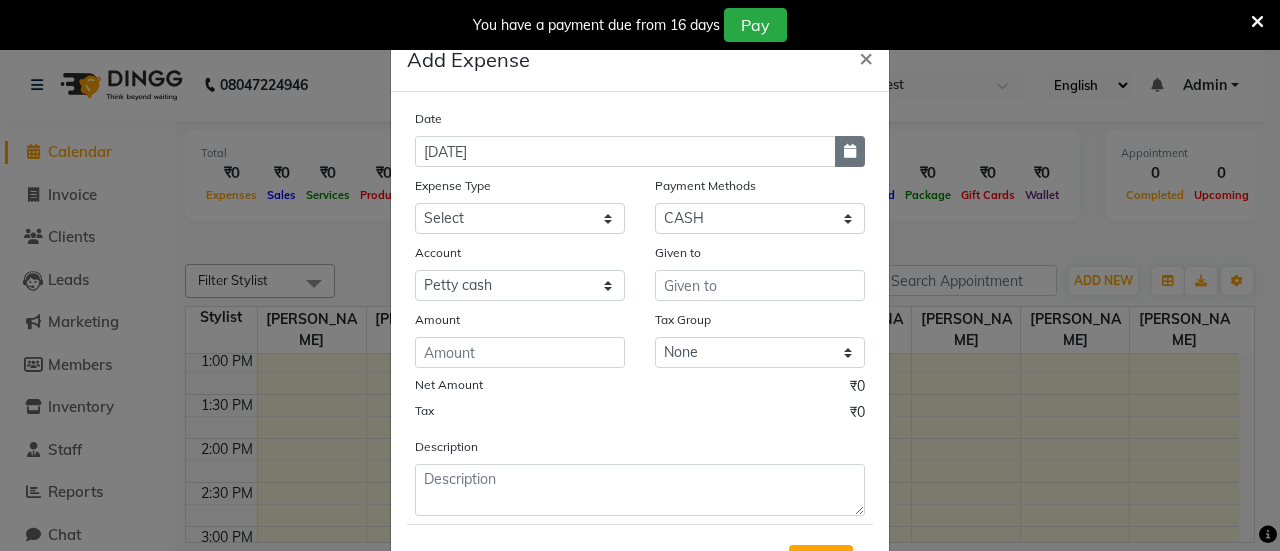 click 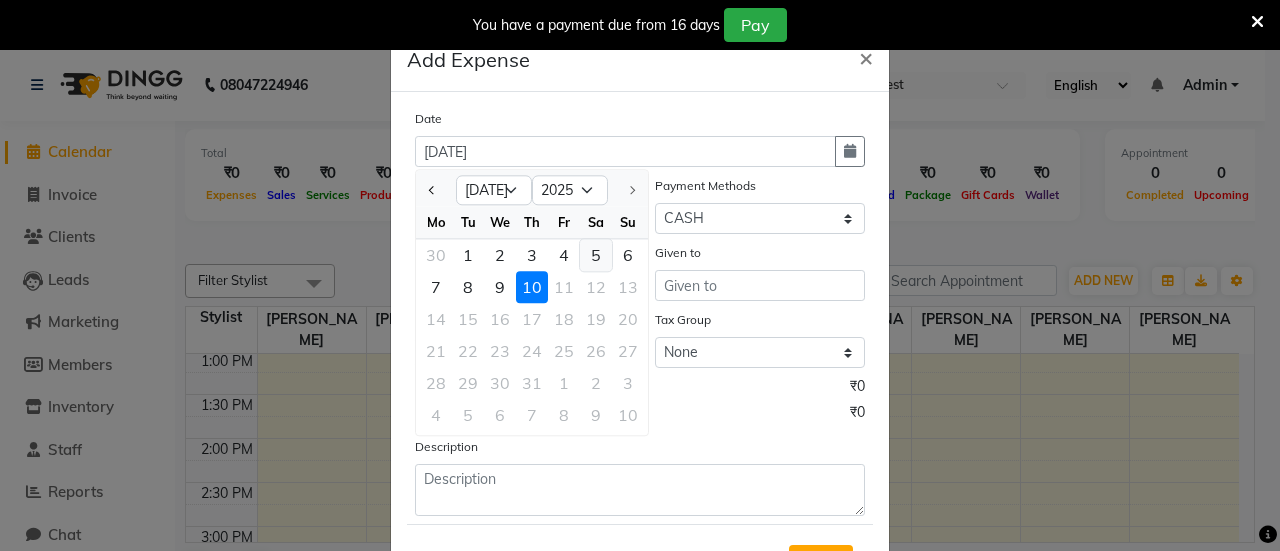 click on "5" 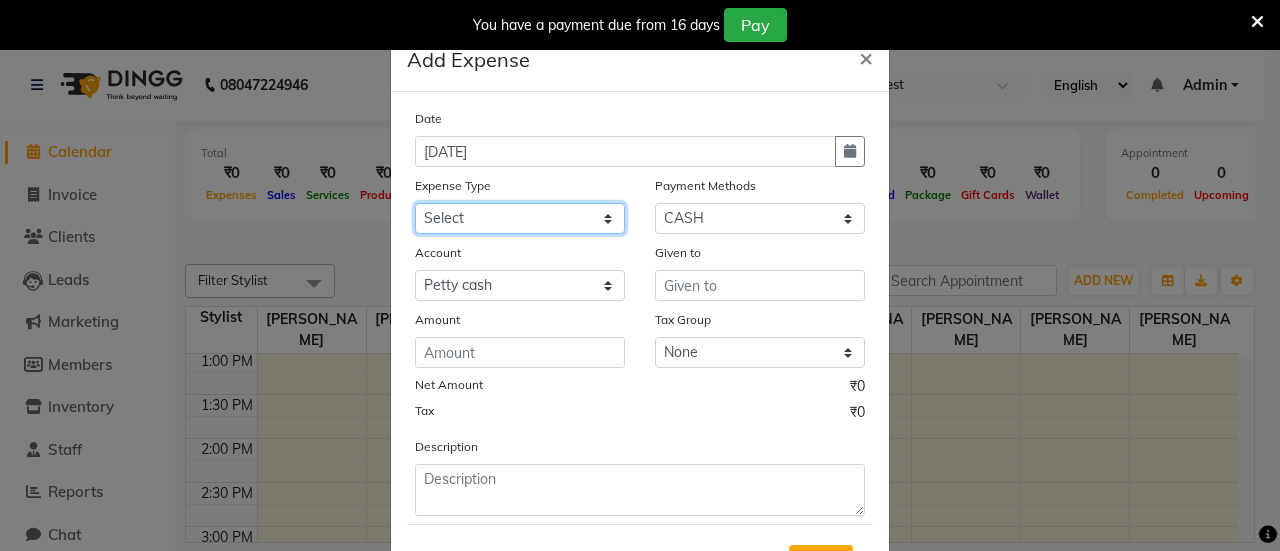 click on "Select Advance Salary Bank charges Car maintenance  Cash transfer to bank Cash transfer to hub Client Snacks Clinical charges Equipment Fuel Govt fee Incentive Insurance International purchase Loan Repayment Maintenance Marketing Miscellaneous MRA Other Pantry Product Rent Salary Staff Snacks Tax Tea & Refreshment Utilities" 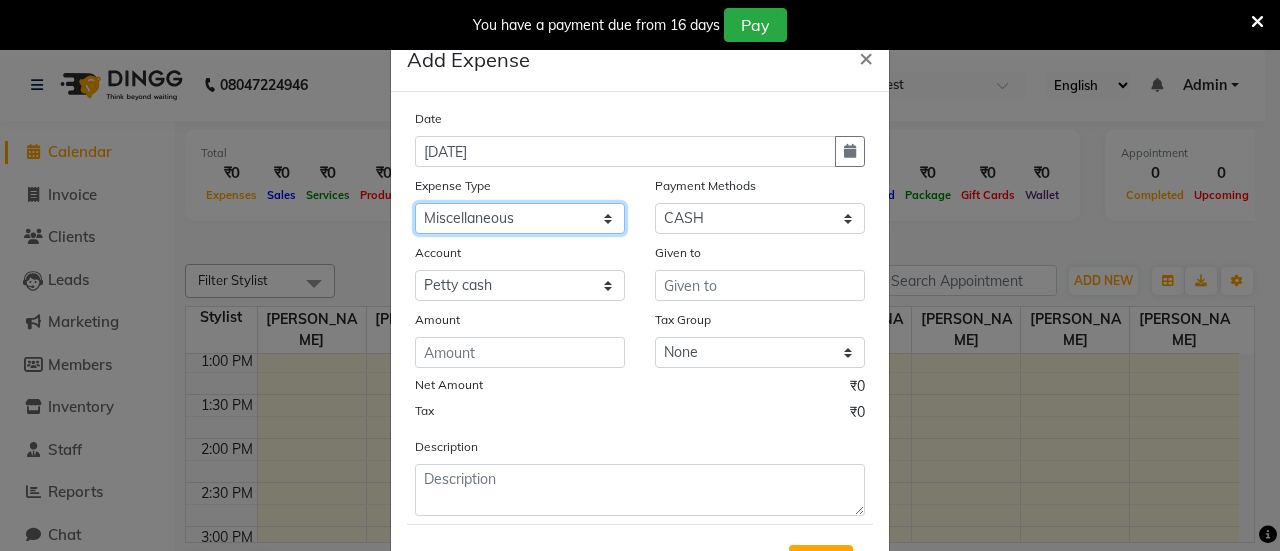 click on "Select Advance Salary Bank charges Car maintenance  Cash transfer to bank Cash transfer to hub Client Snacks Clinical charges Equipment Fuel Govt fee Incentive Insurance International purchase Loan Repayment Maintenance Marketing Miscellaneous MRA Other Pantry Product Rent Salary Staff Snacks Tax Tea & Refreshment Utilities" 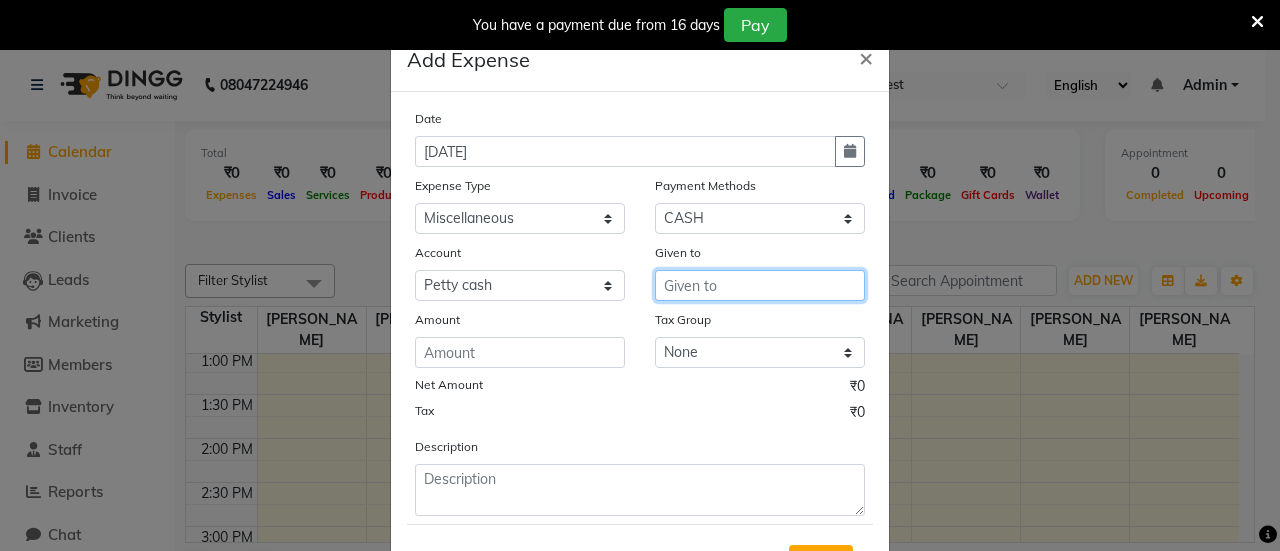 click at bounding box center [760, 285] 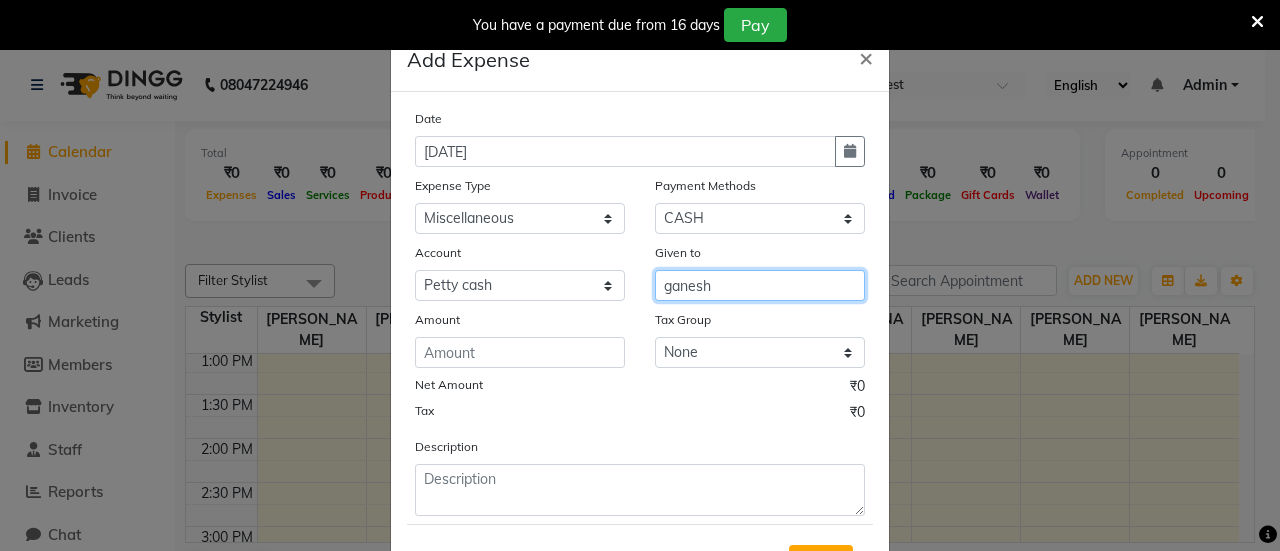 type on "ganesh" 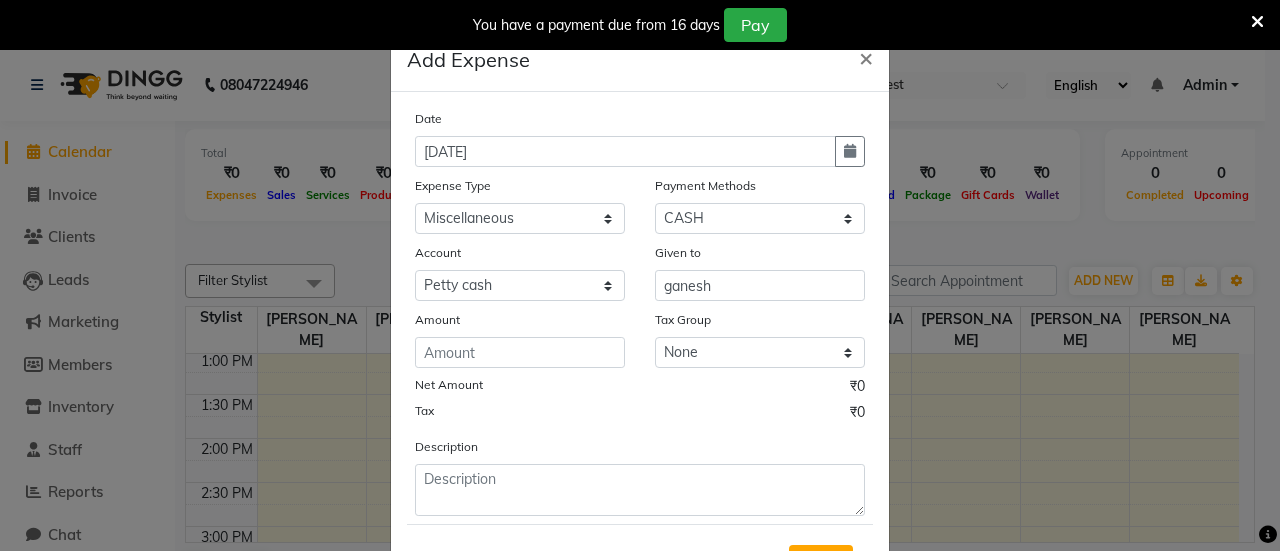 click on "Amount" 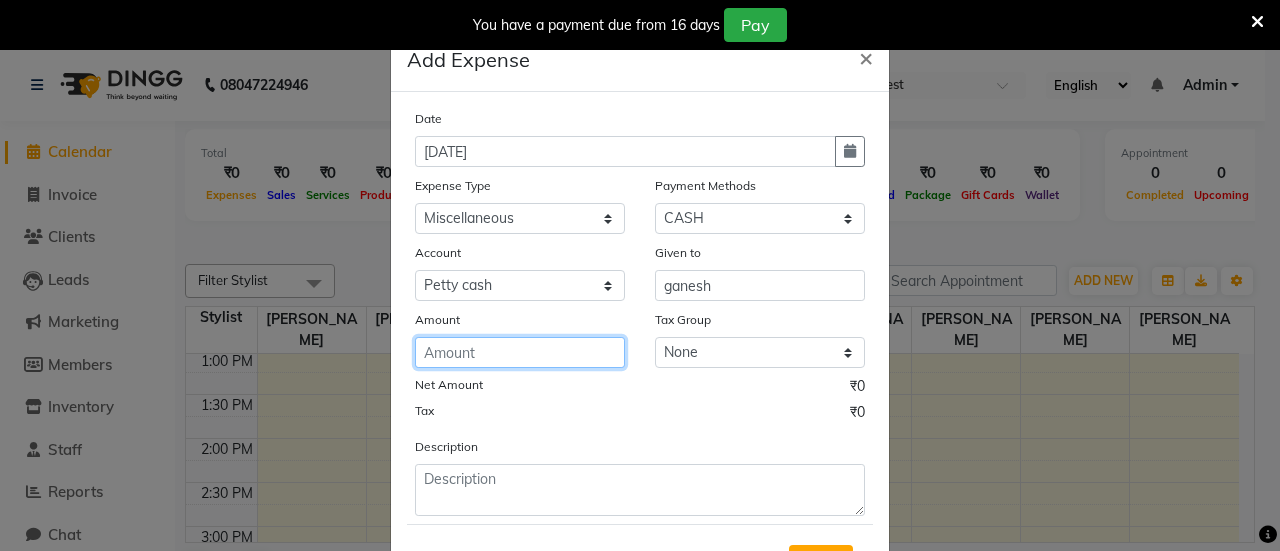 click 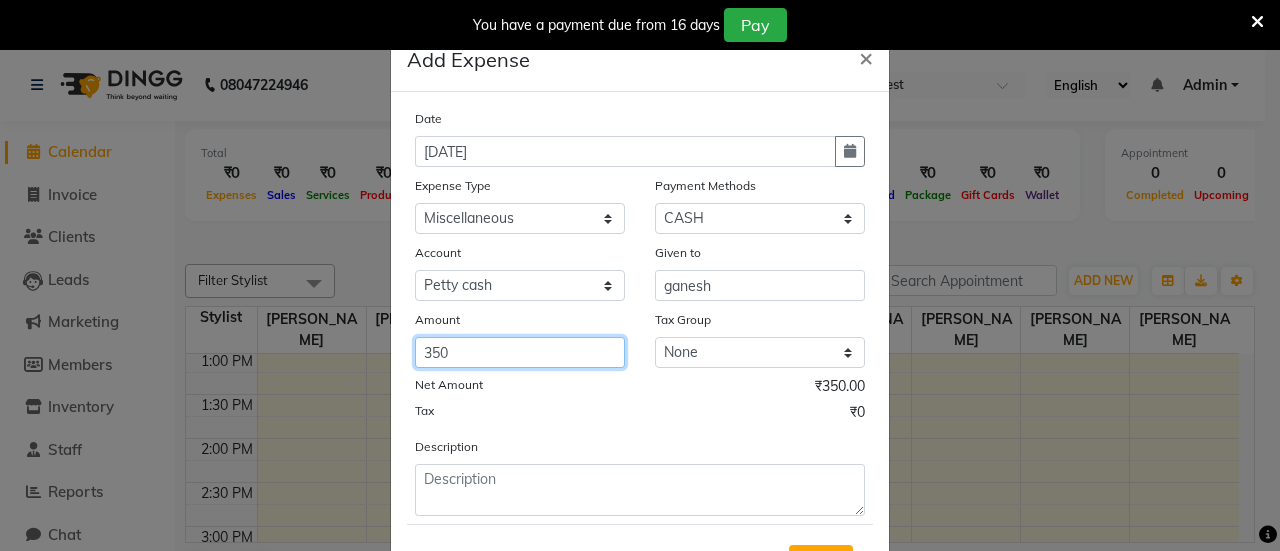 type on "350" 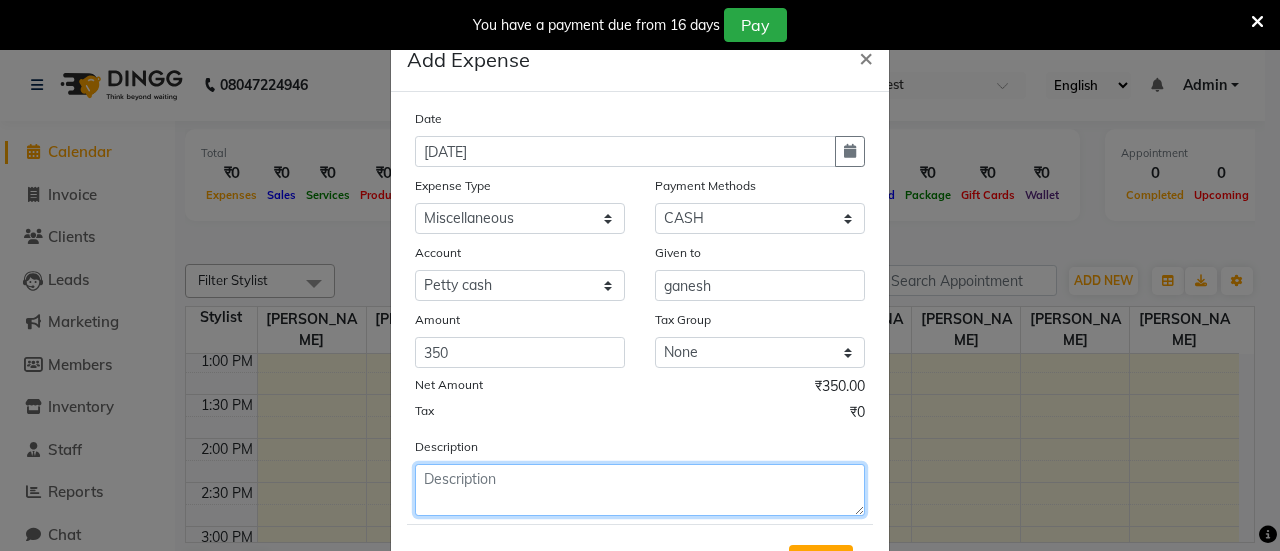 click 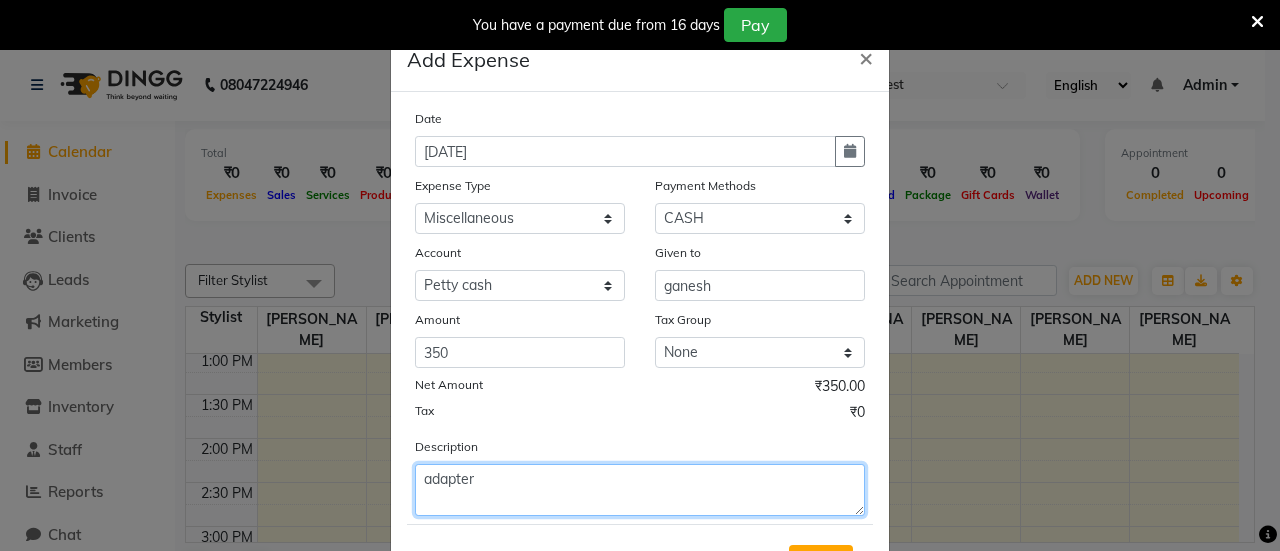 scroll, scrollTop: 94, scrollLeft: 0, axis: vertical 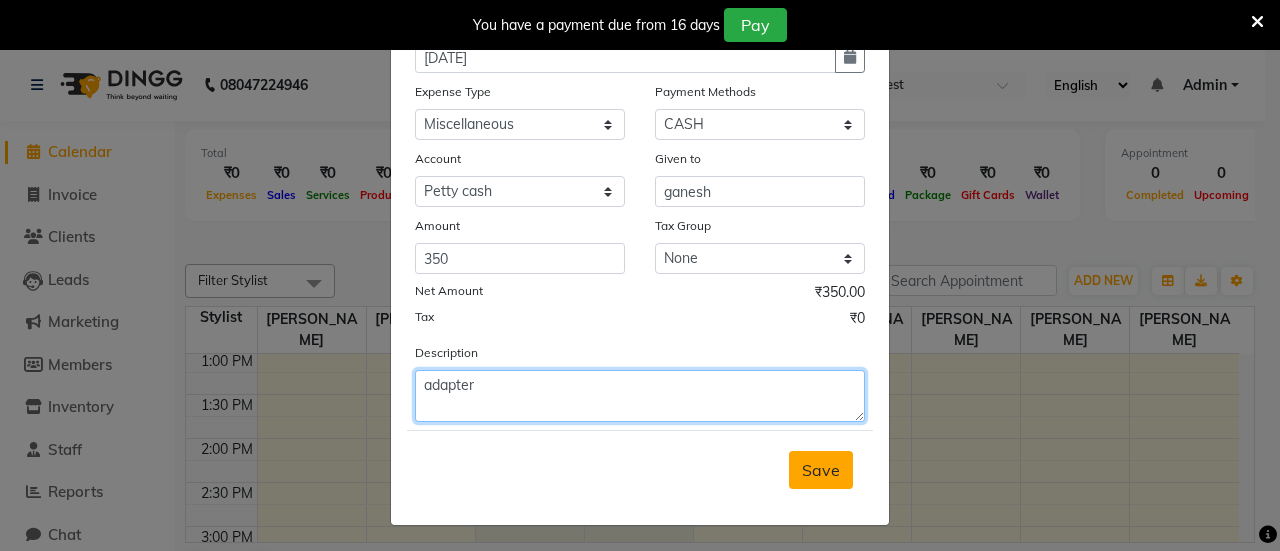 type on "adapter" 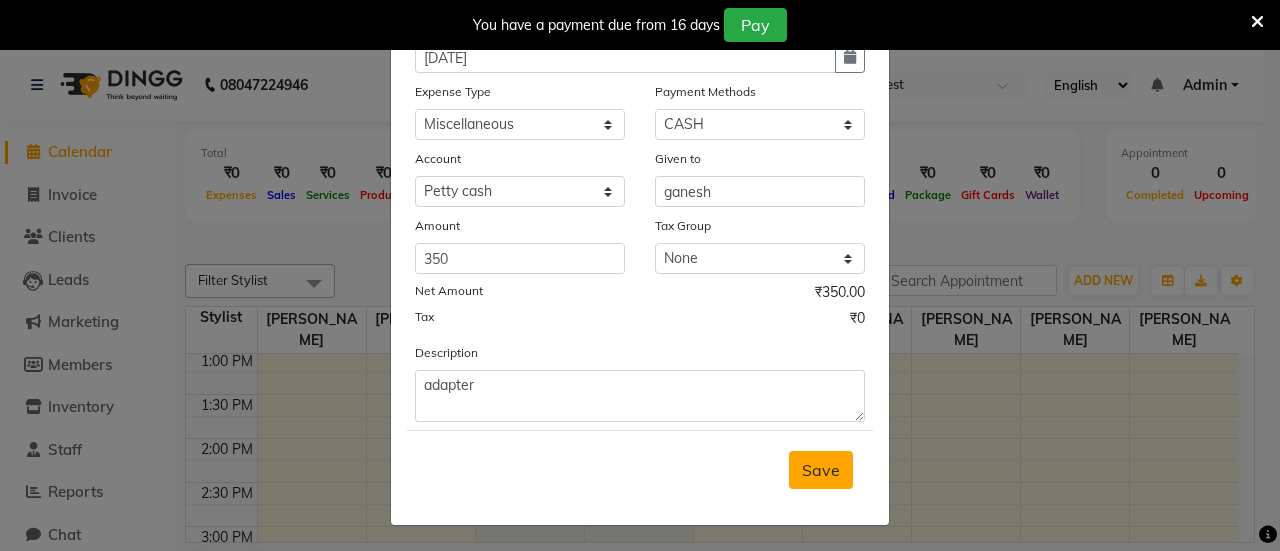click on "Save" at bounding box center (821, 470) 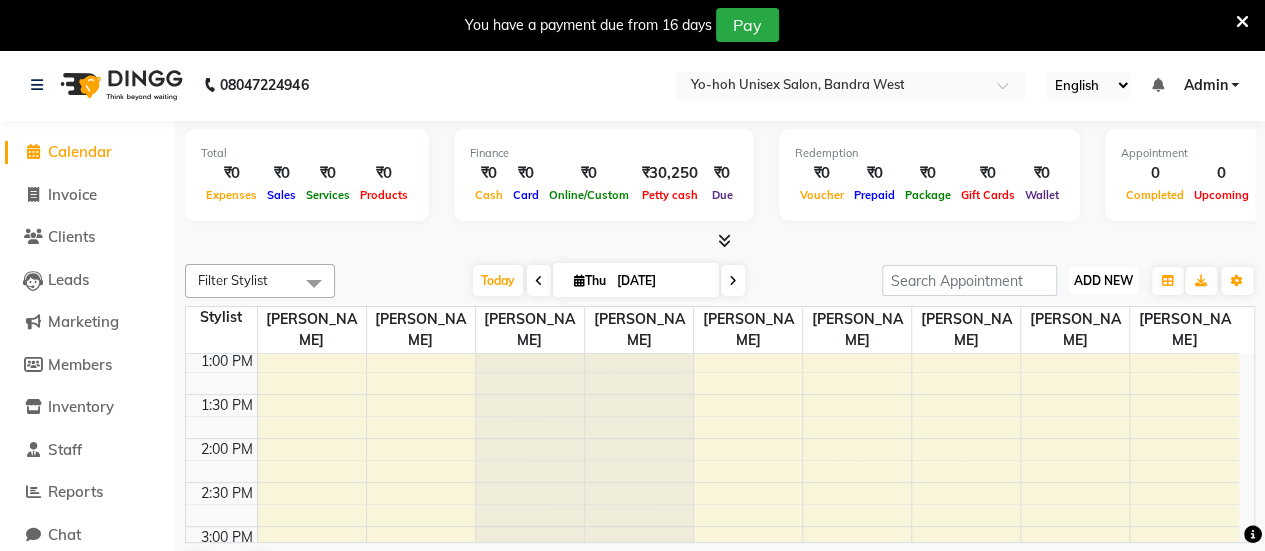 click on "ADD NEW" at bounding box center [1103, 280] 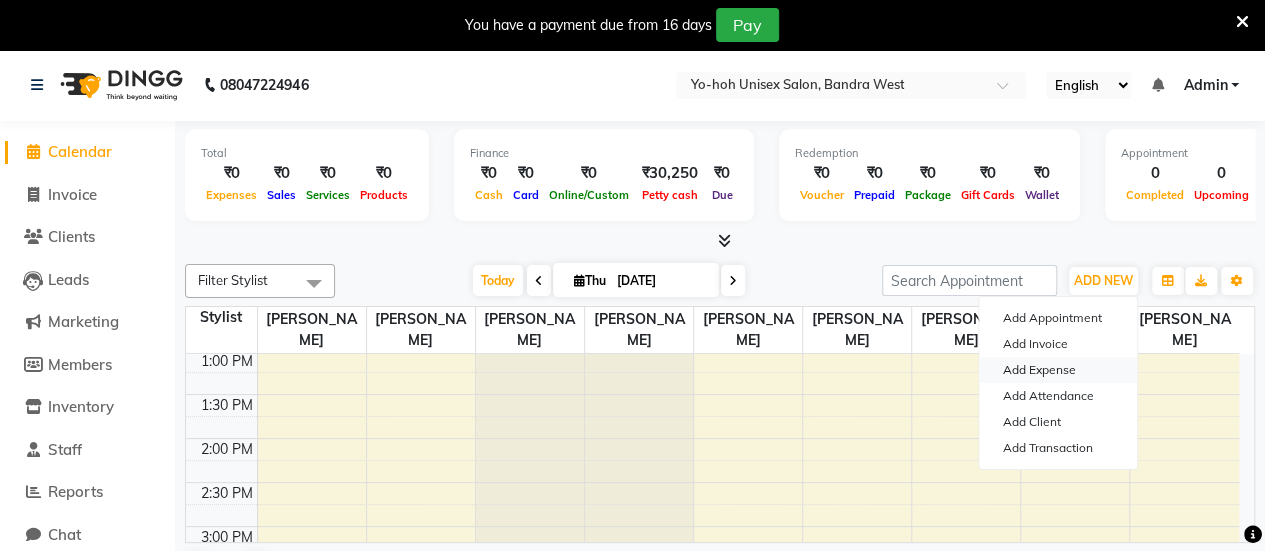 click on "Add Expense" at bounding box center (1058, 370) 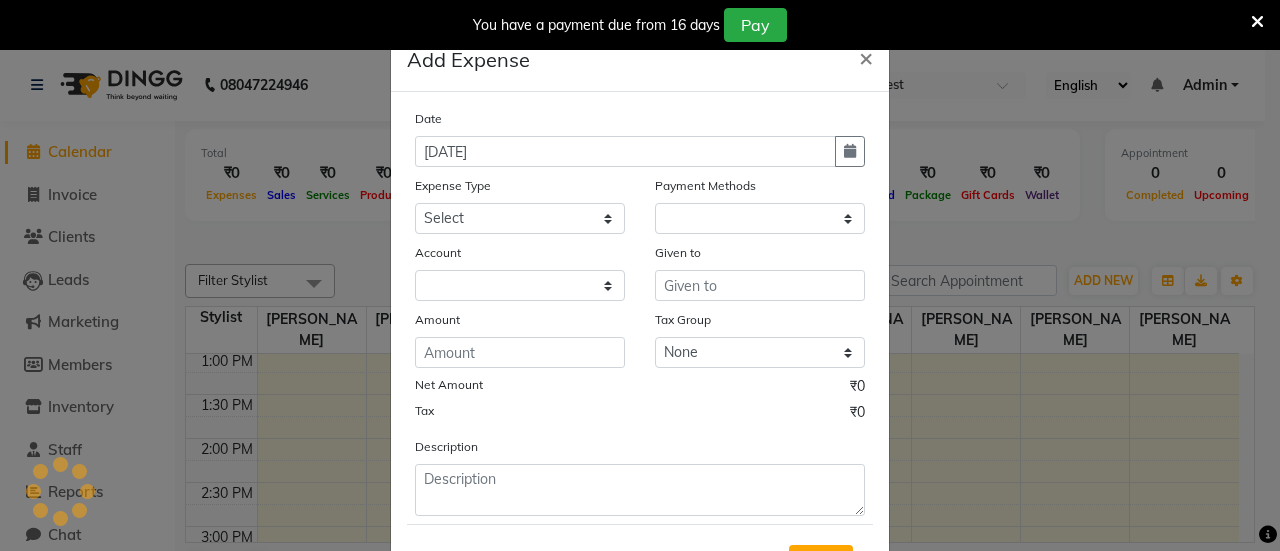 select on "1" 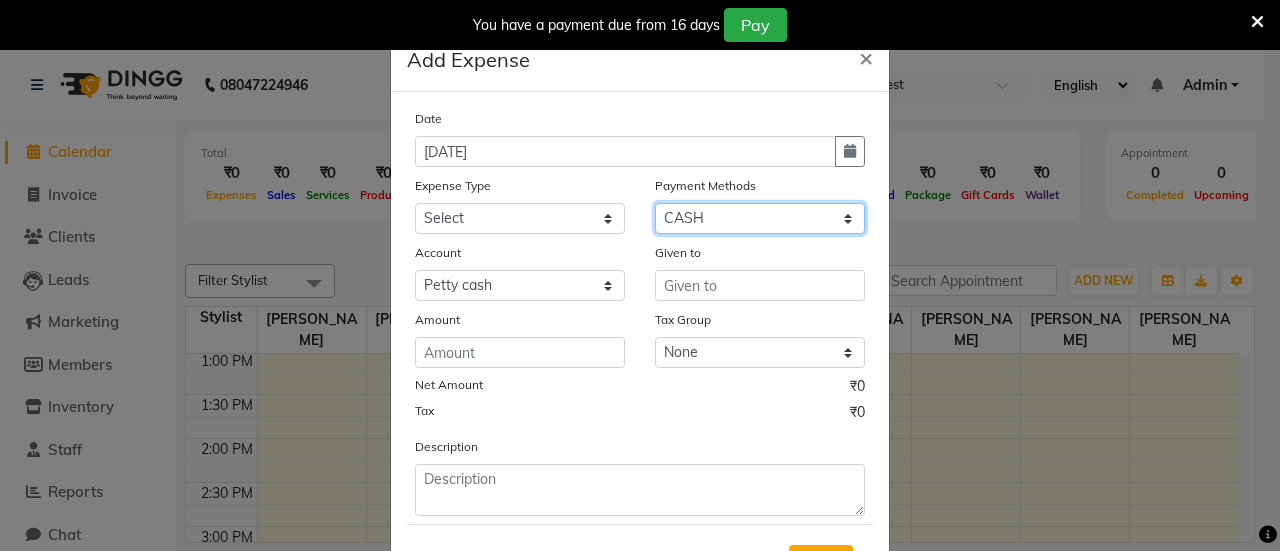 drag, startPoint x: 736, startPoint y: 217, endPoint x: 682, endPoint y: 299, distance: 98.1835 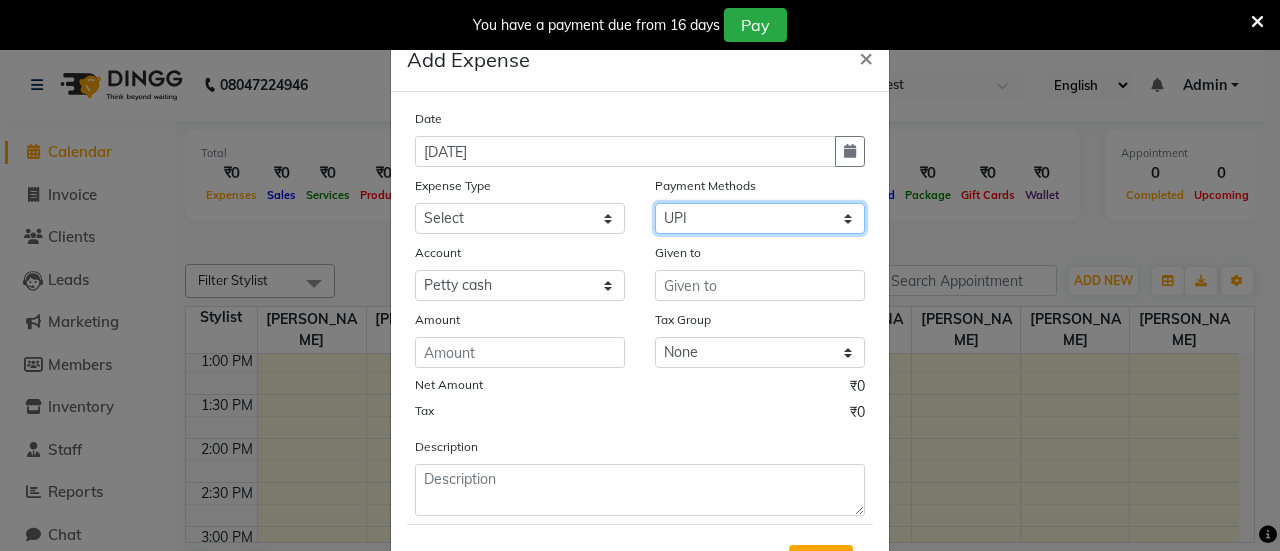 click on "Select CASH UPI CARD Prepaid" 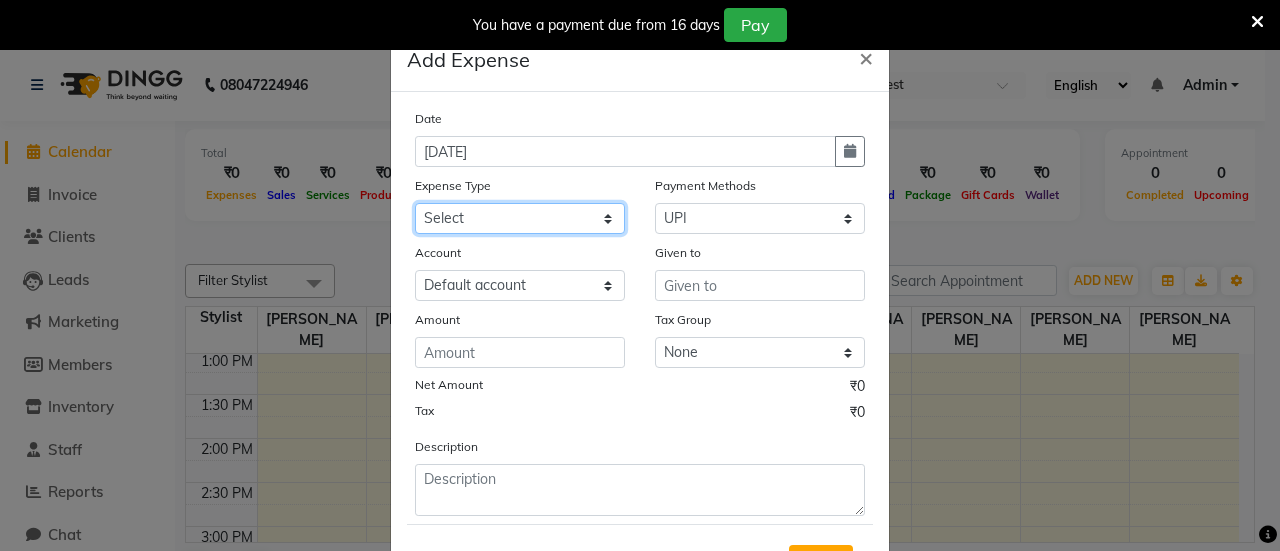 click on "Select Advance Salary Bank charges Car maintenance  Cash transfer to bank Cash transfer to hub Client Snacks Clinical charges Equipment Fuel Govt fee Incentive Insurance International purchase Loan Repayment Maintenance Marketing Miscellaneous MRA Other Pantry Product Rent Salary Staff Snacks Tax Tea & Refreshment Utilities" 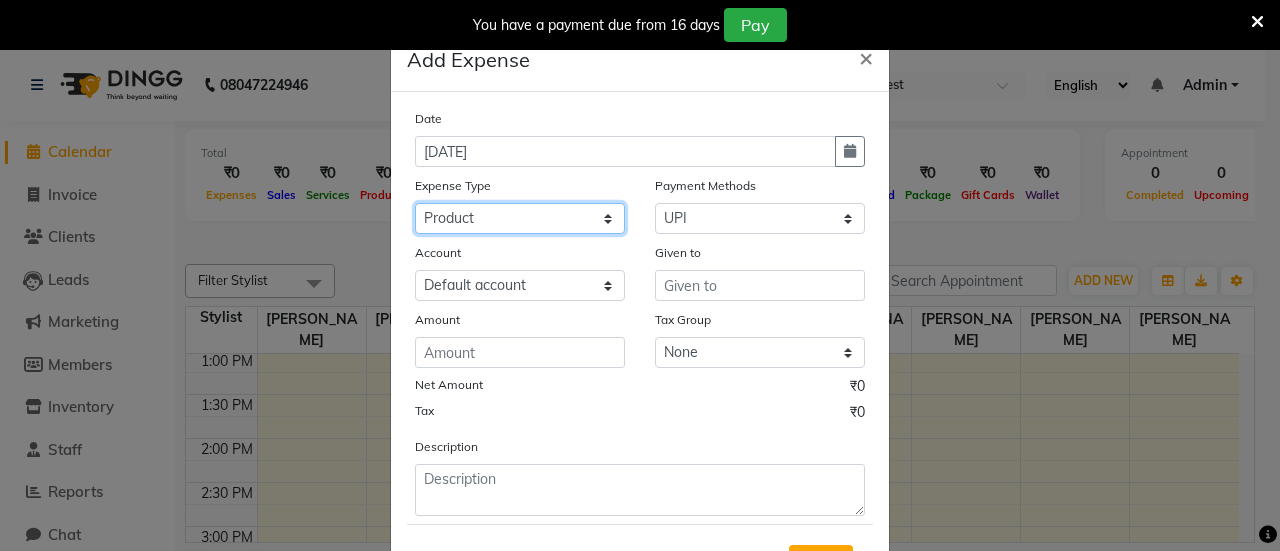click on "Select Advance Salary Bank charges Car maintenance  Cash transfer to bank Cash transfer to hub Client Snacks Clinical charges Equipment Fuel Govt fee Incentive Insurance International purchase Loan Repayment Maintenance Marketing Miscellaneous MRA Other Pantry Product Rent Salary Staff Snacks Tax Tea & Refreshment Utilities" 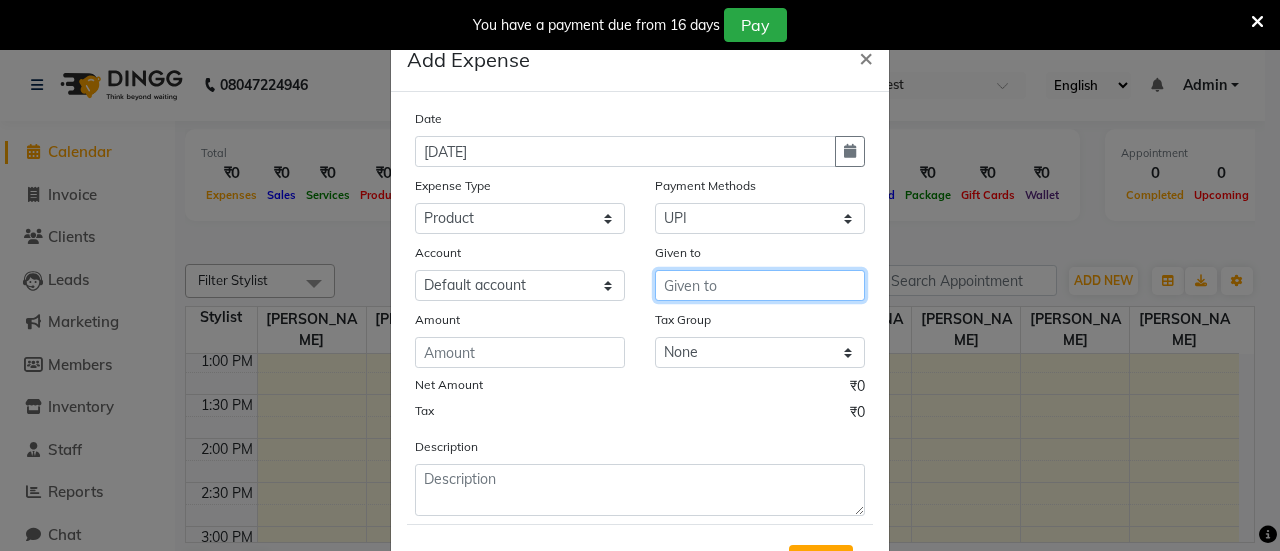 click at bounding box center (760, 285) 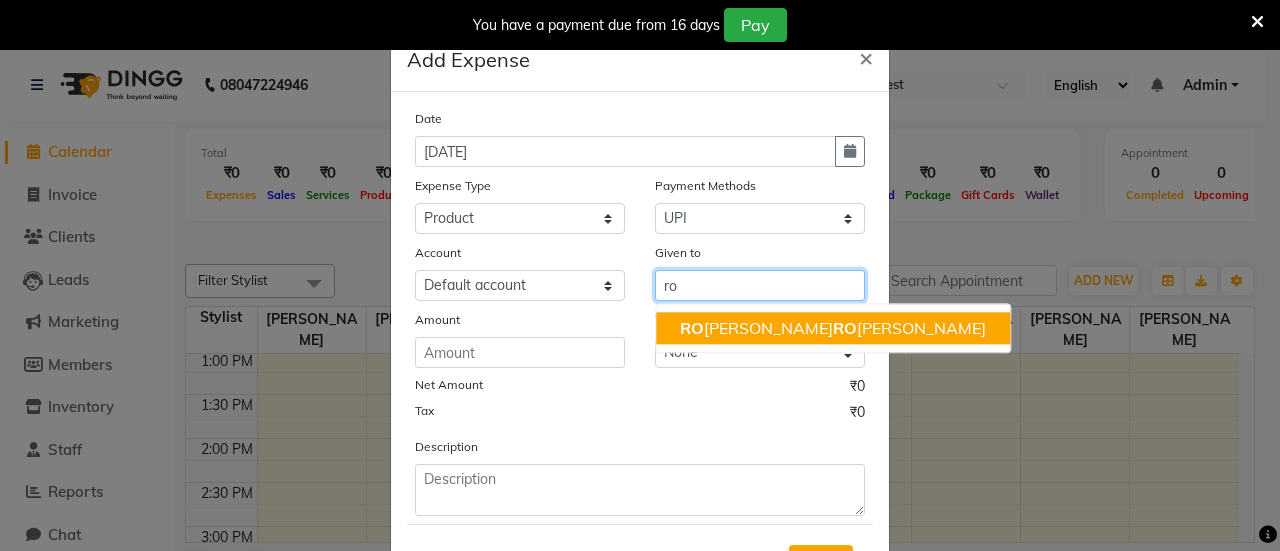 click on "RO MIKHA HA RO LD BORGES" at bounding box center (833, 328) 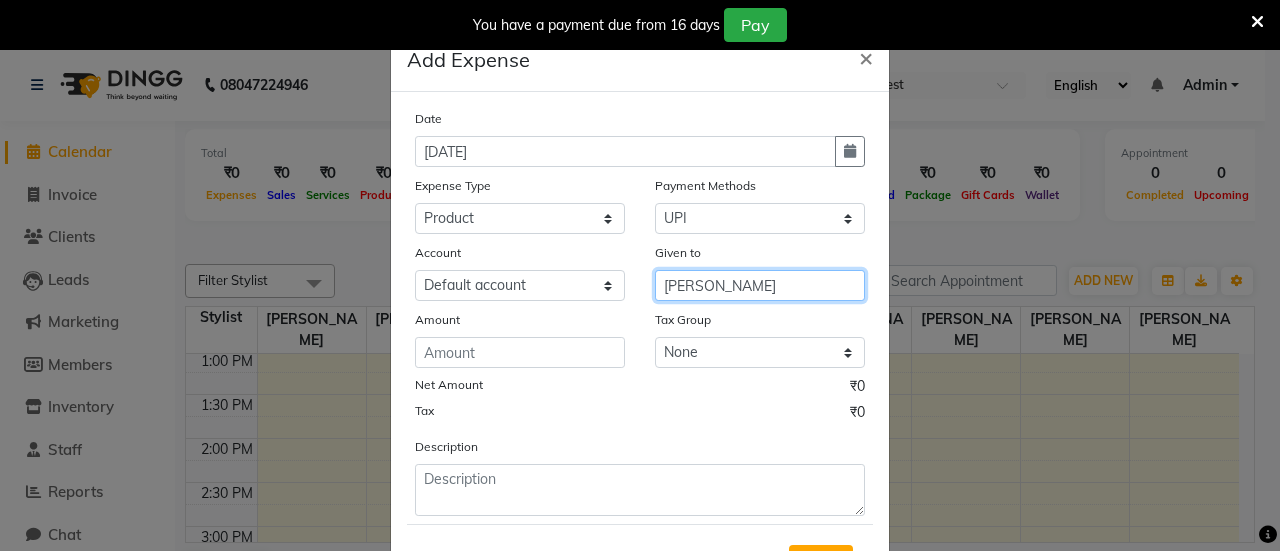 scroll, scrollTop: 94, scrollLeft: 0, axis: vertical 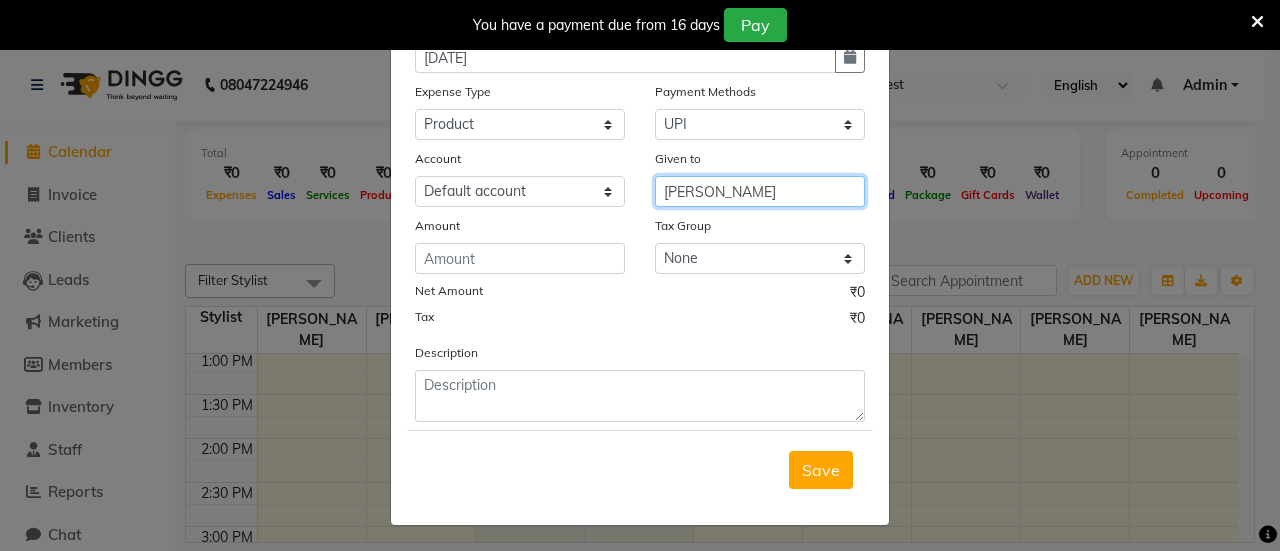 type on "[PERSON_NAME]" 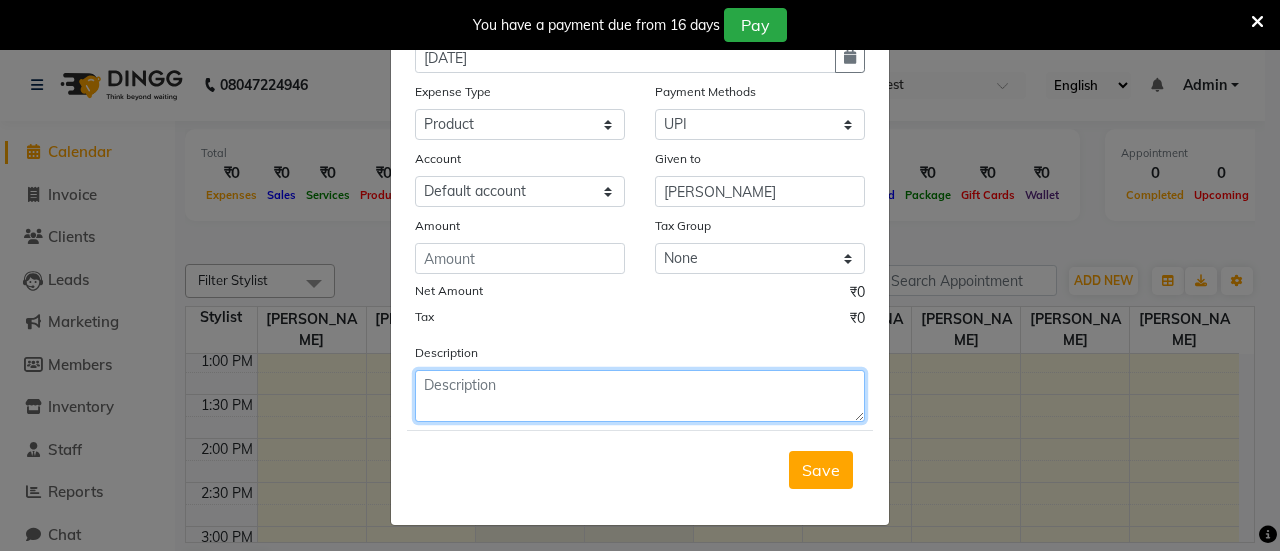 click 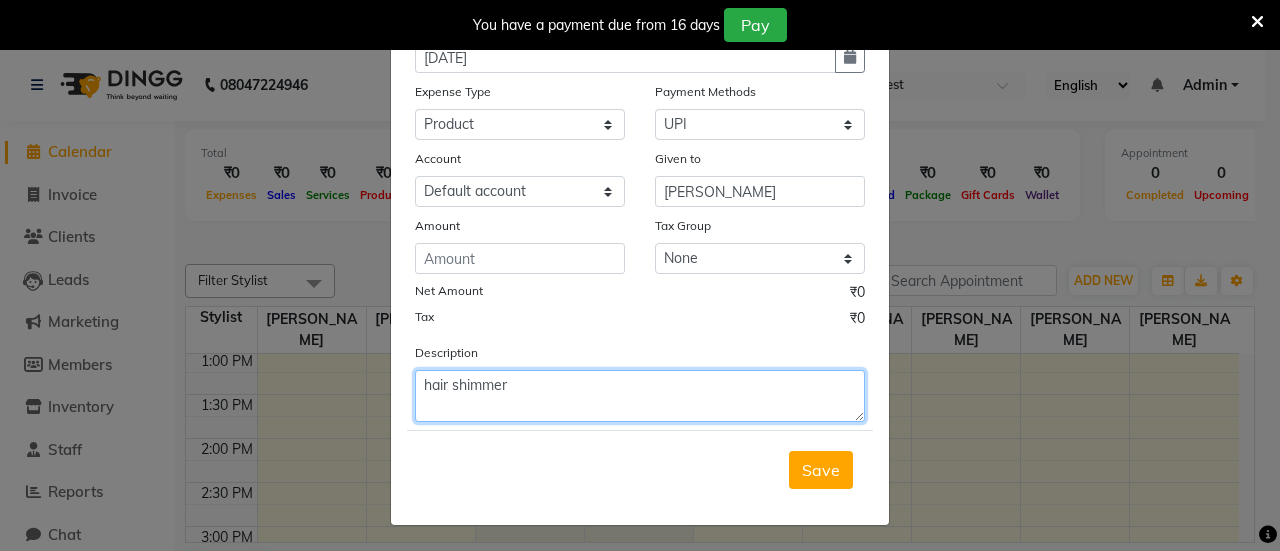 type on "hair shimmer" 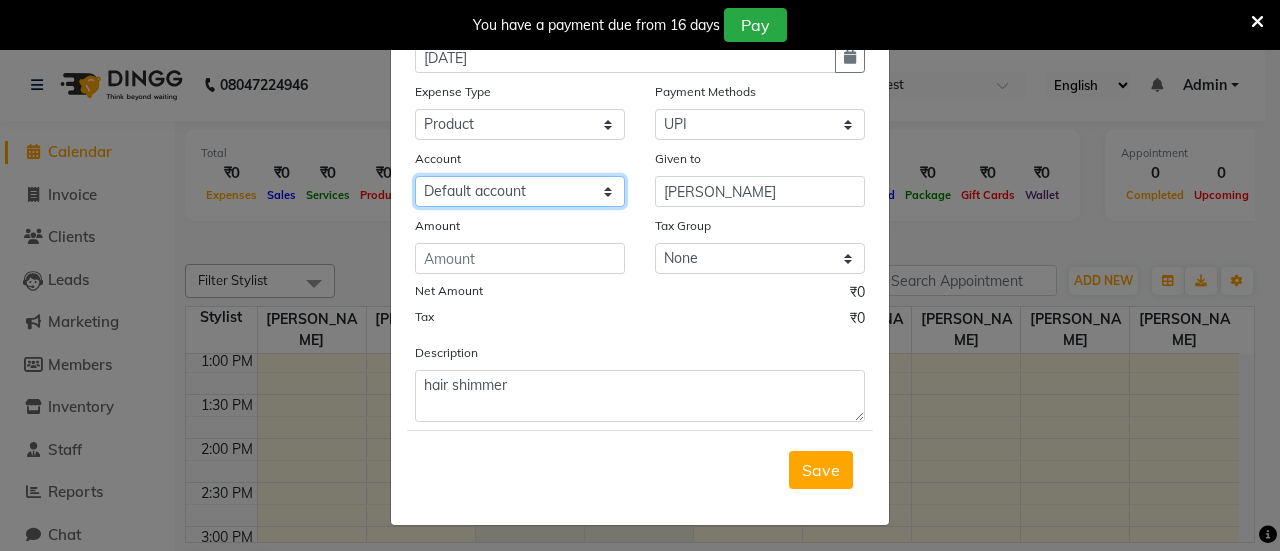 click on "Select Default account" 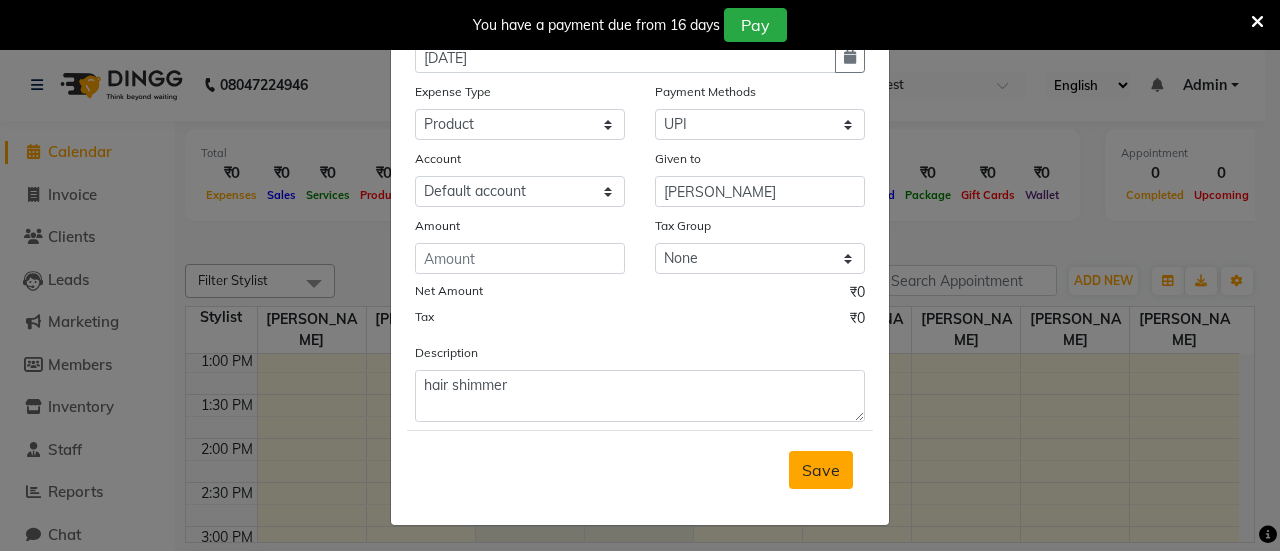 click on "Save" at bounding box center [821, 470] 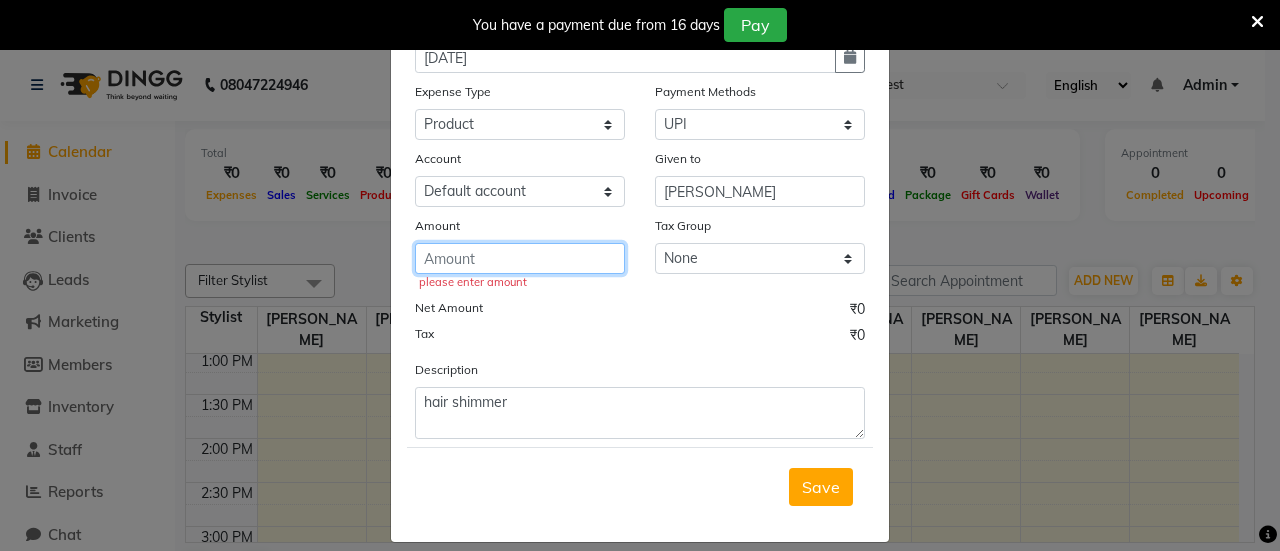 click 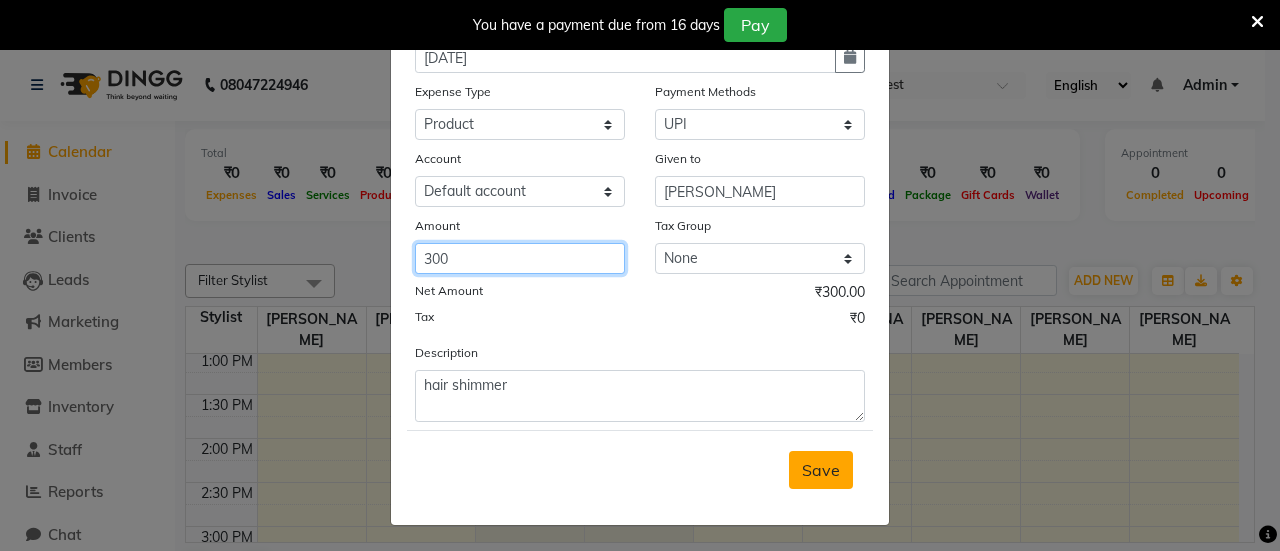 type on "300" 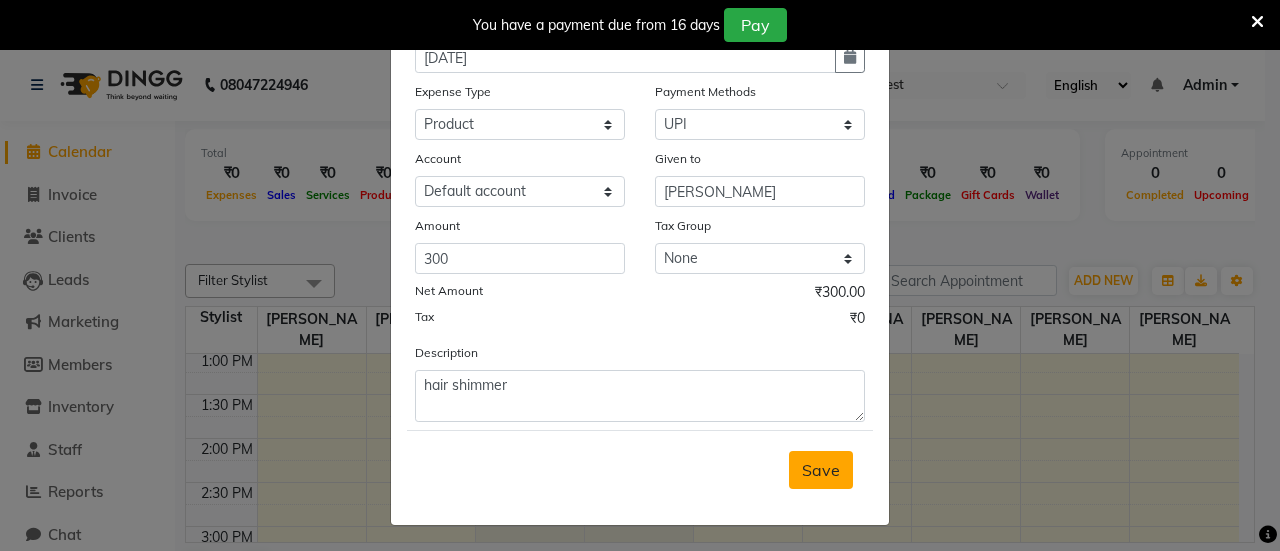 click on "Save" at bounding box center [821, 470] 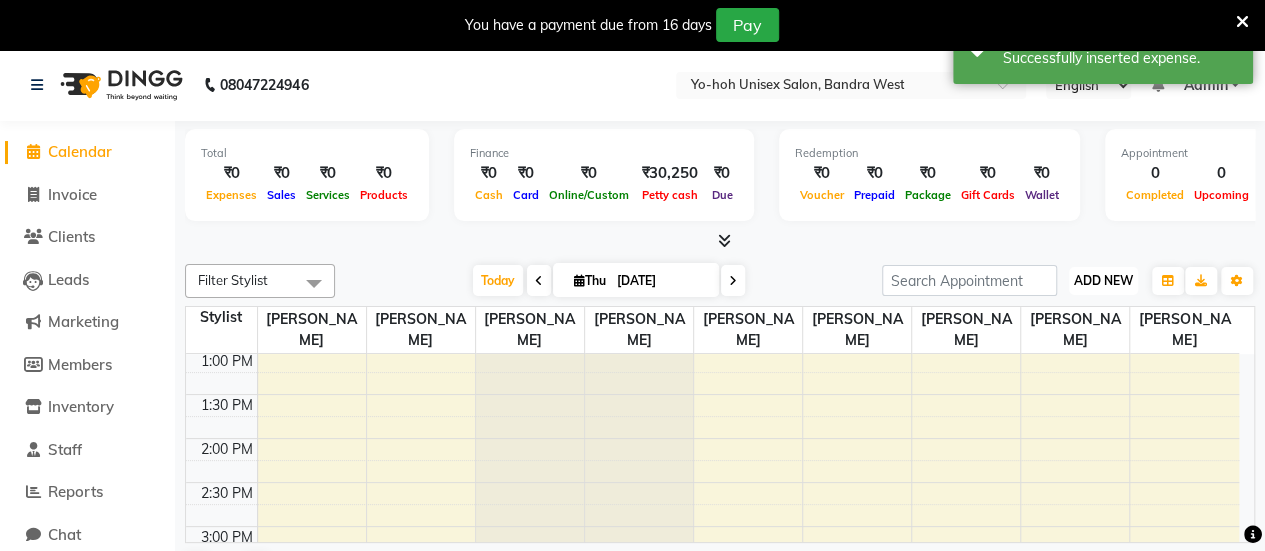 click on "ADD NEW Toggle Dropdown" at bounding box center [1103, 281] 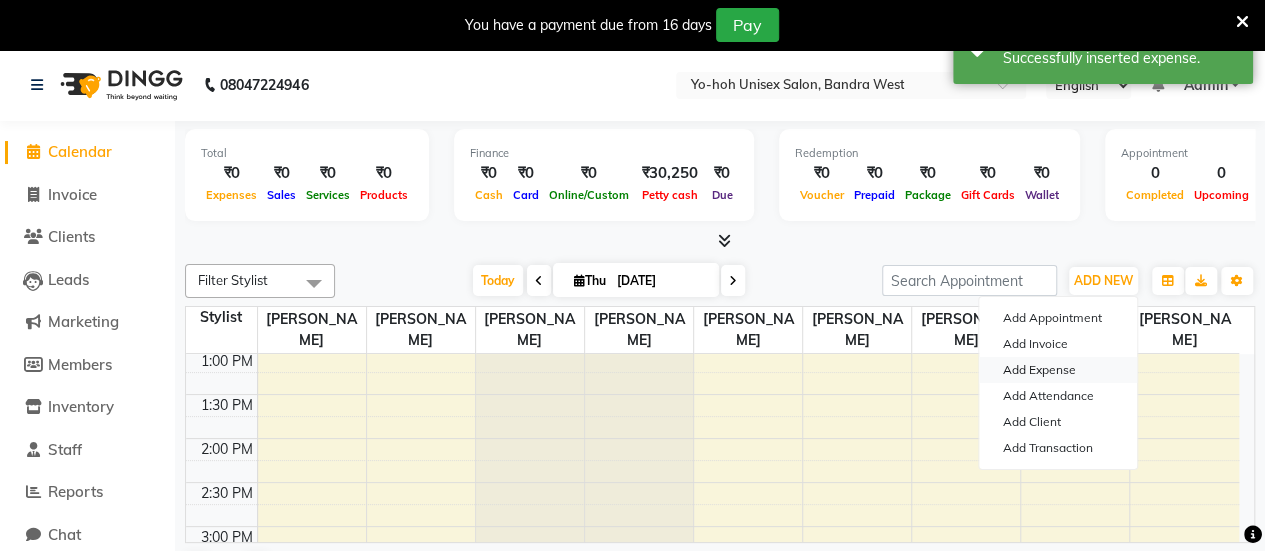 click on "Add Expense" at bounding box center [1058, 370] 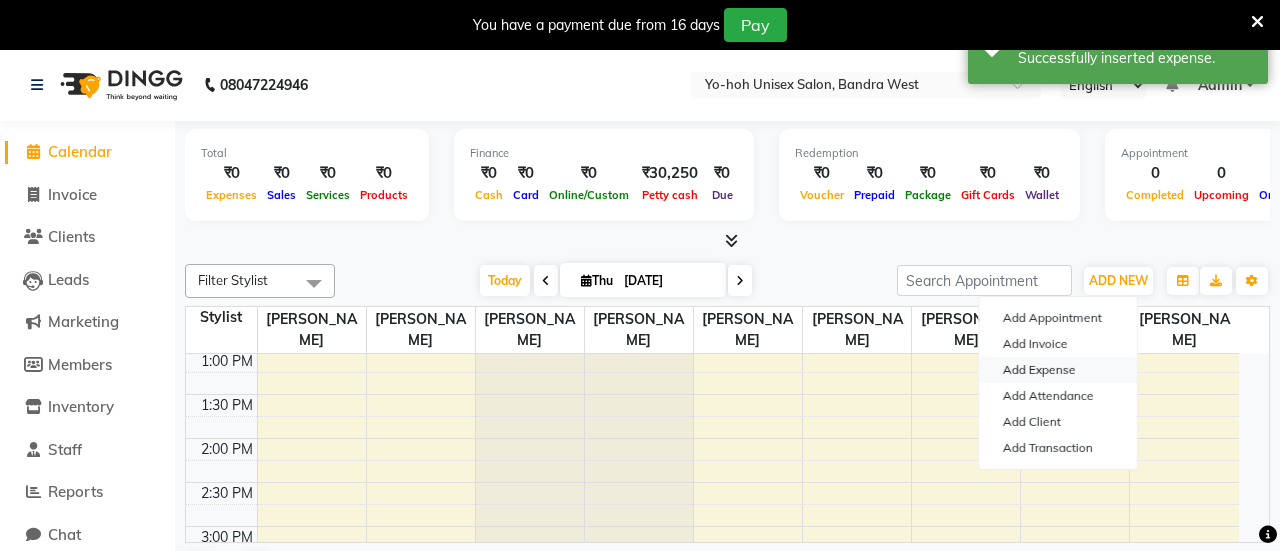 select on "1" 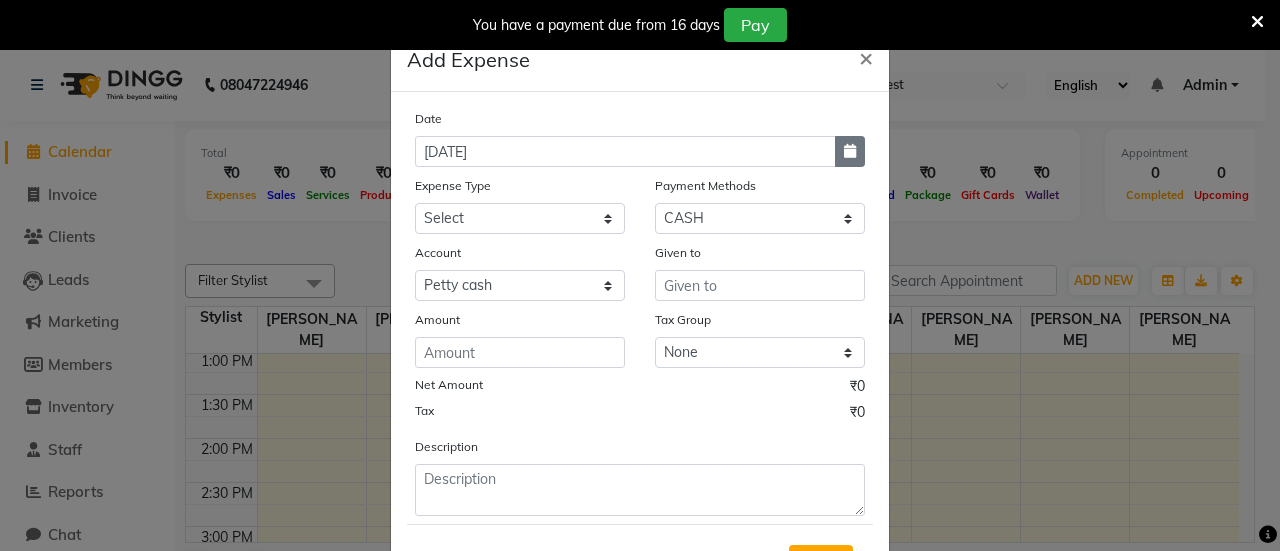 click 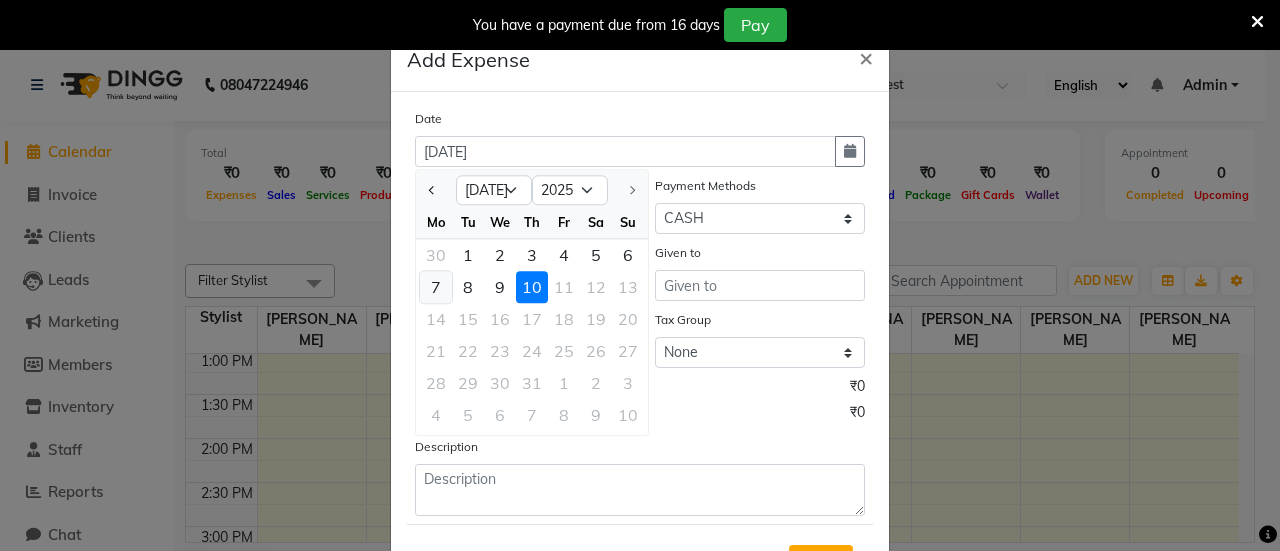 click on "7" 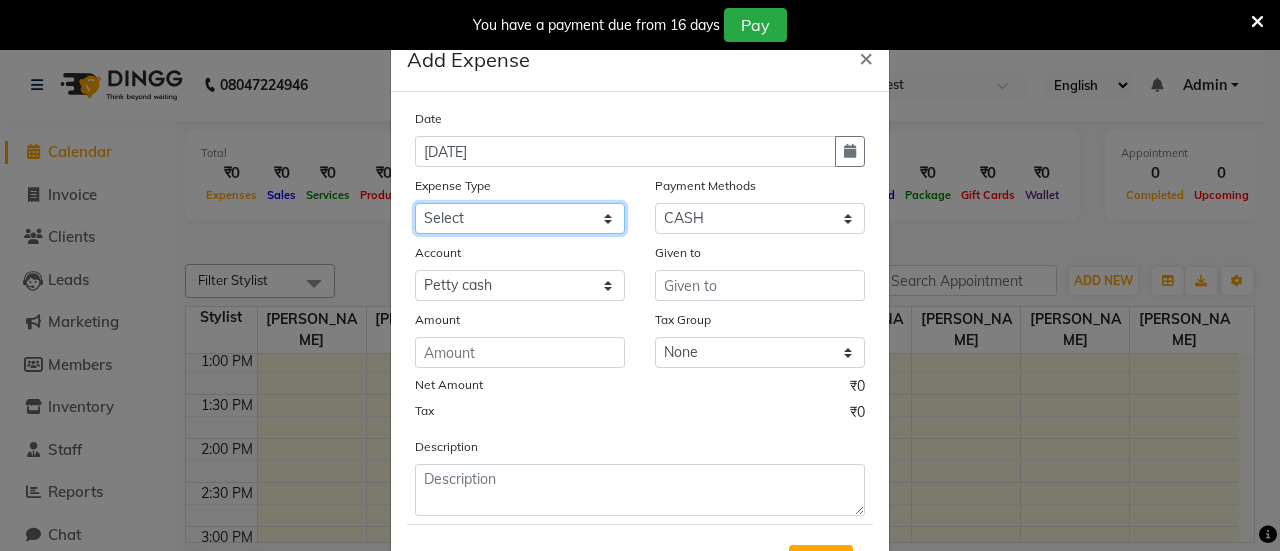 click on "Select Advance Salary Bank charges Car maintenance  Cash transfer to bank Cash transfer to hub Client Snacks Clinical charges Equipment Fuel Govt fee Incentive Insurance International purchase Loan Repayment Maintenance Marketing Miscellaneous MRA Other Pantry Product Rent Salary Staff Snacks Tax Tea & Refreshment Utilities" 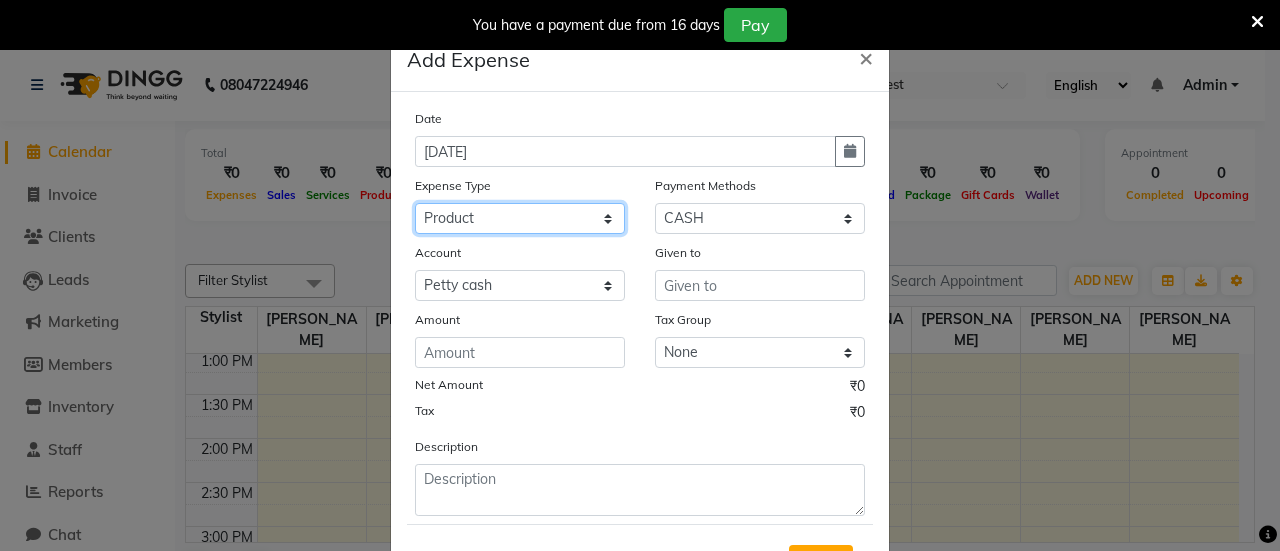 click on "Select Advance Salary Bank charges Car maintenance  Cash transfer to bank Cash transfer to hub Client Snacks Clinical charges Equipment Fuel Govt fee Incentive Insurance International purchase Loan Repayment Maintenance Marketing Miscellaneous MRA Other Pantry Product Rent Salary Staff Snacks Tax Tea & Refreshment Utilities" 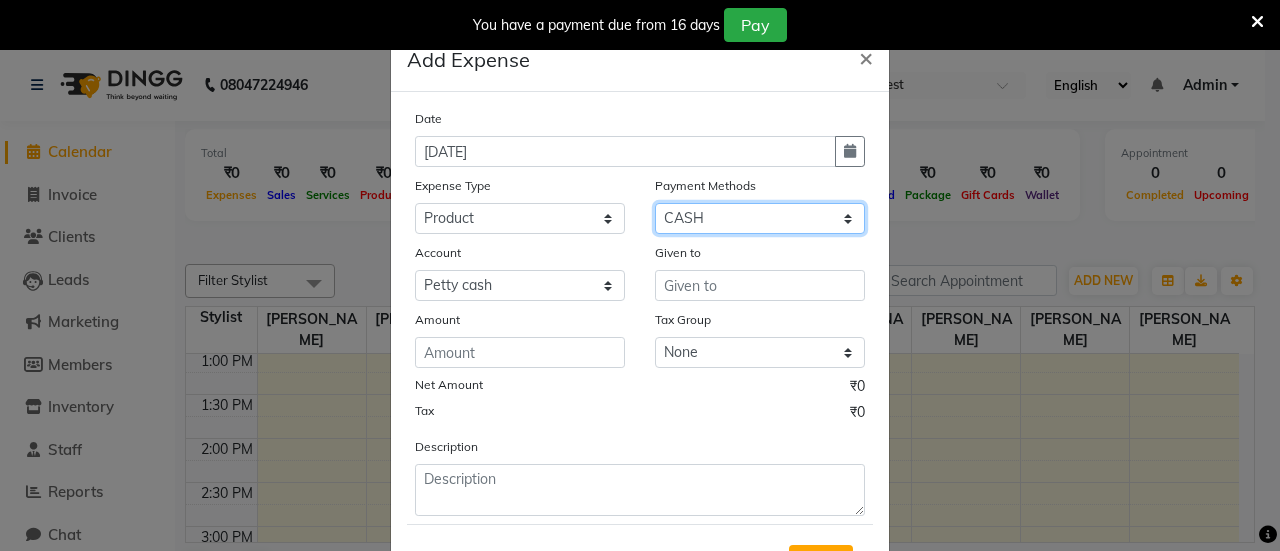 click on "Select CASH UPI CARD Prepaid" 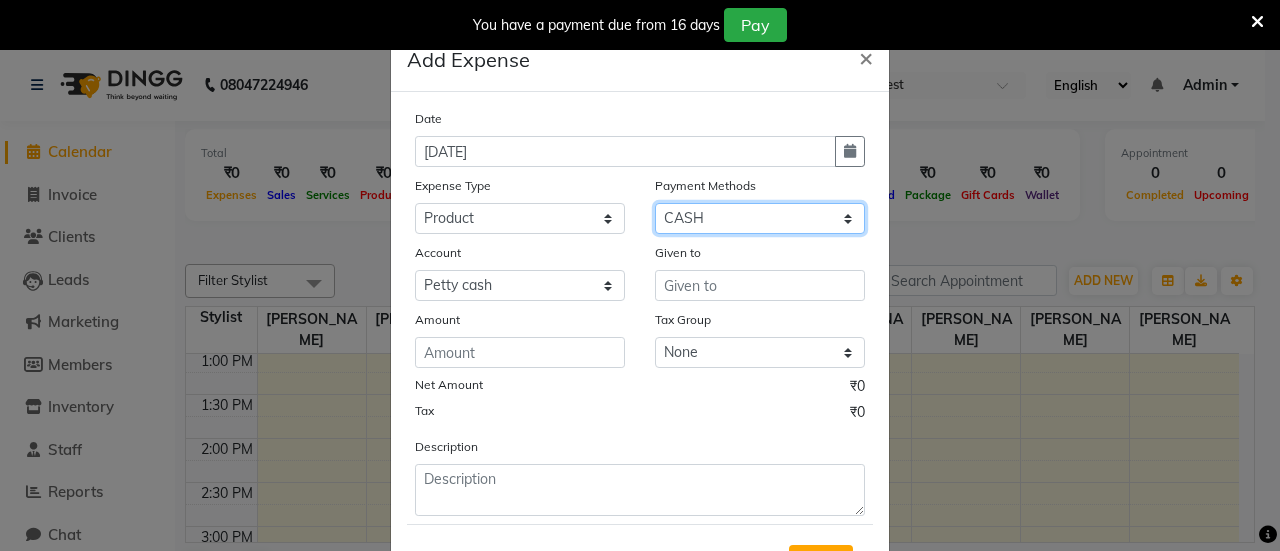 select on "8" 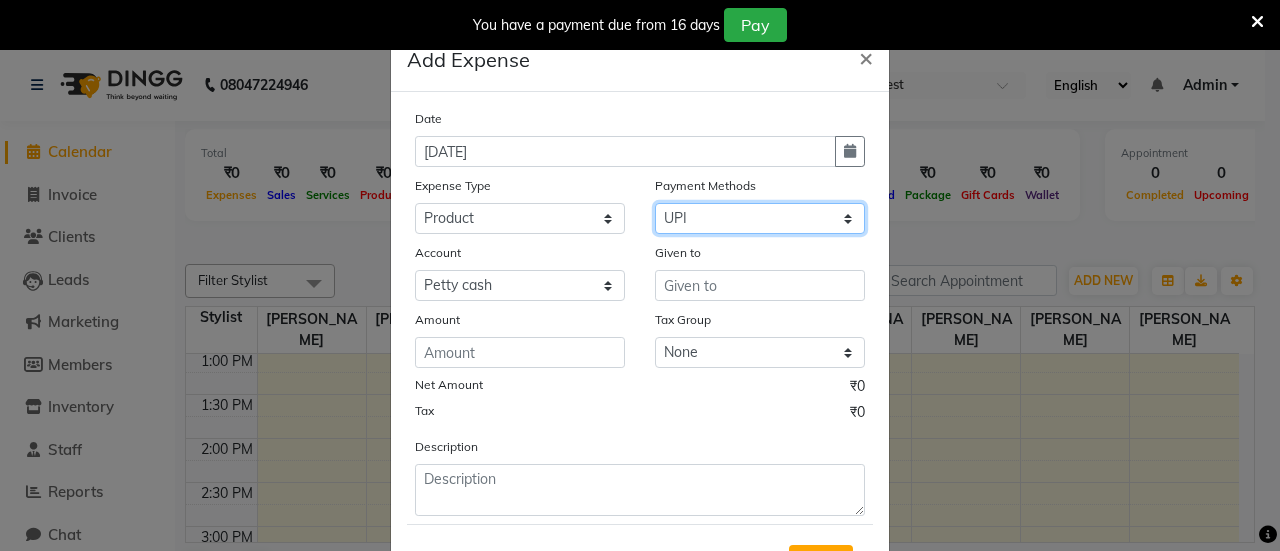 click on "Select CASH UPI CARD Prepaid" 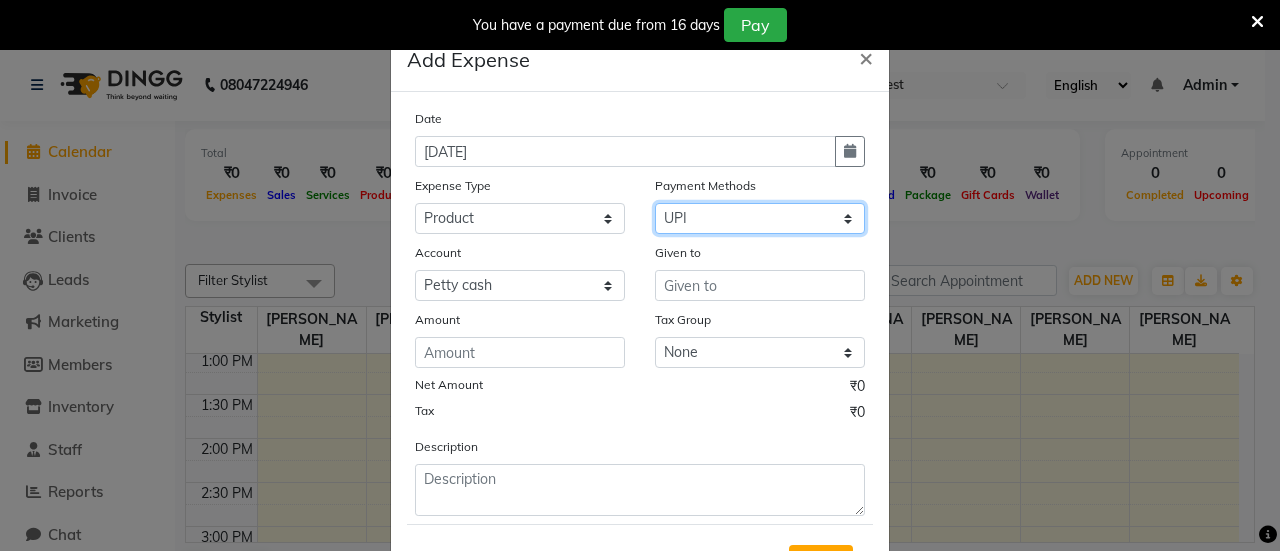 select on "7487" 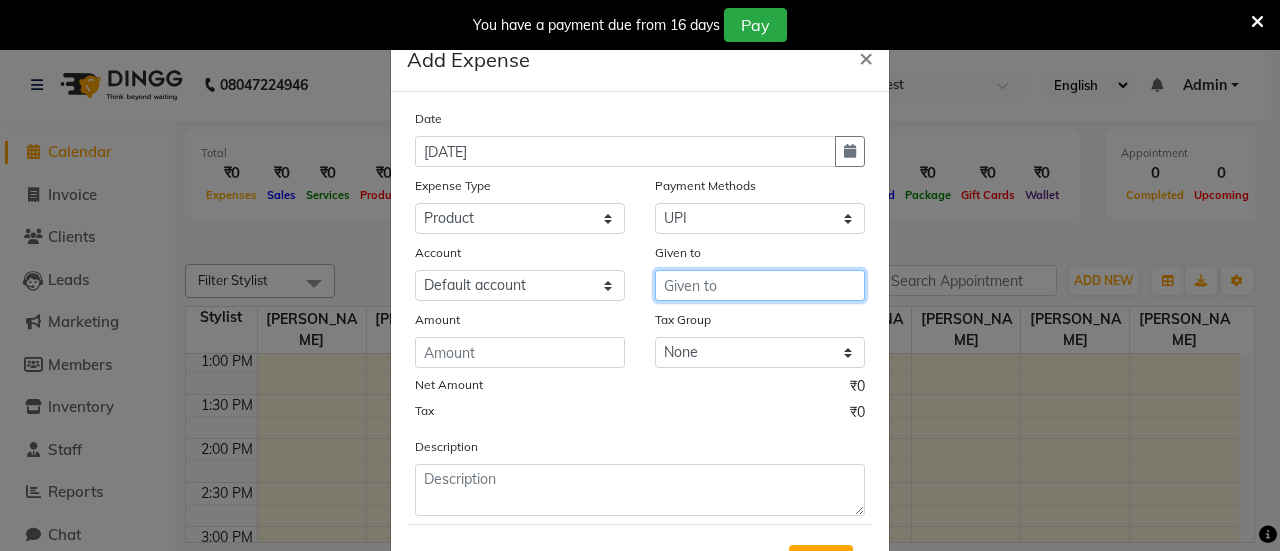 click at bounding box center [760, 285] 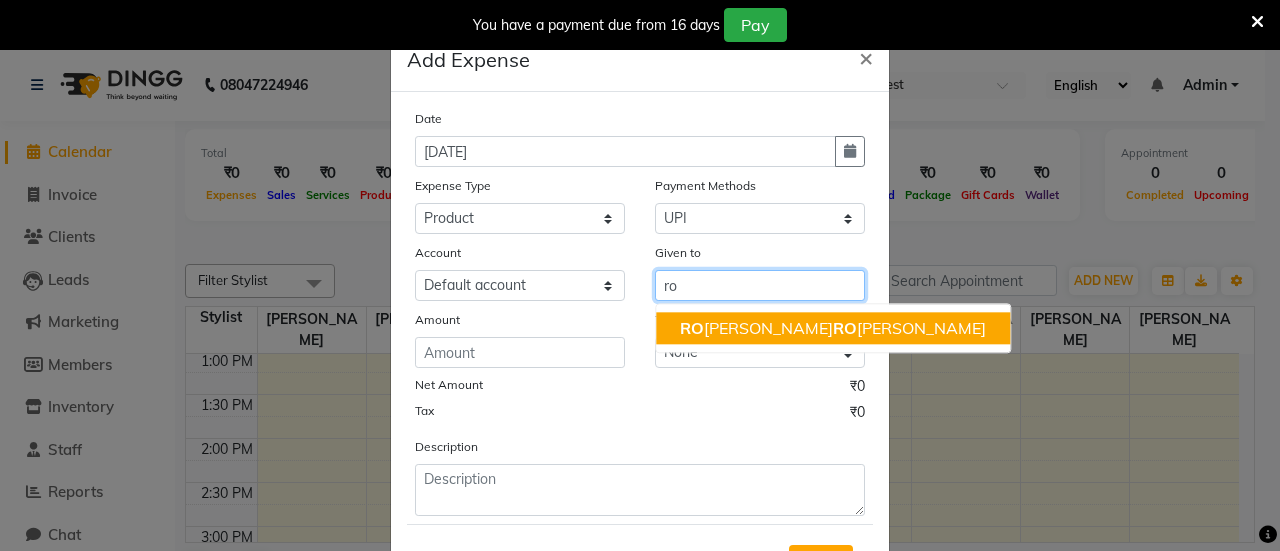 click on "RO MIKHA HA RO LD BORGES" at bounding box center [833, 328] 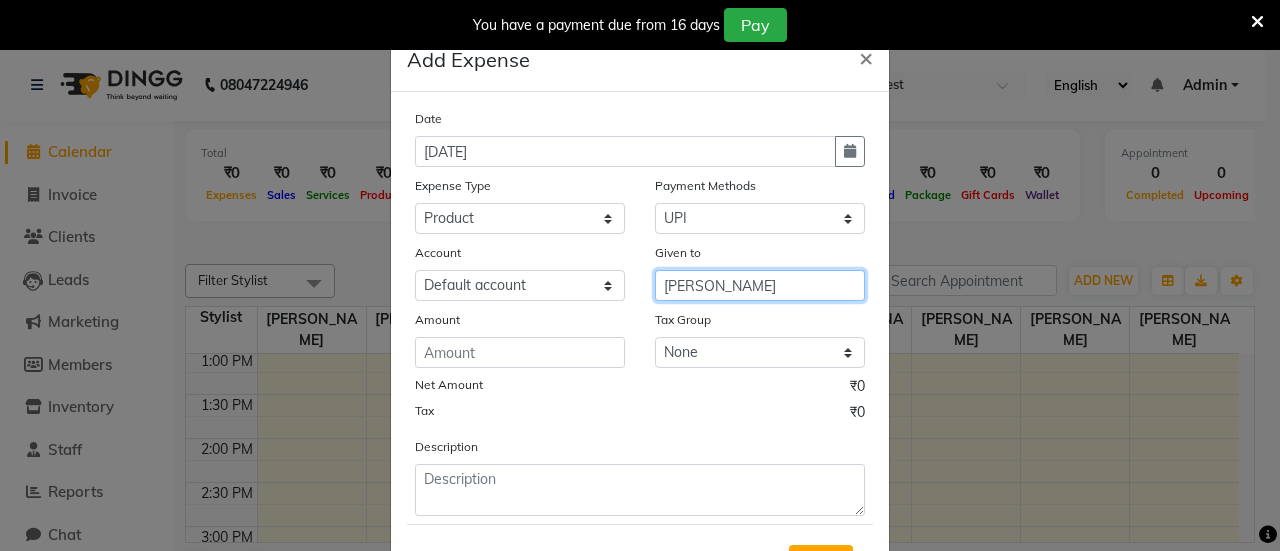 type on "[PERSON_NAME]" 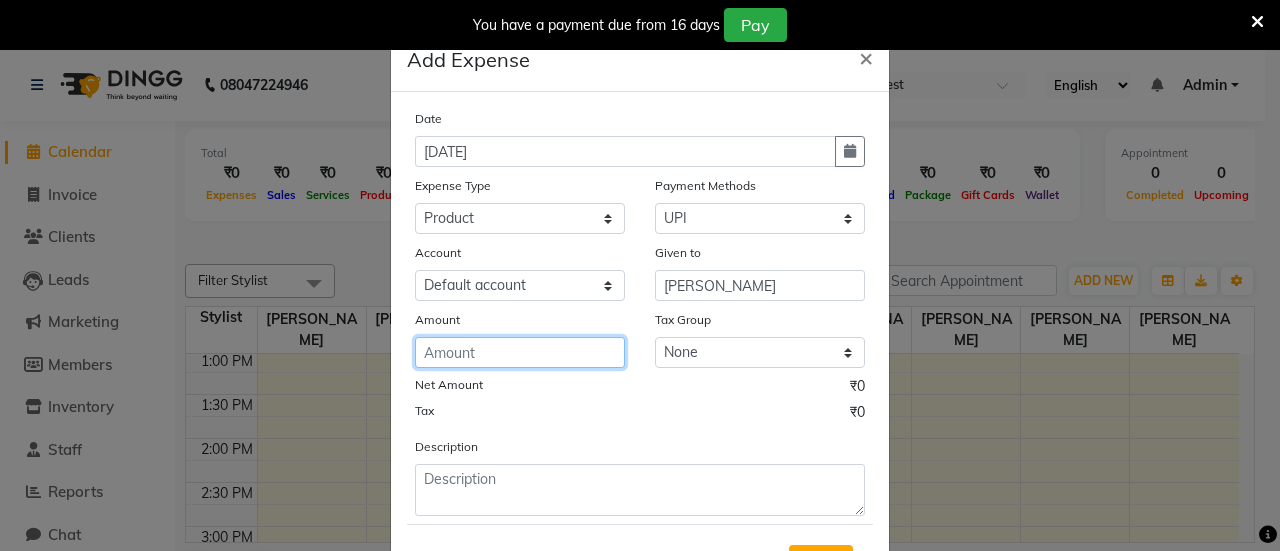 click 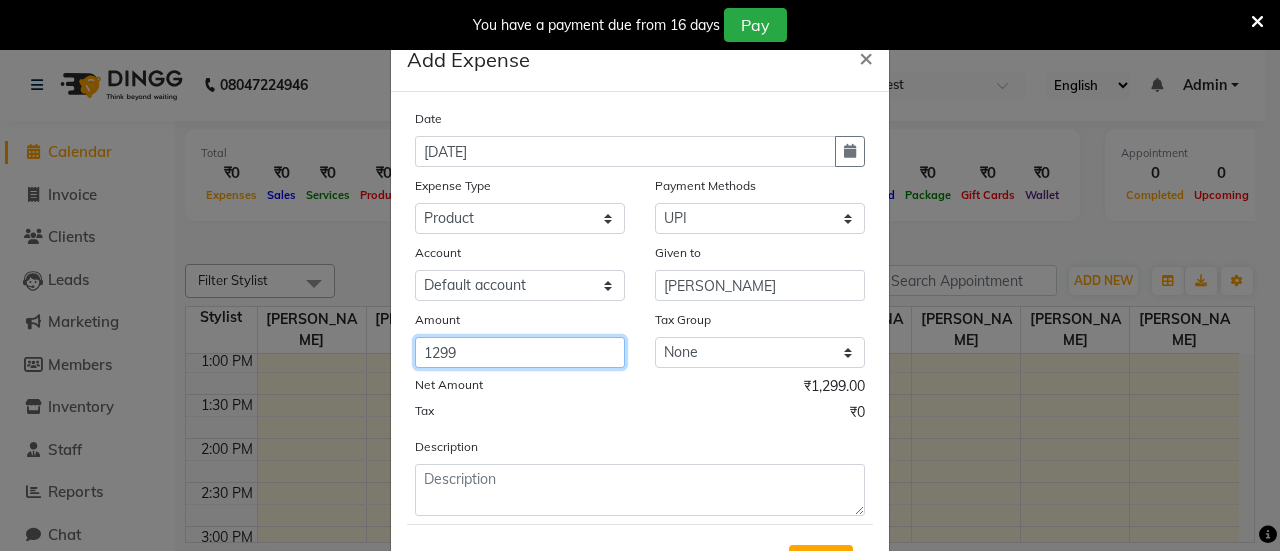 type on "1299" 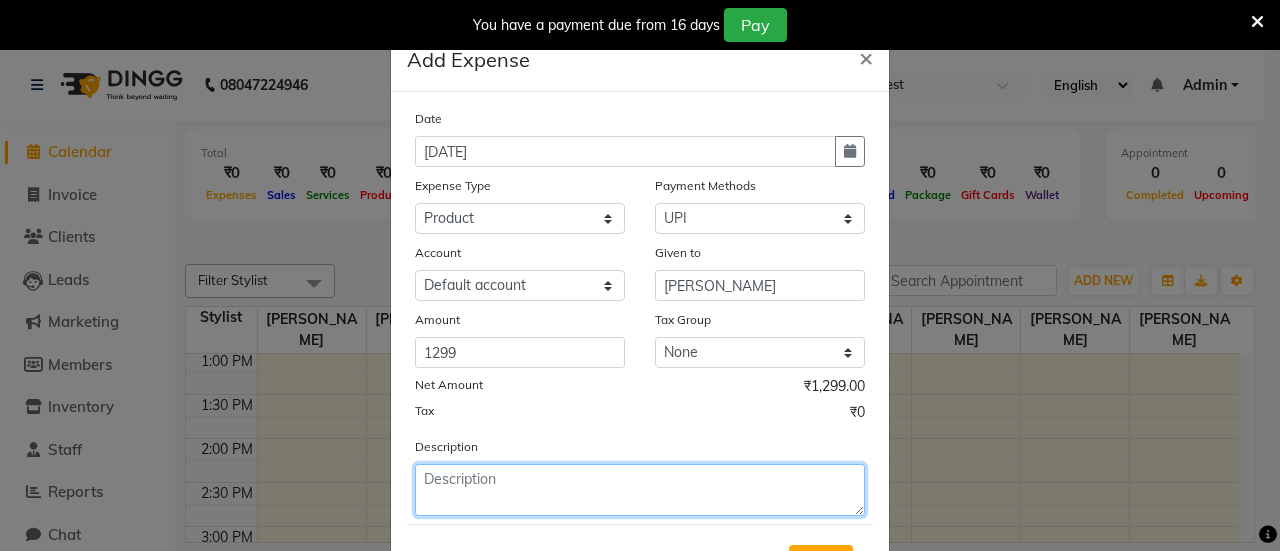 click 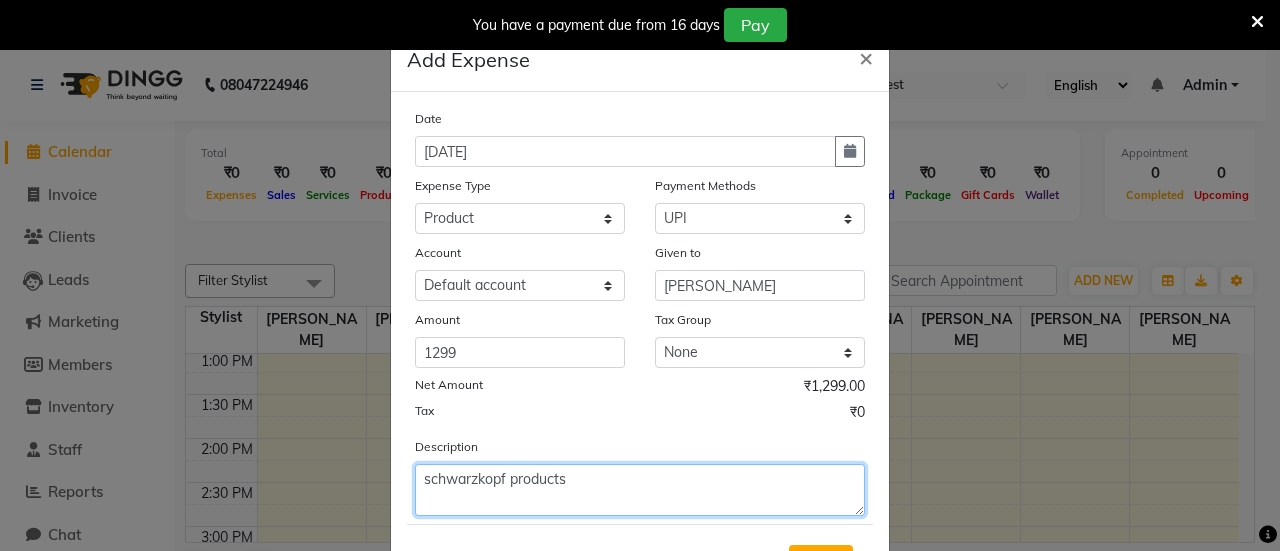 scroll, scrollTop: 94, scrollLeft: 0, axis: vertical 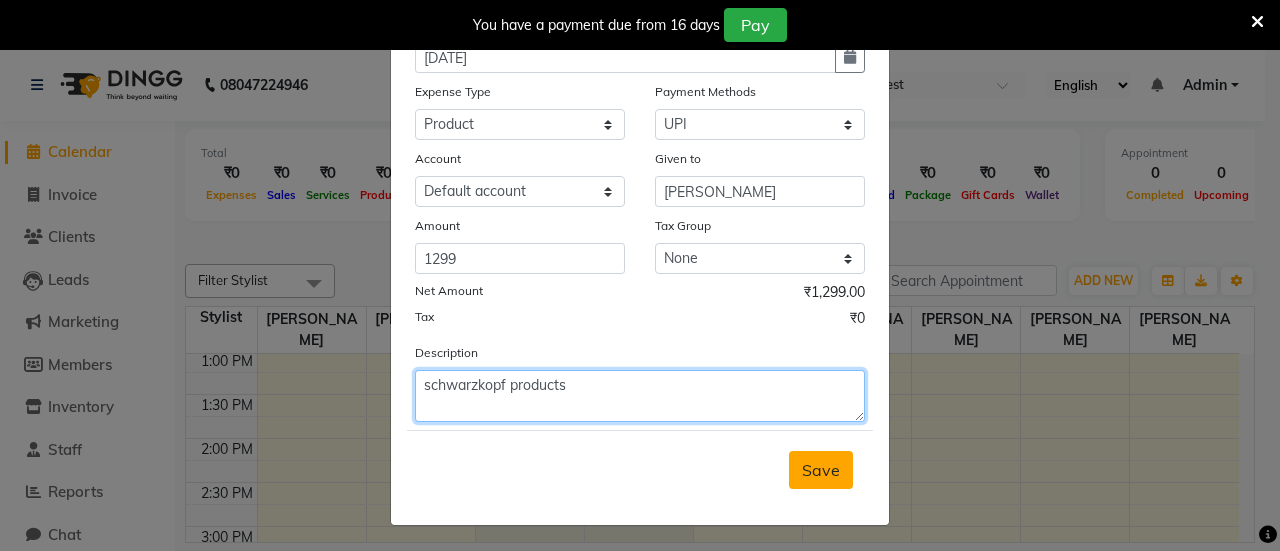type on "schwarzkopf products" 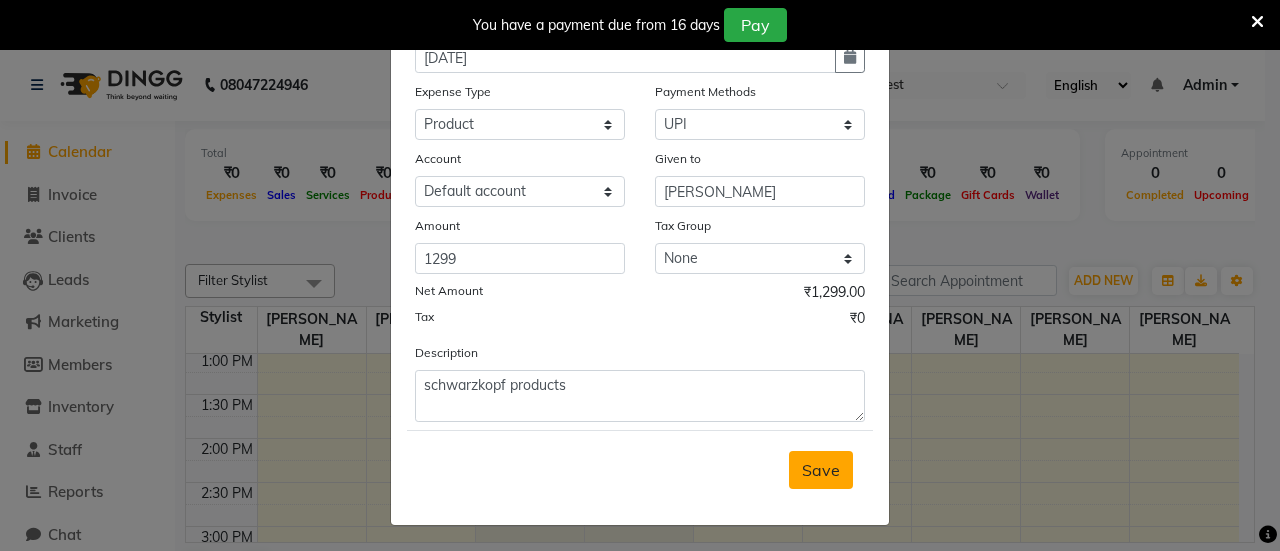 click on "Save" at bounding box center [821, 470] 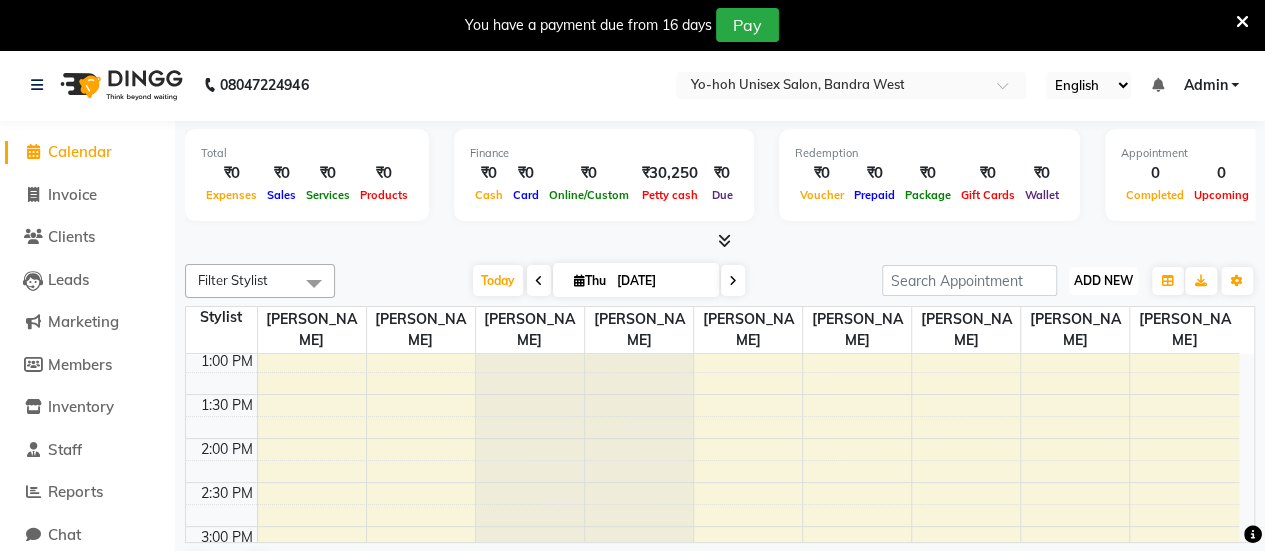 click on "ADD NEW" at bounding box center (1103, 280) 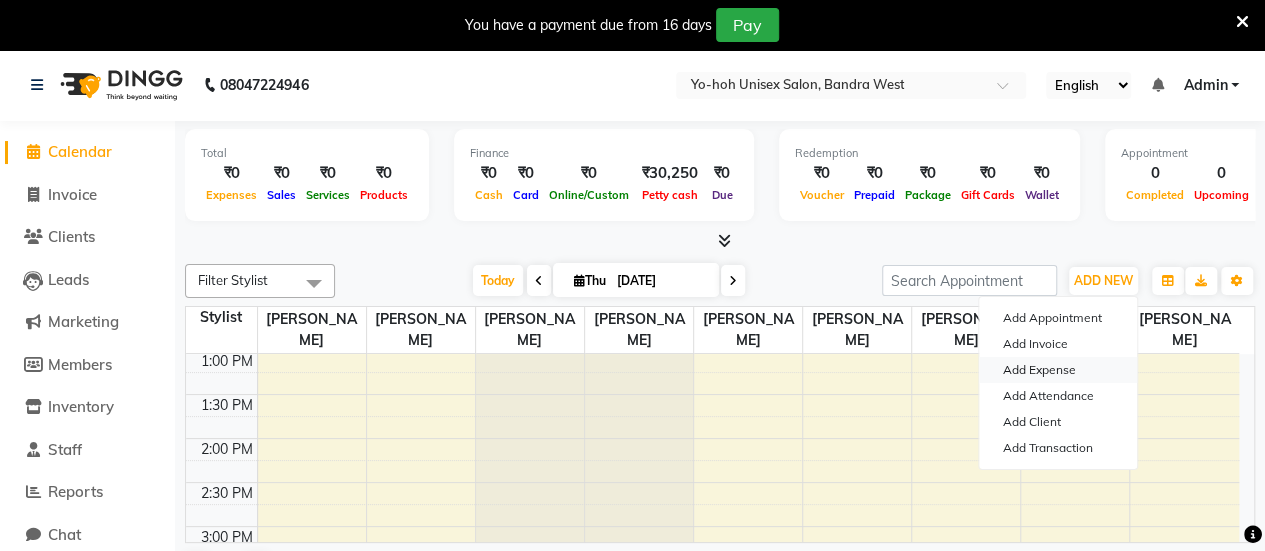 click on "Add Expense" at bounding box center (1058, 370) 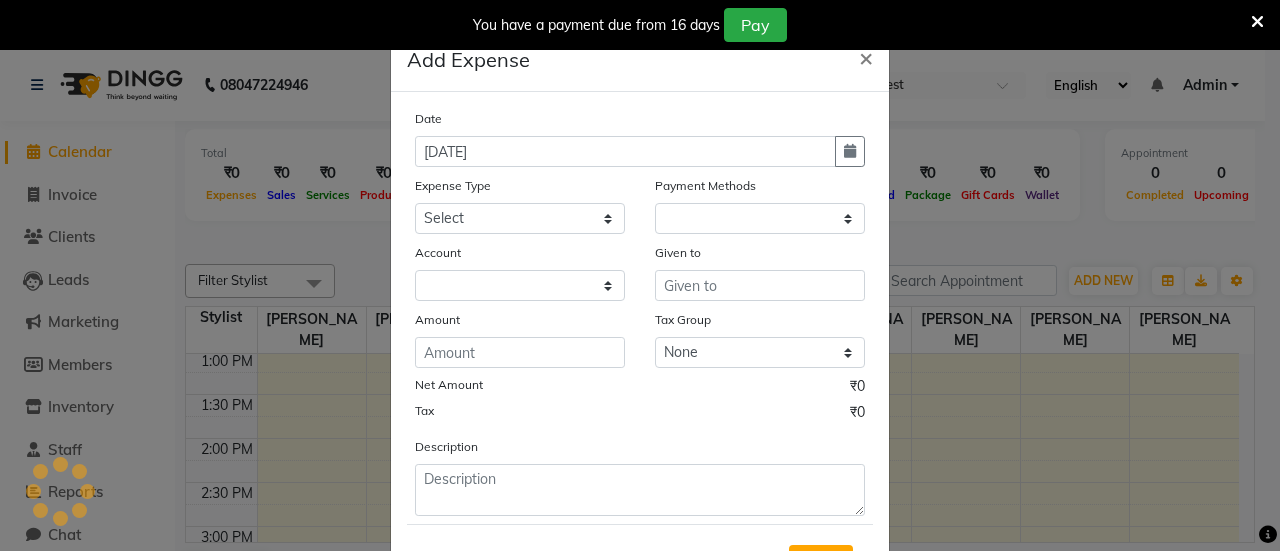 select on "1" 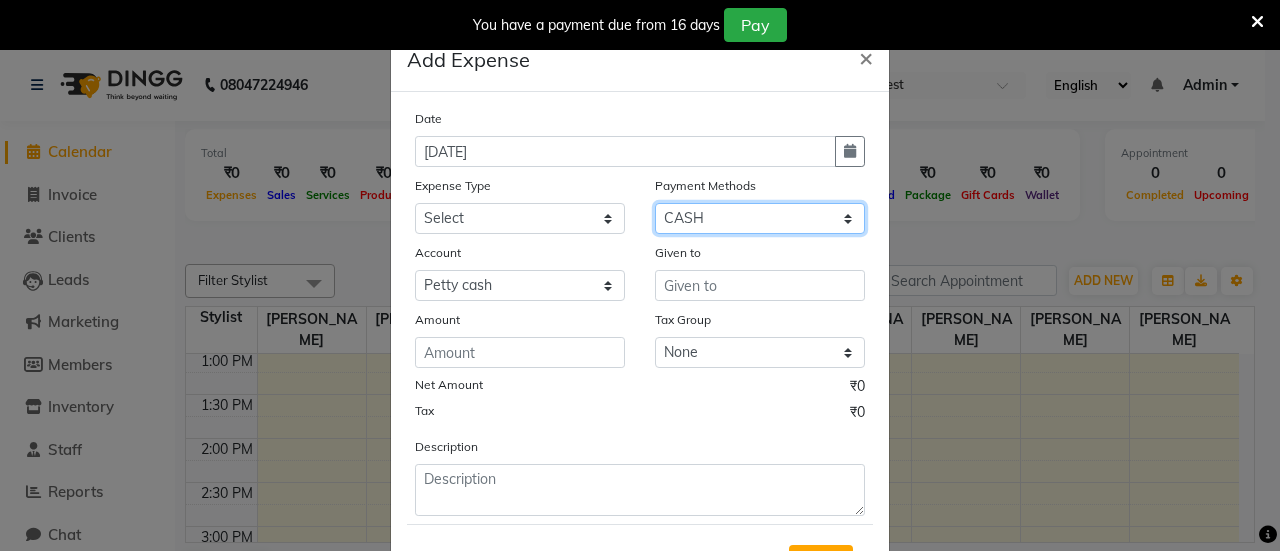 click on "Select CASH UPI CARD Prepaid" 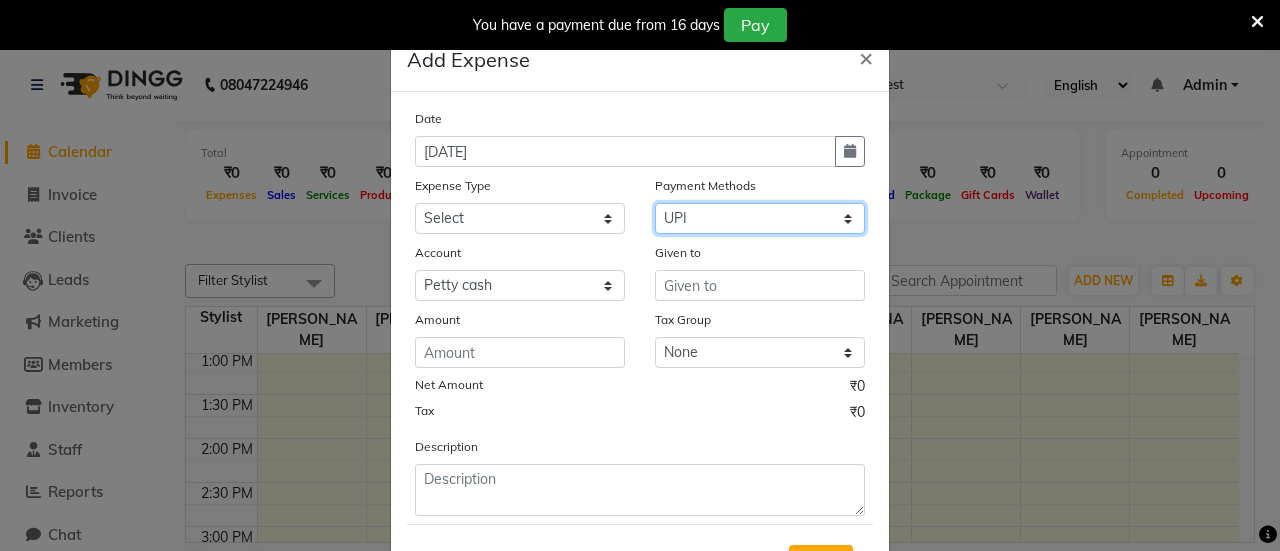 click on "Select CASH UPI CARD Prepaid" 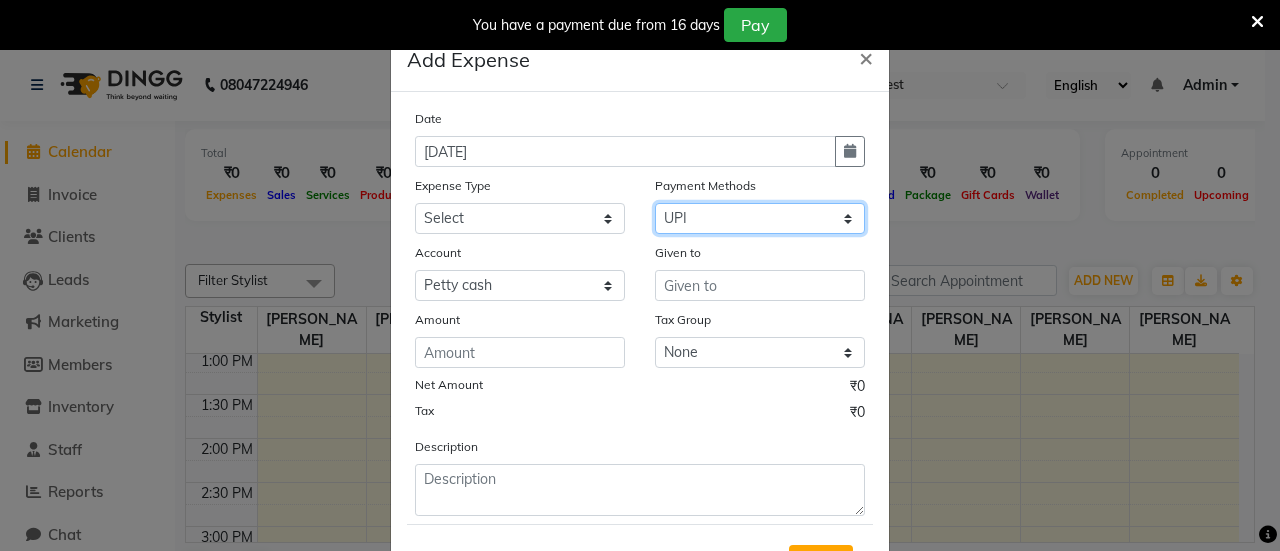 select on "7487" 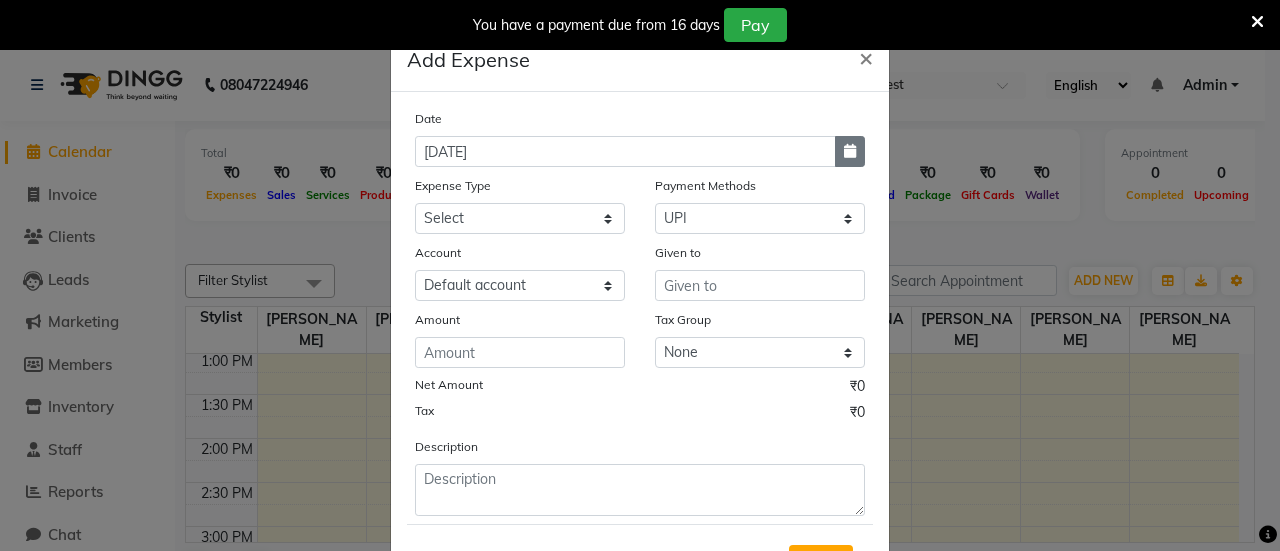 click 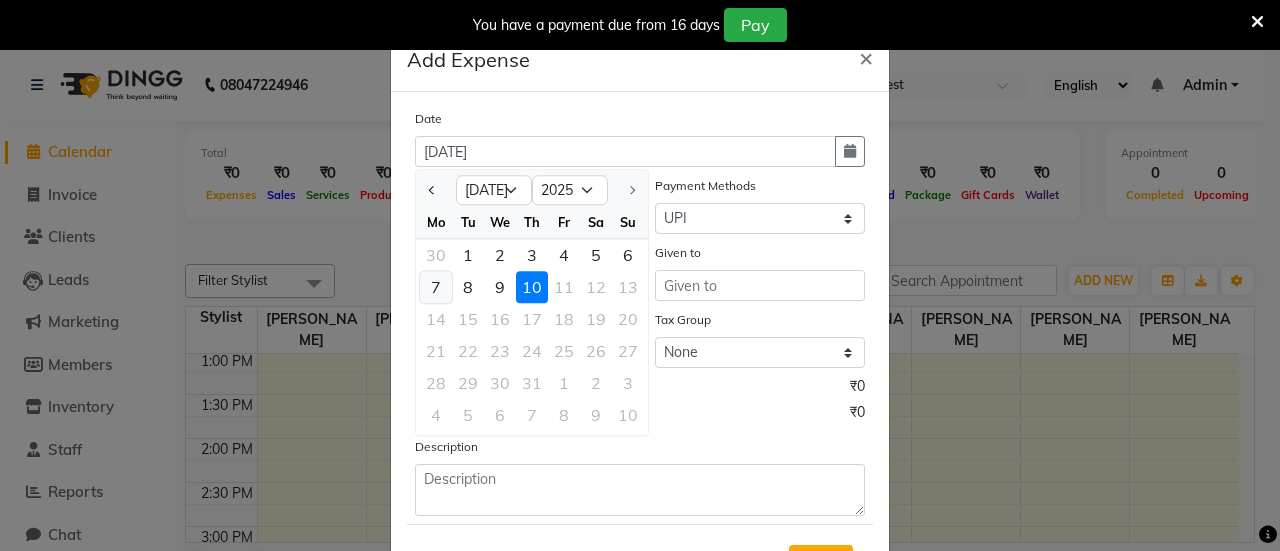click on "7" 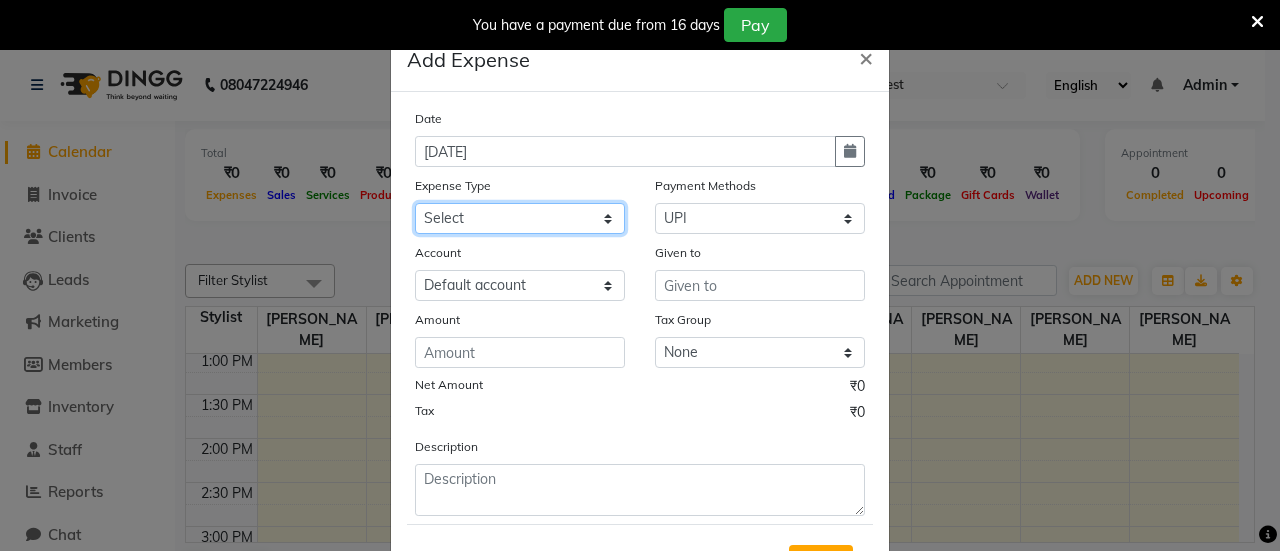 click on "Select Advance Salary Bank charges Car maintenance  Cash transfer to bank Cash transfer to hub Client Snacks Clinical charges Equipment Fuel Govt fee Incentive Insurance International purchase Loan Repayment Maintenance Marketing Miscellaneous MRA Other Pantry Product Rent Salary Staff Snacks Tax Tea & Refreshment Utilities" 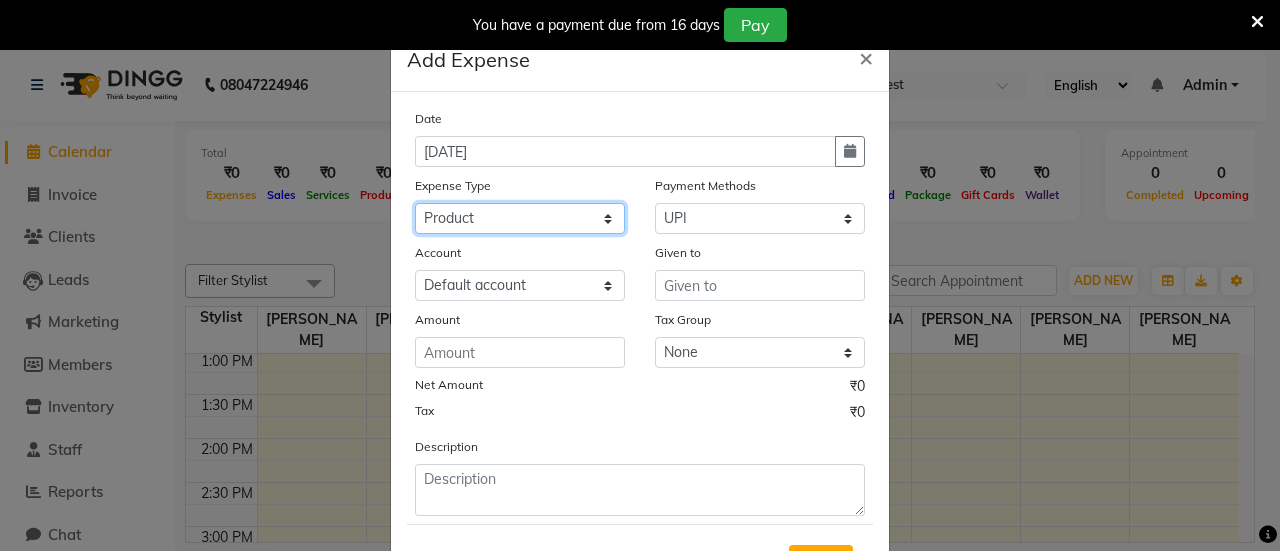 click on "Select Advance Salary Bank charges Car maintenance  Cash transfer to bank Cash transfer to hub Client Snacks Clinical charges Equipment Fuel Govt fee Incentive Insurance International purchase Loan Repayment Maintenance Marketing Miscellaneous MRA Other Pantry Product Rent Salary Staff Snacks Tax Tea & Refreshment Utilities" 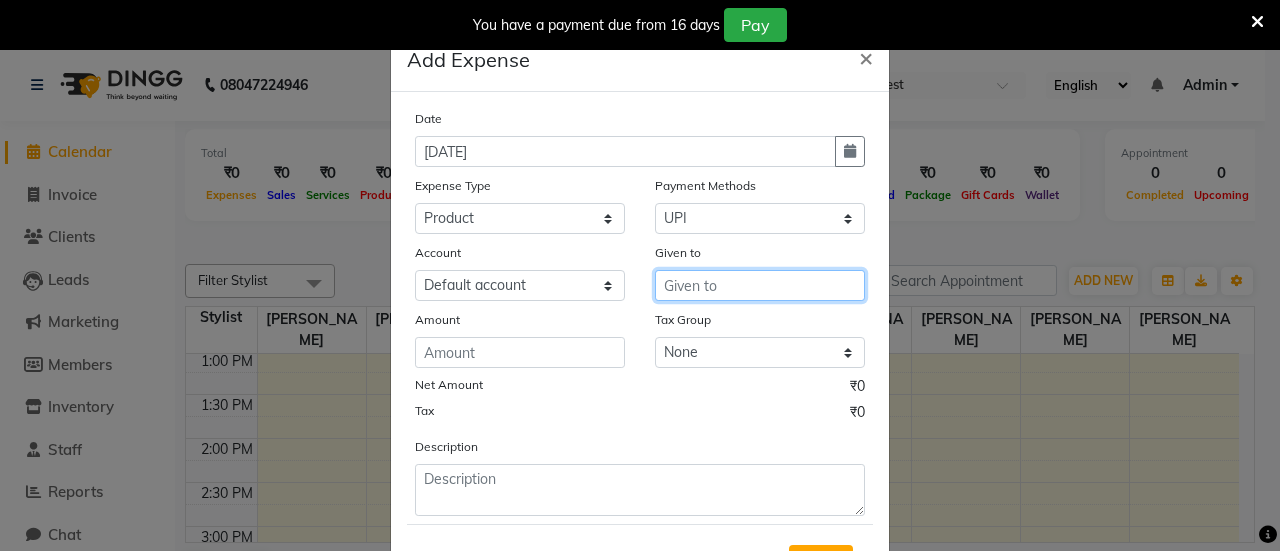 click at bounding box center (760, 285) 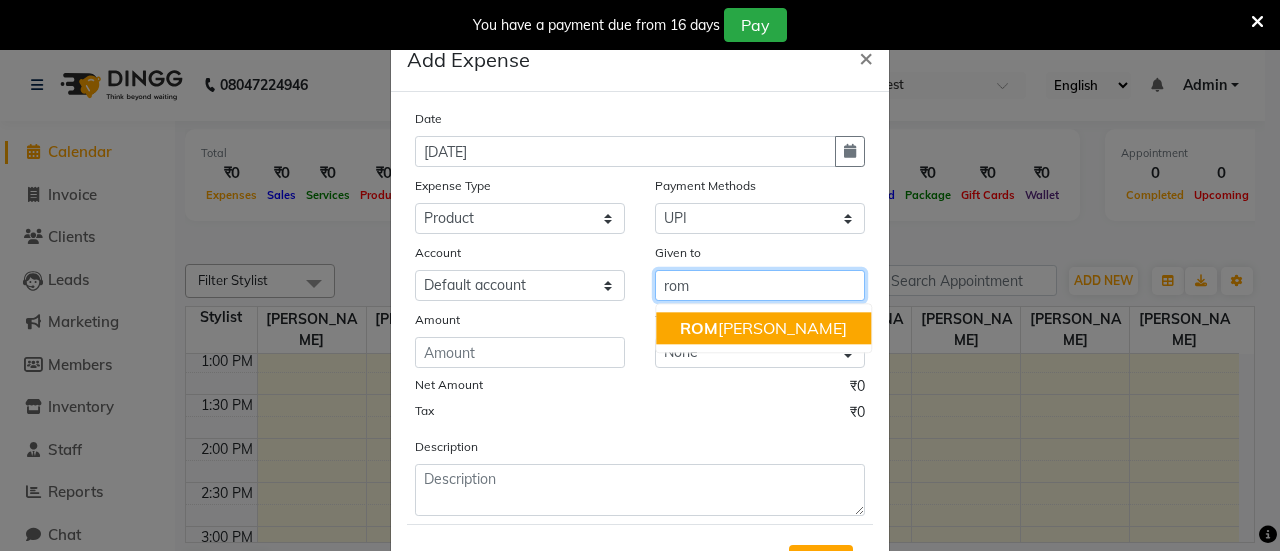 click on "ROM" 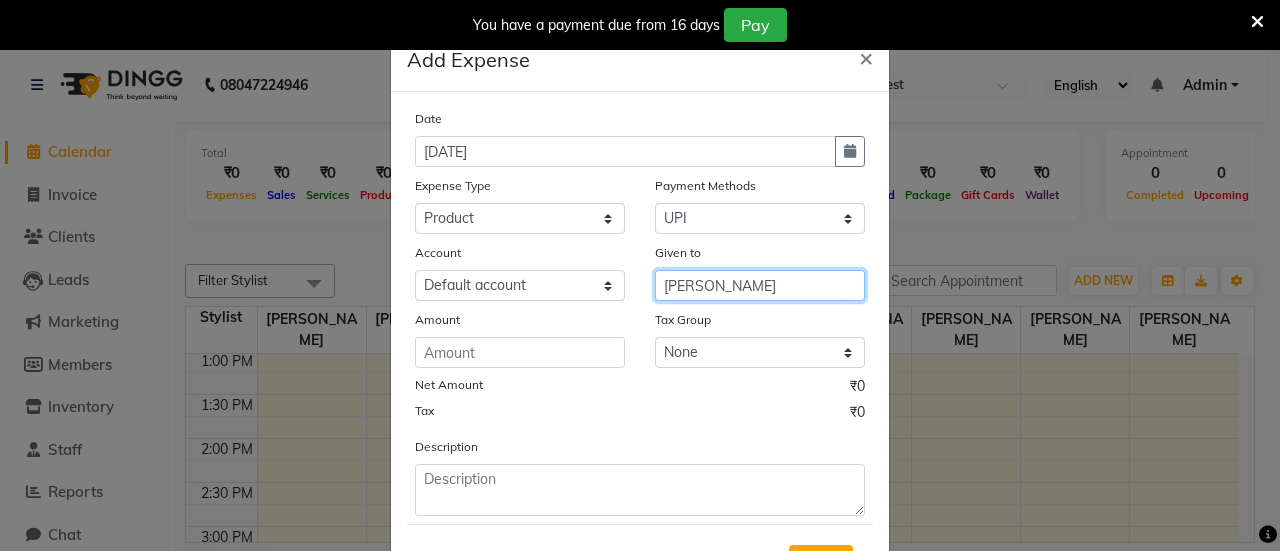 type on "[PERSON_NAME]" 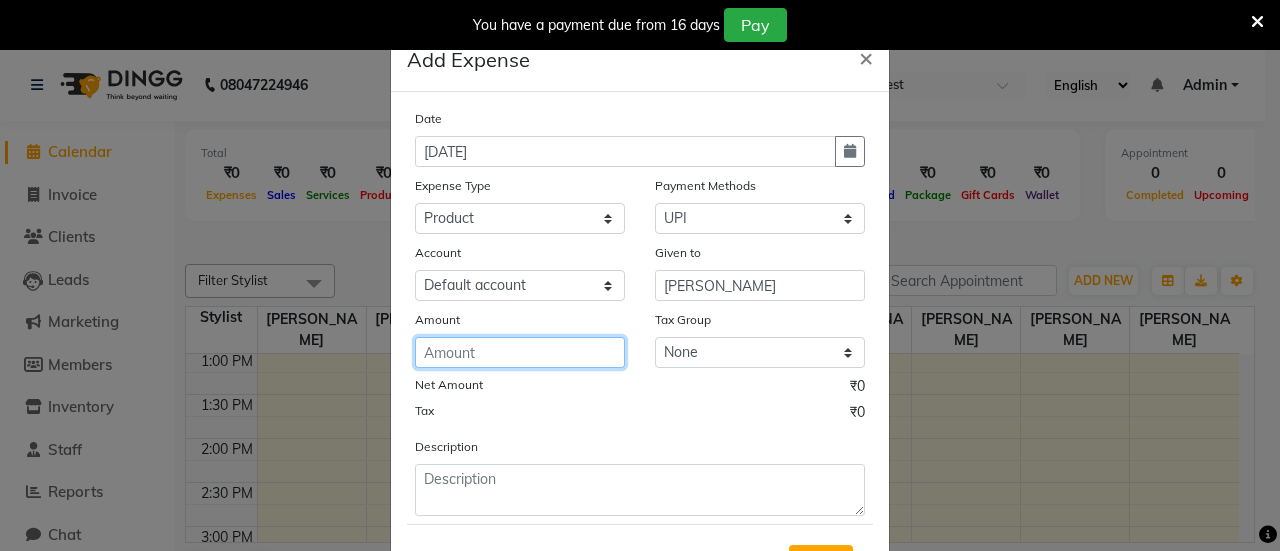 click 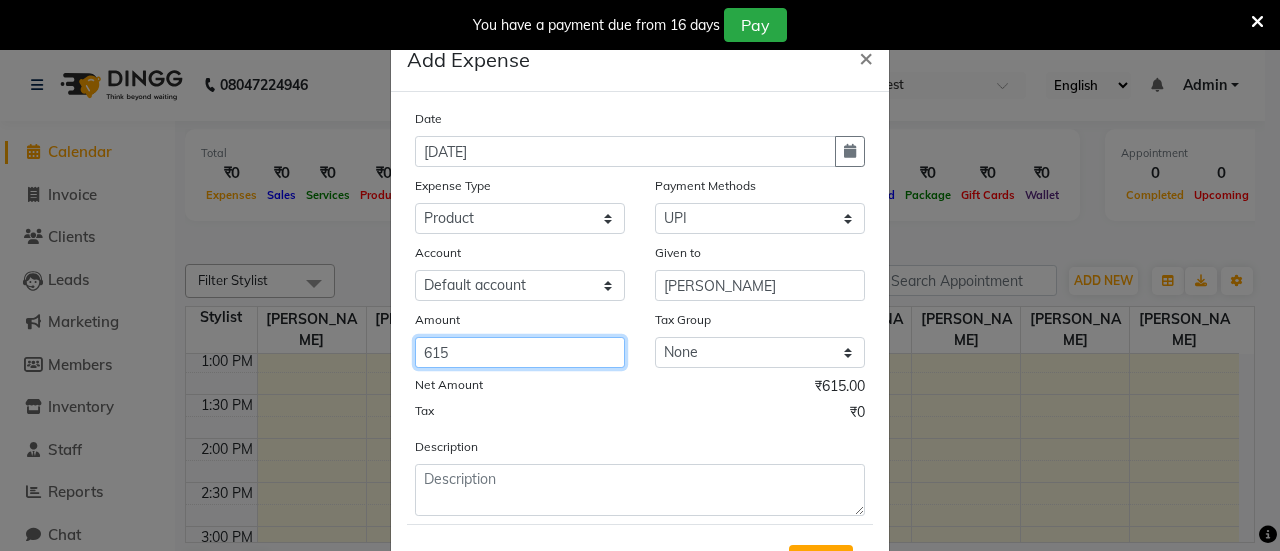 scroll, scrollTop: 94, scrollLeft: 0, axis: vertical 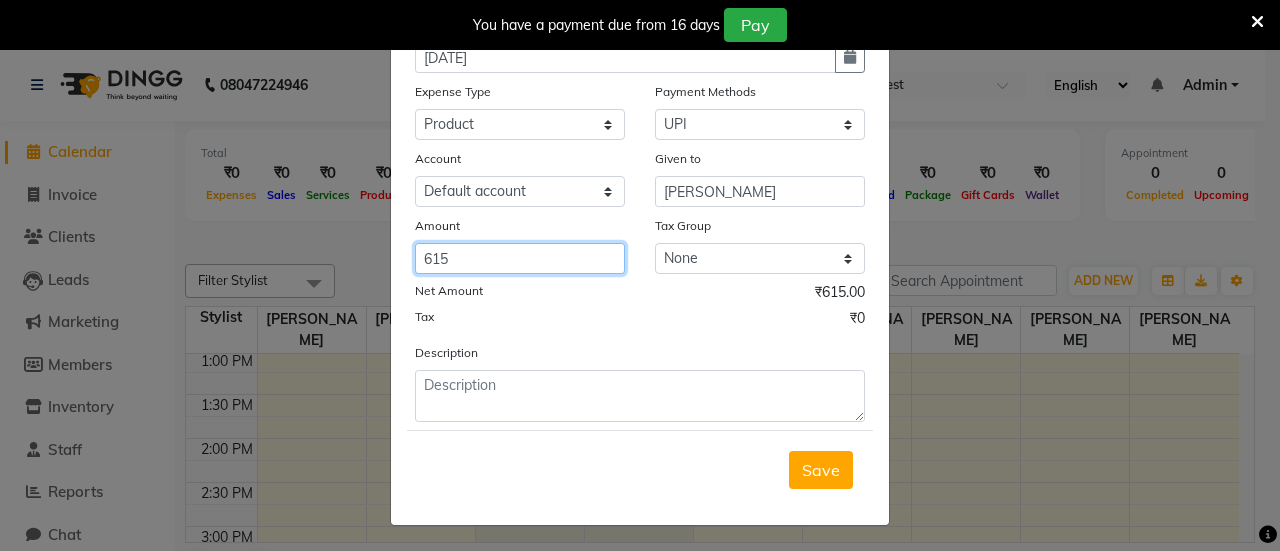 type on "615" 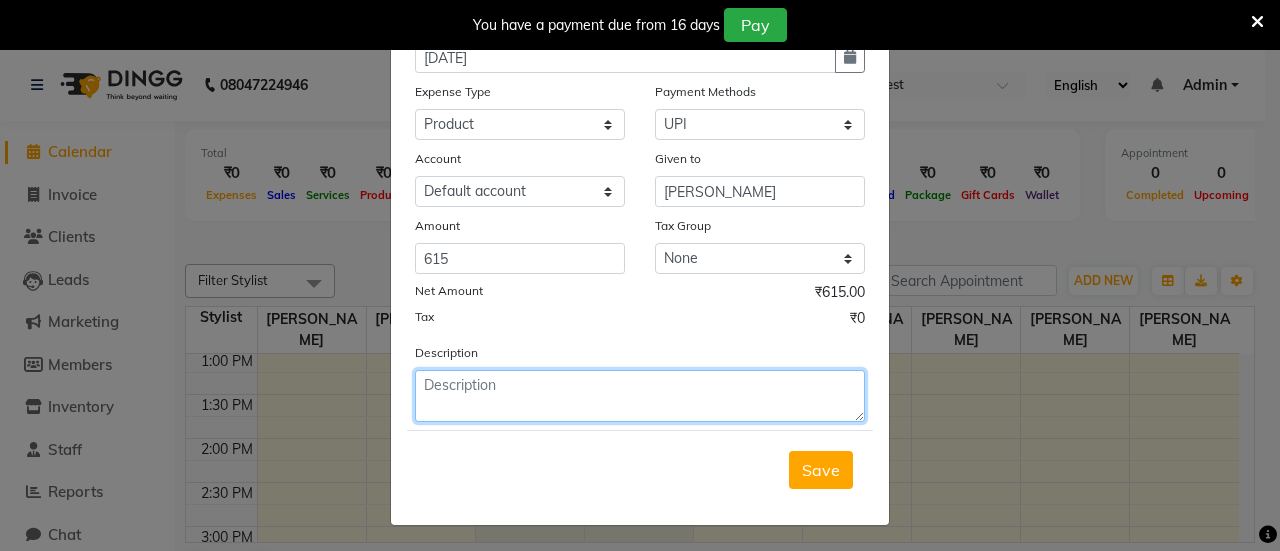 click 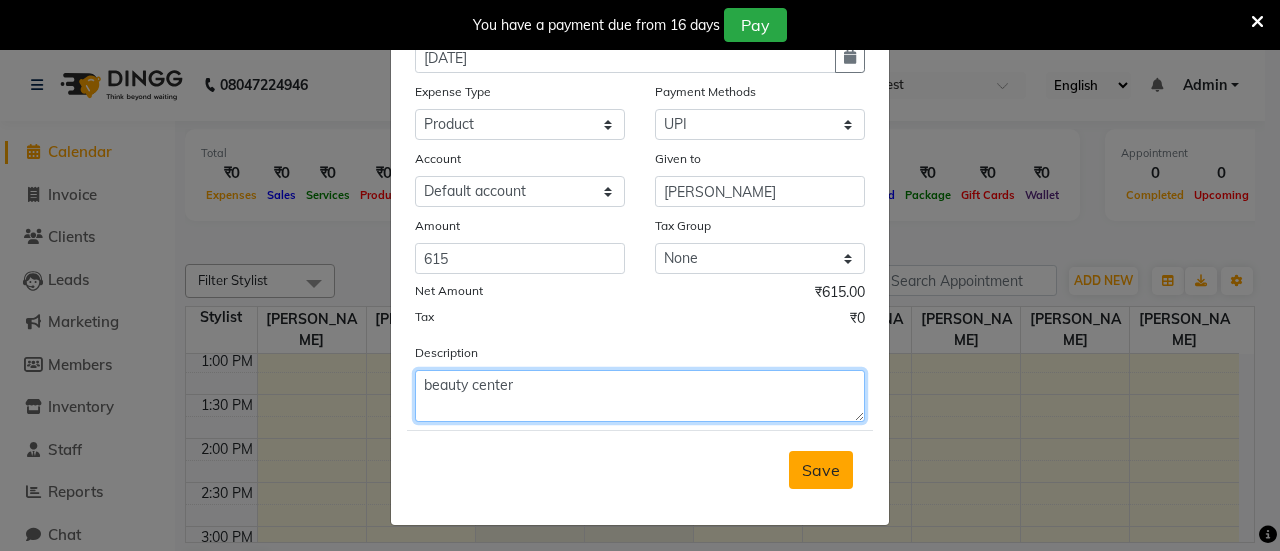 type on "beauty center" 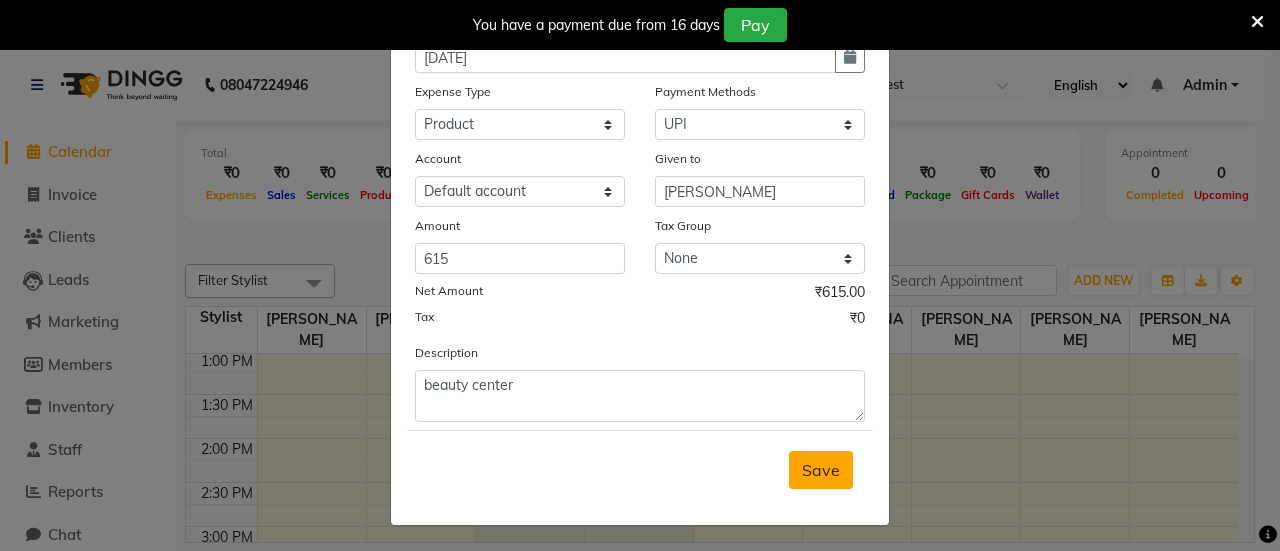 click on "Save" at bounding box center [821, 470] 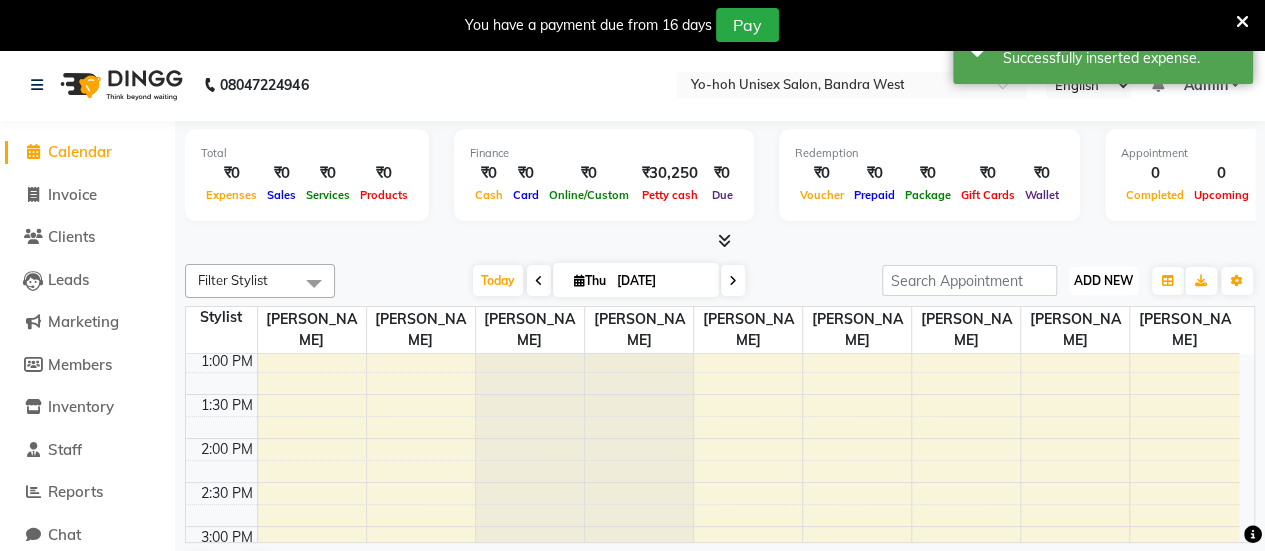 click on "ADD NEW Toggle Dropdown" at bounding box center [1103, 281] 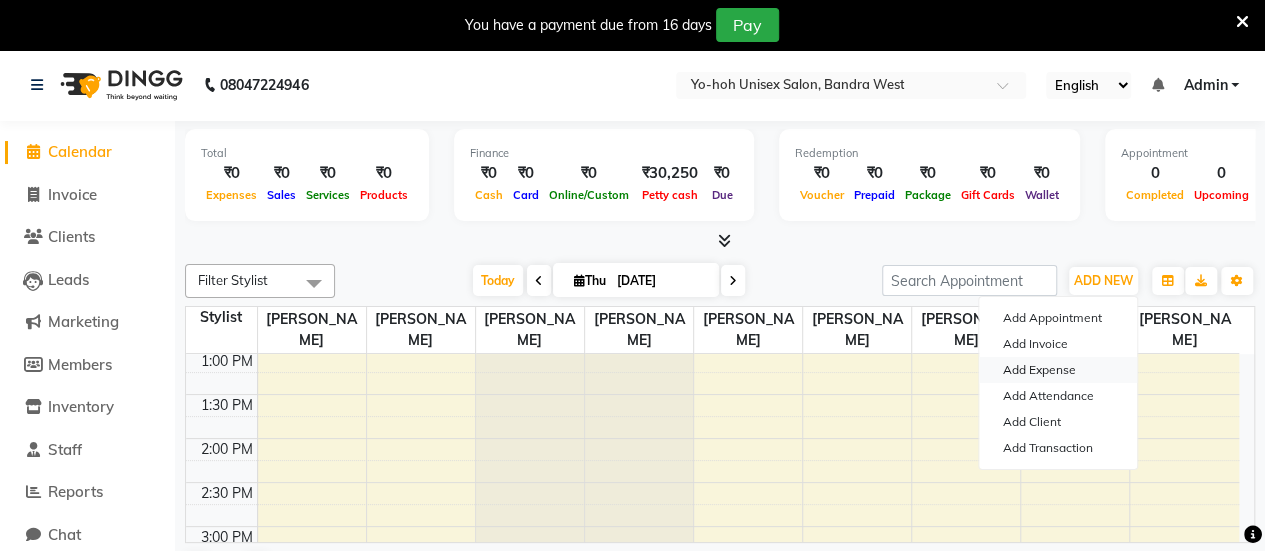 click on "Add Expense" at bounding box center (1058, 370) 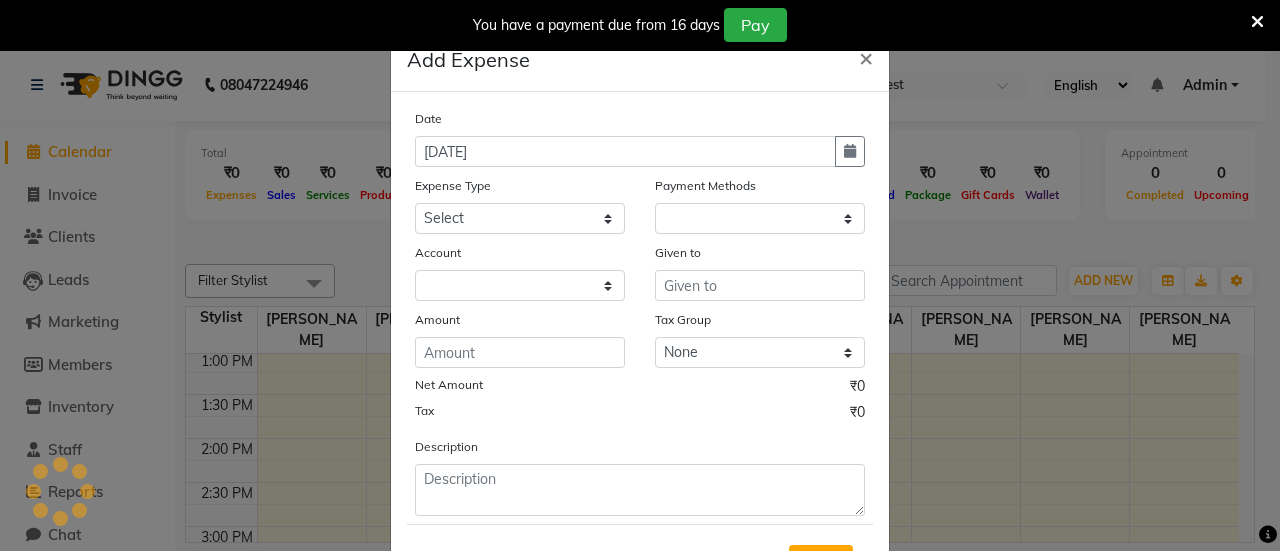 select on "1" 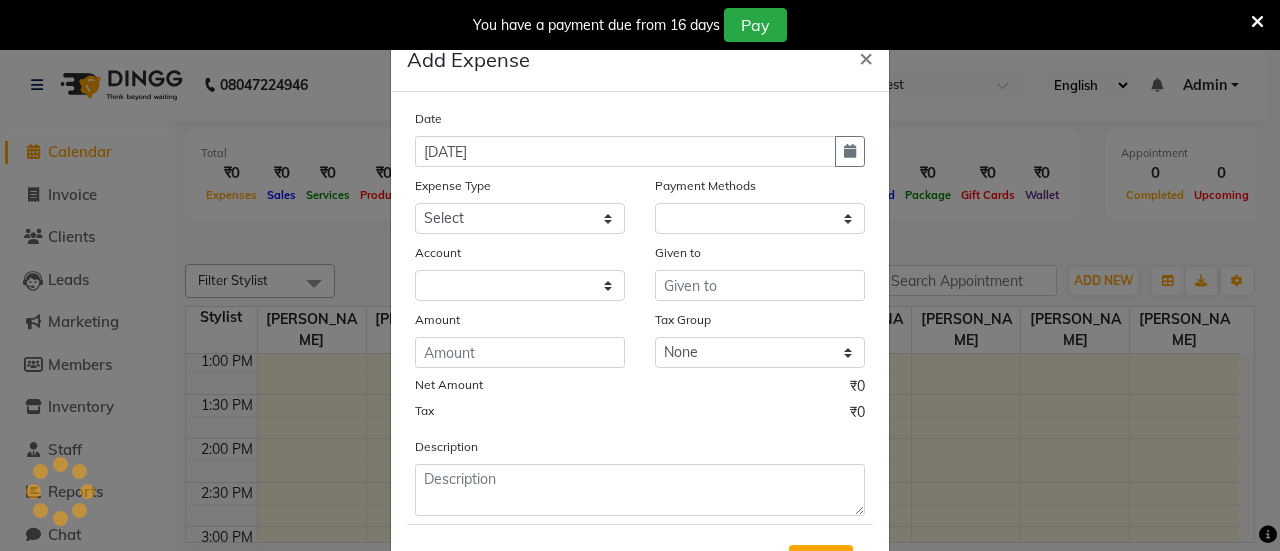 select on "7486" 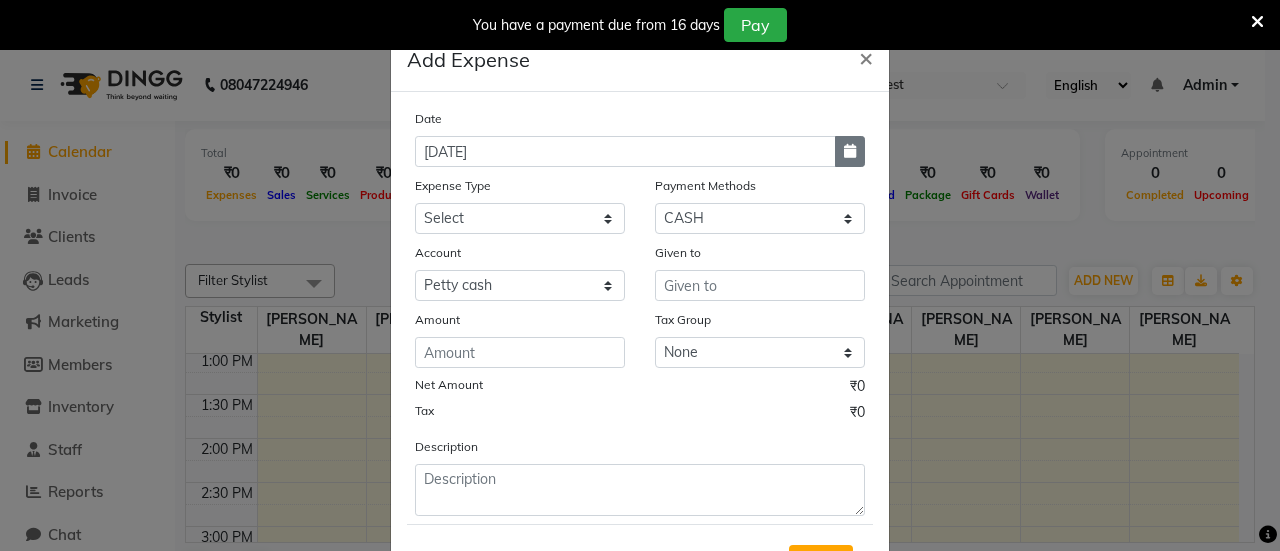 click 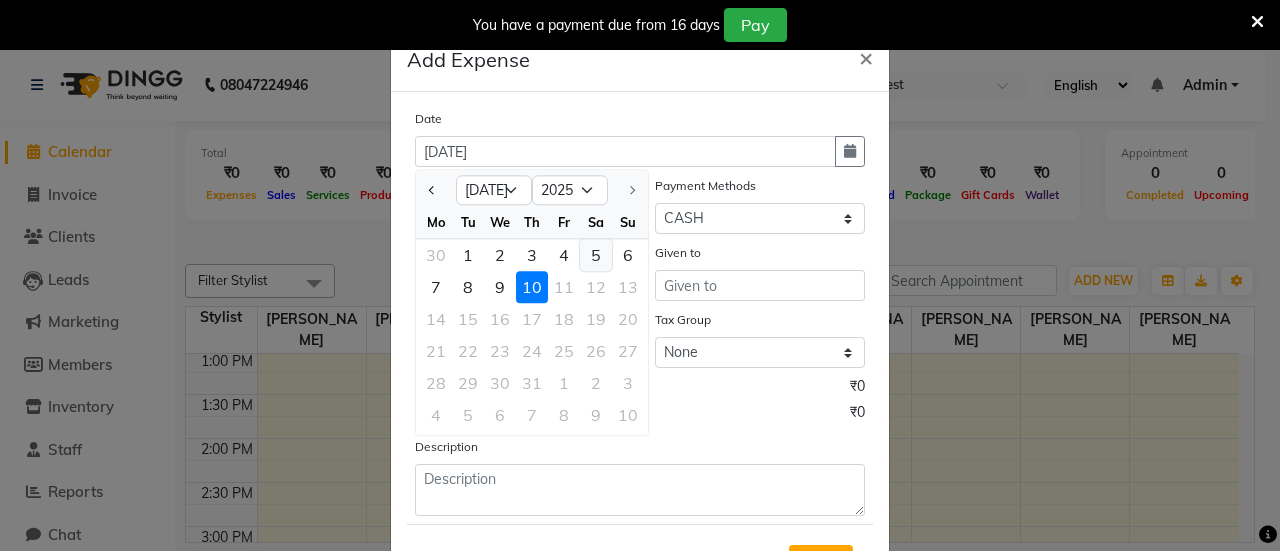click on "5" 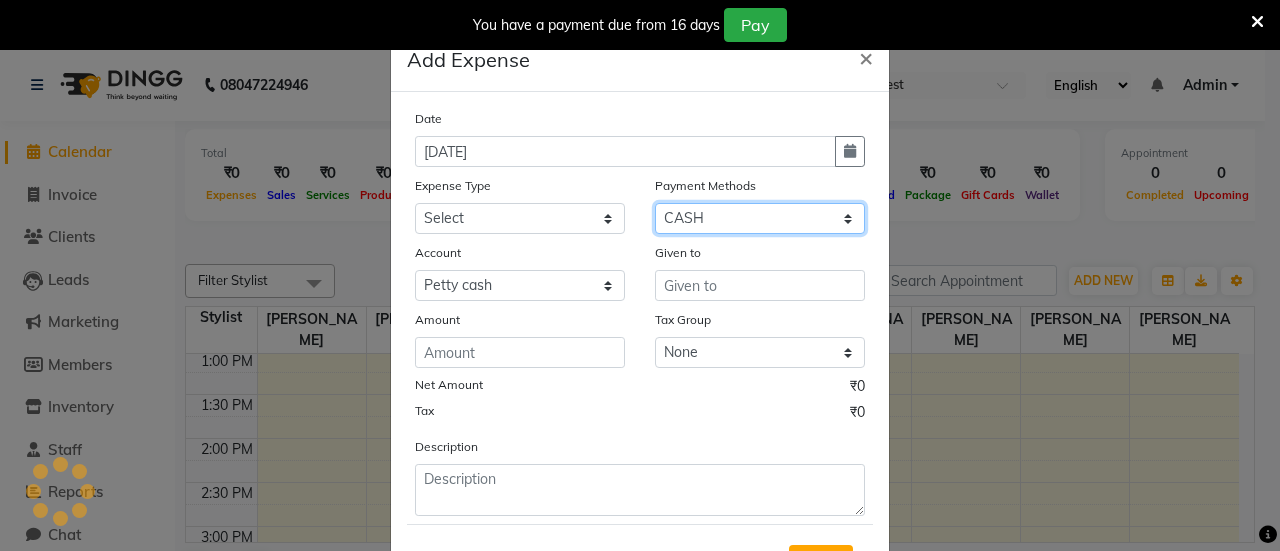 click on "Select CASH UPI CARD Prepaid" 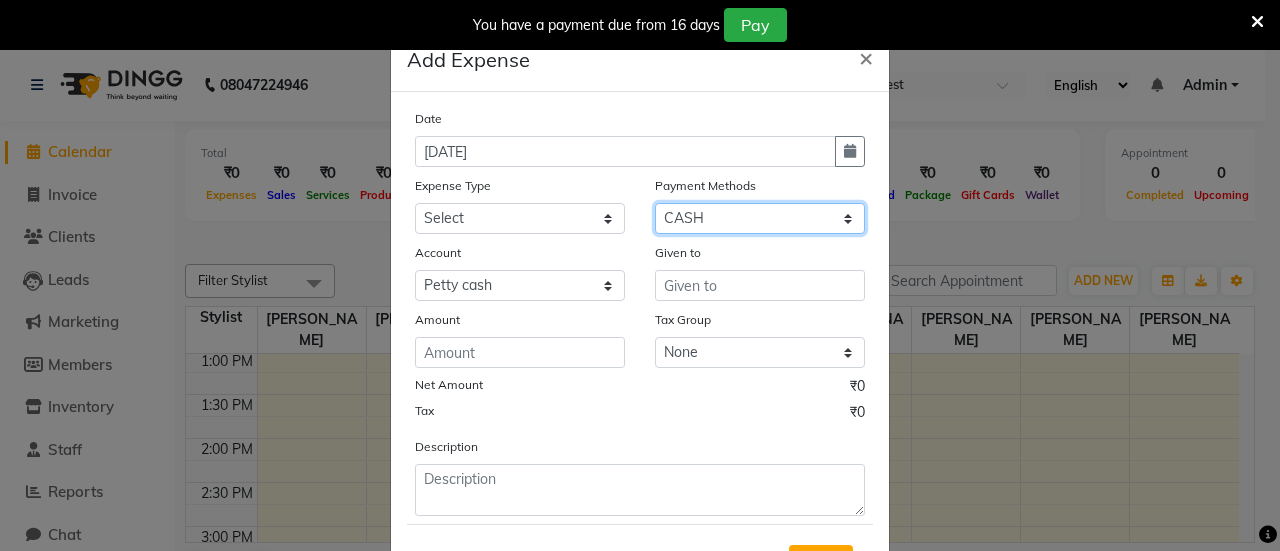 select on "8" 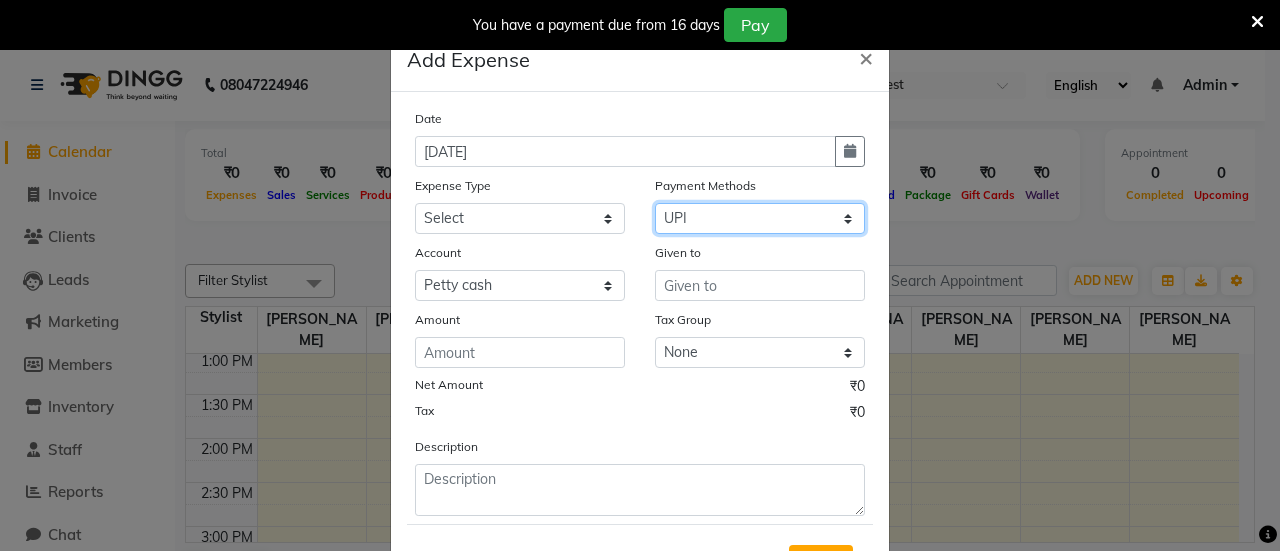 click on "Select CASH UPI CARD Prepaid" 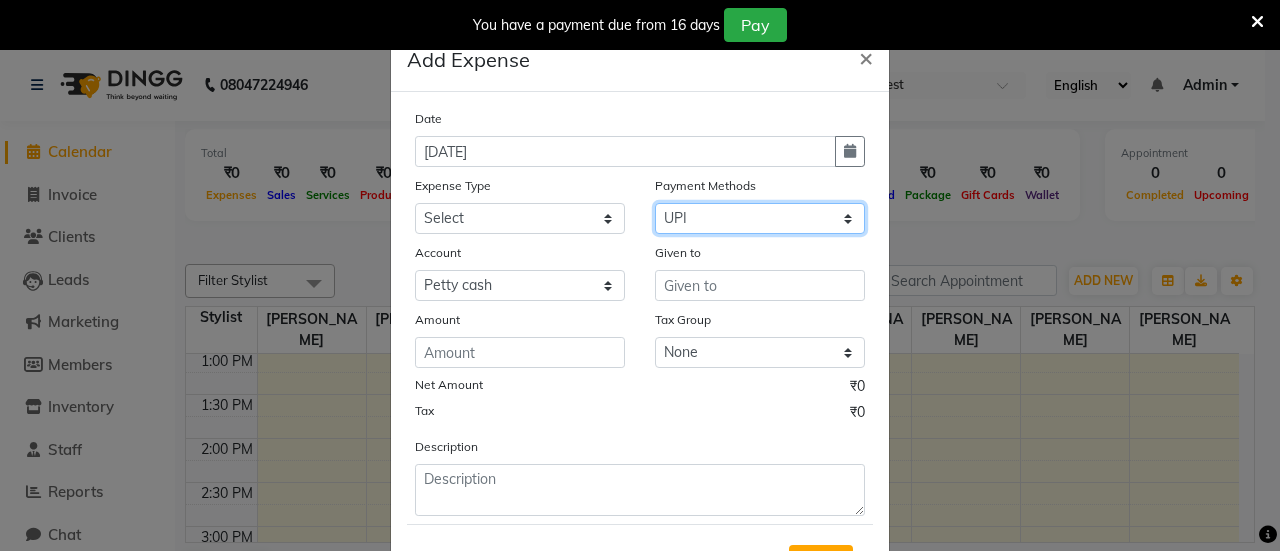 select on "7487" 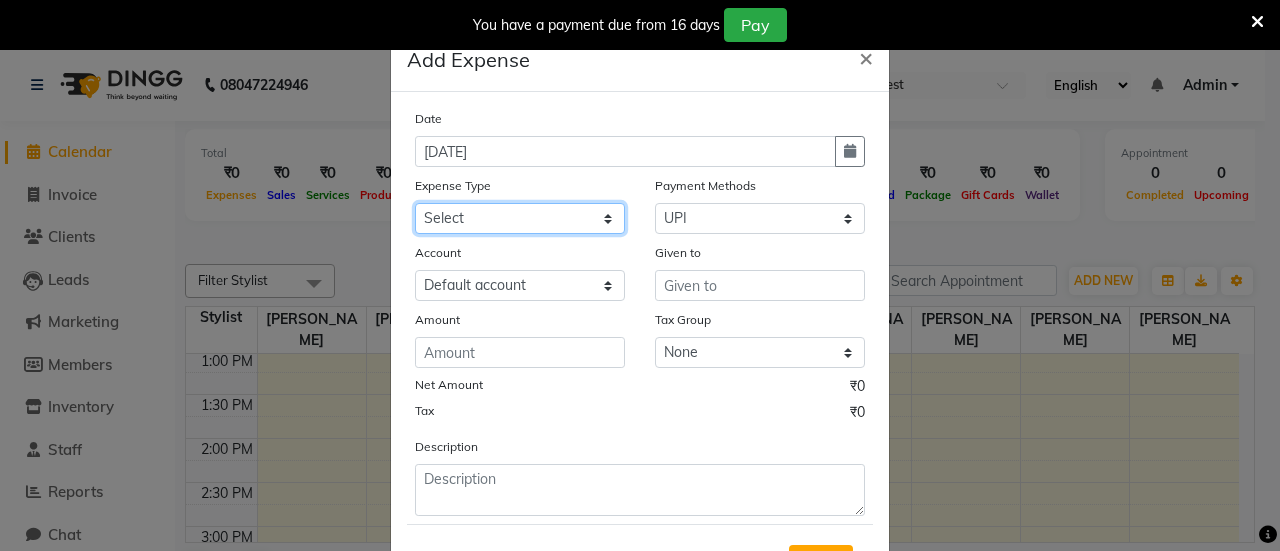 click on "Select Advance Salary Bank charges Car maintenance  Cash transfer to bank Cash transfer to hub Client Snacks Clinical charges Equipment Fuel Govt fee Incentive Insurance International purchase Loan Repayment Maintenance Marketing Miscellaneous MRA Other Pantry Product Rent Salary Staff Snacks Tax Tea & Refreshment Utilities" 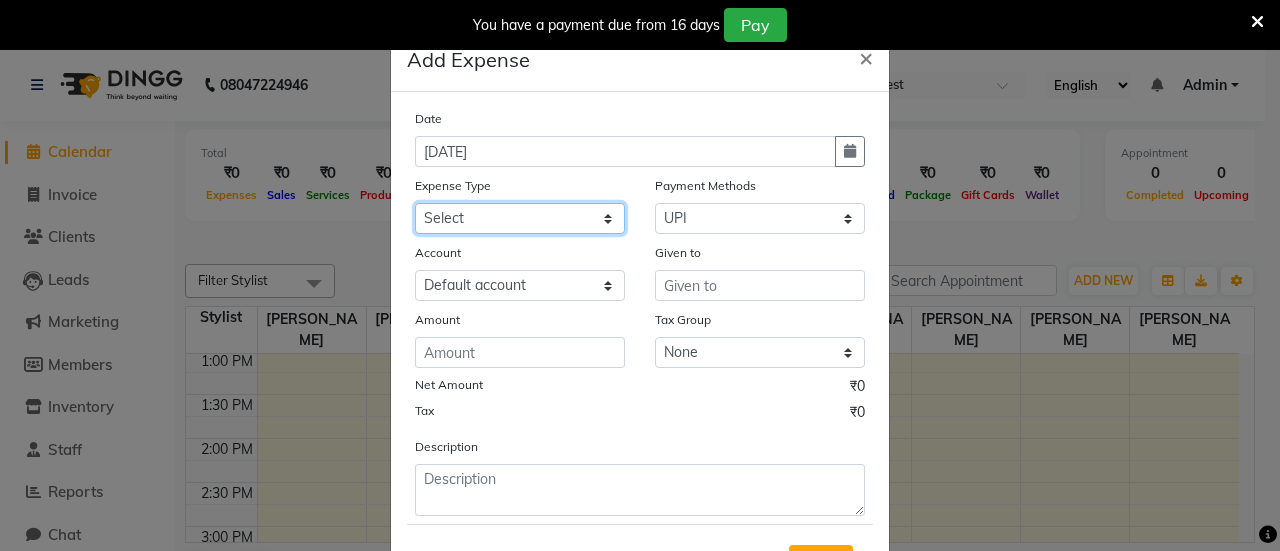 select on "18" 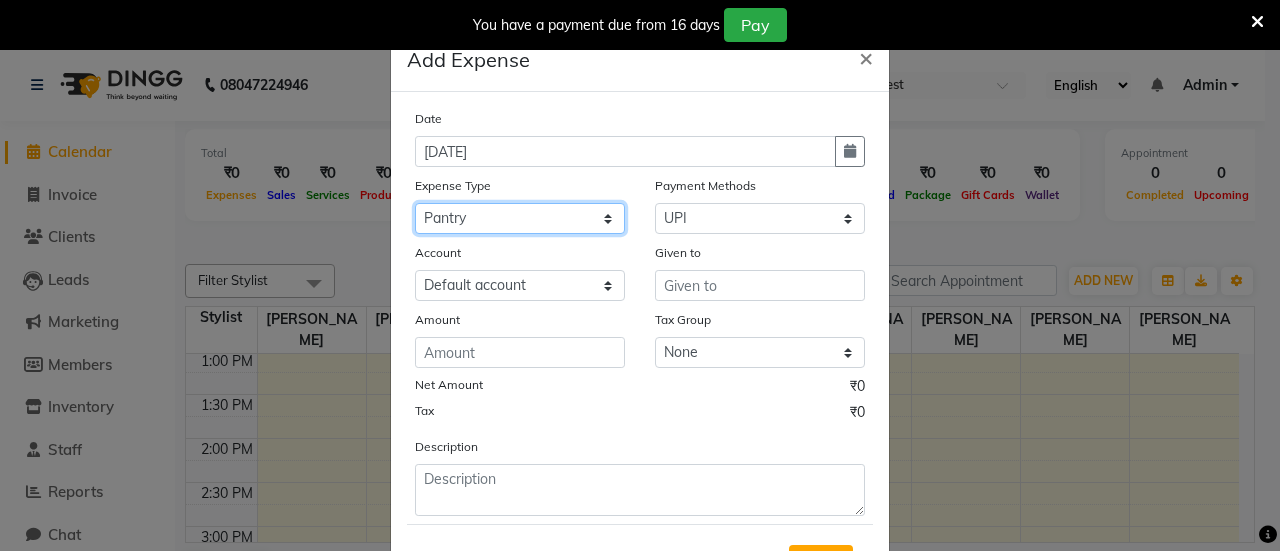 click on "Select Advance Salary Bank charges Car maintenance  Cash transfer to bank Cash transfer to hub Client Snacks Clinical charges Equipment Fuel Govt fee Incentive Insurance International purchase Loan Repayment Maintenance Marketing Miscellaneous MRA Other Pantry Product Rent Salary Staff Snacks Tax Tea & Refreshment Utilities" 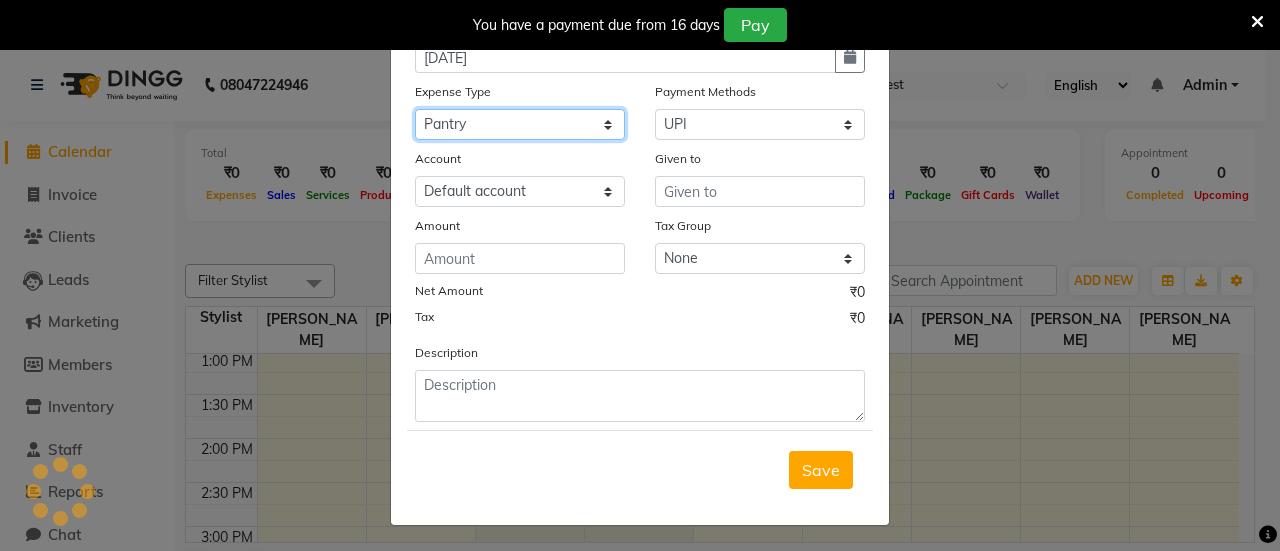 scroll, scrollTop: 93, scrollLeft: 0, axis: vertical 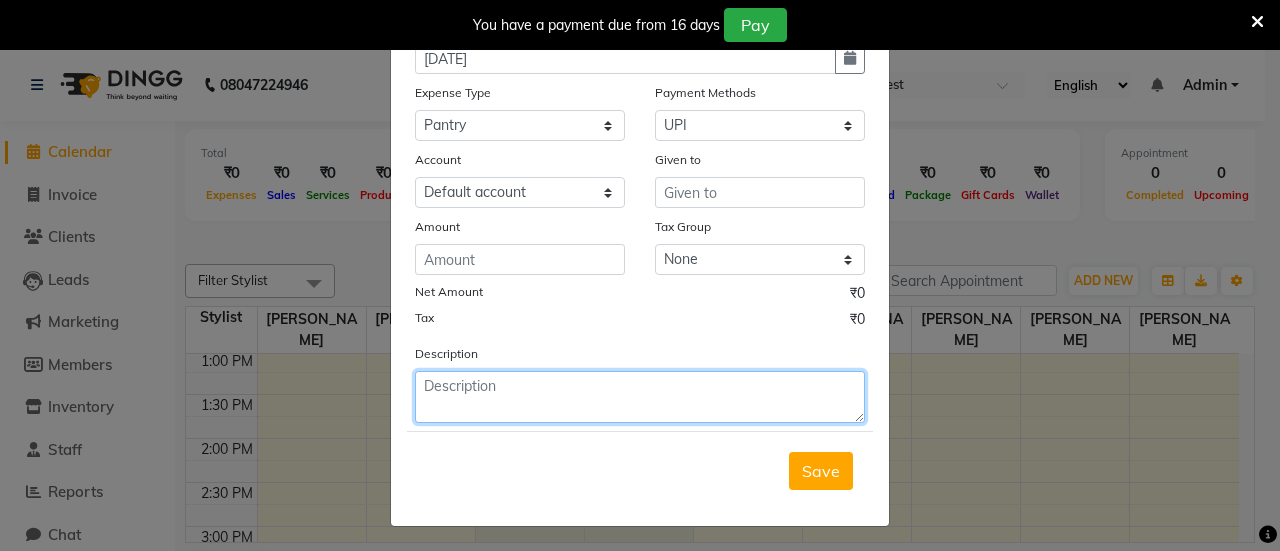 click 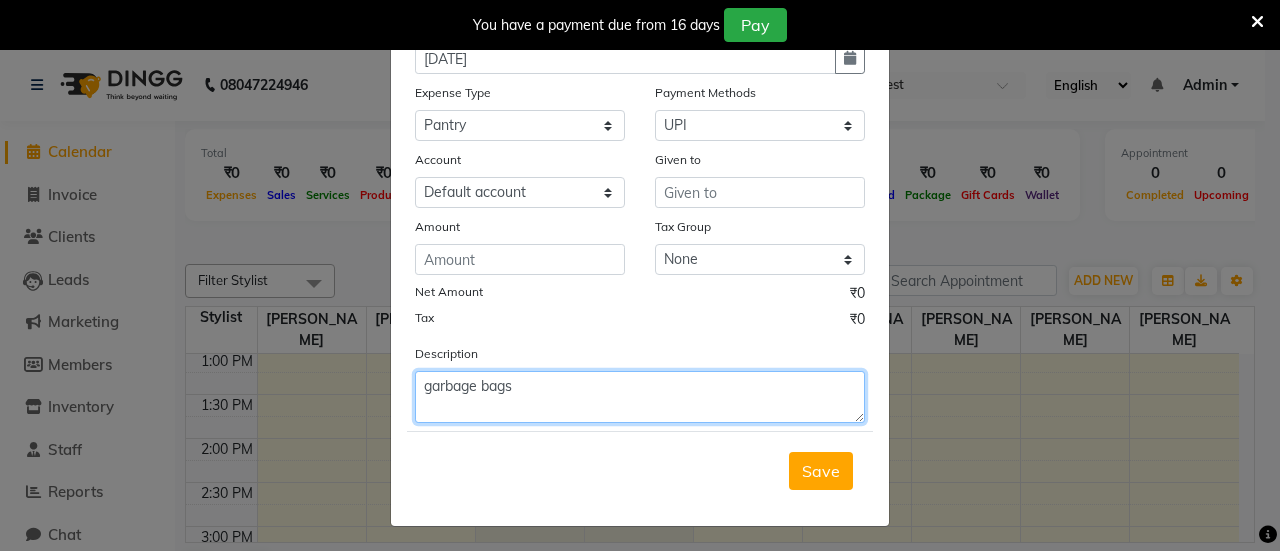 type on "garbage bags" 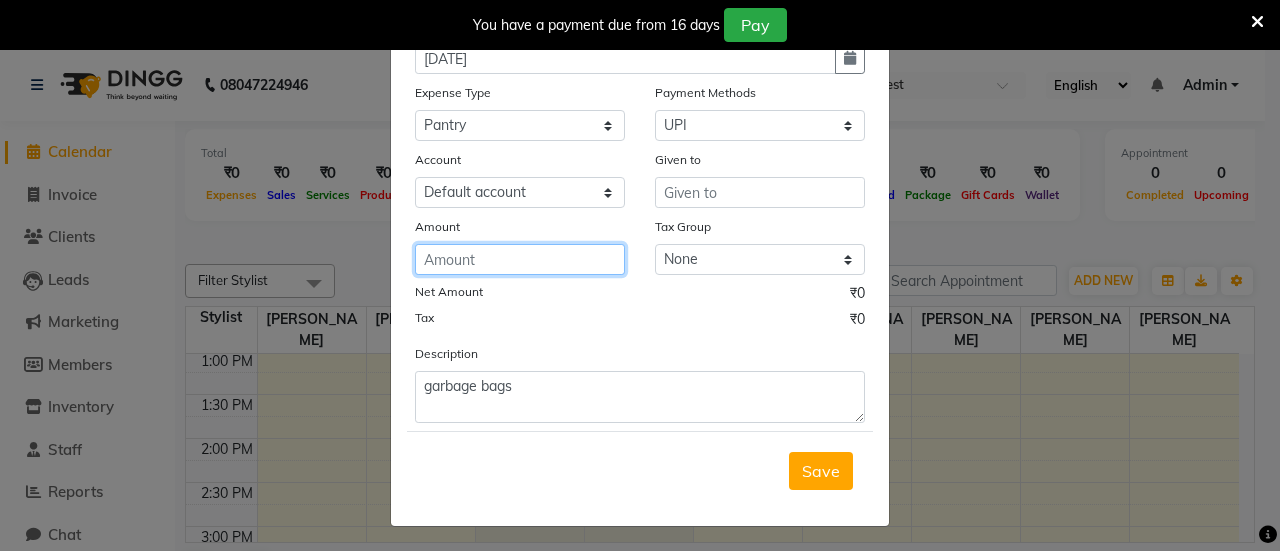 click 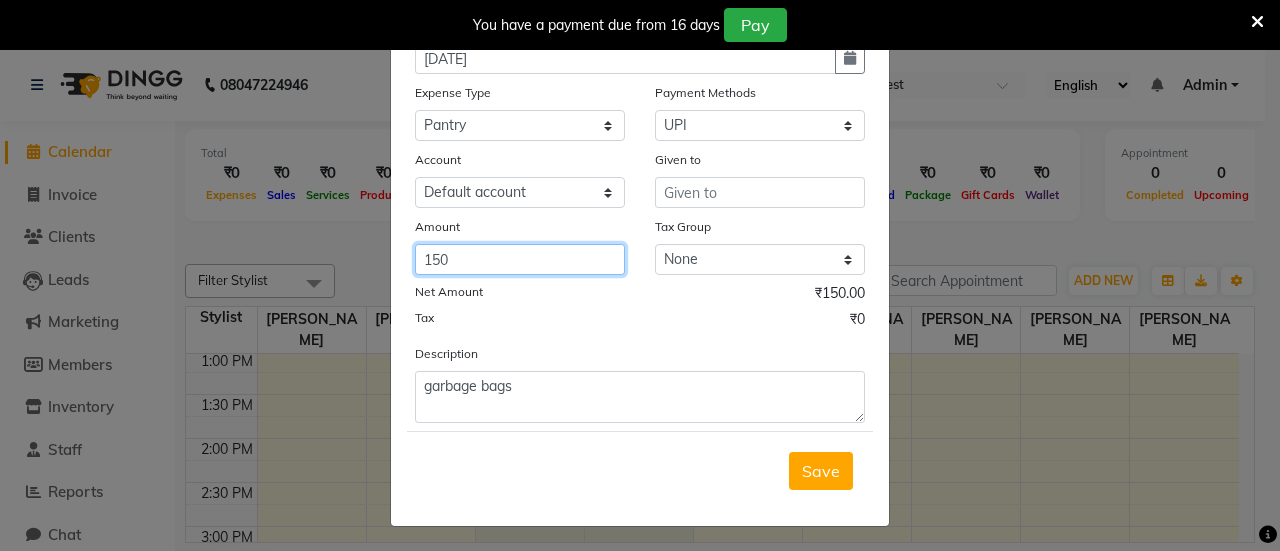 type on "150" 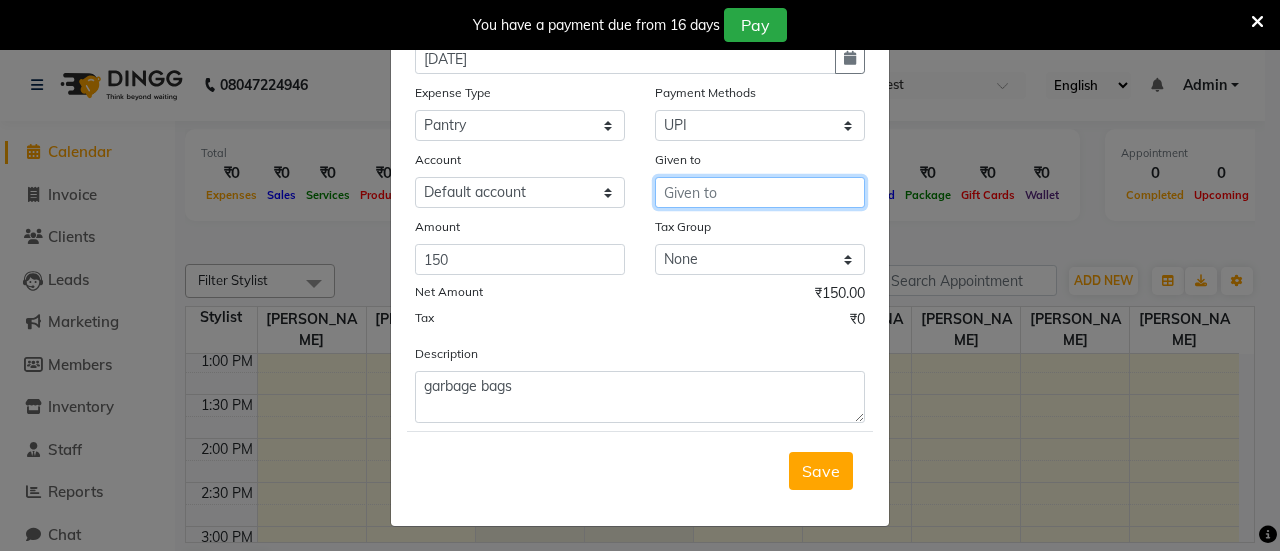 click at bounding box center [760, 192] 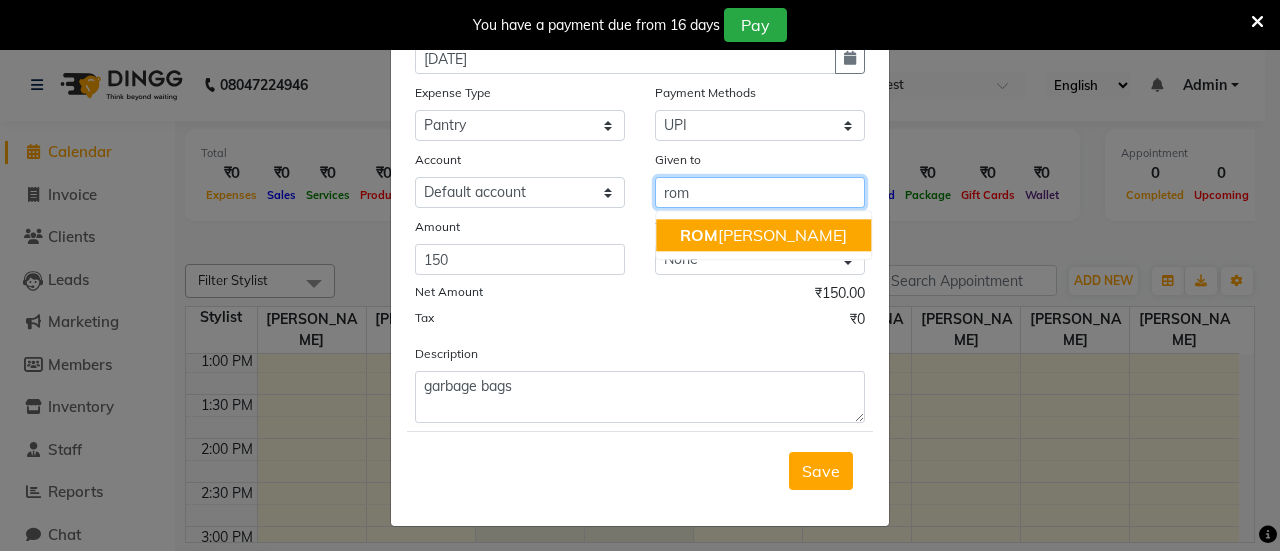 click on "ROM IKHA HAROLD BORGES" at bounding box center [763, 235] 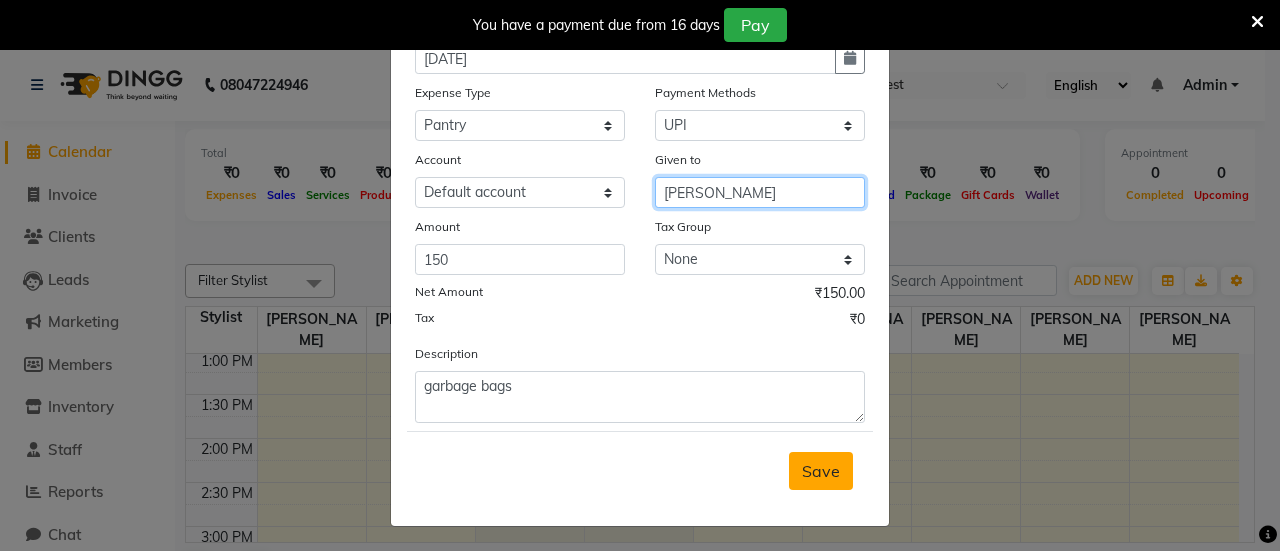 type on "[PERSON_NAME]" 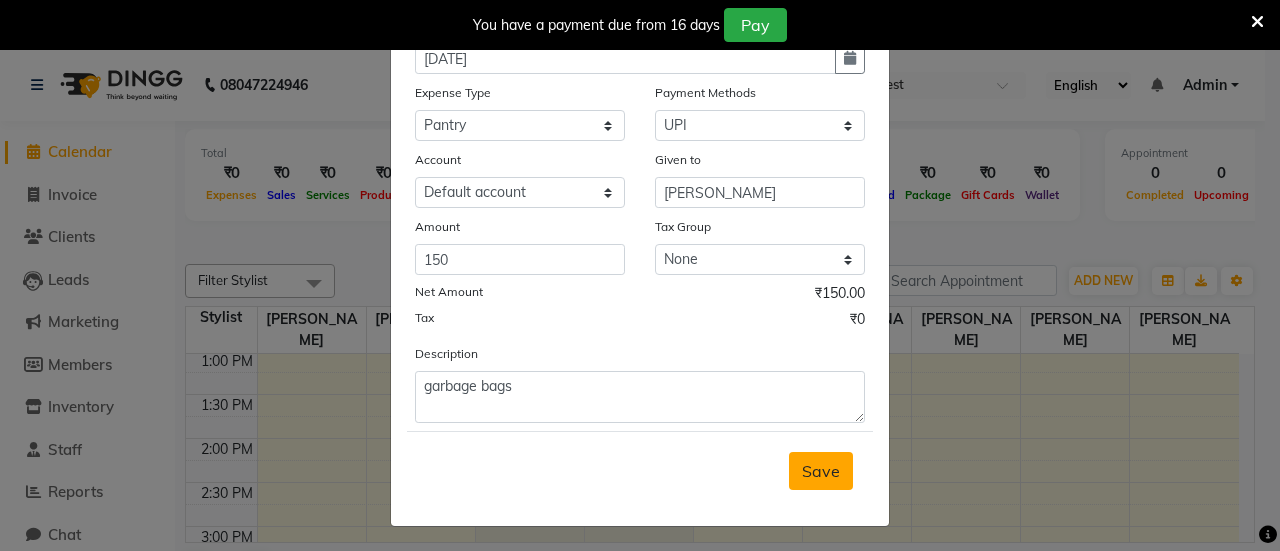 click on "Save" at bounding box center [821, 471] 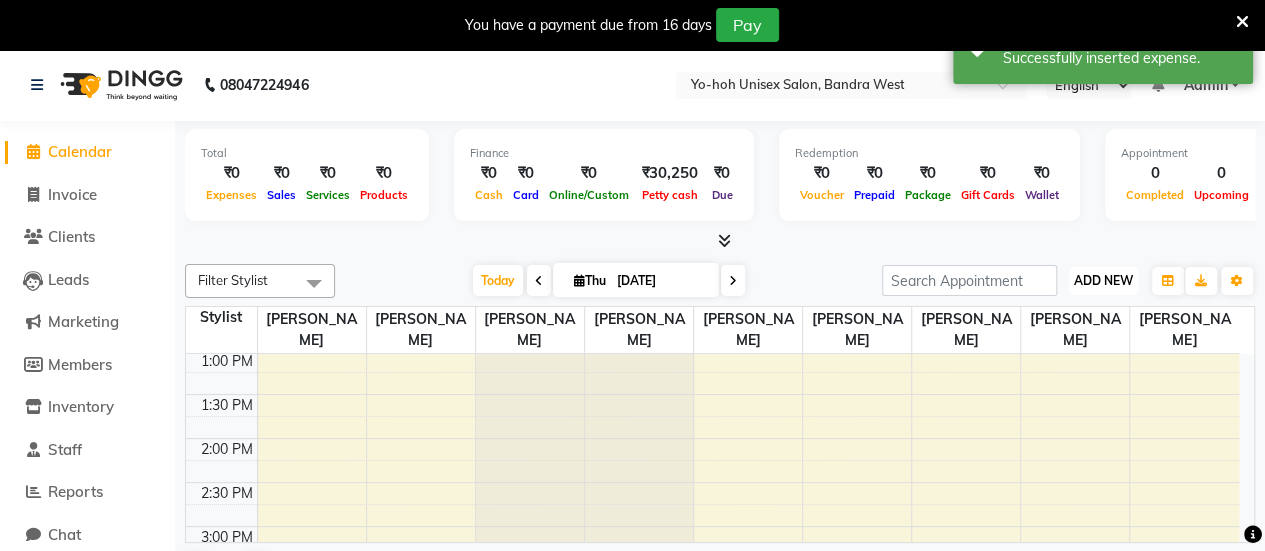 click on "ADD NEW" at bounding box center (1103, 280) 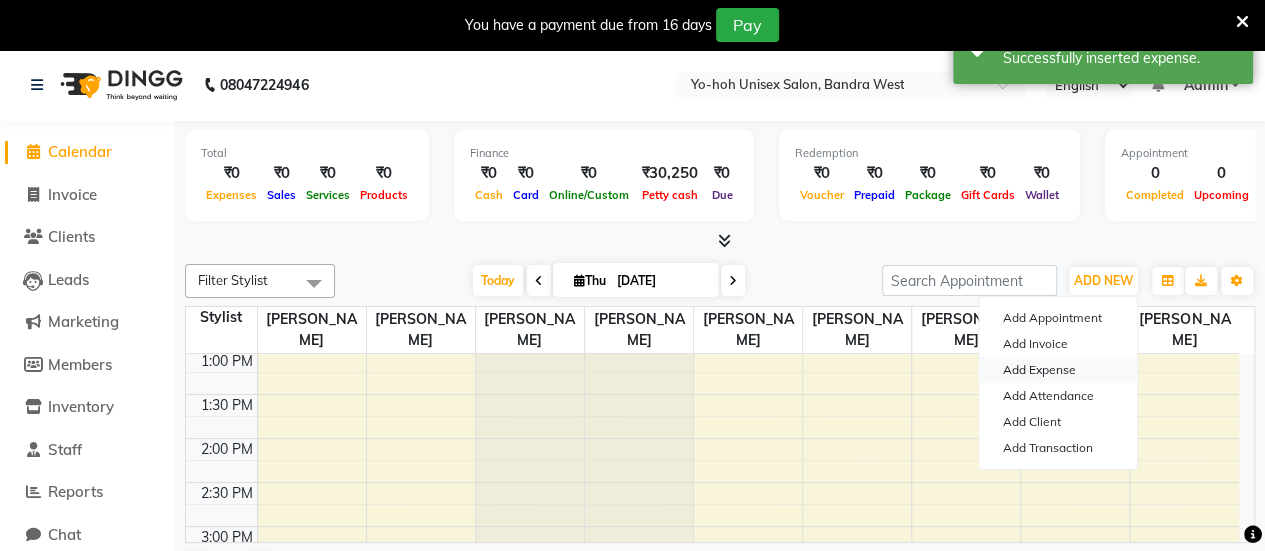 click on "Add Expense" at bounding box center [1058, 370] 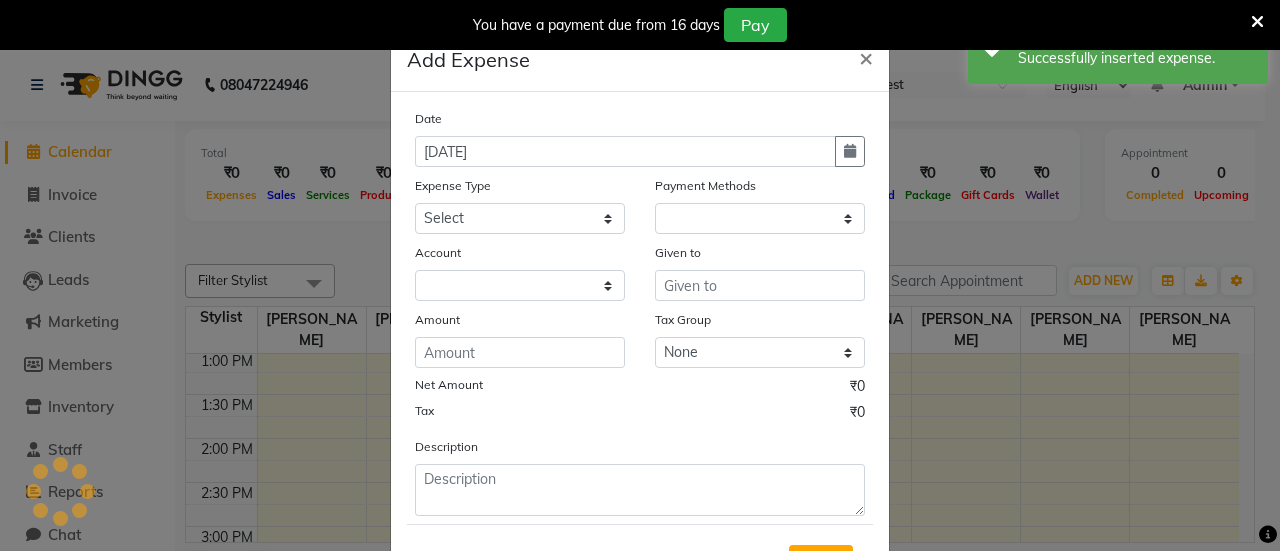 select on "1" 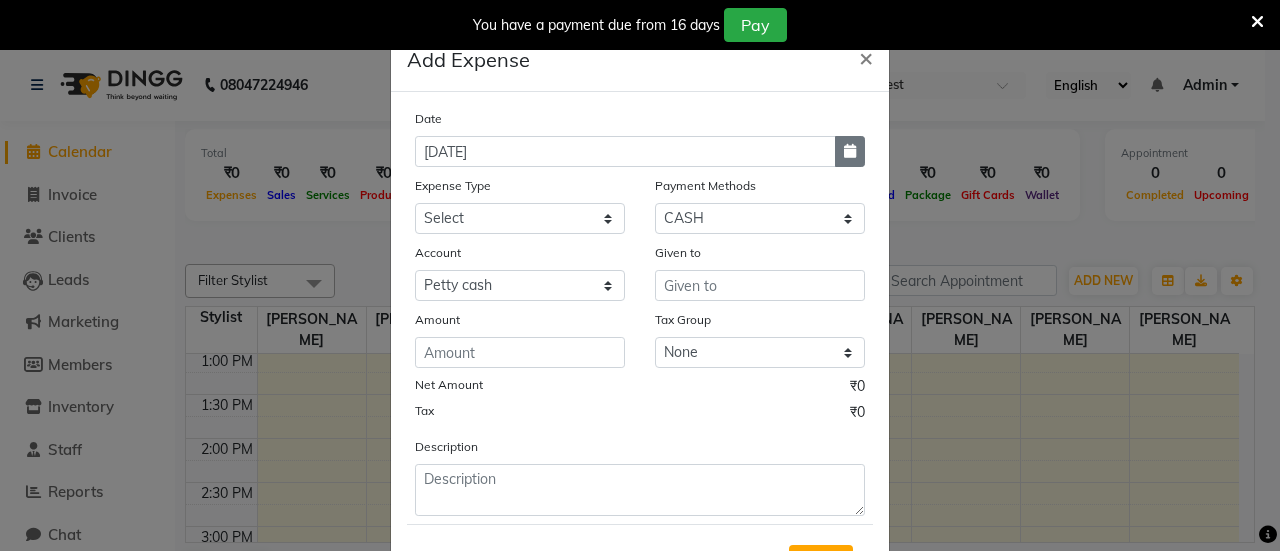 click 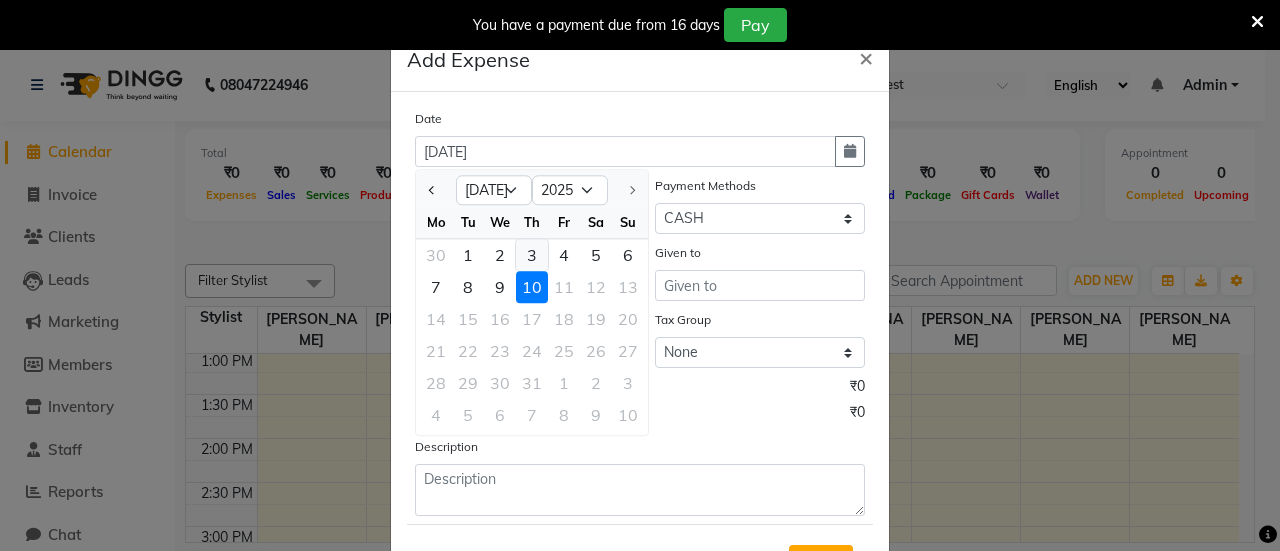 click on "3" 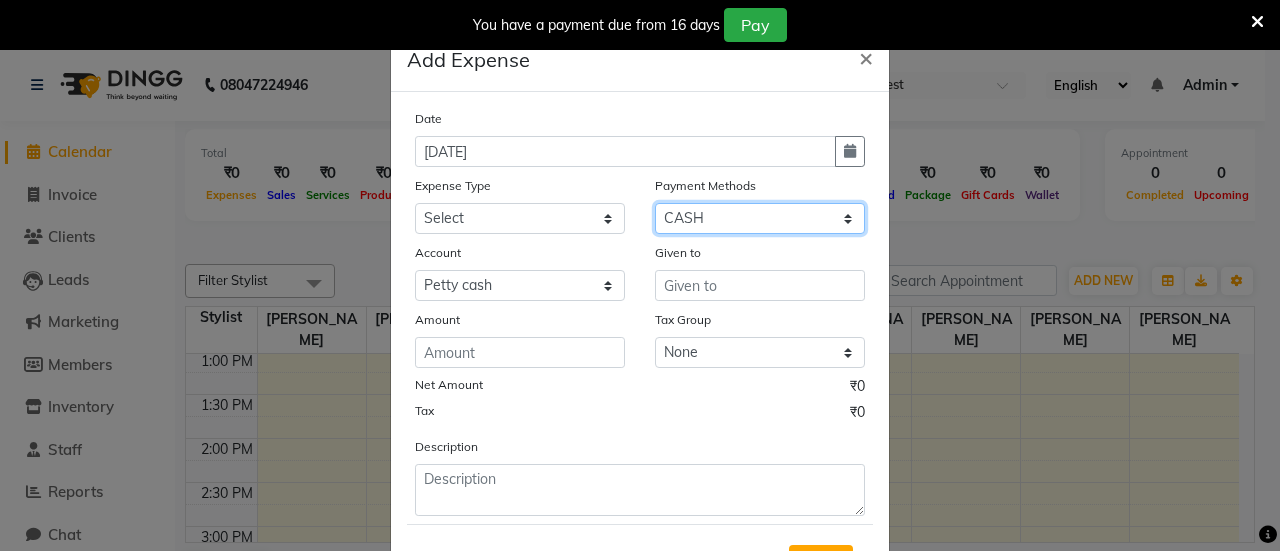 click on "Select CASH UPI CARD Prepaid" 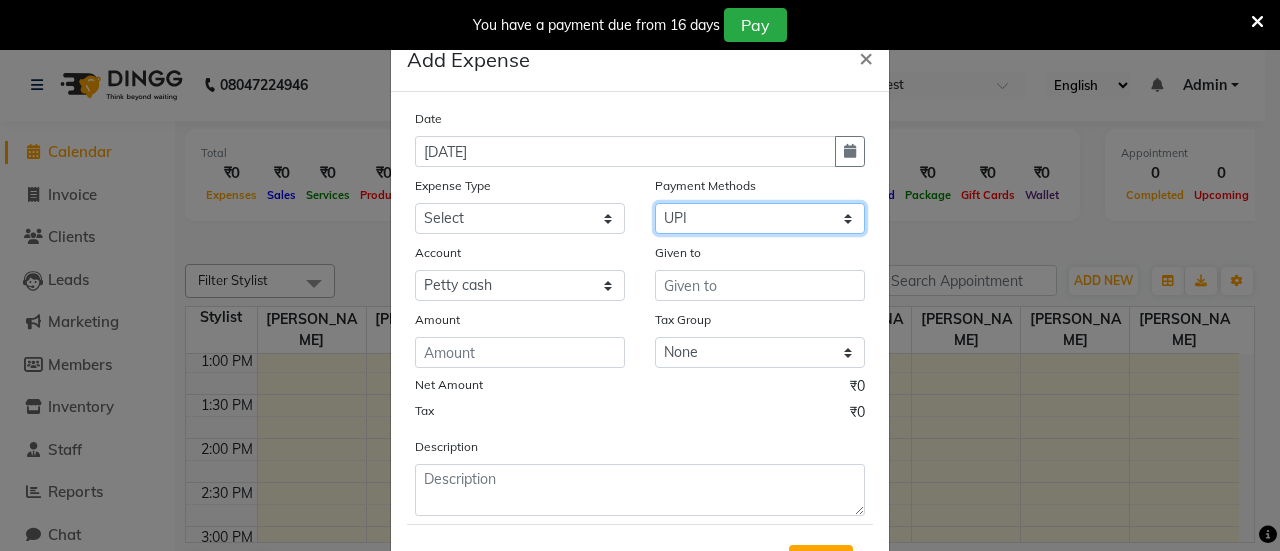 click on "Select CASH UPI CARD Prepaid" 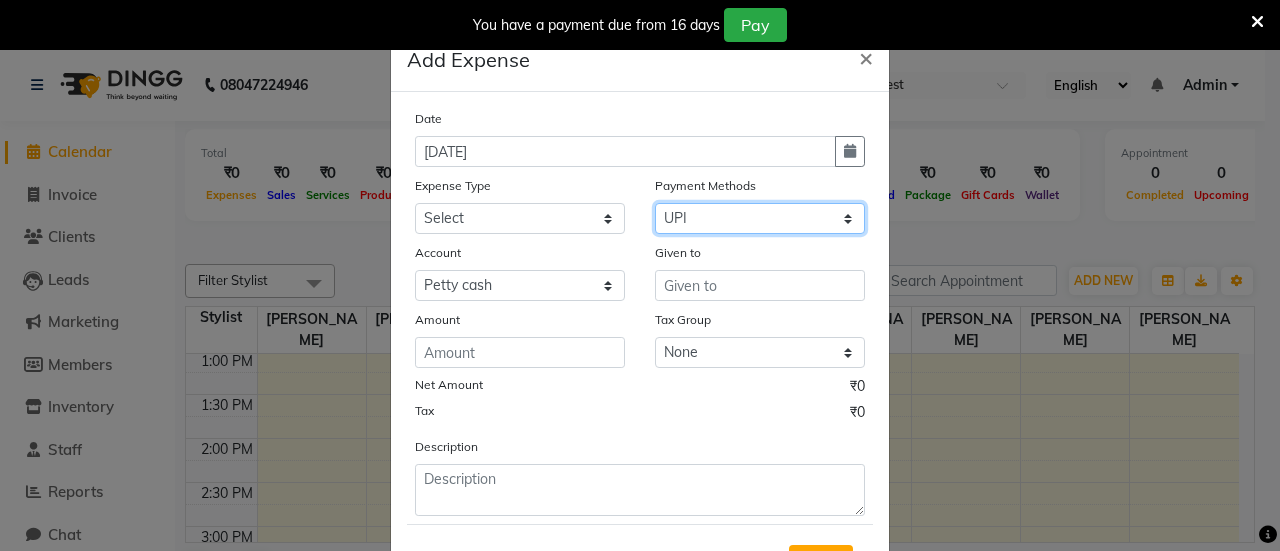 select on "7487" 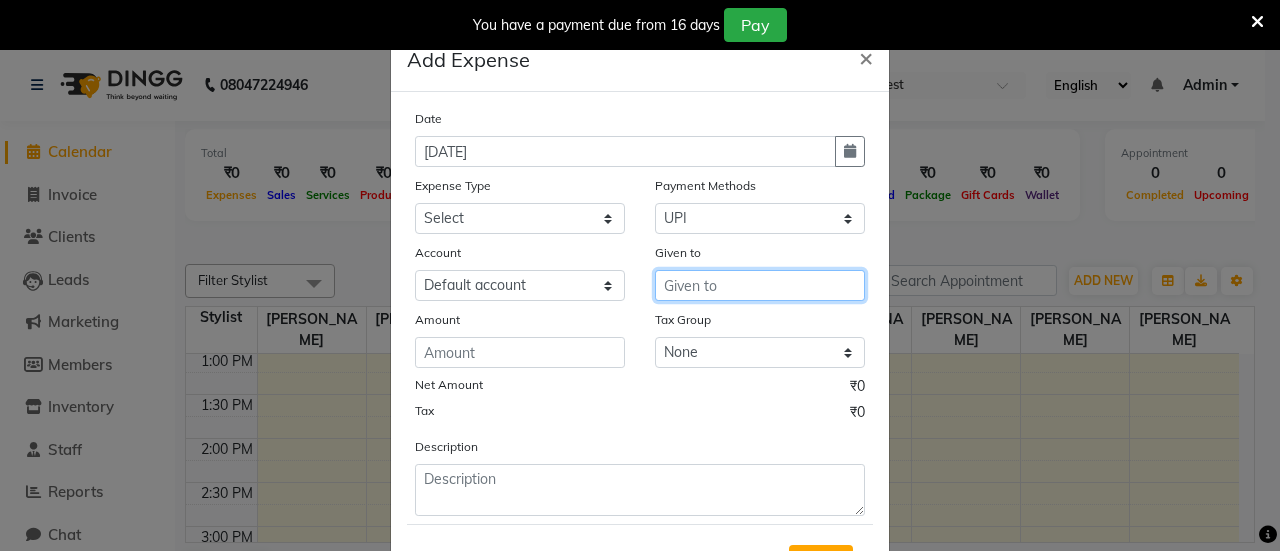 click at bounding box center (760, 285) 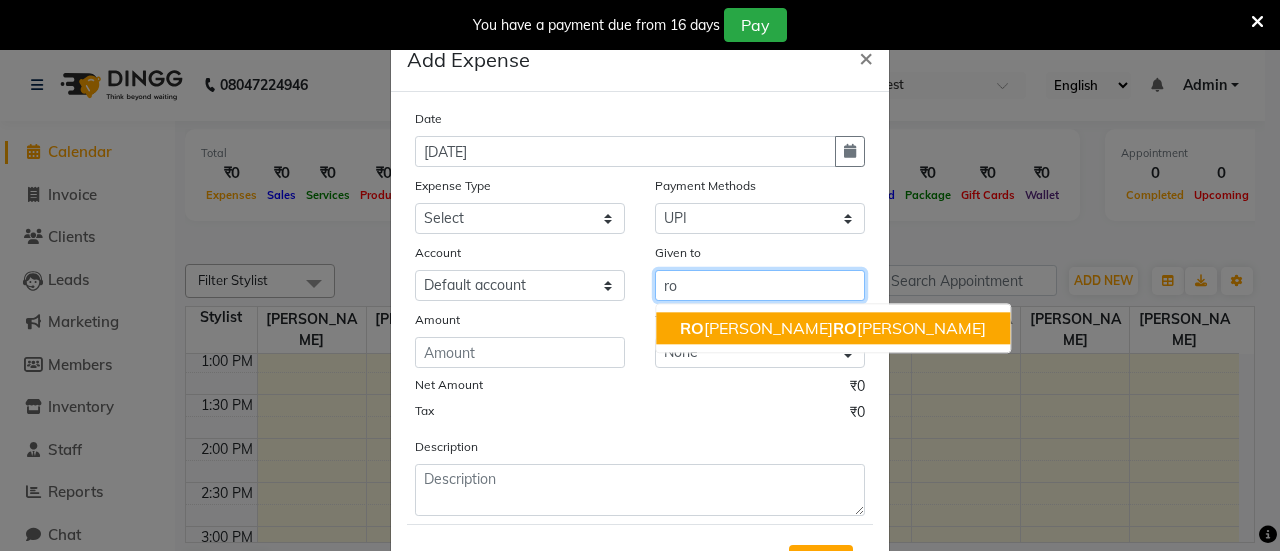 click on "RO MIKHA HA RO LD BORGES" at bounding box center (833, 328) 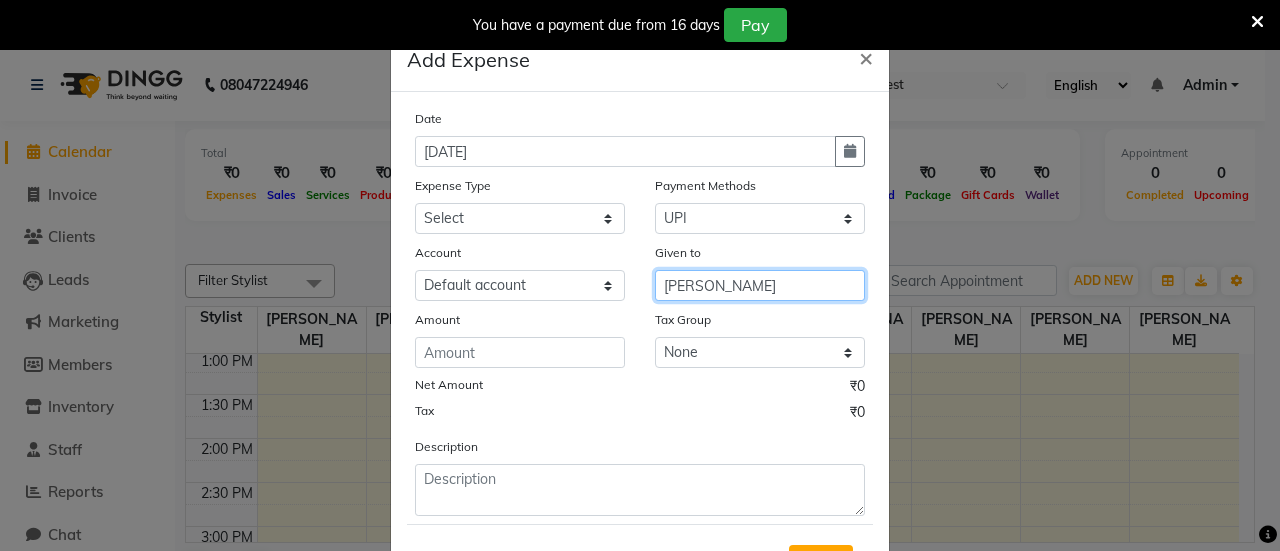 type on "[PERSON_NAME]" 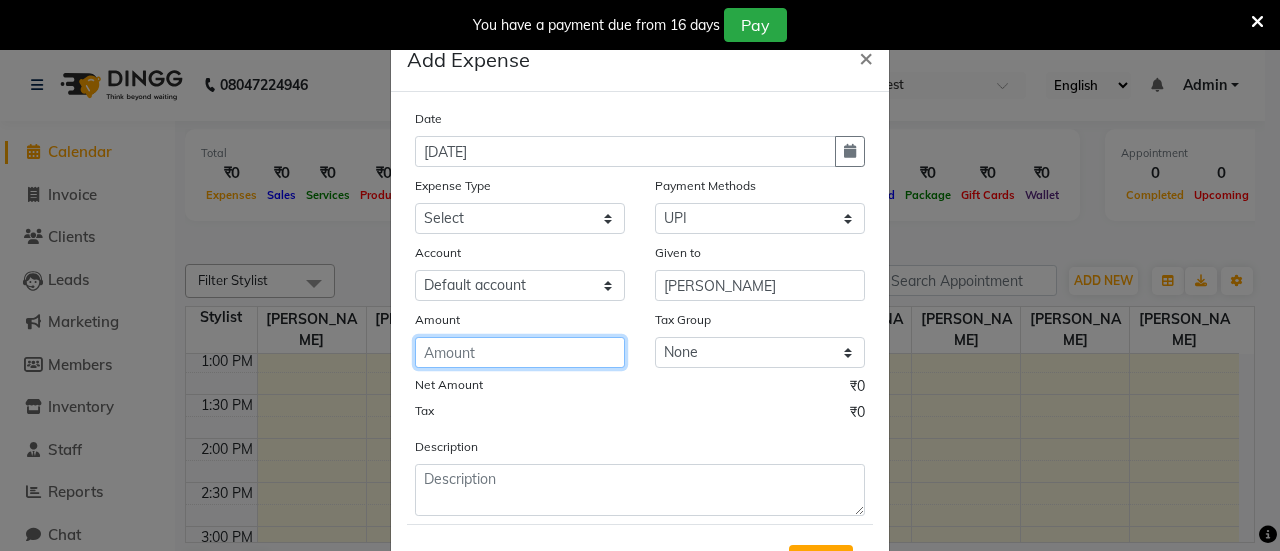 click 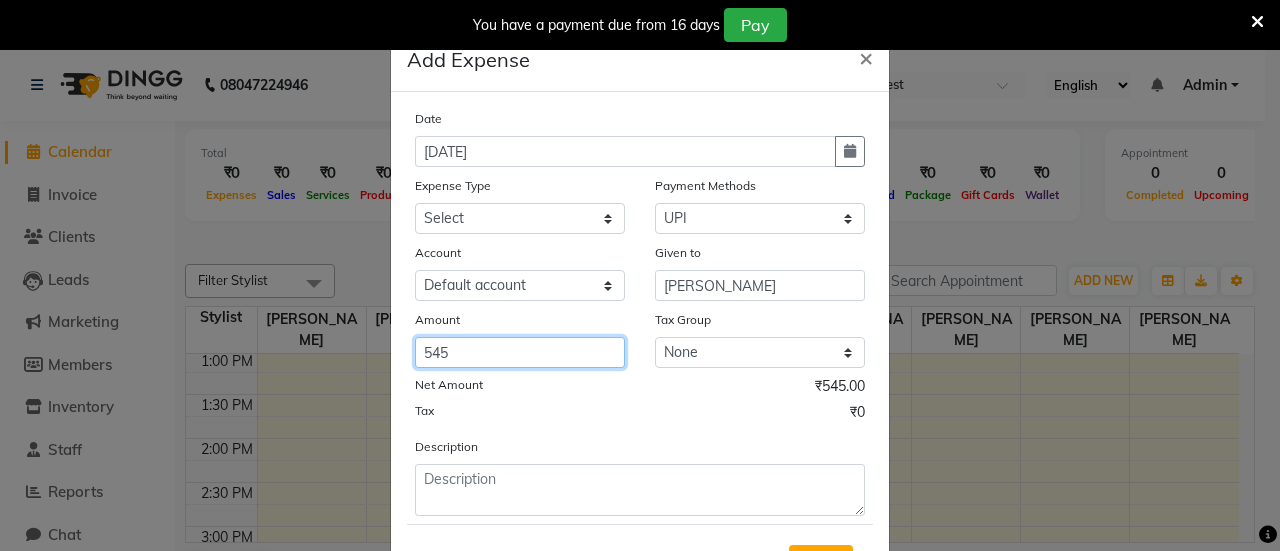type on "545" 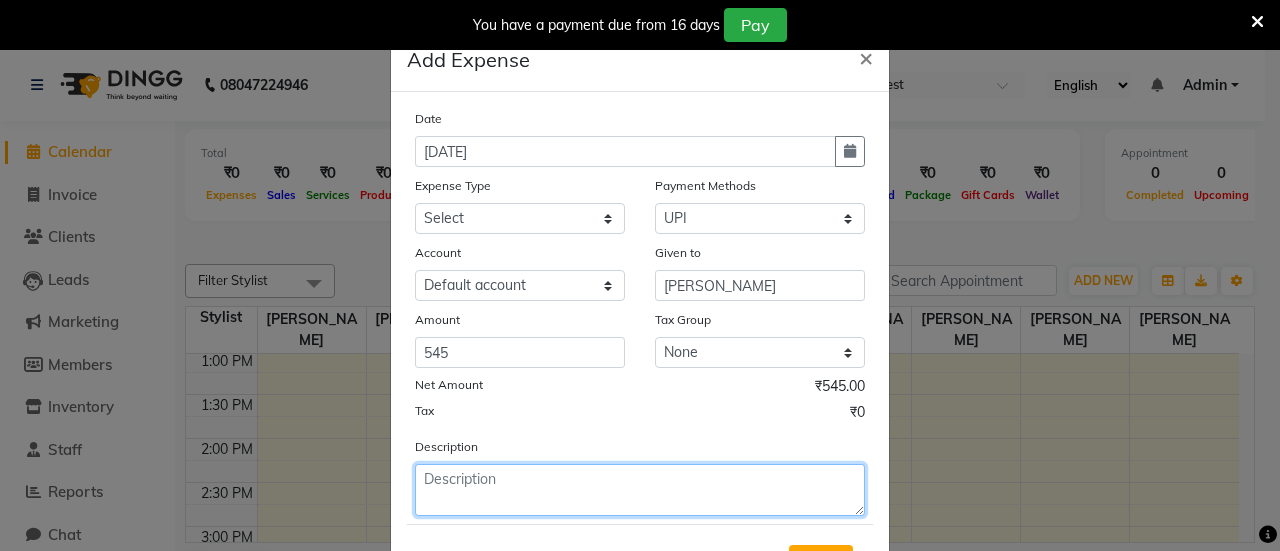 click 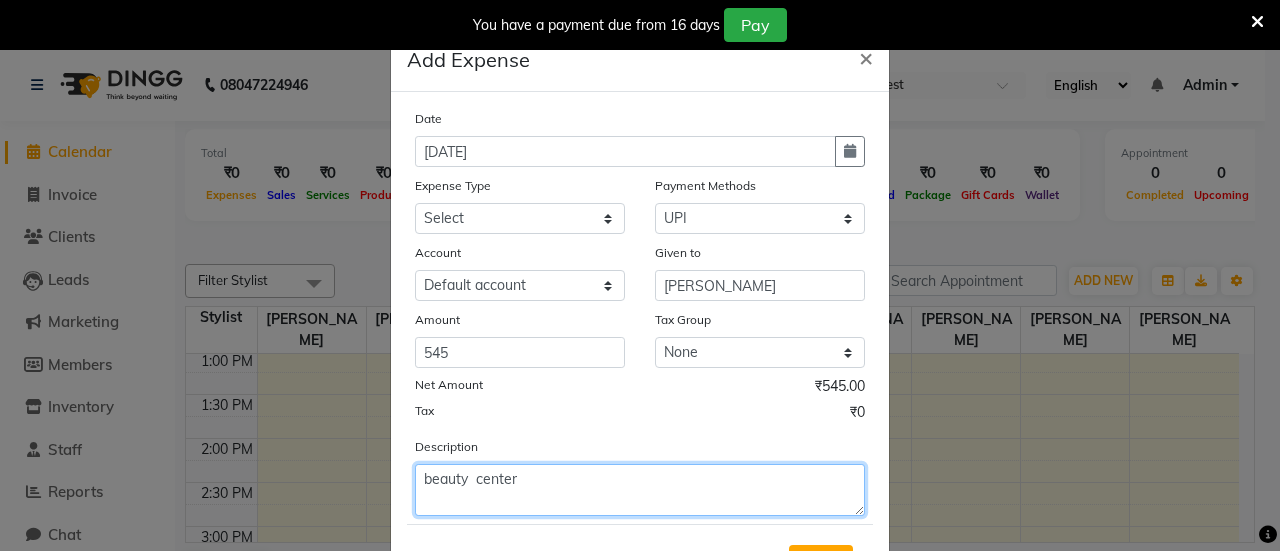 type on "beauty  center" 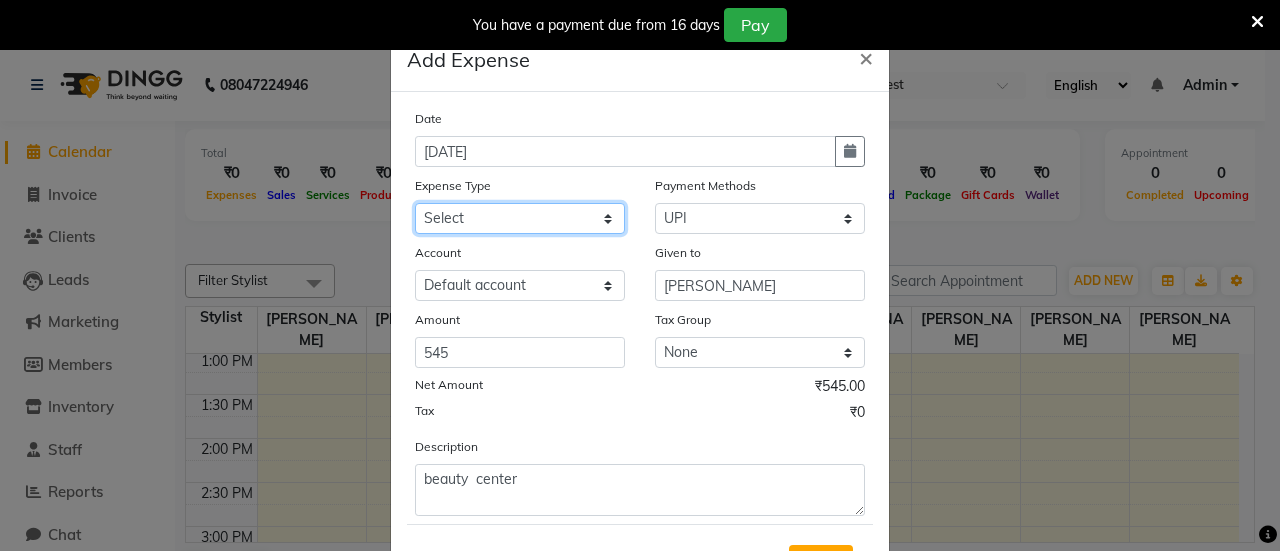 click on "Select Advance Salary Bank charges Car maintenance  Cash transfer to bank Cash transfer to hub Client Snacks Clinical charges Equipment Fuel Govt fee Incentive Insurance International purchase Loan Repayment Maintenance Marketing Miscellaneous MRA Other Pantry Product Rent Salary Staff Snacks Tax Tea & Refreshment Utilities" 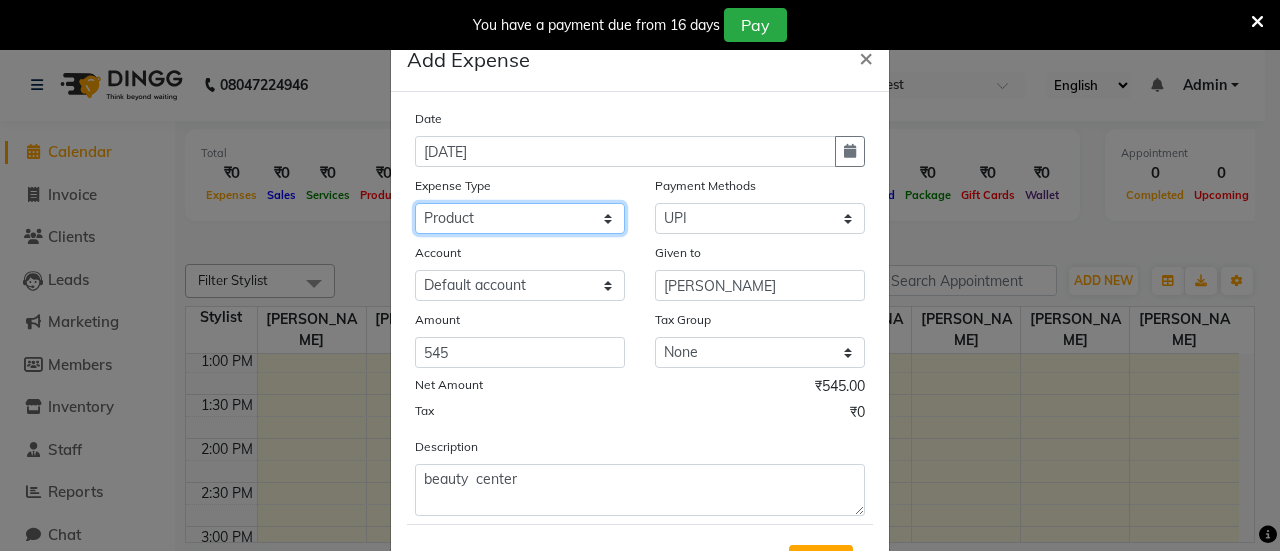 click on "Select Advance Salary Bank charges Car maintenance  Cash transfer to bank Cash transfer to hub Client Snacks Clinical charges Equipment Fuel Govt fee Incentive Insurance International purchase Loan Repayment Maintenance Marketing Miscellaneous MRA Other Pantry Product Rent Salary Staff Snacks Tax Tea & Refreshment Utilities" 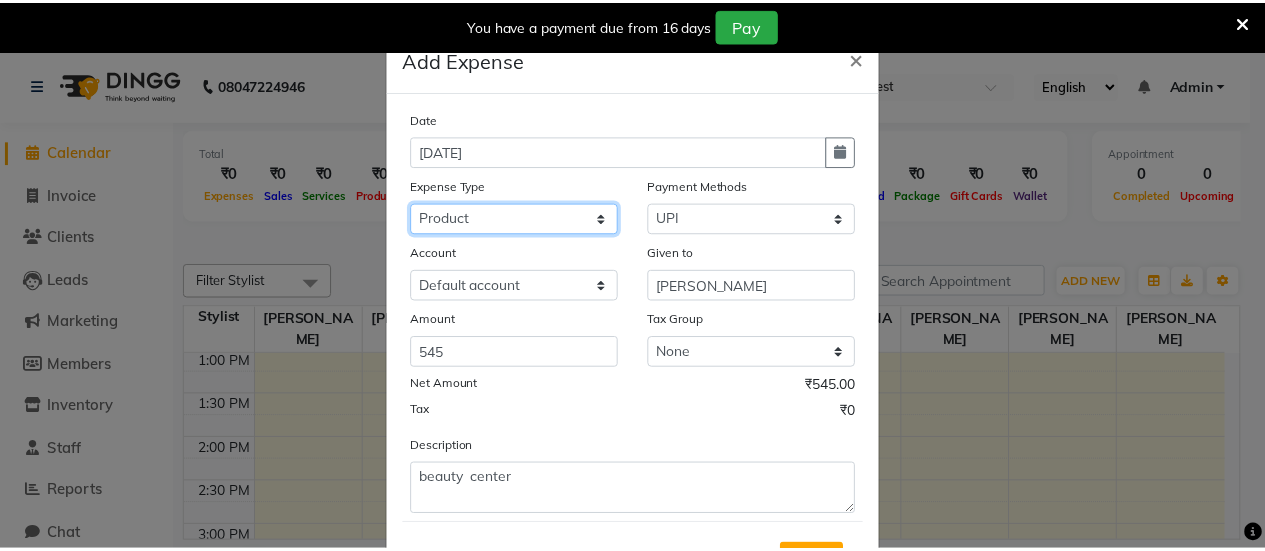 scroll, scrollTop: 94, scrollLeft: 0, axis: vertical 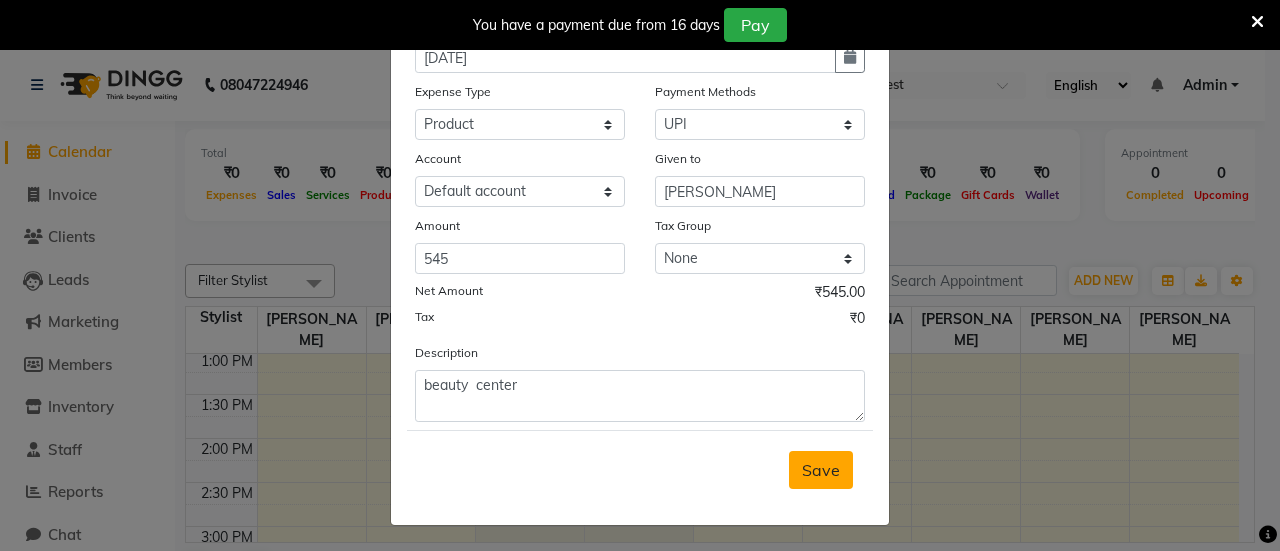 click on "Save" at bounding box center [821, 470] 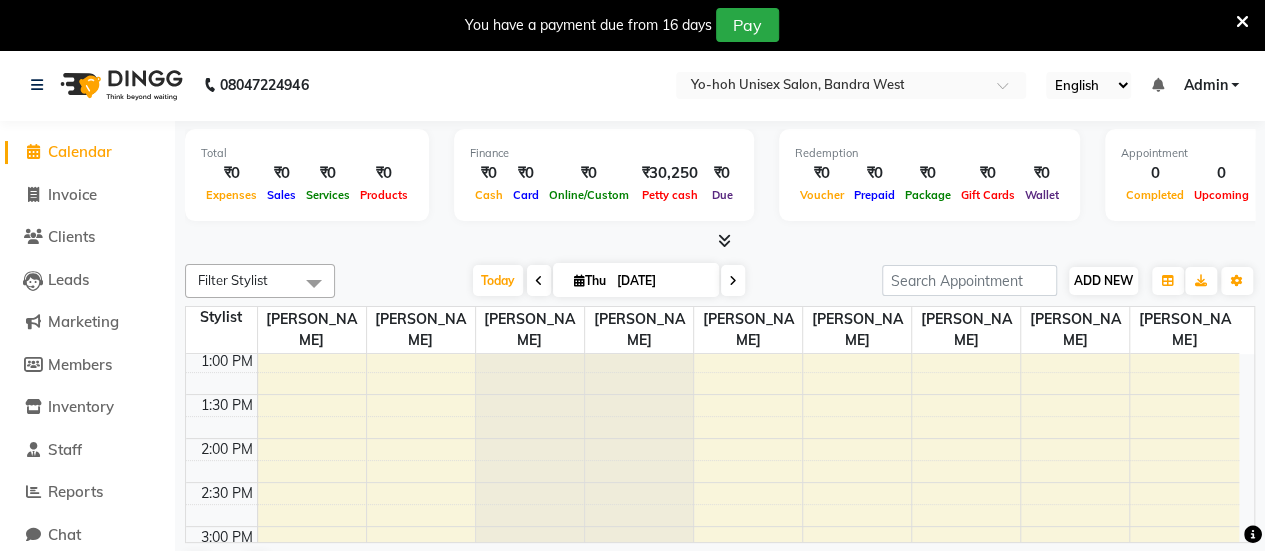 scroll, scrollTop: 50, scrollLeft: 0, axis: vertical 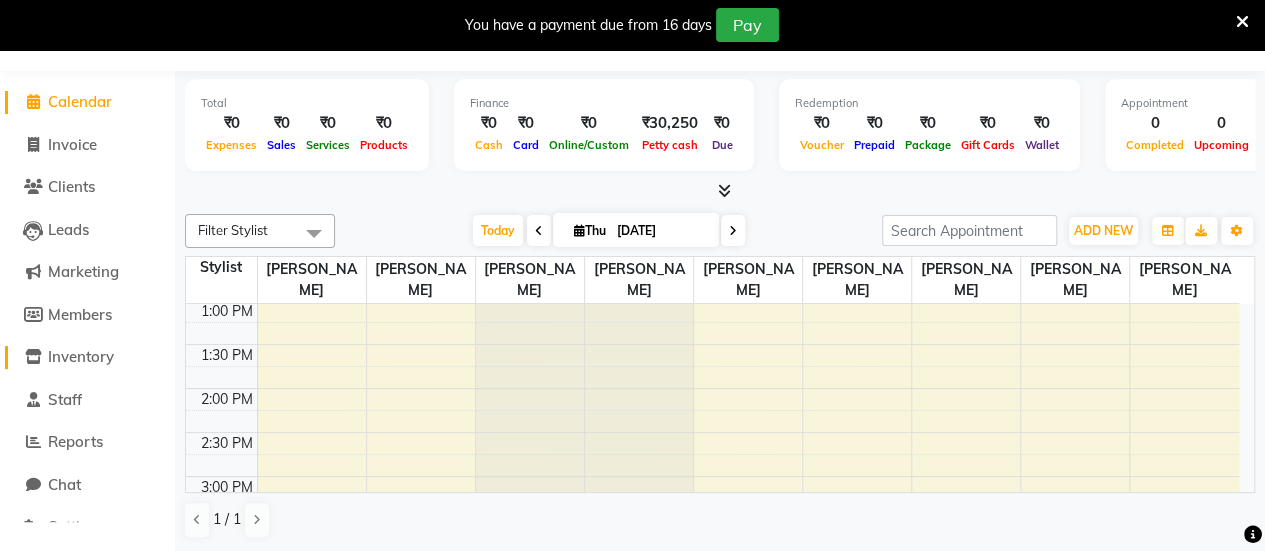 click on "Inventory" 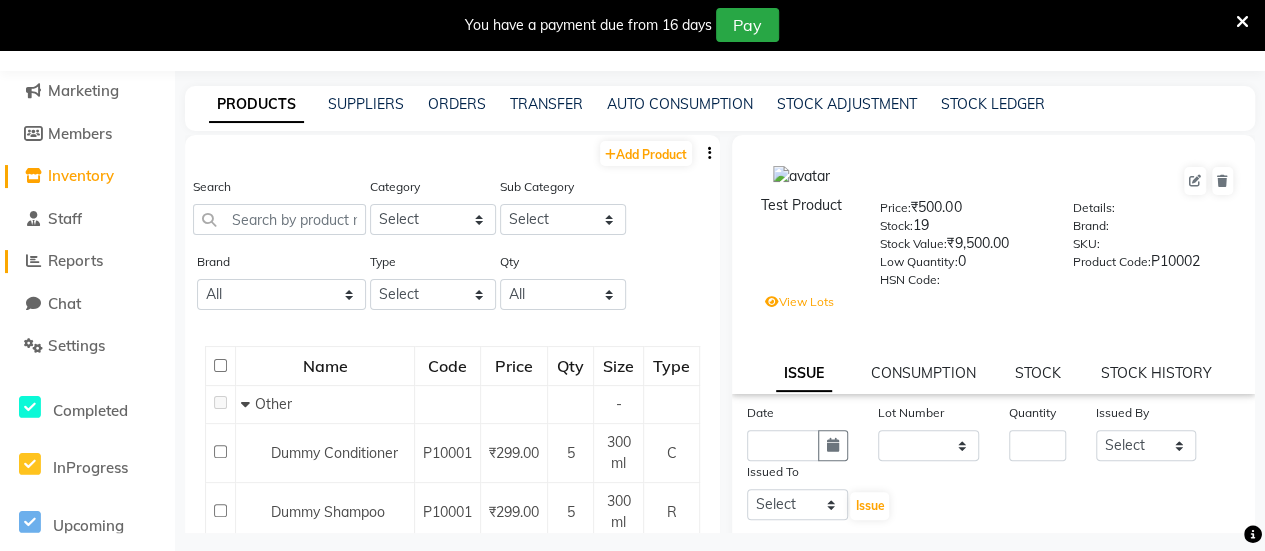 scroll, scrollTop: 182, scrollLeft: 0, axis: vertical 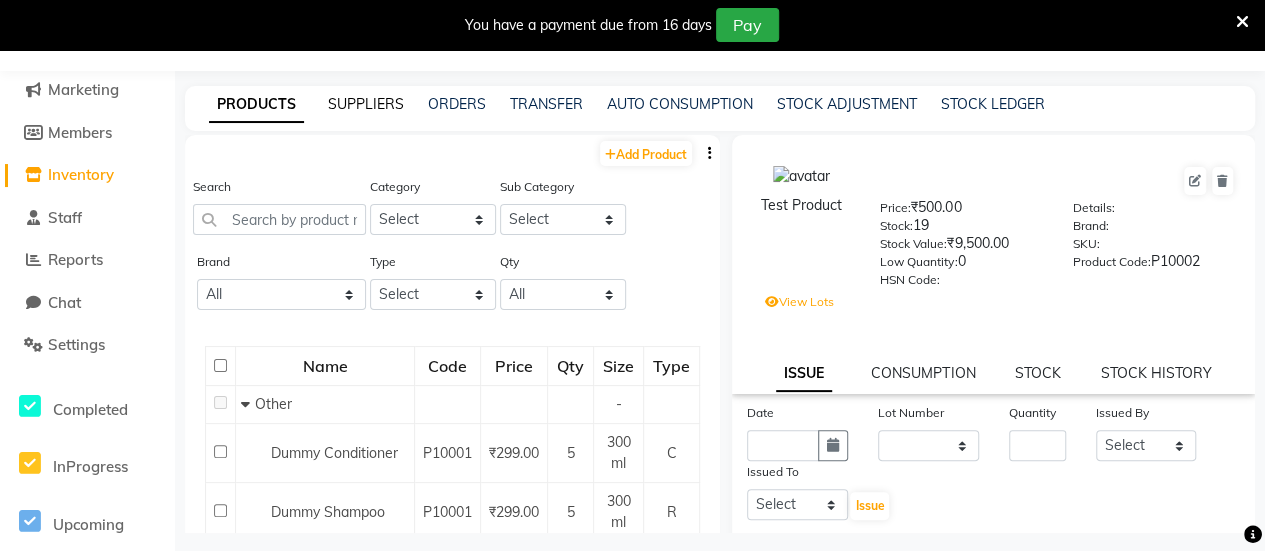 click on "SUPPLIERS" 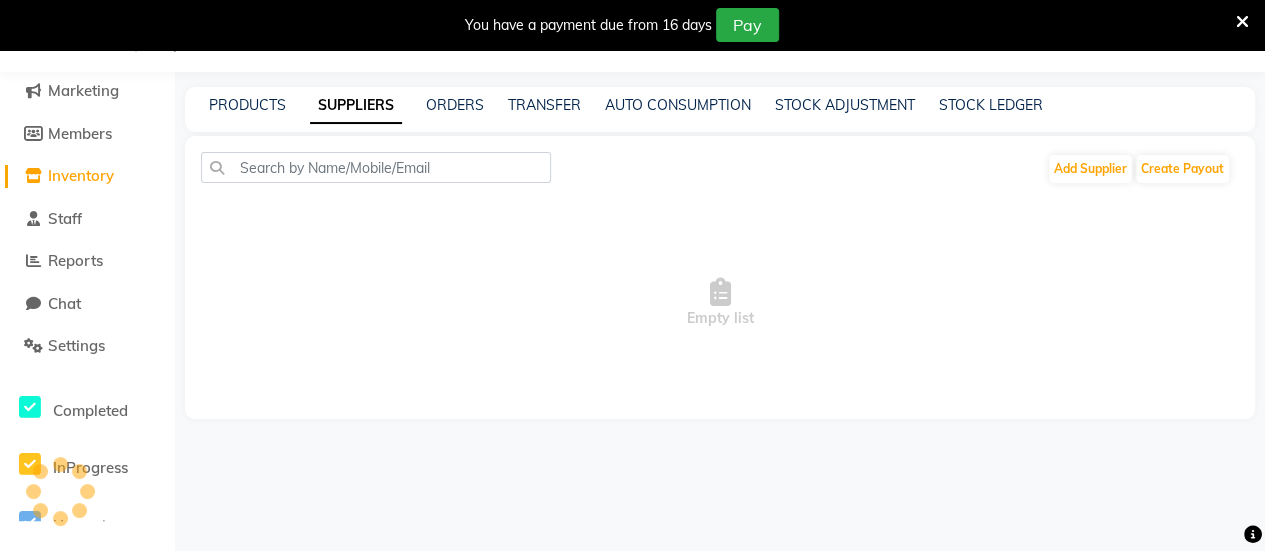 scroll, scrollTop: 49, scrollLeft: 0, axis: vertical 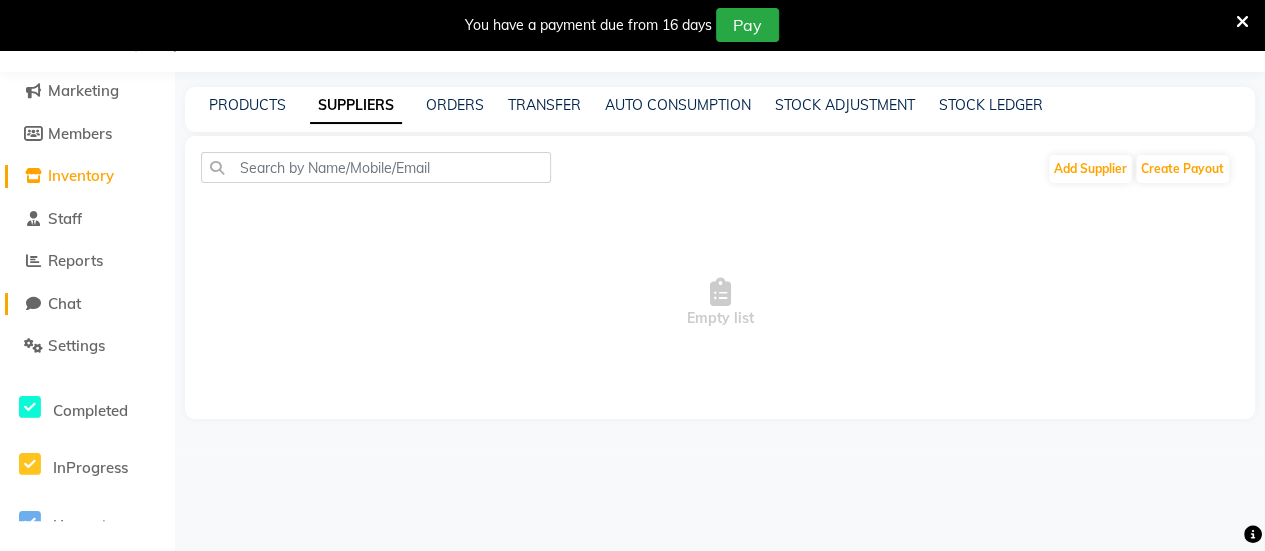 click on "Chat" 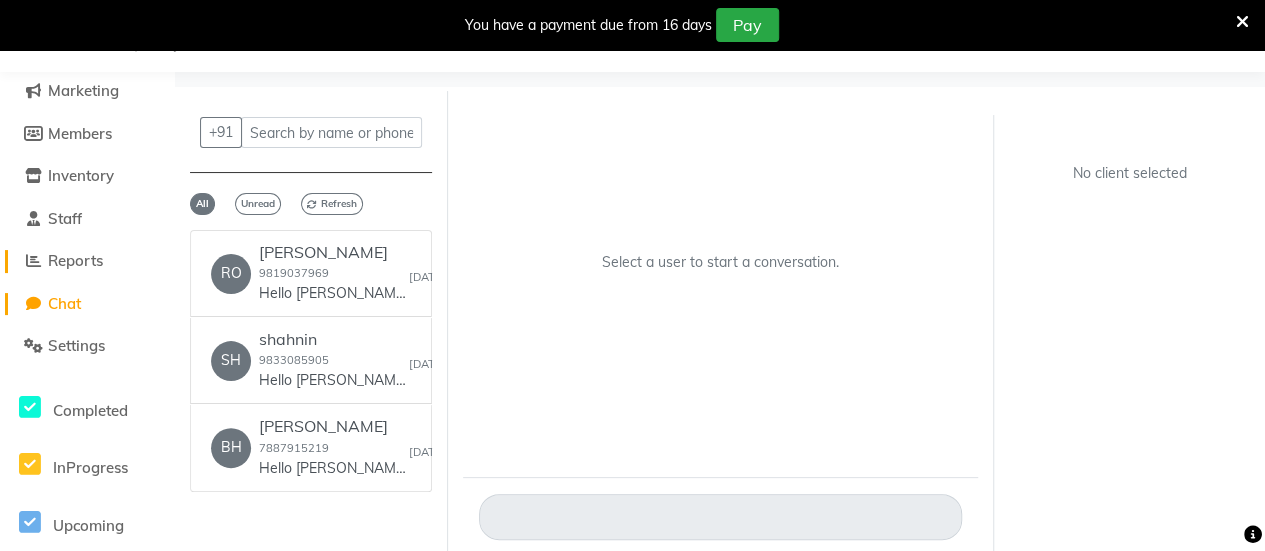 click on "Reports" 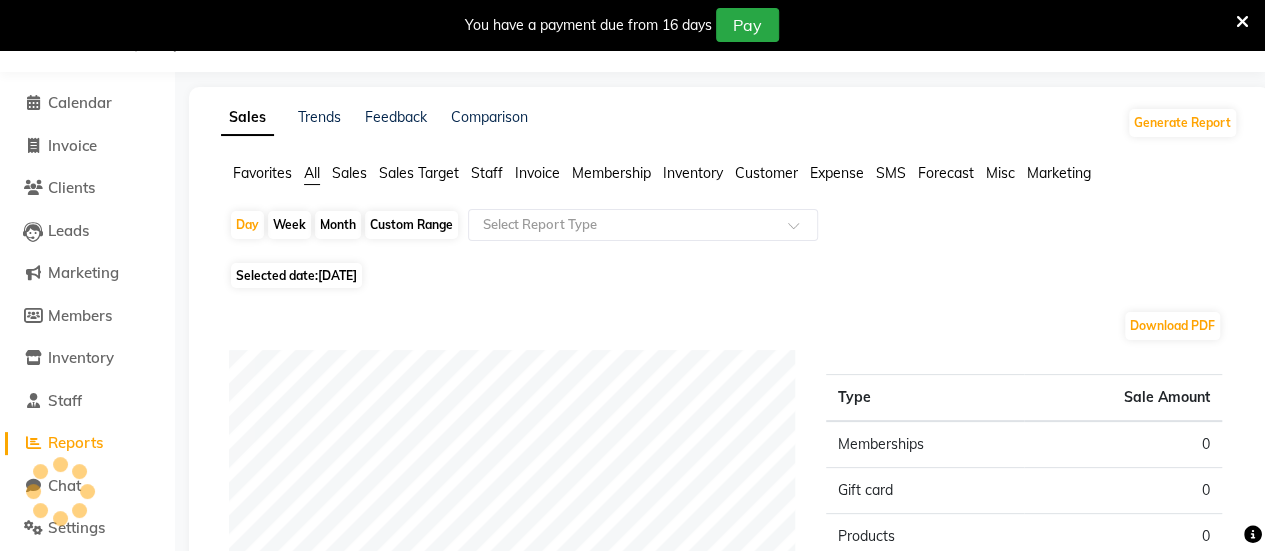 scroll, scrollTop: 0, scrollLeft: 0, axis: both 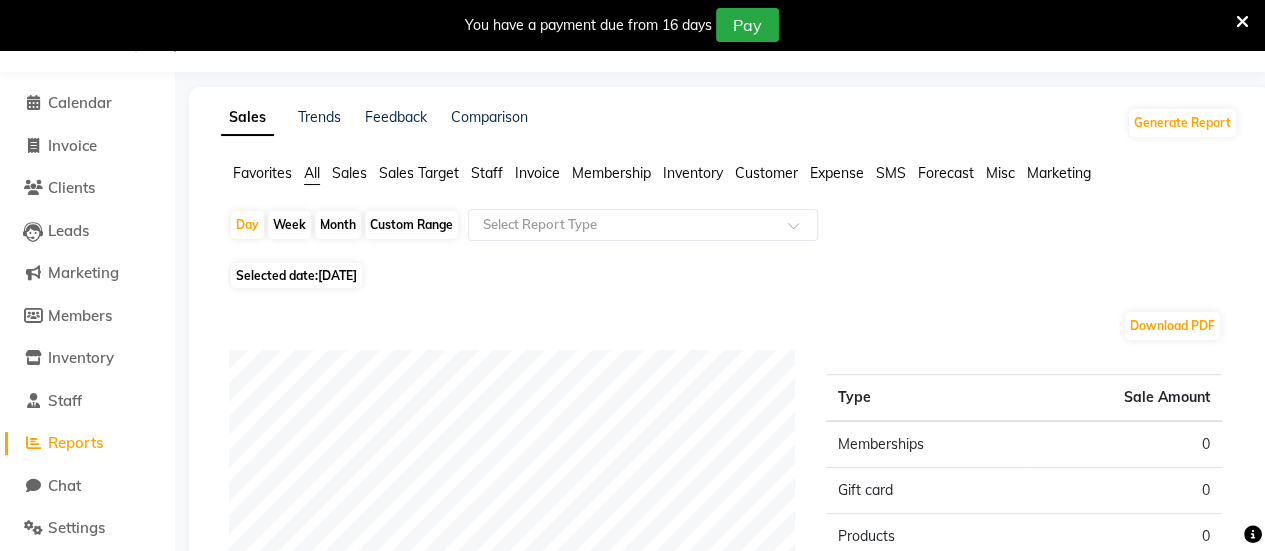 click on "Expense" 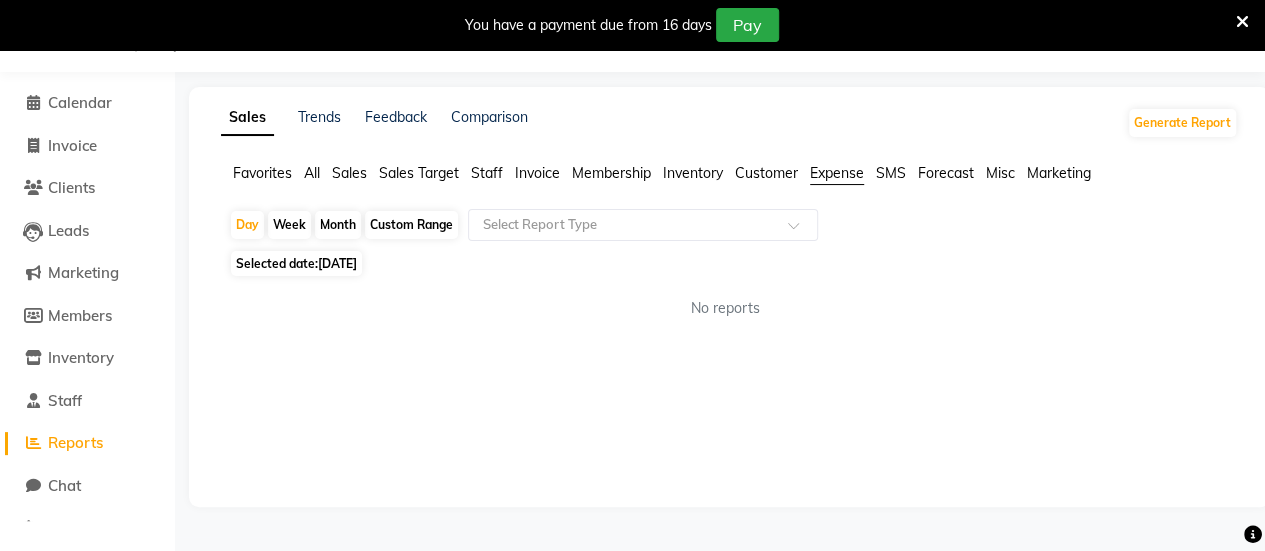 click on "Custom Range" 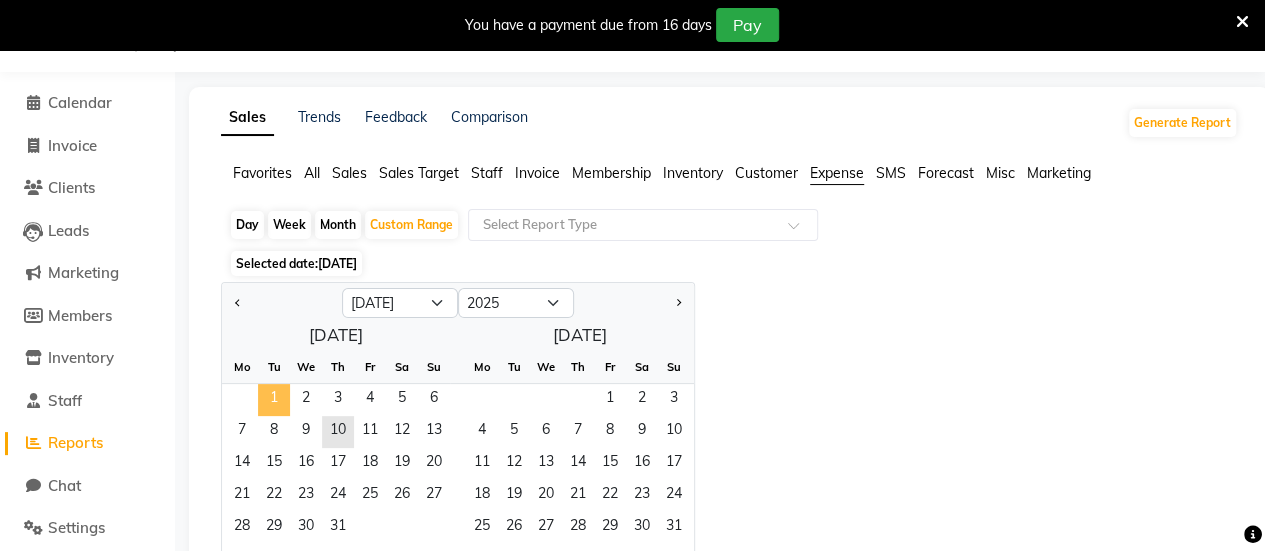 click on "1" 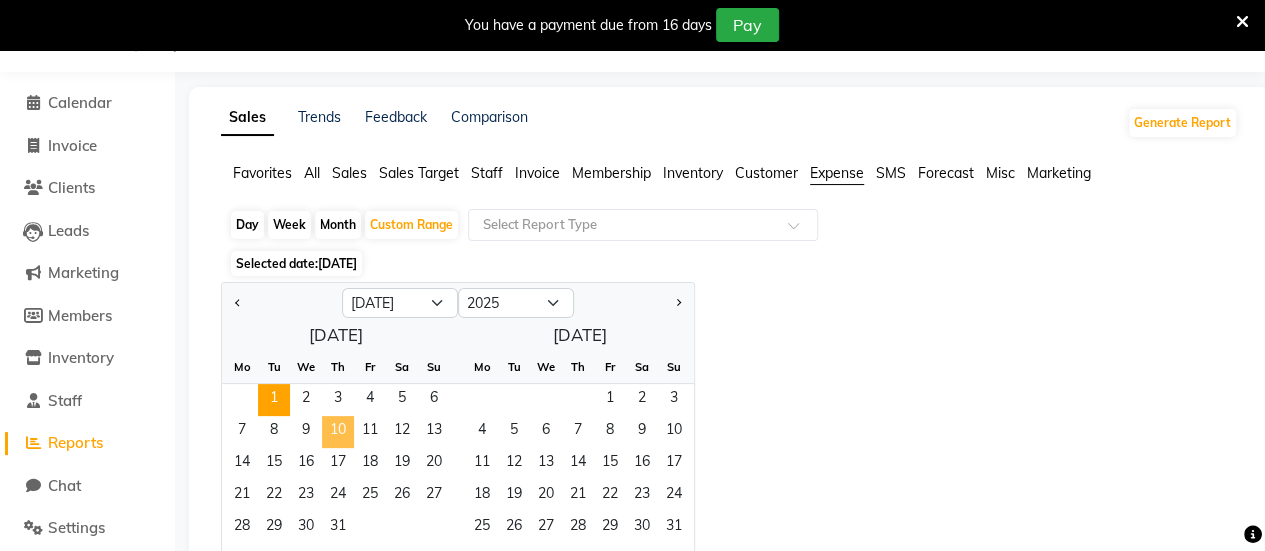 click on "10" 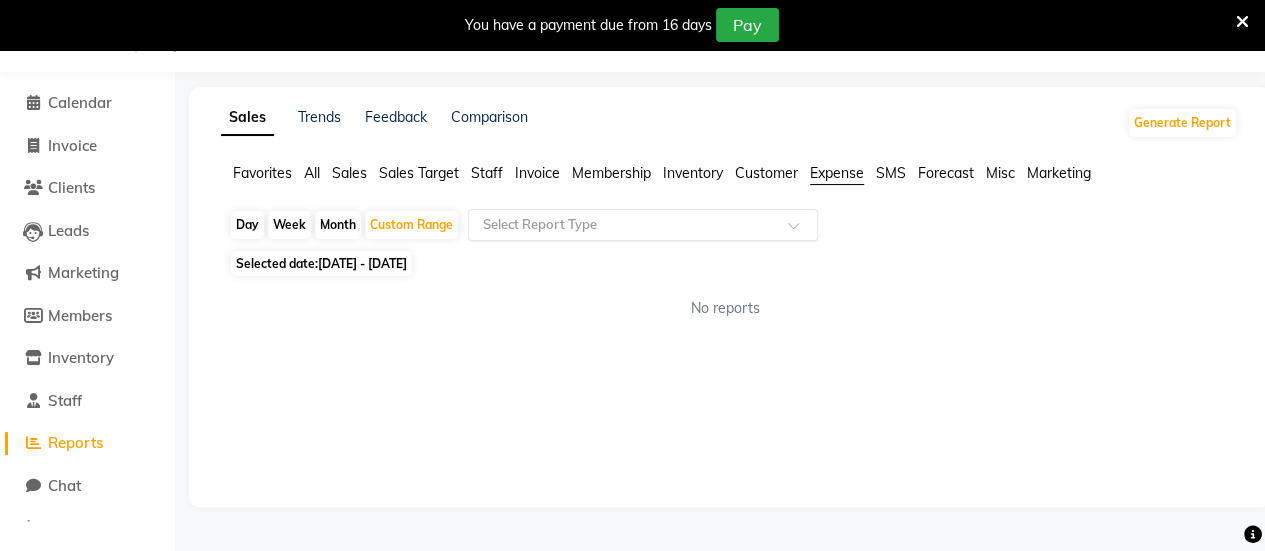 scroll, scrollTop: 48, scrollLeft: 0, axis: vertical 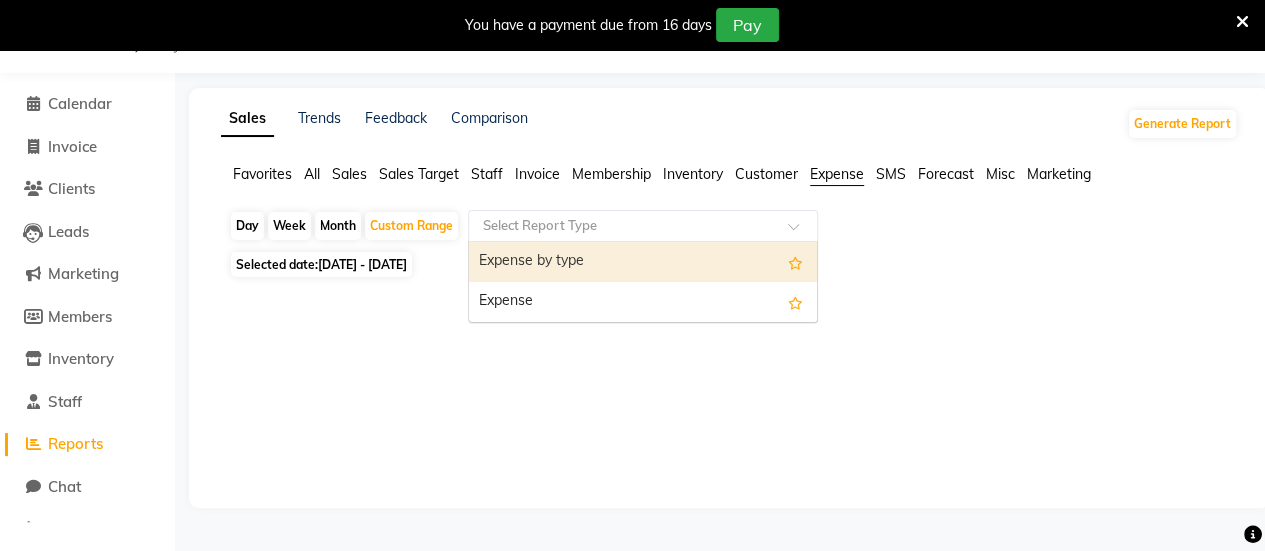click 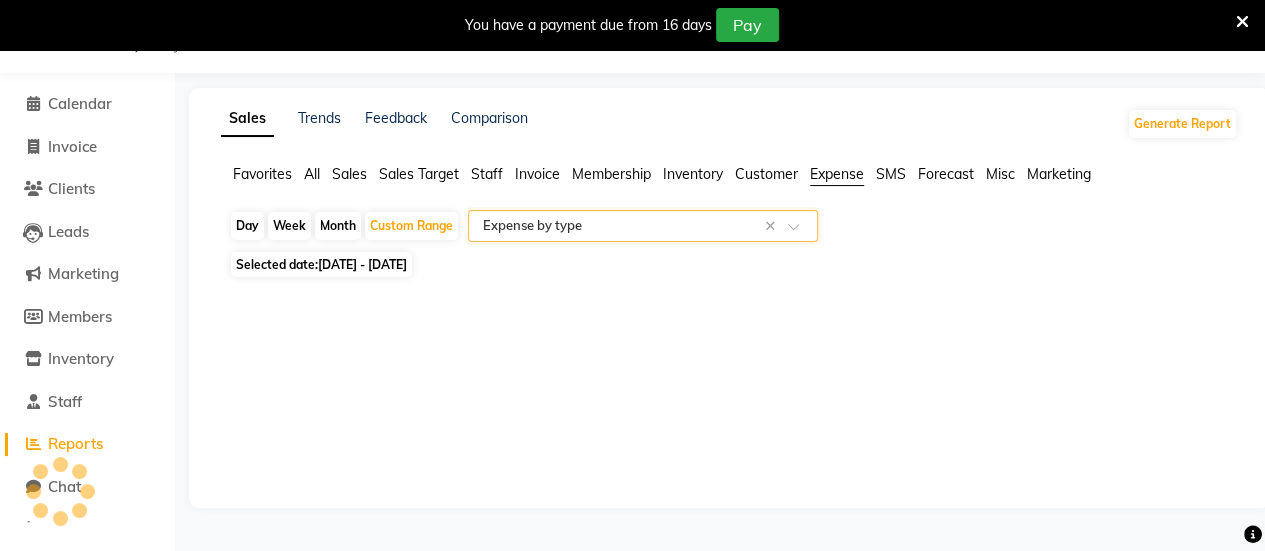 select on "filtered_report" 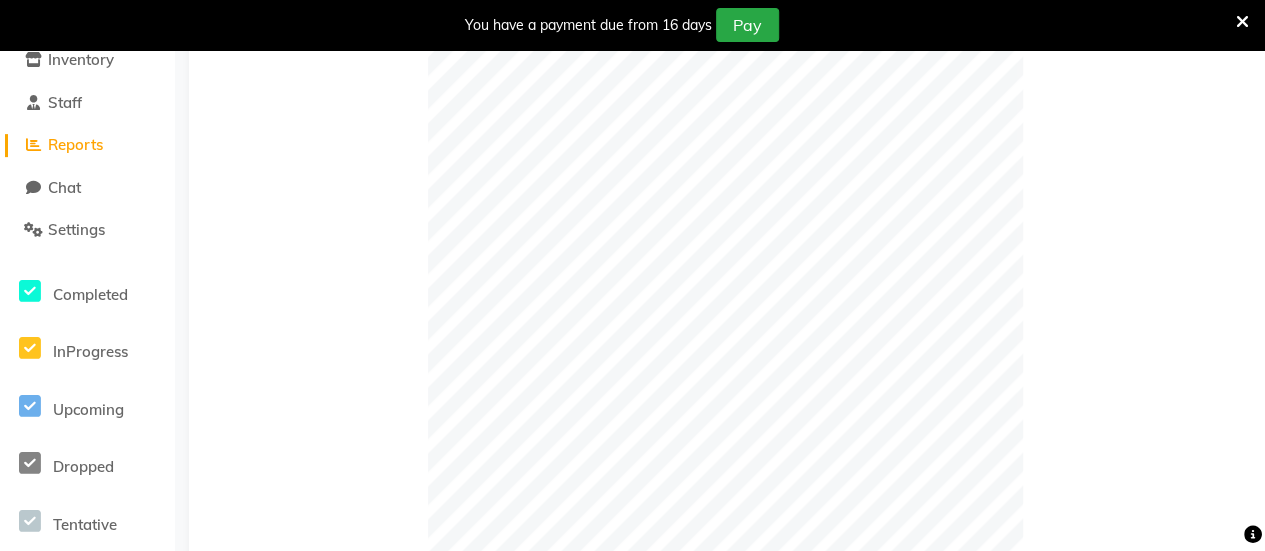 scroll, scrollTop: 93, scrollLeft: 0, axis: vertical 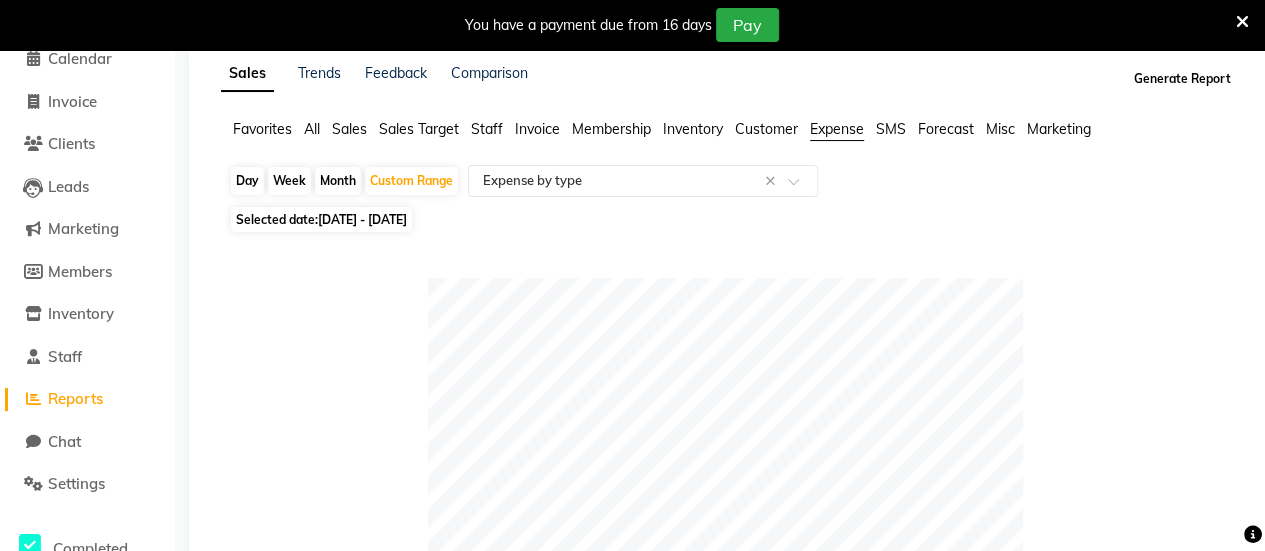 click on "Generate Report" 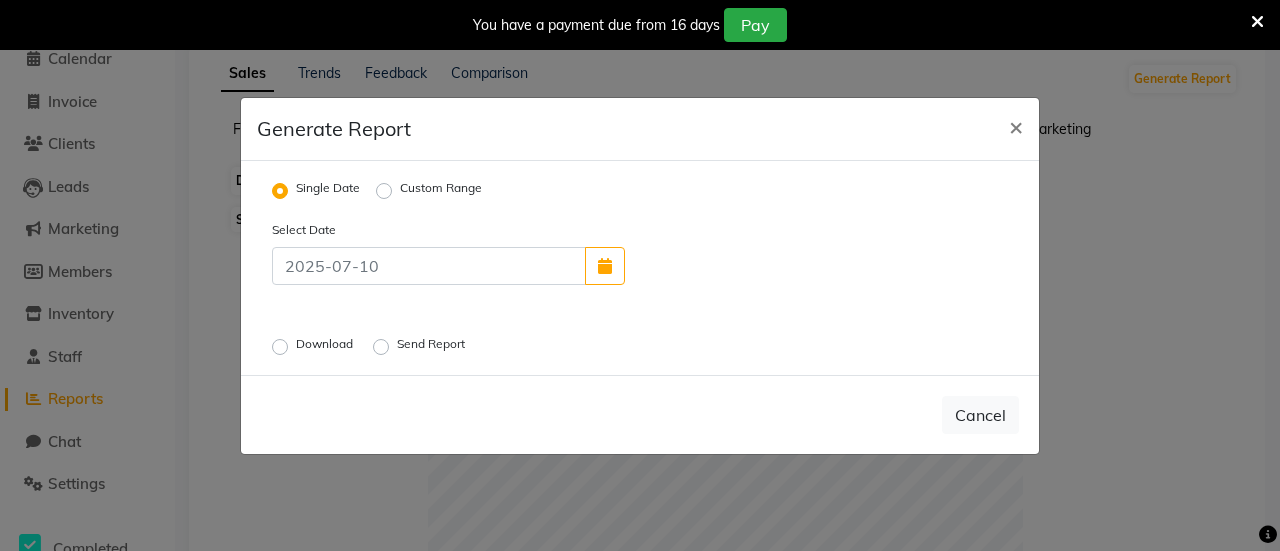 click on "Custom Range" 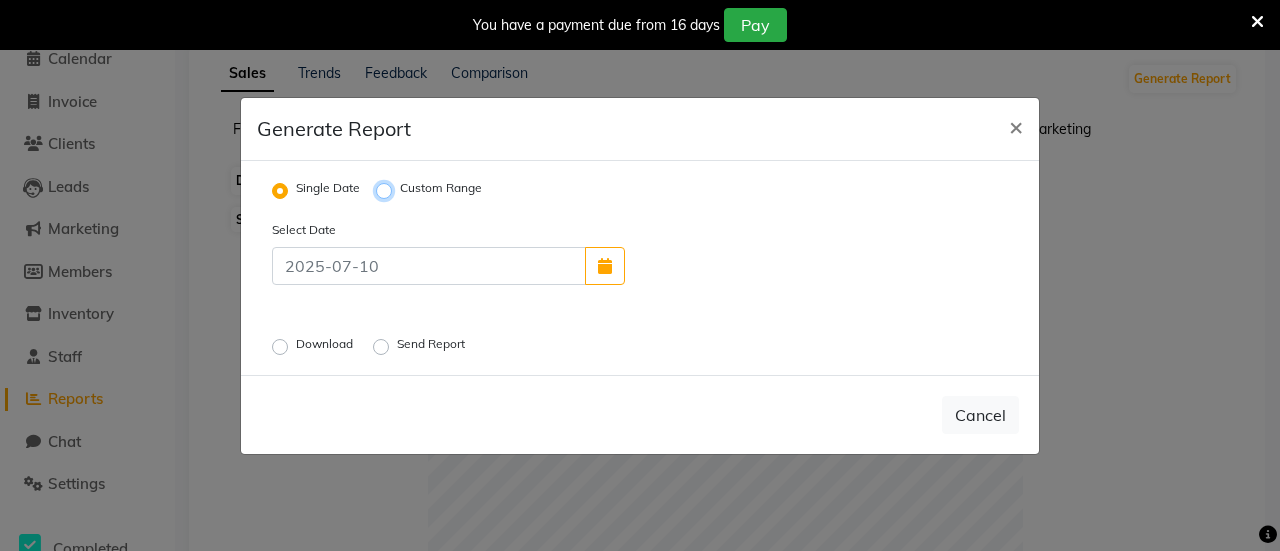 click on "Custom Range" at bounding box center (387, 190) 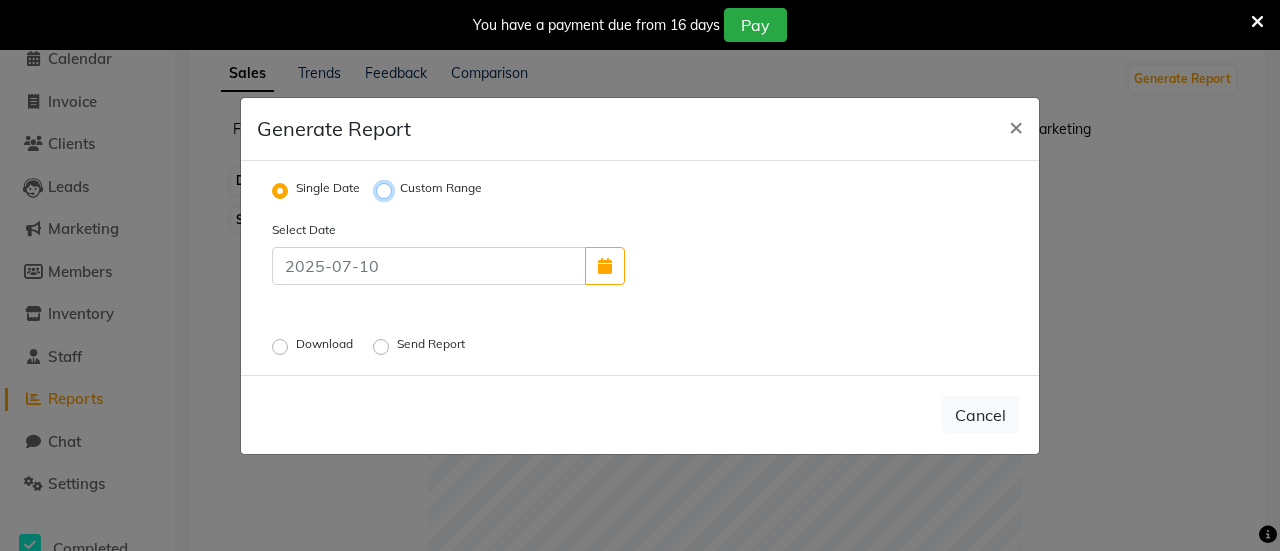 radio on "true" 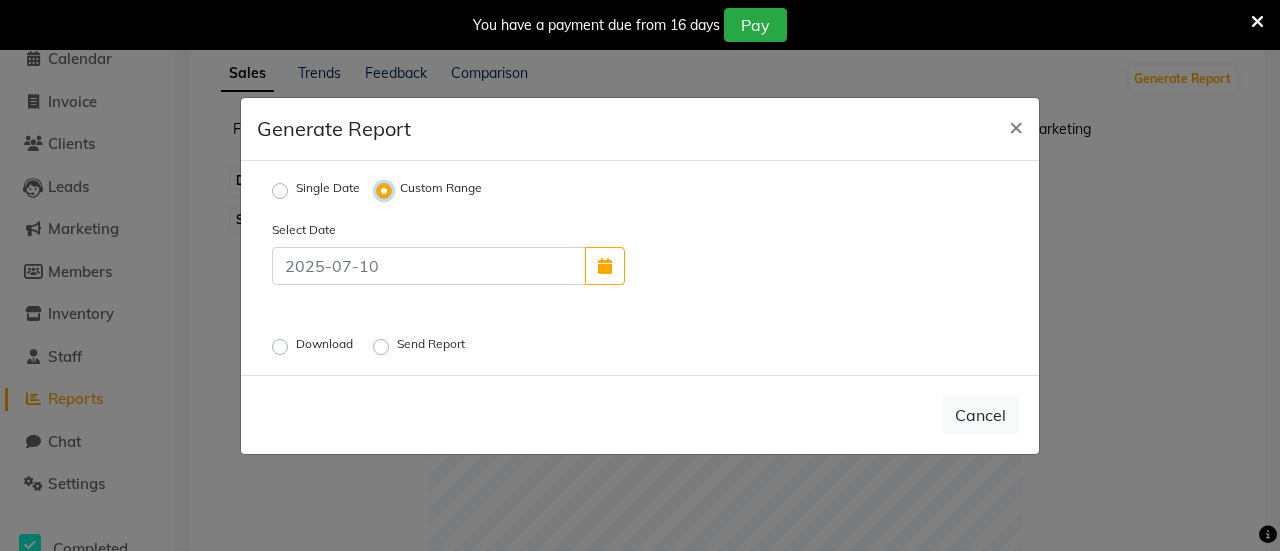 select on "7" 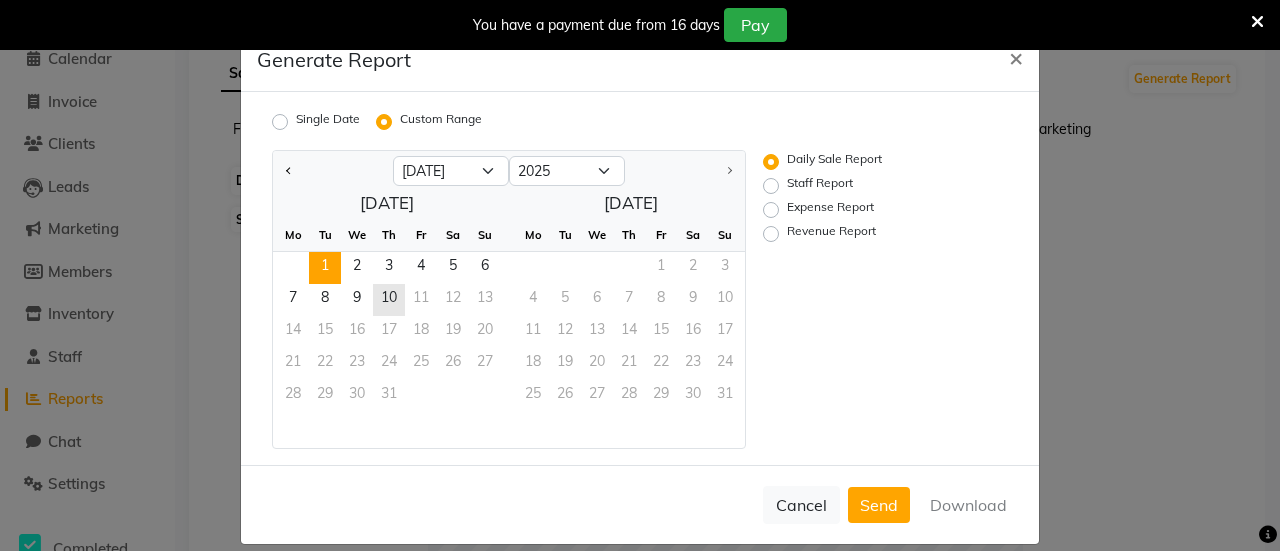 click on "1" 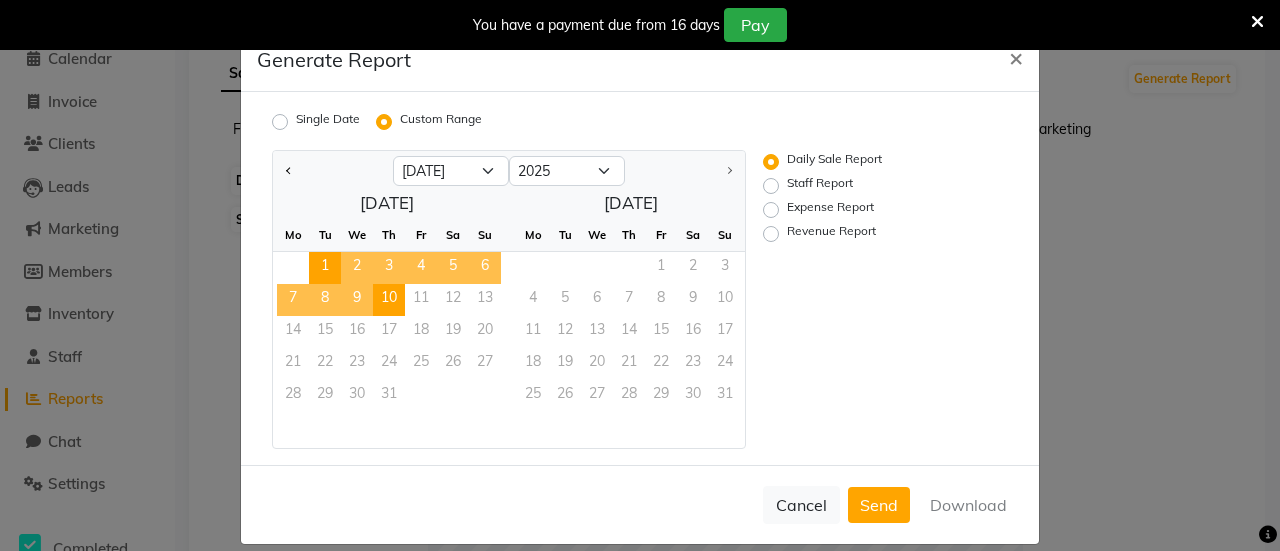 click on "10" 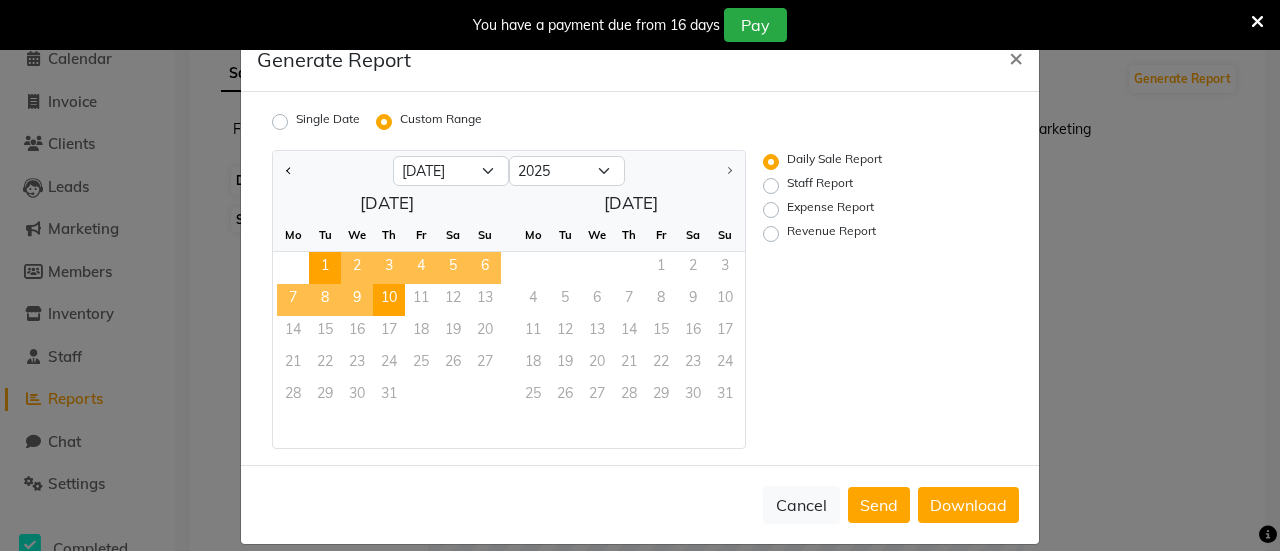 click on "Expense Report" 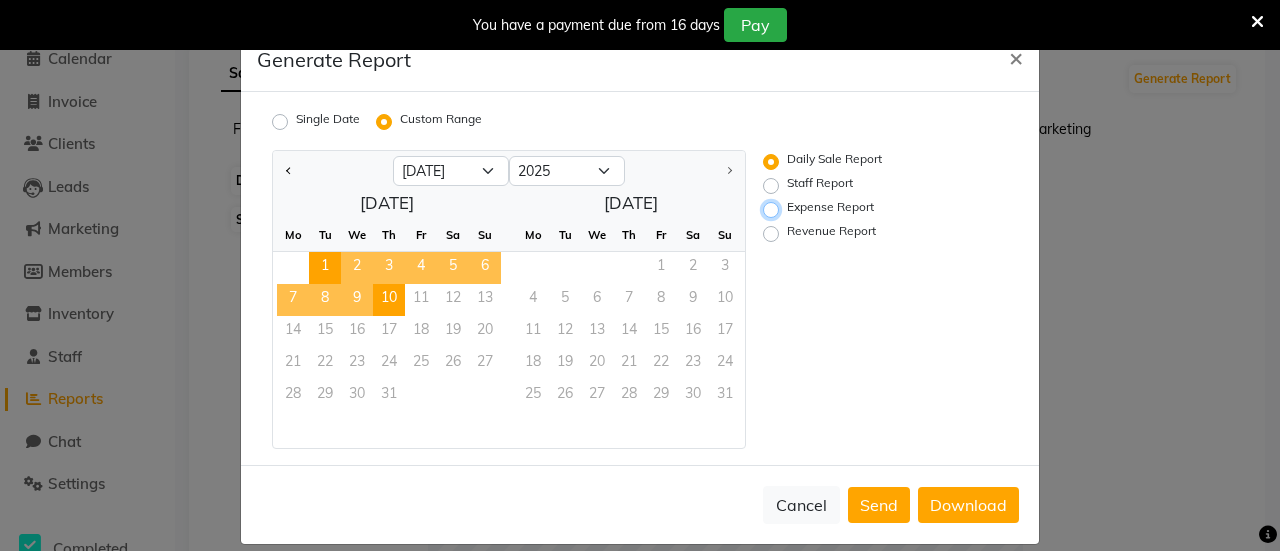 click on "Expense Report" at bounding box center (774, 210) 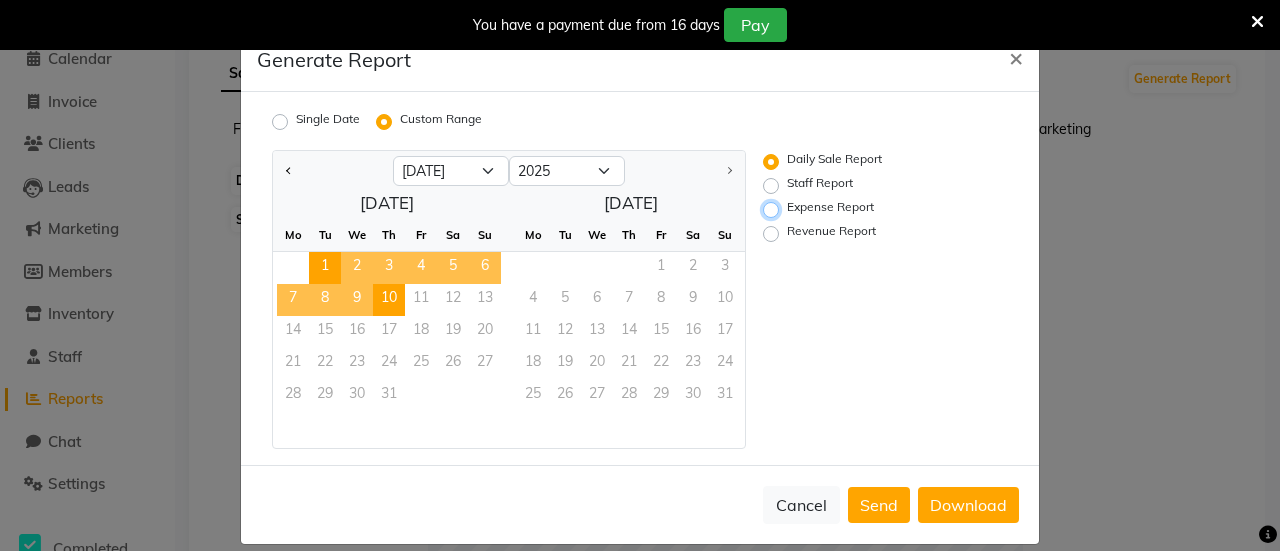 radio on "true" 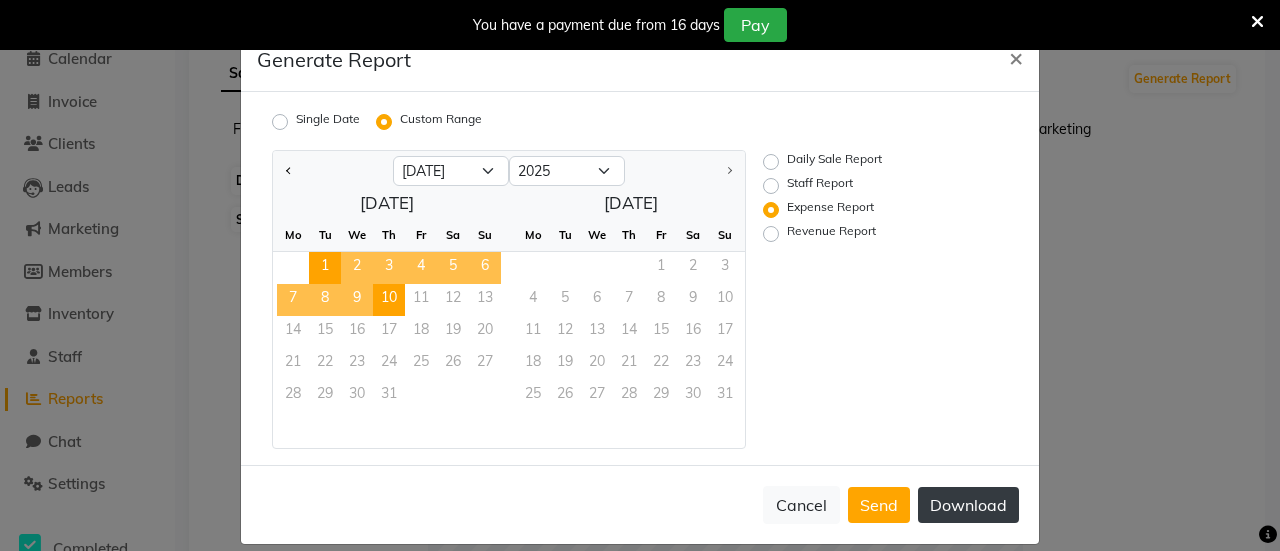 click on "Download" 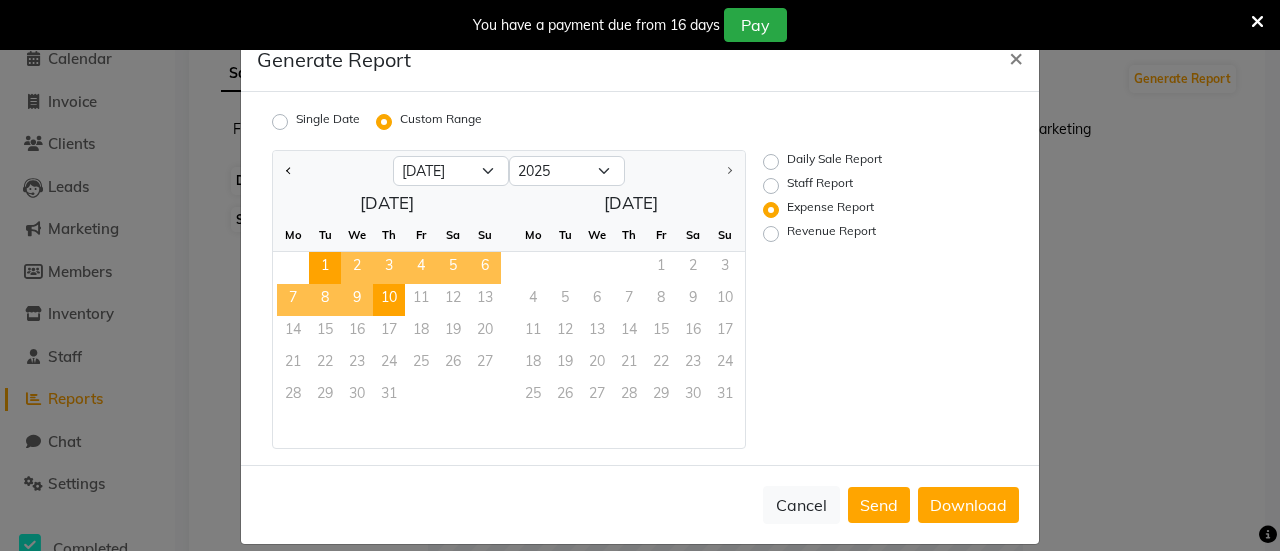 click at bounding box center (1265, 536) 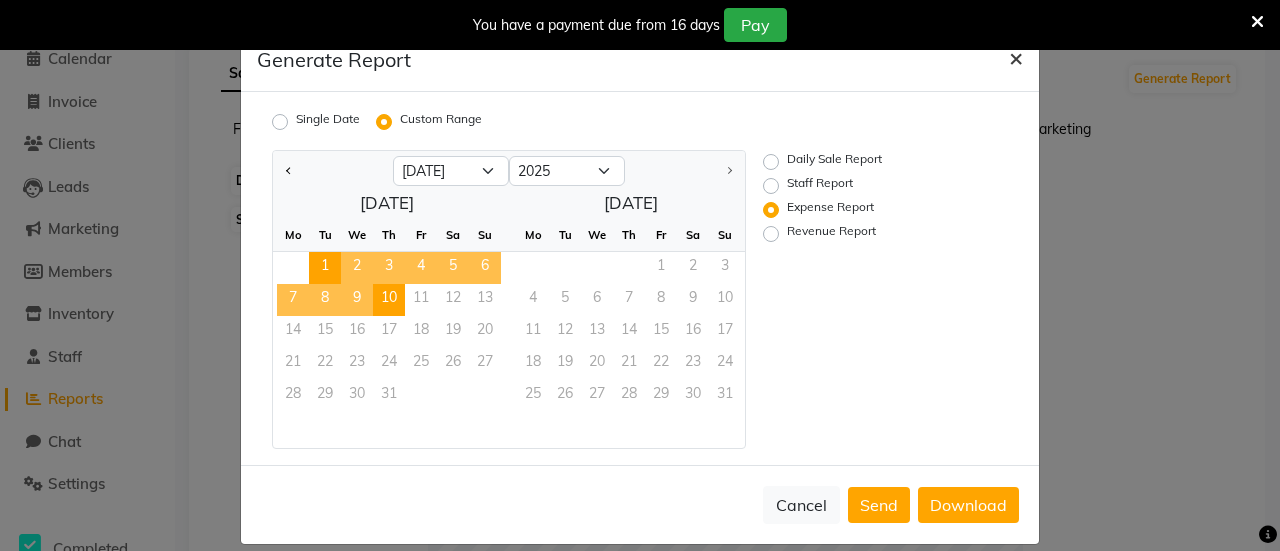 click on "×" 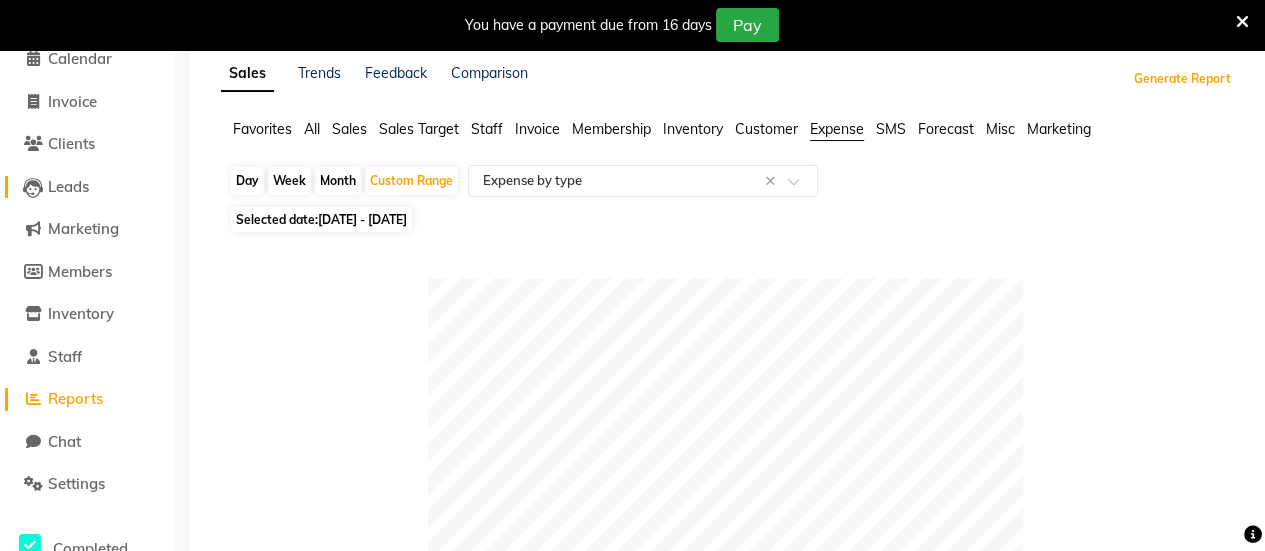scroll, scrollTop: 0, scrollLeft: 0, axis: both 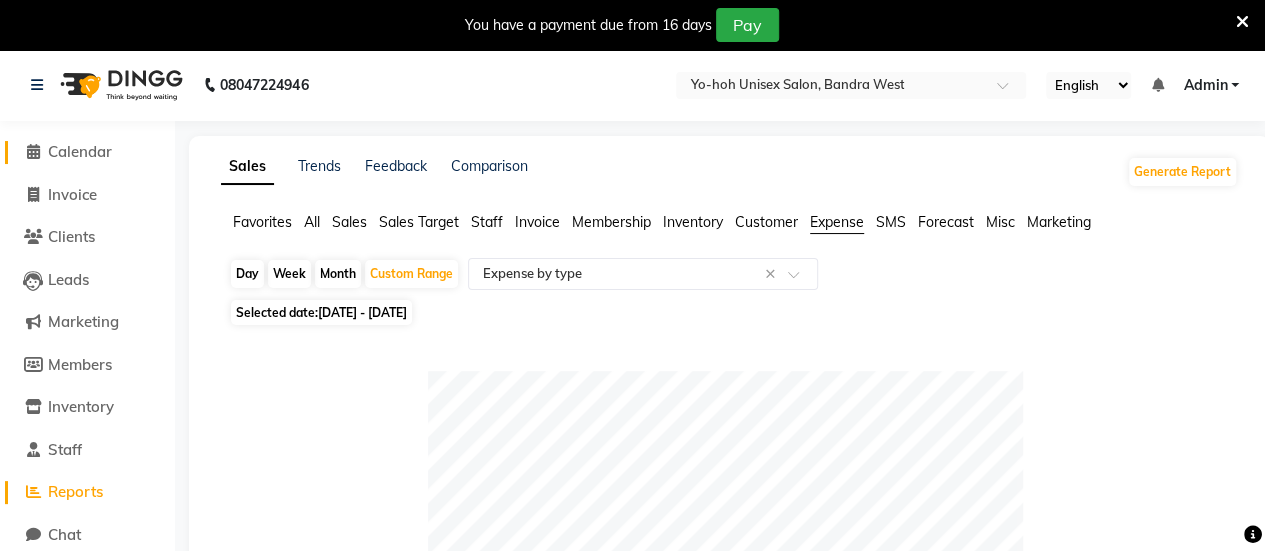 click on "Calendar" 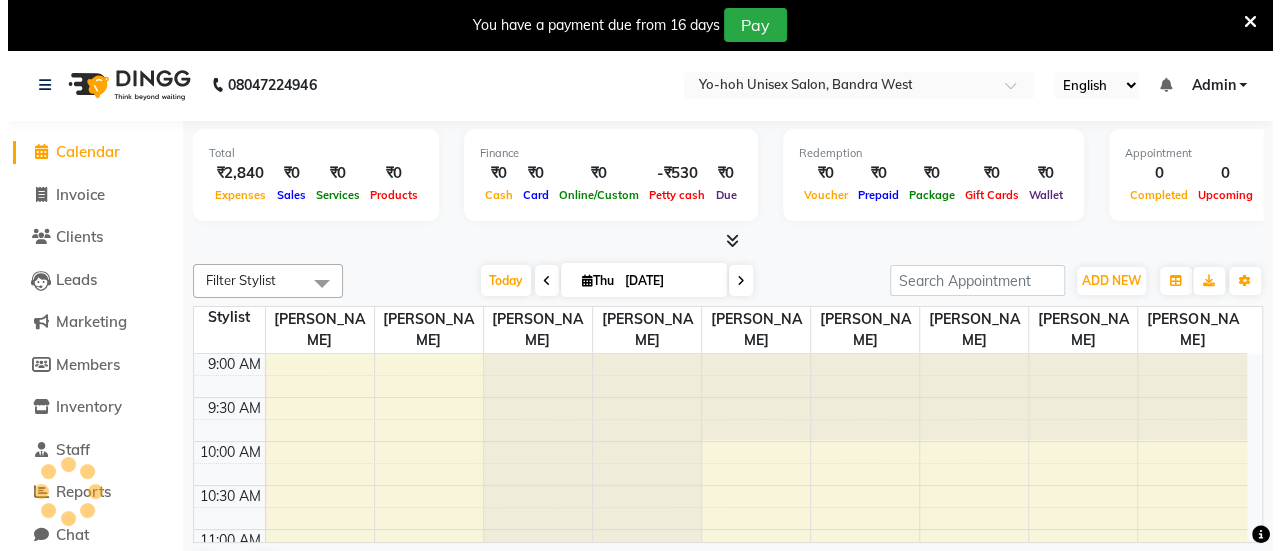 scroll, scrollTop: 0, scrollLeft: 0, axis: both 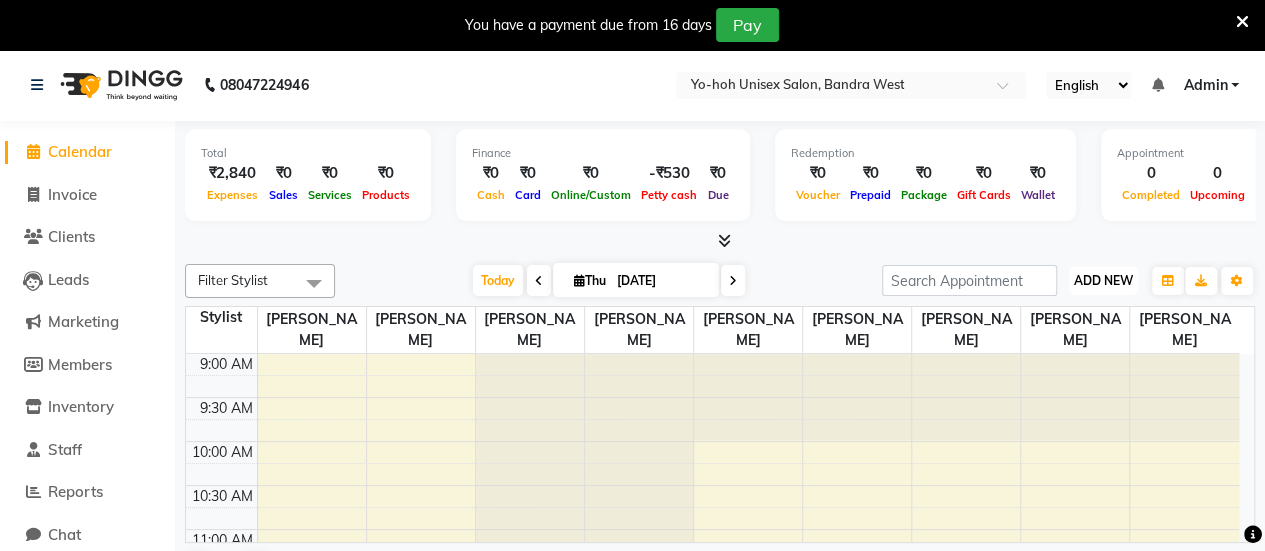 click on "ADD NEW" at bounding box center (1103, 280) 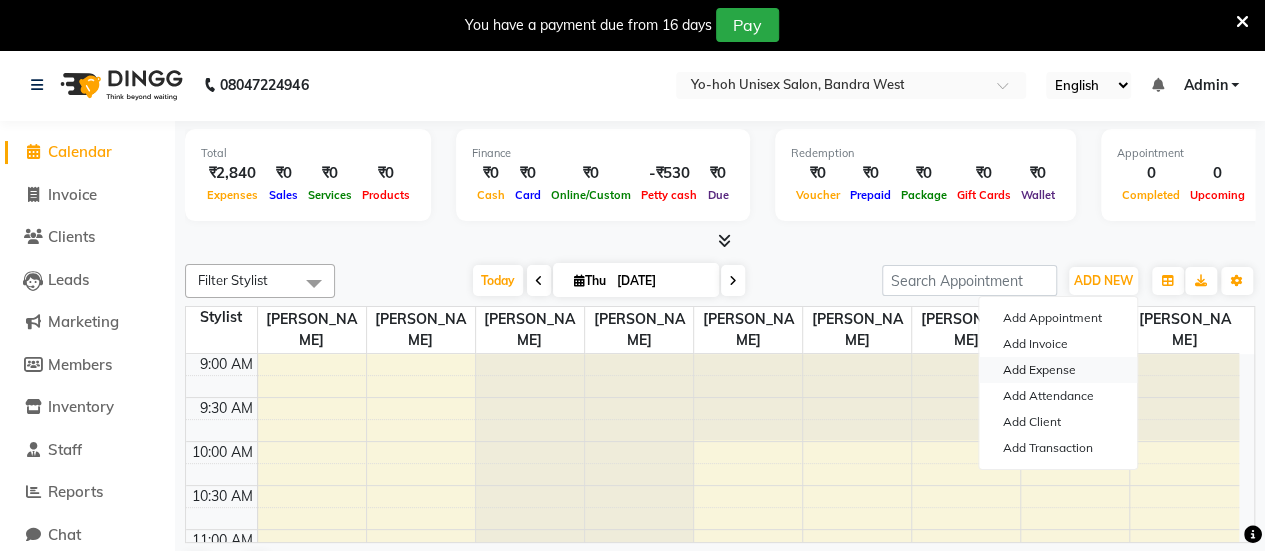 click on "Add Expense" at bounding box center (1058, 370) 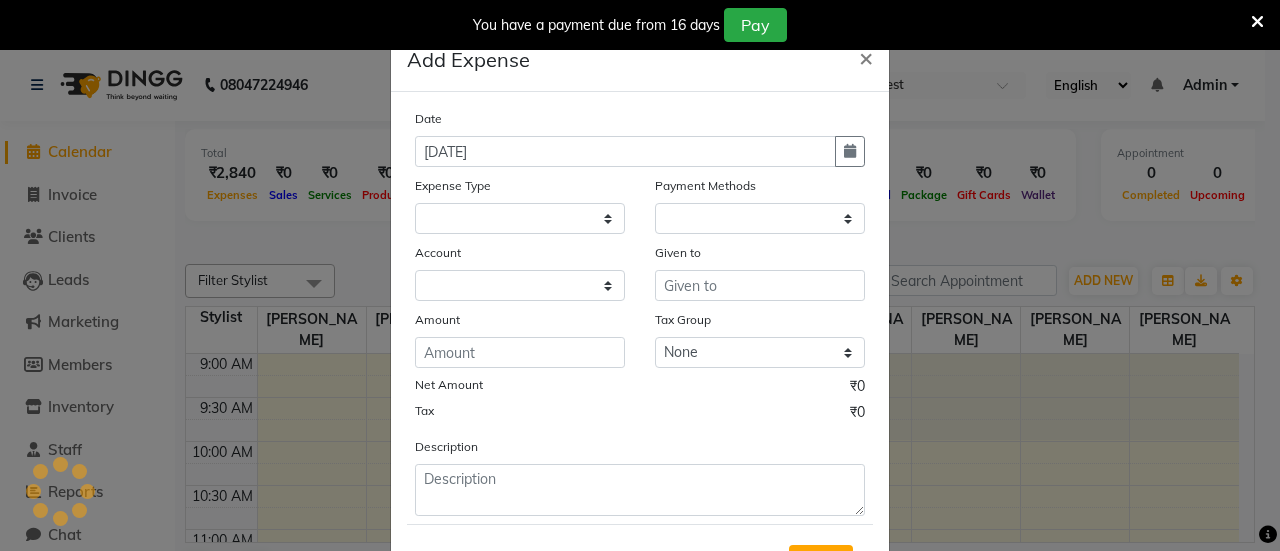 select on "1" 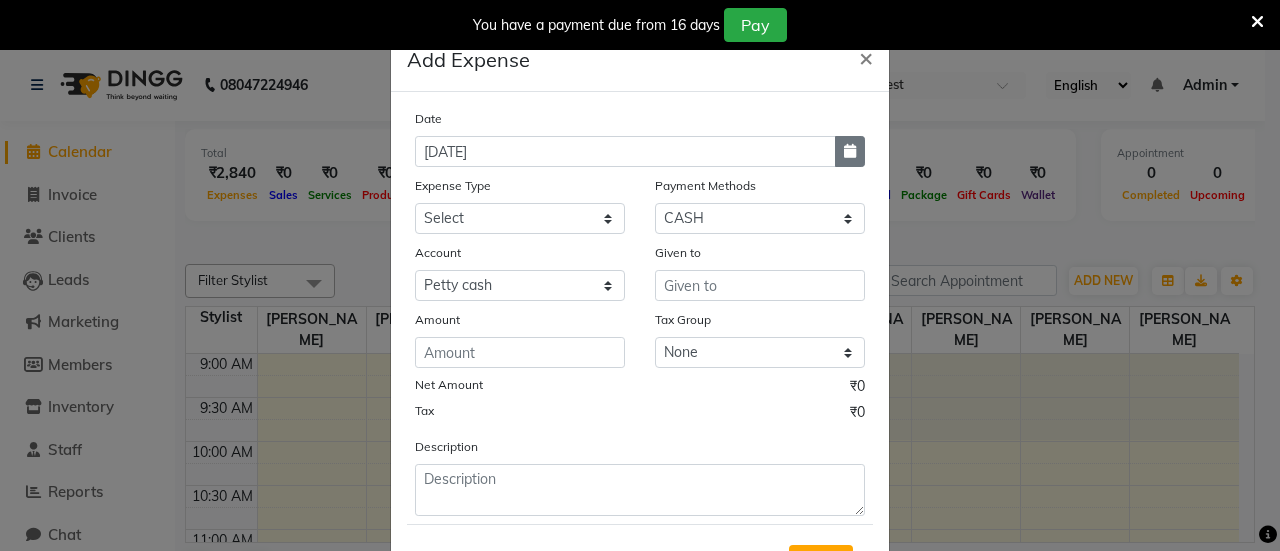 click 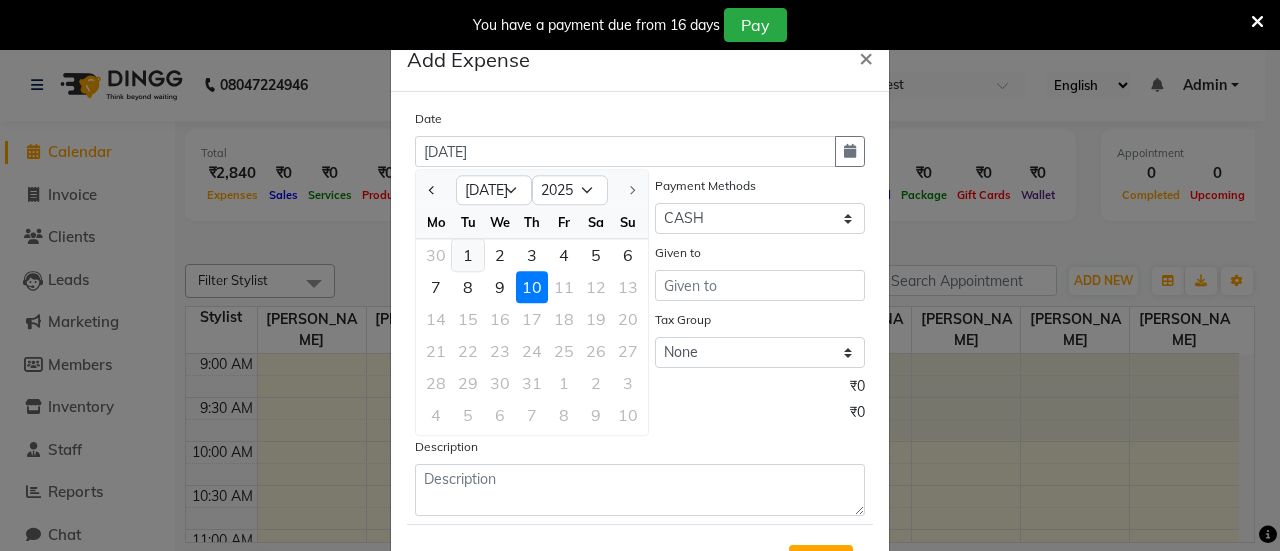 click on "1" 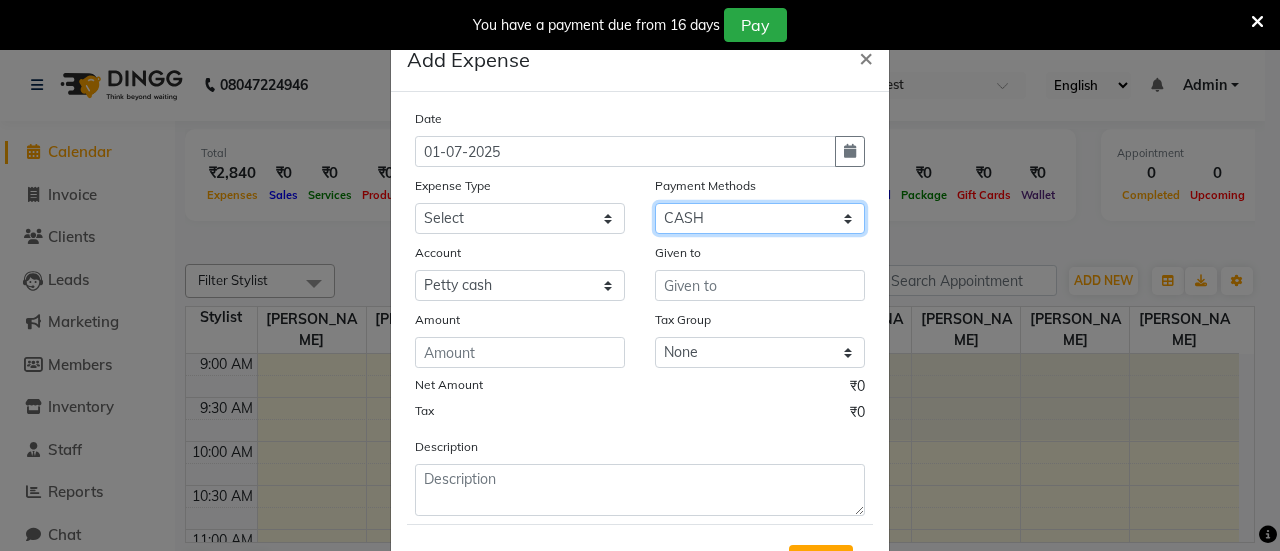 click on "Select CASH UPI CARD Prepaid" 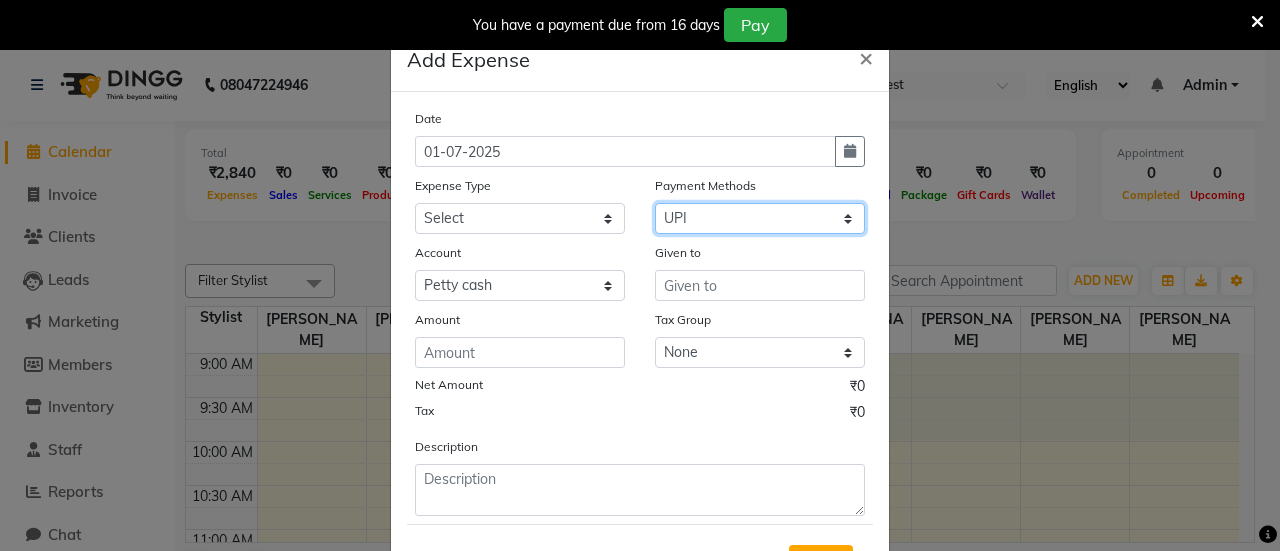 click on "Select CASH UPI CARD Prepaid" 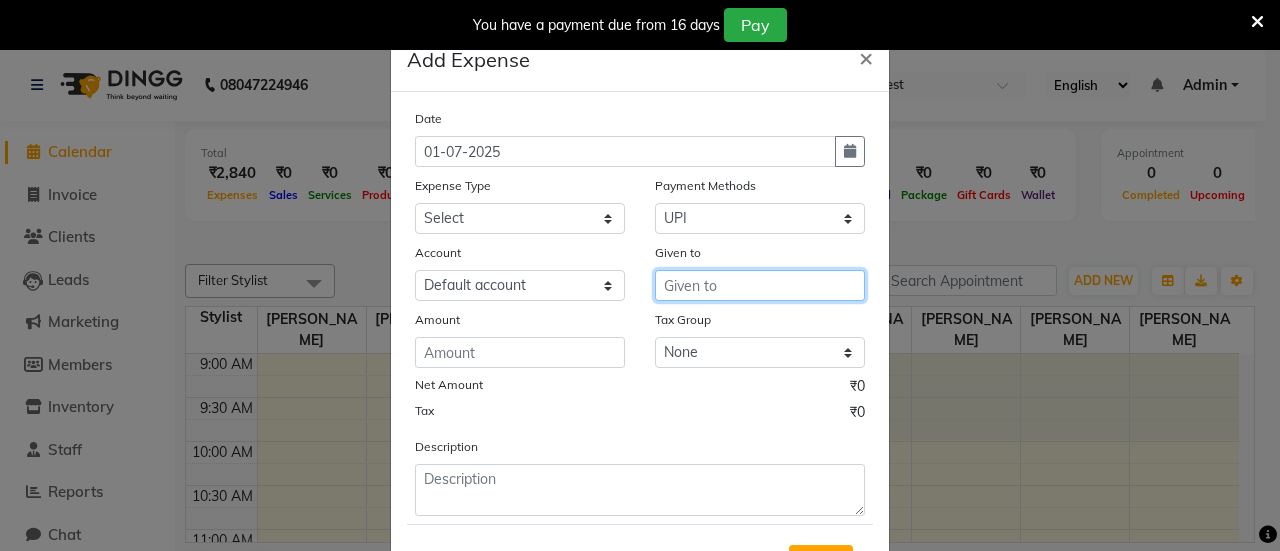 click at bounding box center [760, 285] 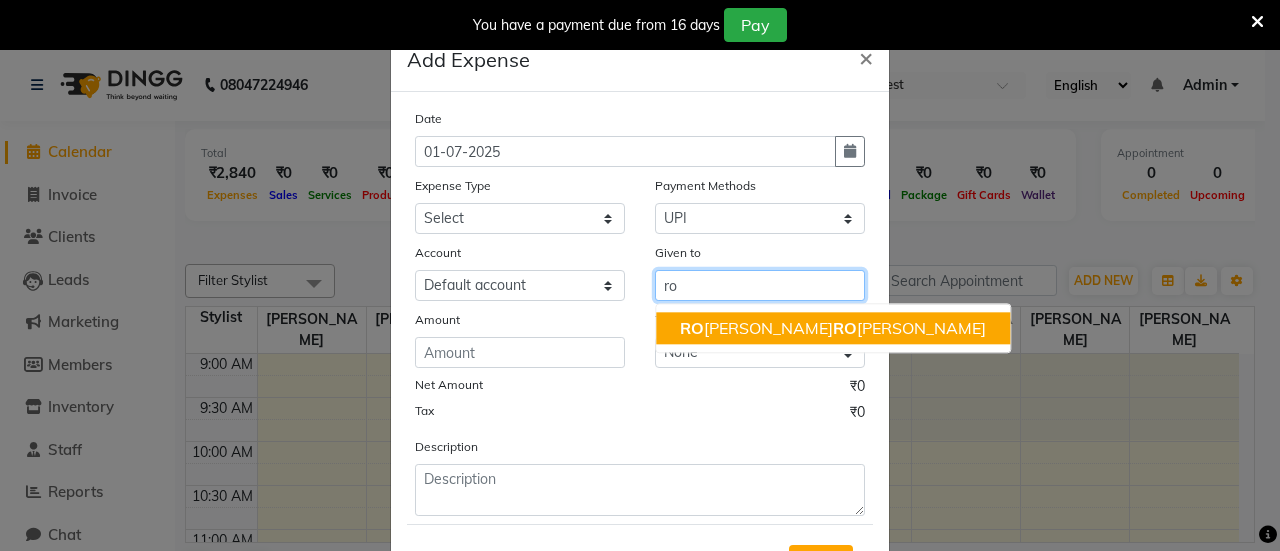 click on "RO MIKHA HA RO LD BORGES" at bounding box center (833, 328) 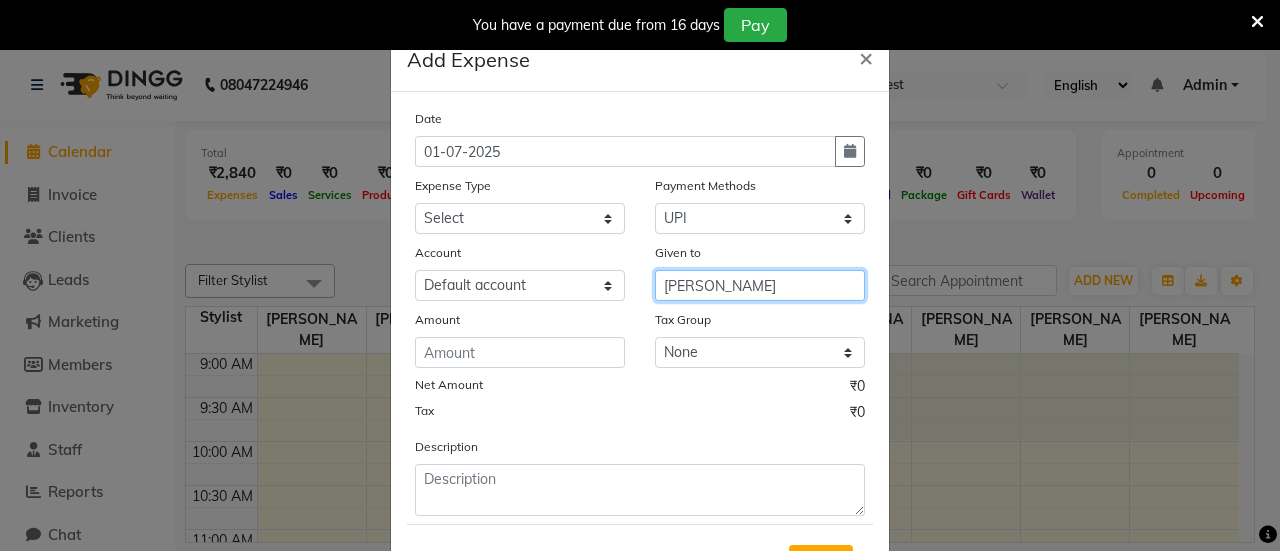 type on "[PERSON_NAME]" 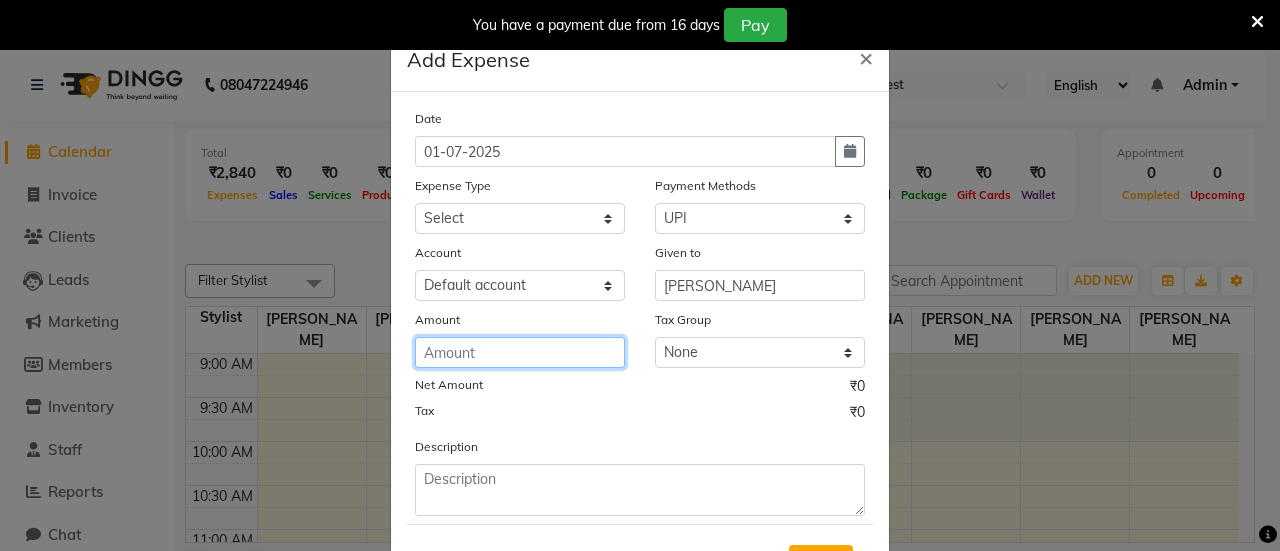 click 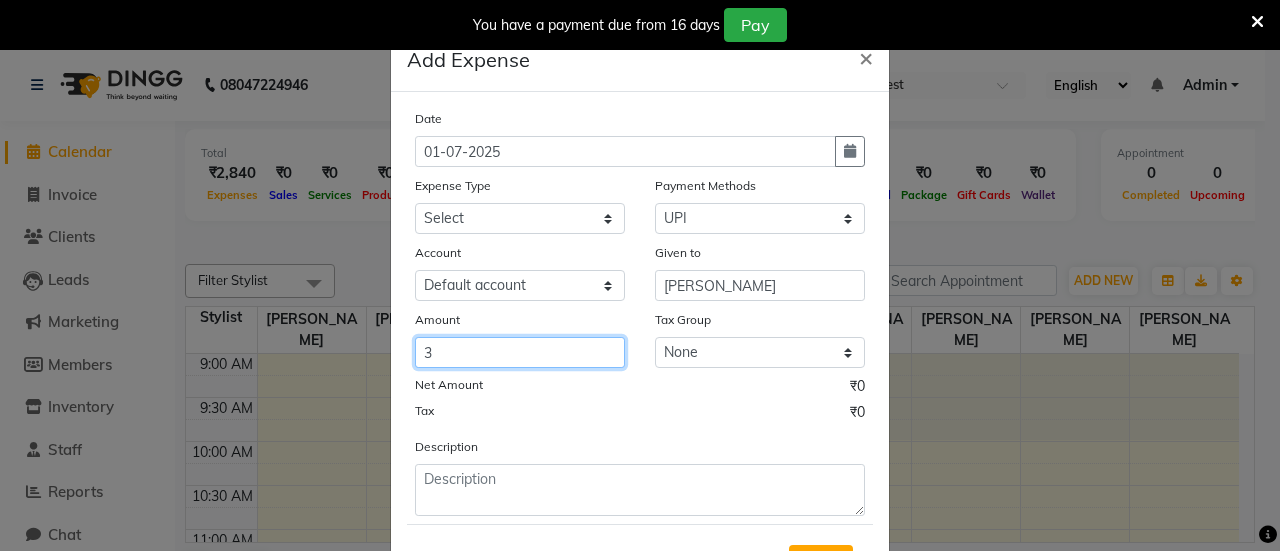 click on "3" 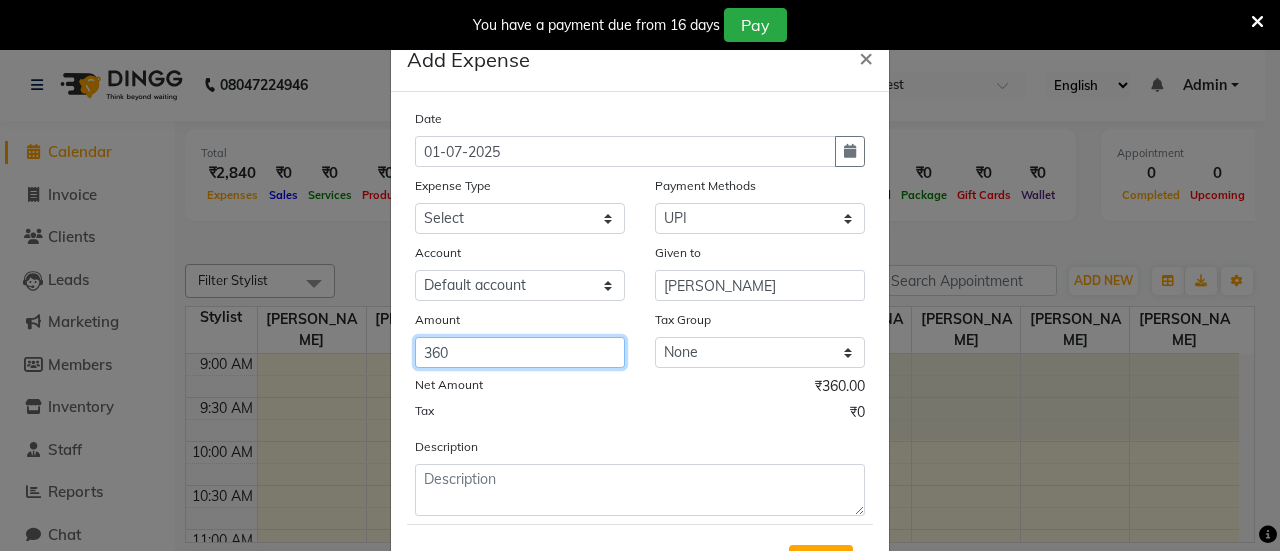 type on "360" 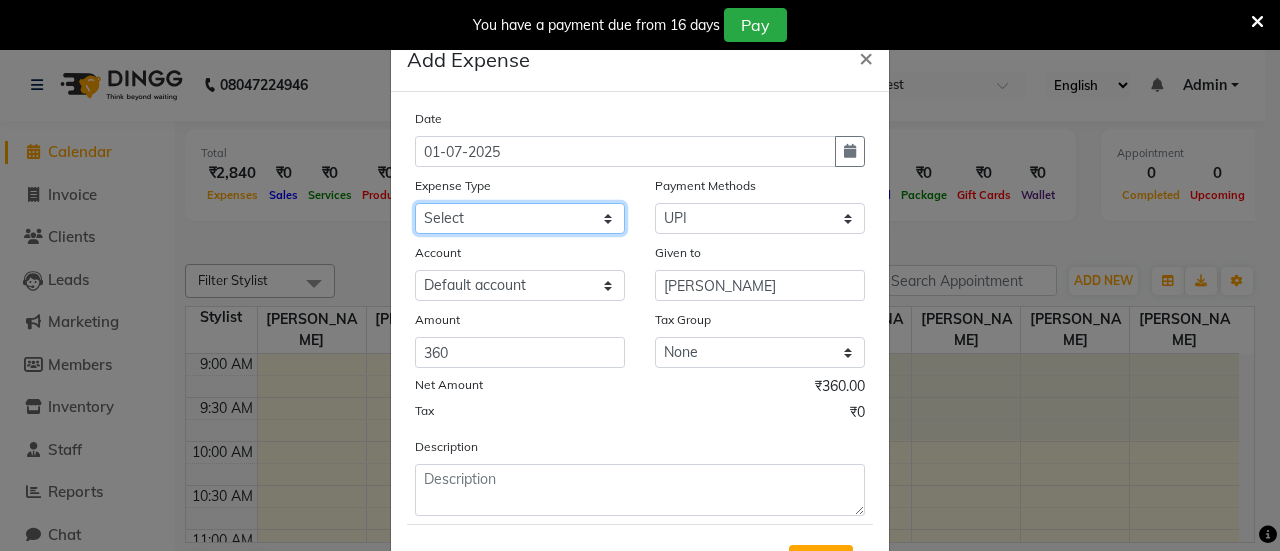 click on "Select Advance Salary Bank charges Car maintenance  Cash transfer to bank Cash transfer to hub Client Snacks Clinical charges Equipment Fuel Govt fee Incentive Insurance International purchase Loan Repayment Maintenance Marketing Miscellaneous MRA Other Pantry Product Rent Salary Staff Snacks Tax Tea & Refreshment Utilities" 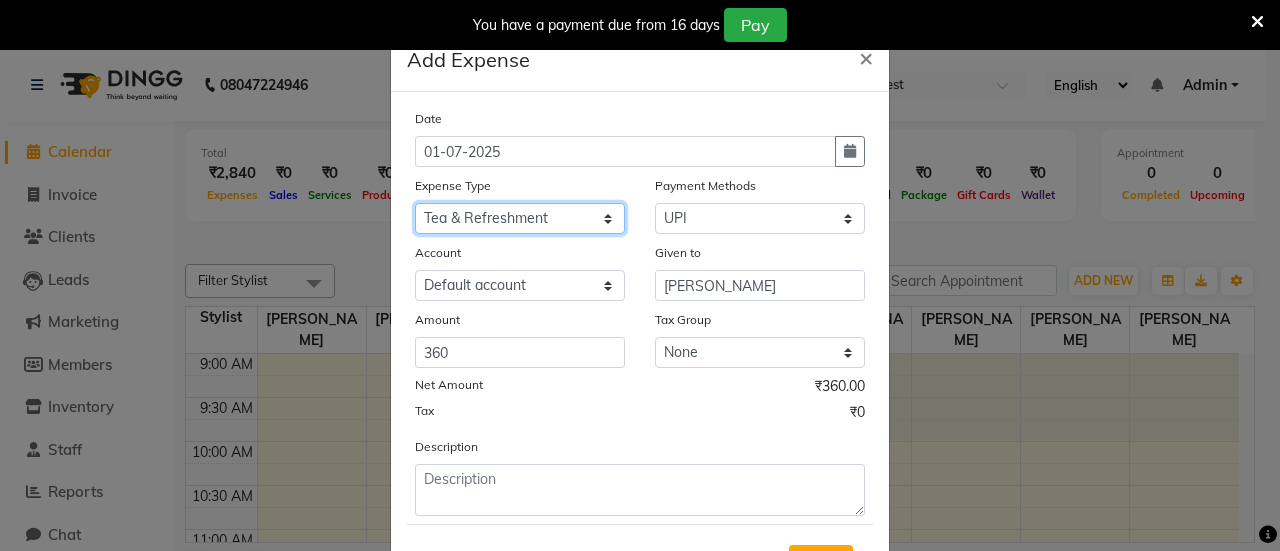 click on "Select Advance Salary Bank charges Car maintenance  Cash transfer to bank Cash transfer to hub Client Snacks Clinical charges Equipment Fuel Govt fee Incentive Insurance International purchase Loan Repayment Maintenance Marketing Miscellaneous MRA Other Pantry Product Rent Salary Staff Snacks Tax Tea & Refreshment Utilities" 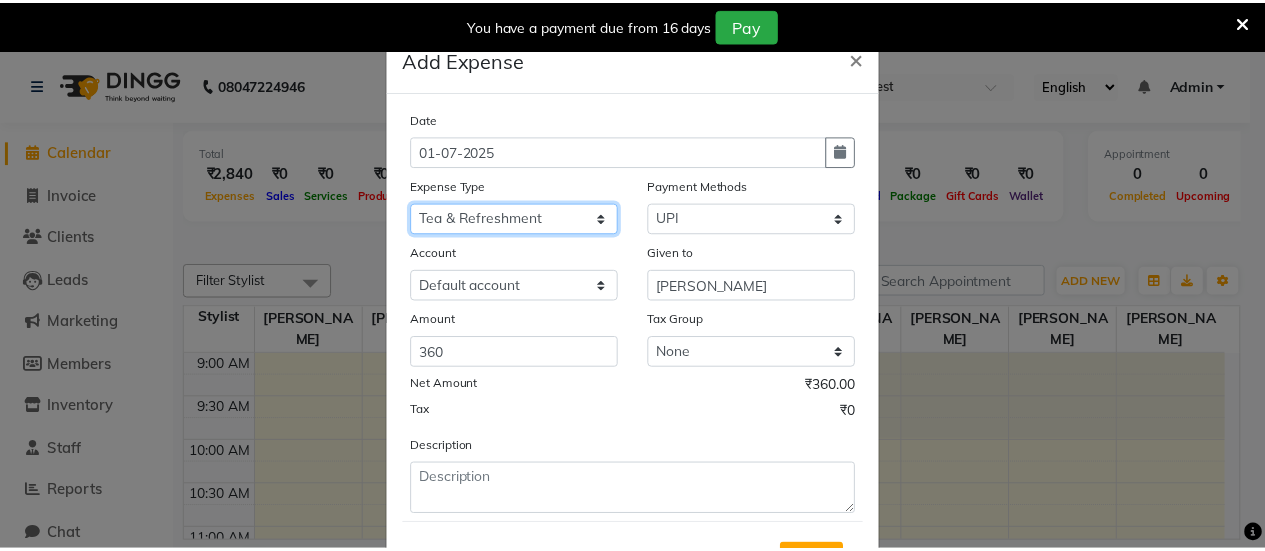 scroll, scrollTop: 94, scrollLeft: 0, axis: vertical 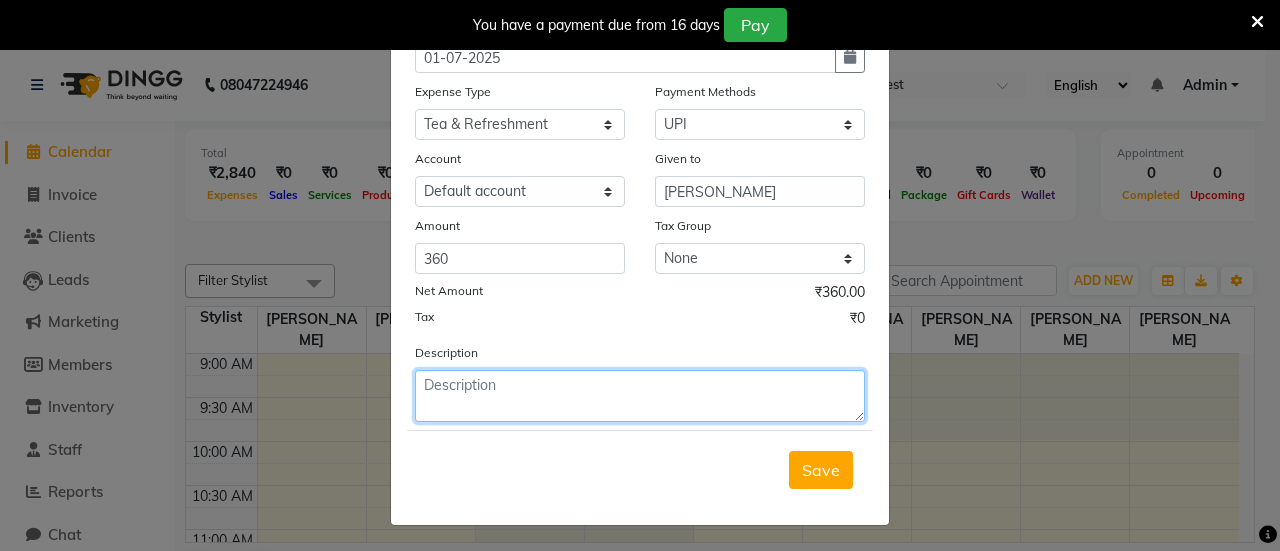 click 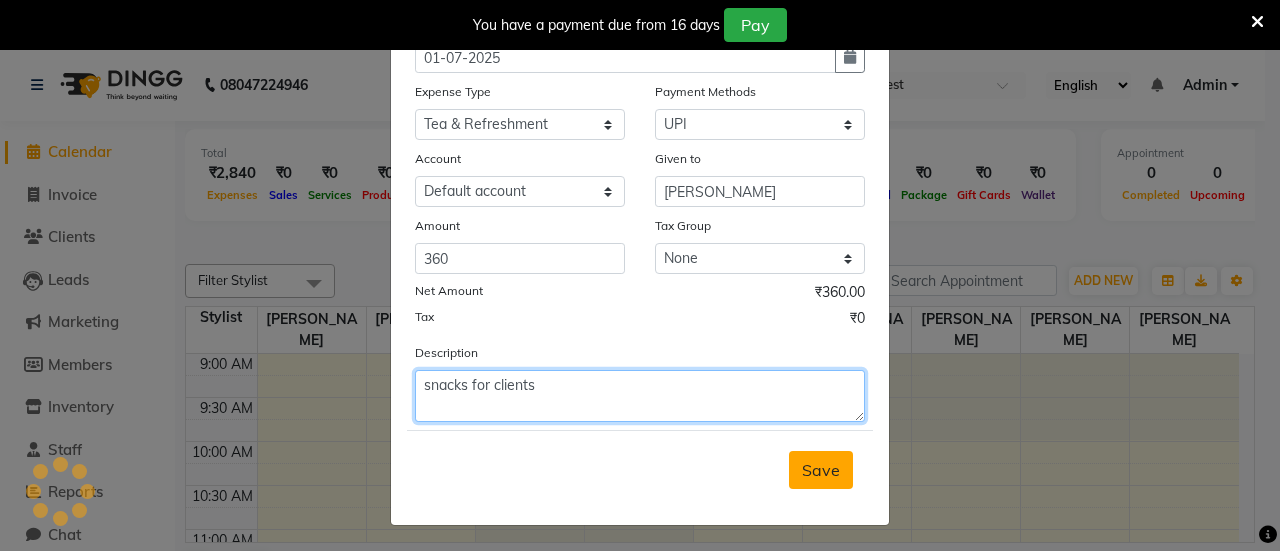 type on "snacks for clients" 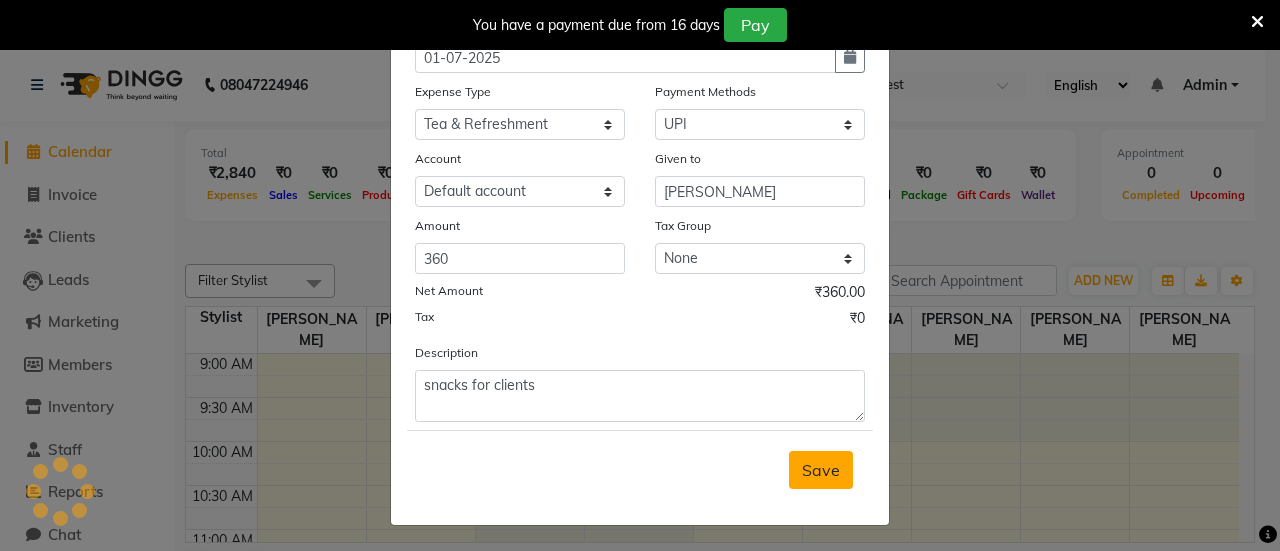 click on "Save" at bounding box center (821, 470) 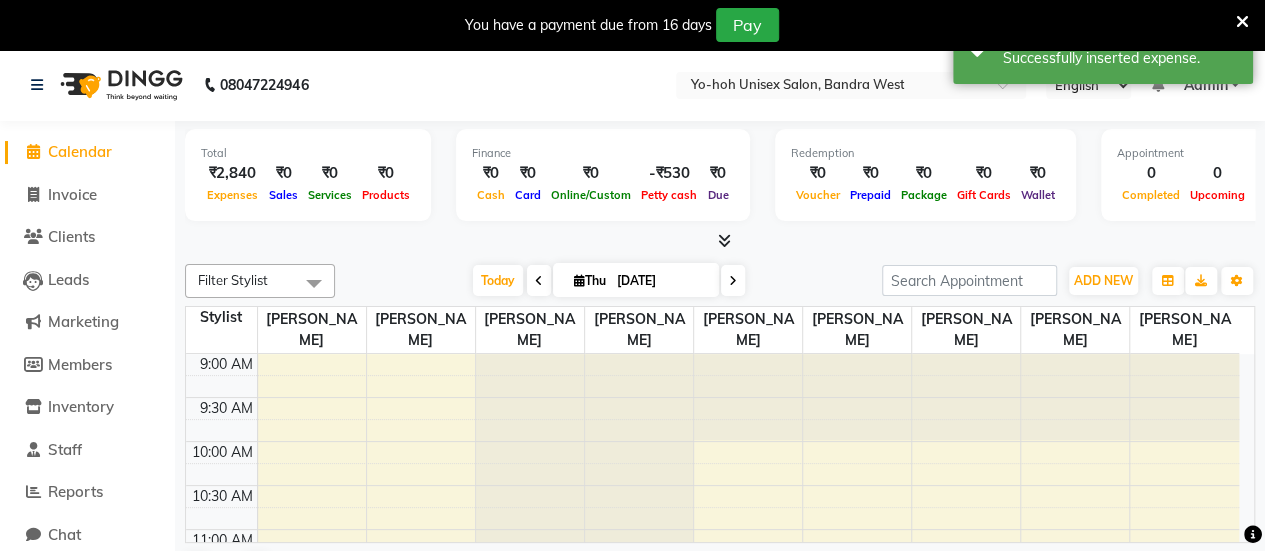 click on "Calendar" 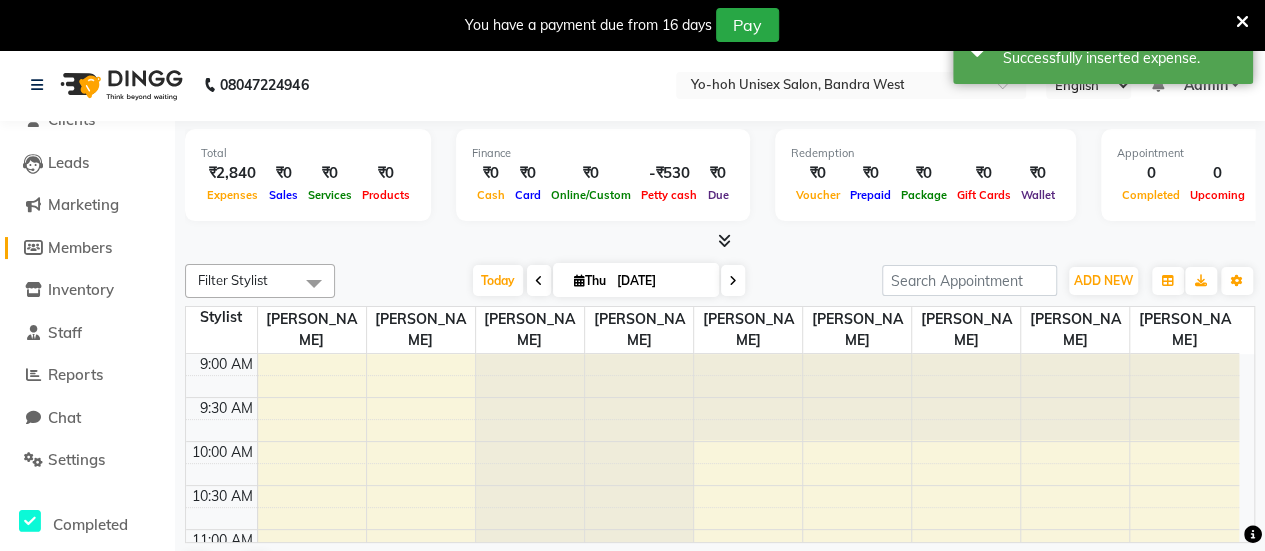 scroll, scrollTop: 127, scrollLeft: 0, axis: vertical 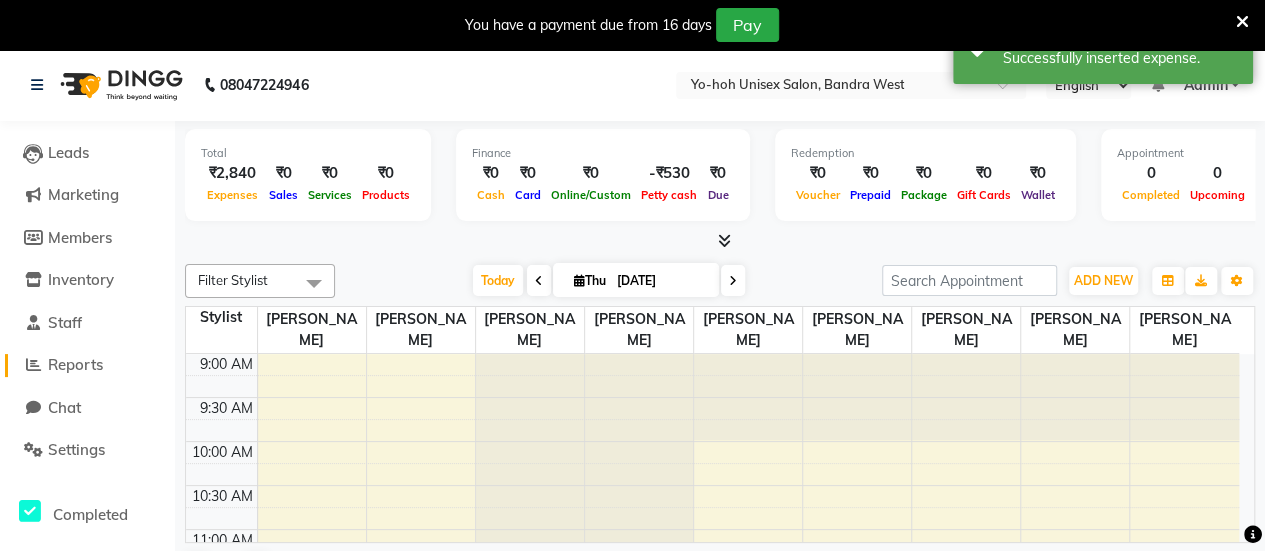 click on "Reports" 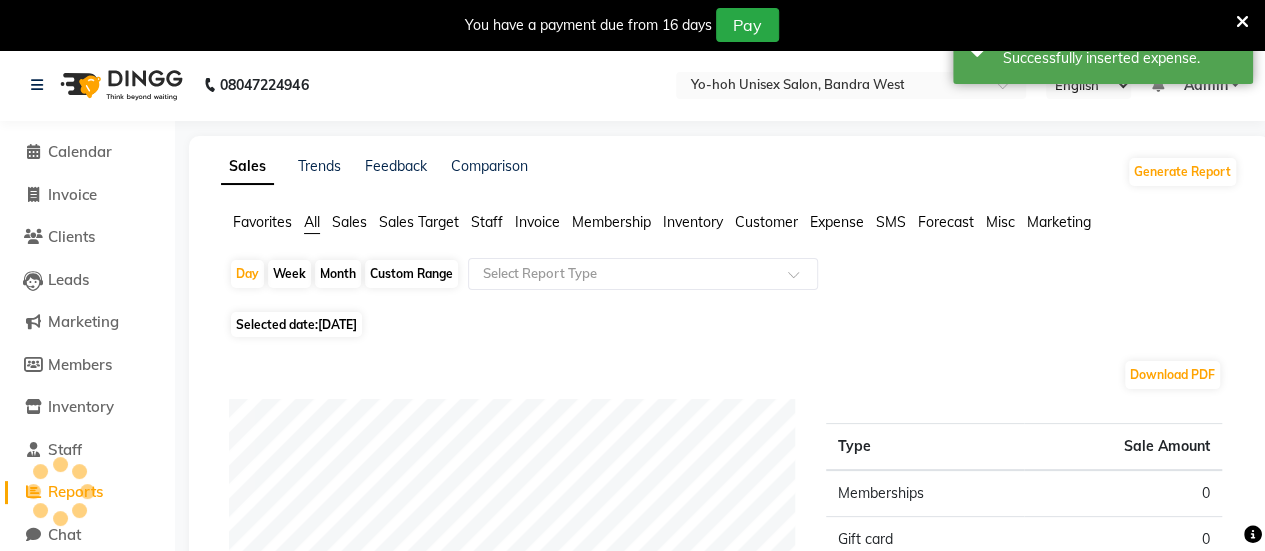 scroll, scrollTop: 0, scrollLeft: 0, axis: both 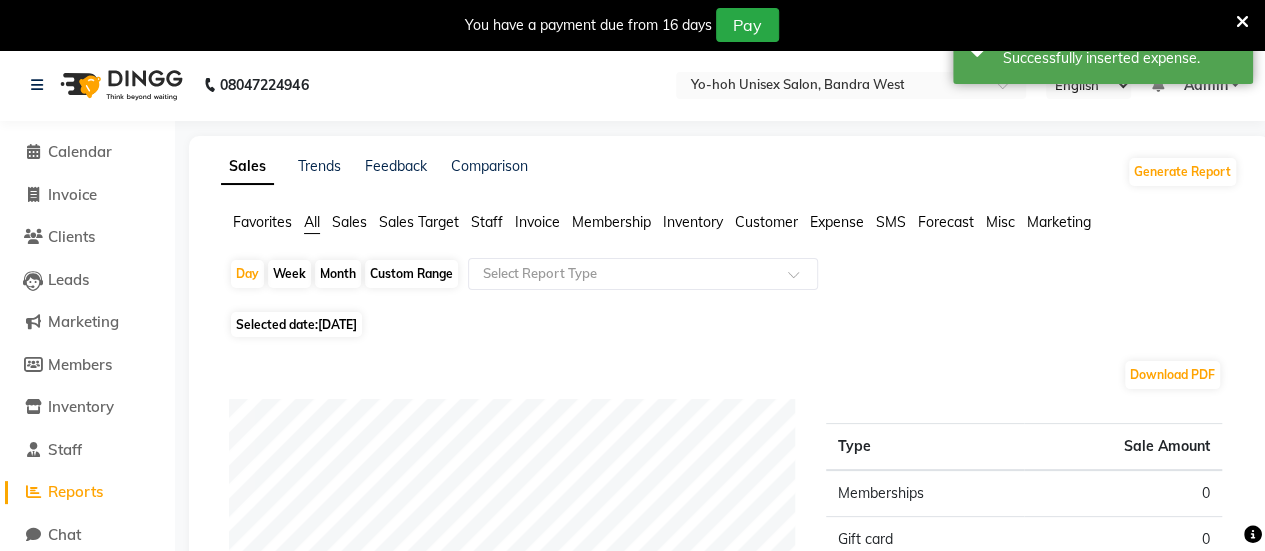 click on "Expense" 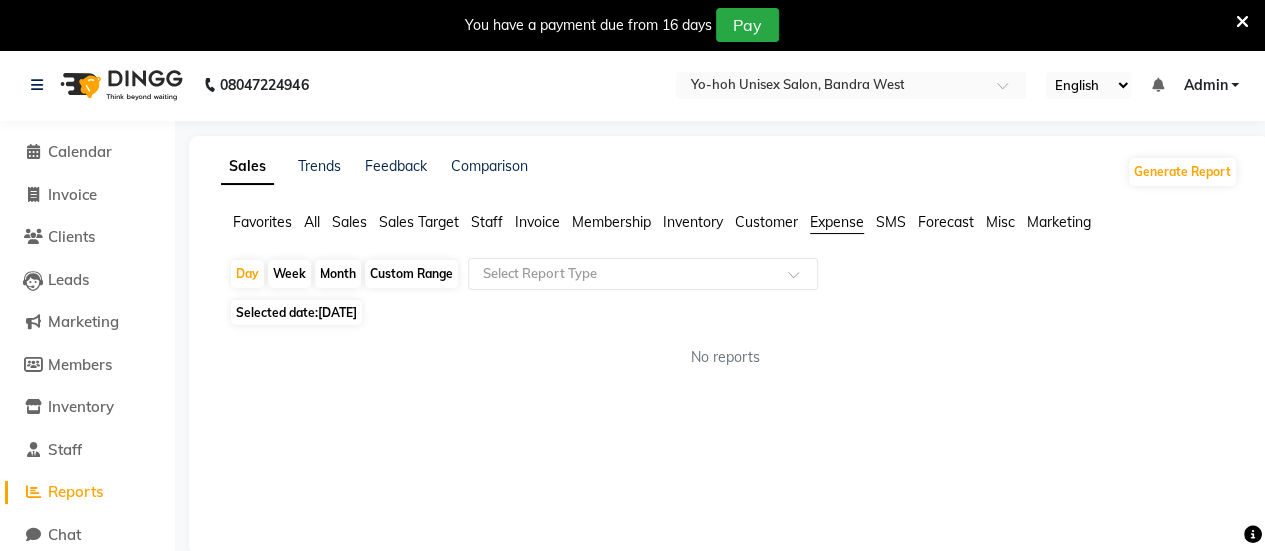 click on "Sales Target" 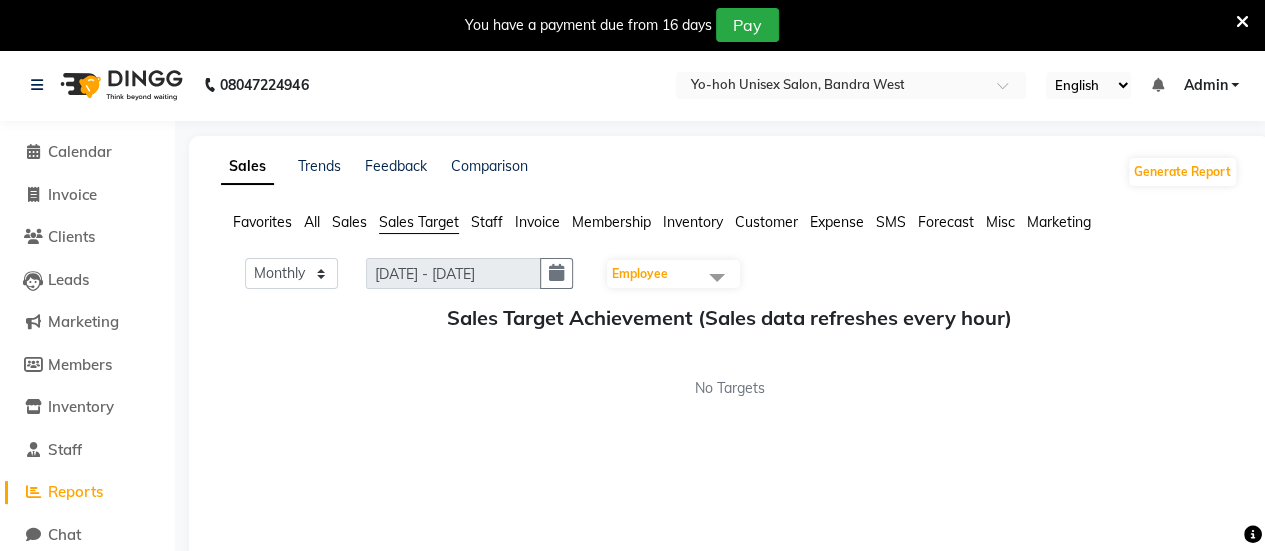 click 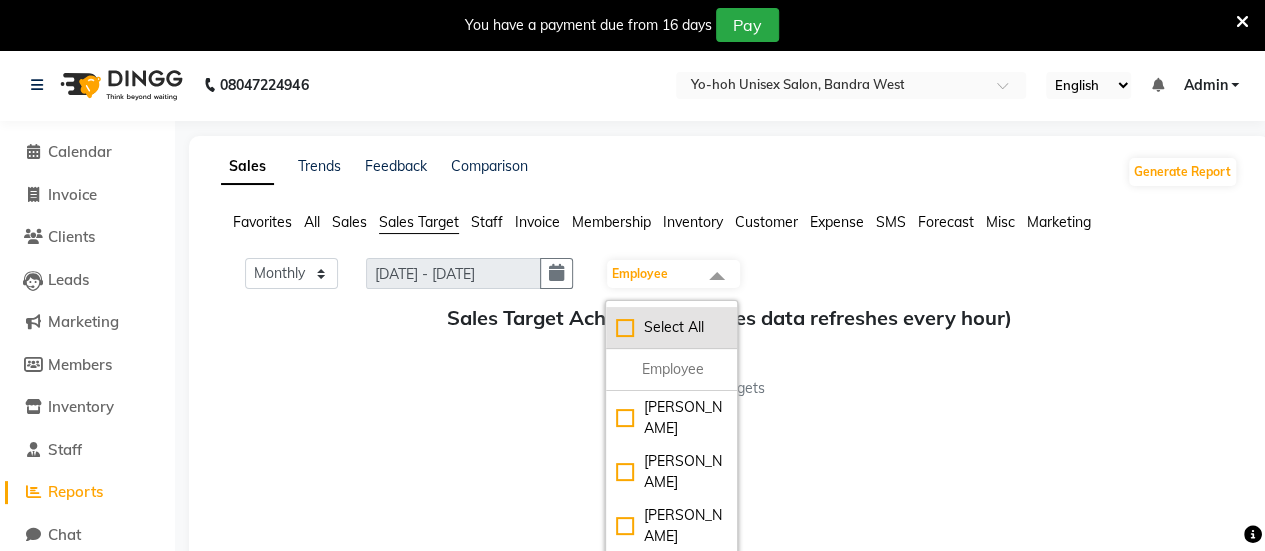 click on "Select All" 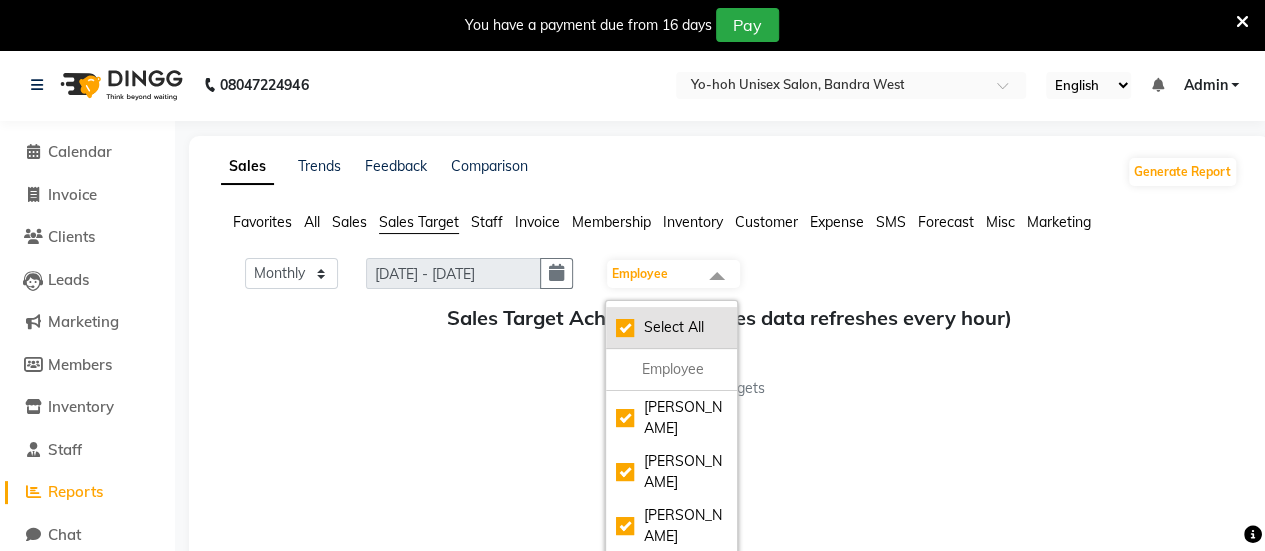 checkbox on "true" 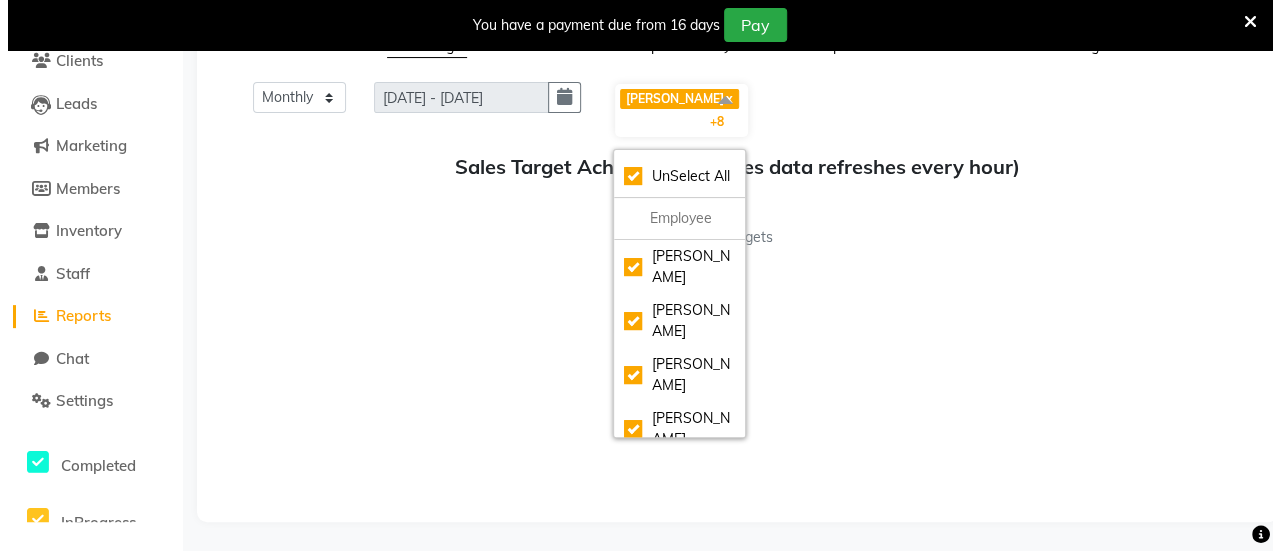 scroll, scrollTop: 22, scrollLeft: 0, axis: vertical 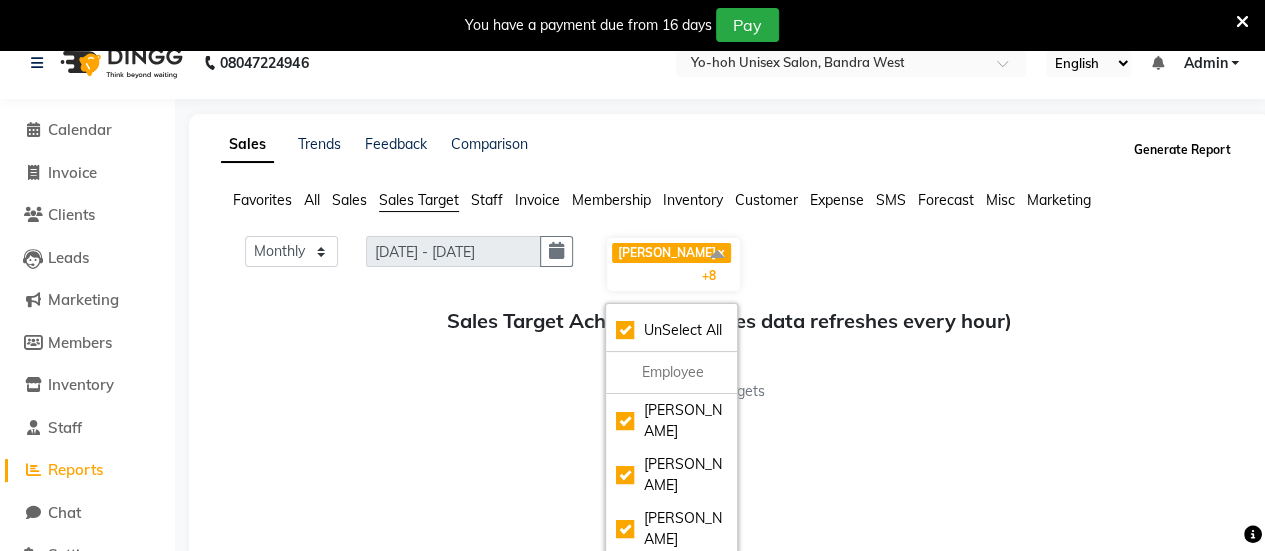 click on "Generate Report" 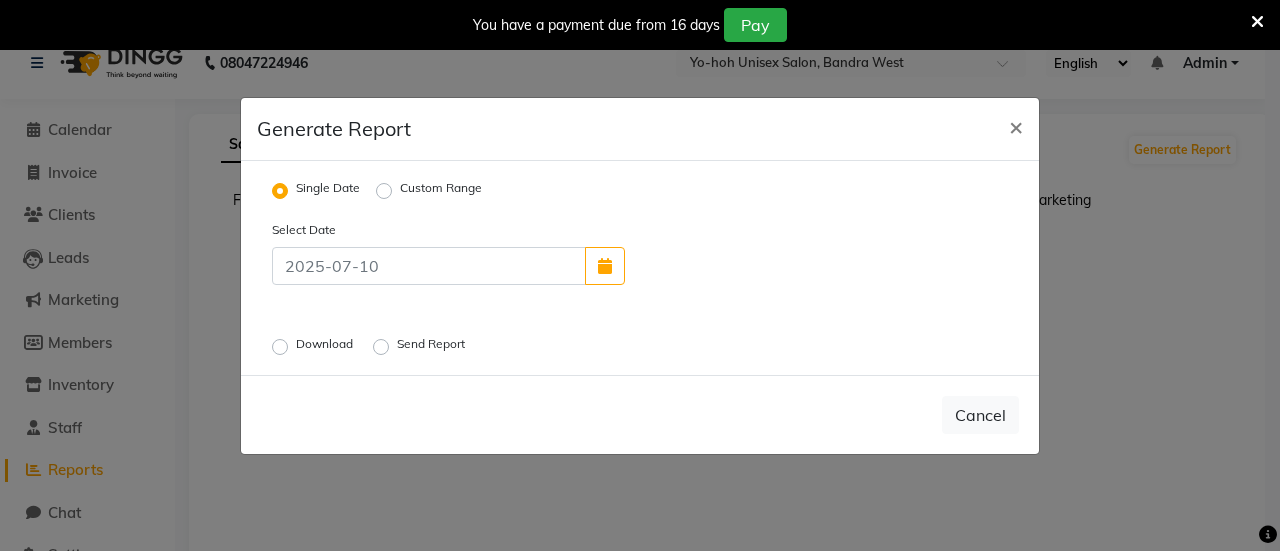 click on "Custom Range" 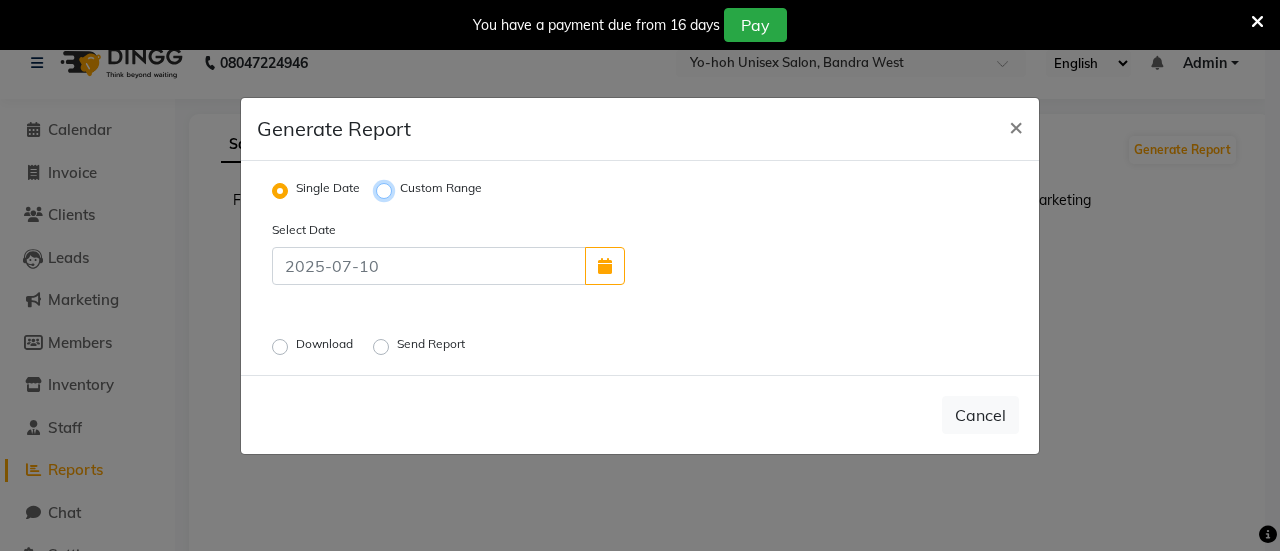 click on "Custom Range" at bounding box center (387, 190) 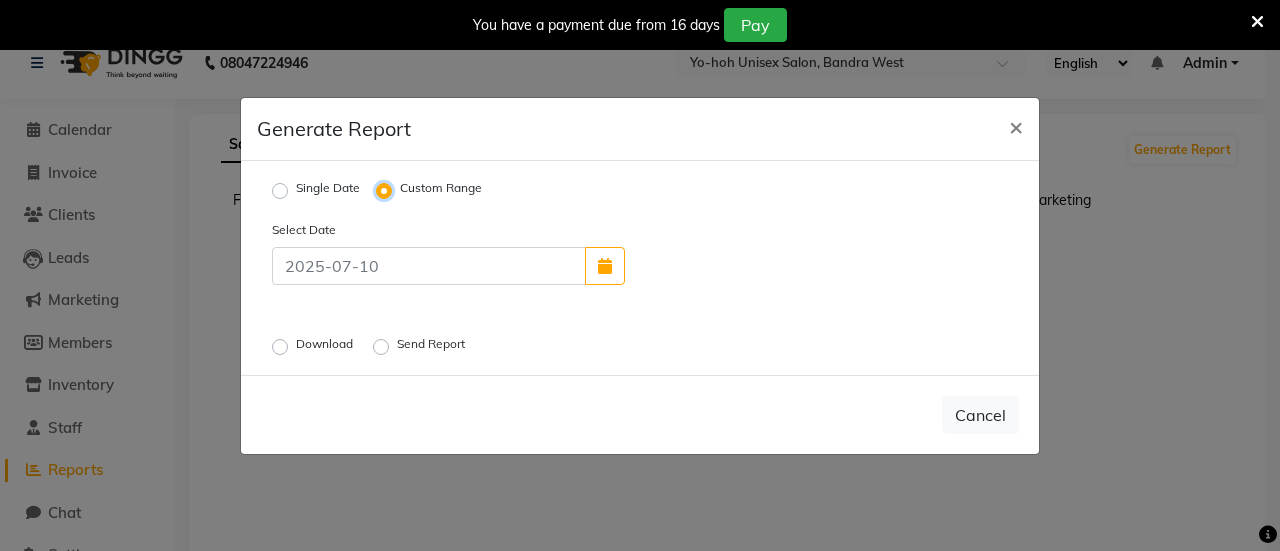 select on "7" 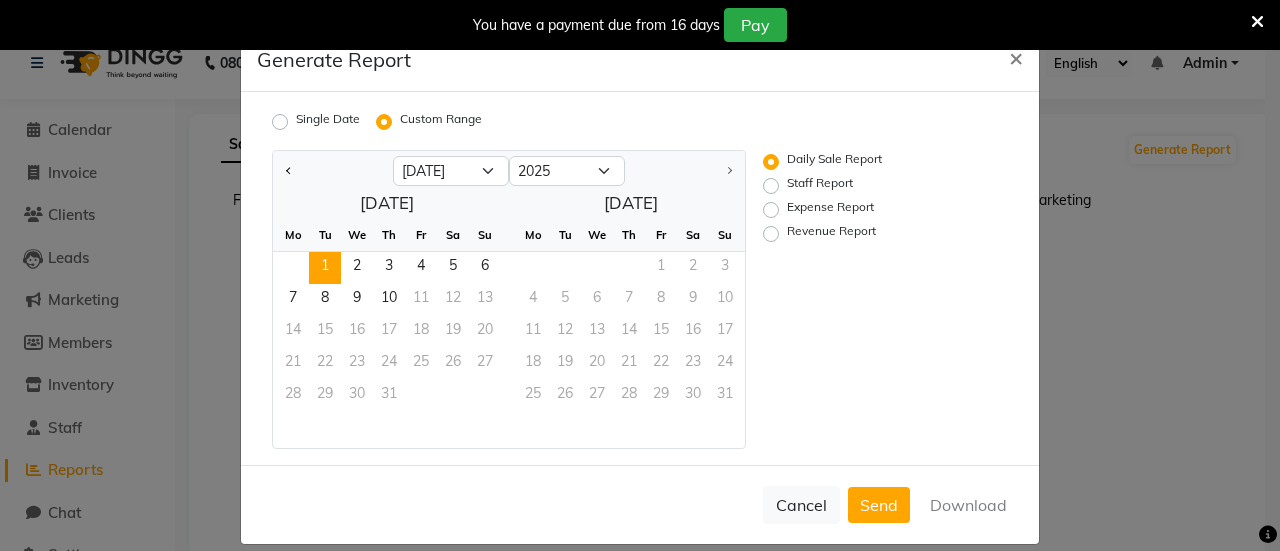 click on "1" 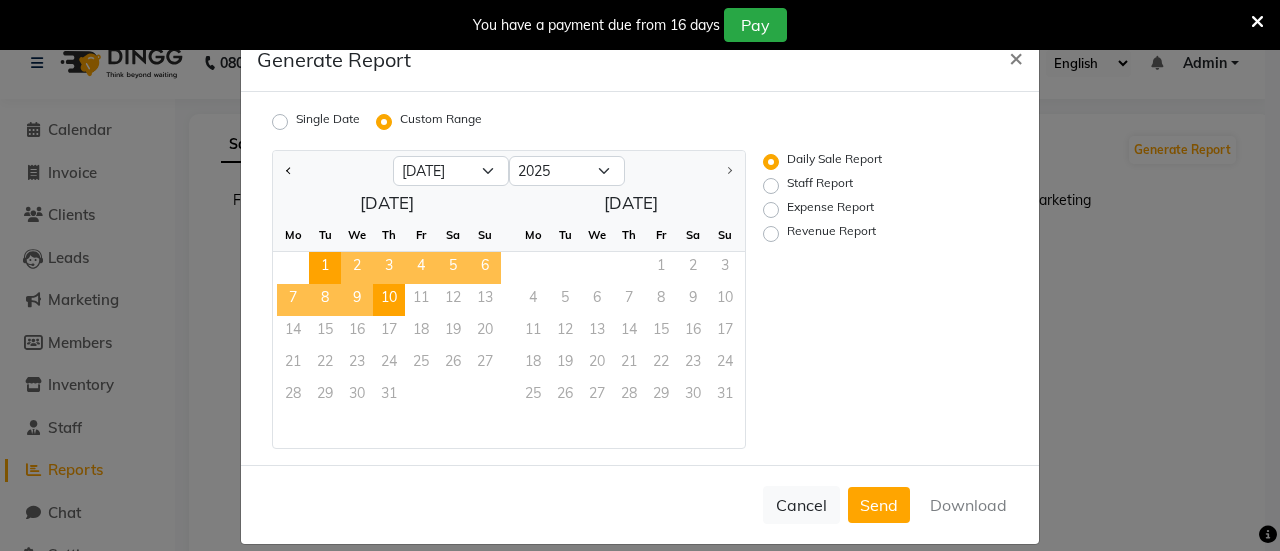 click on "10" 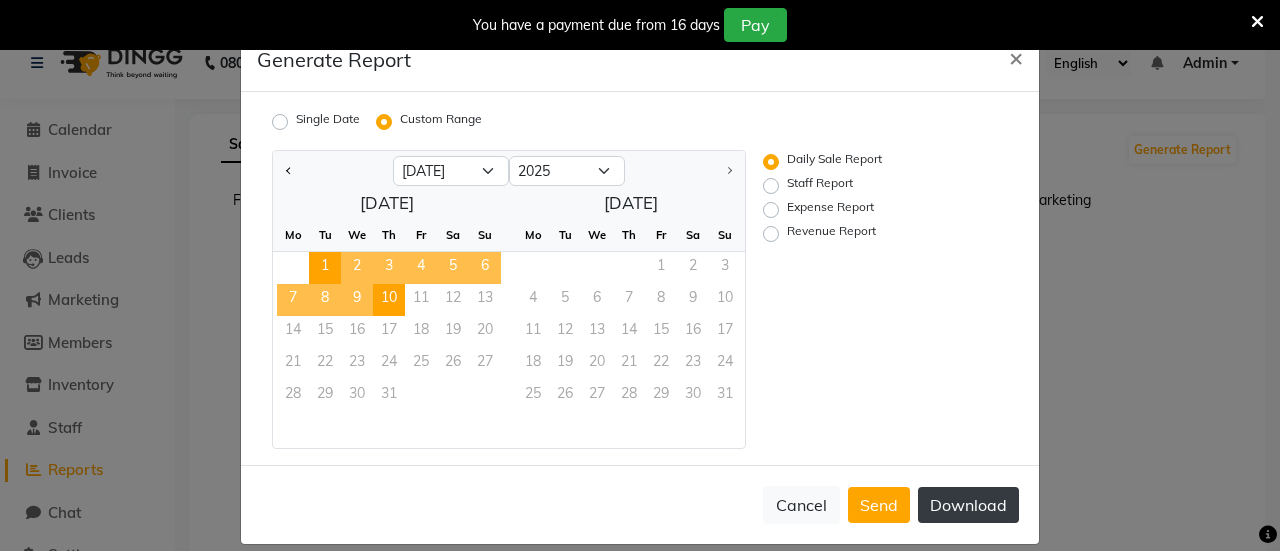 click on "Download" 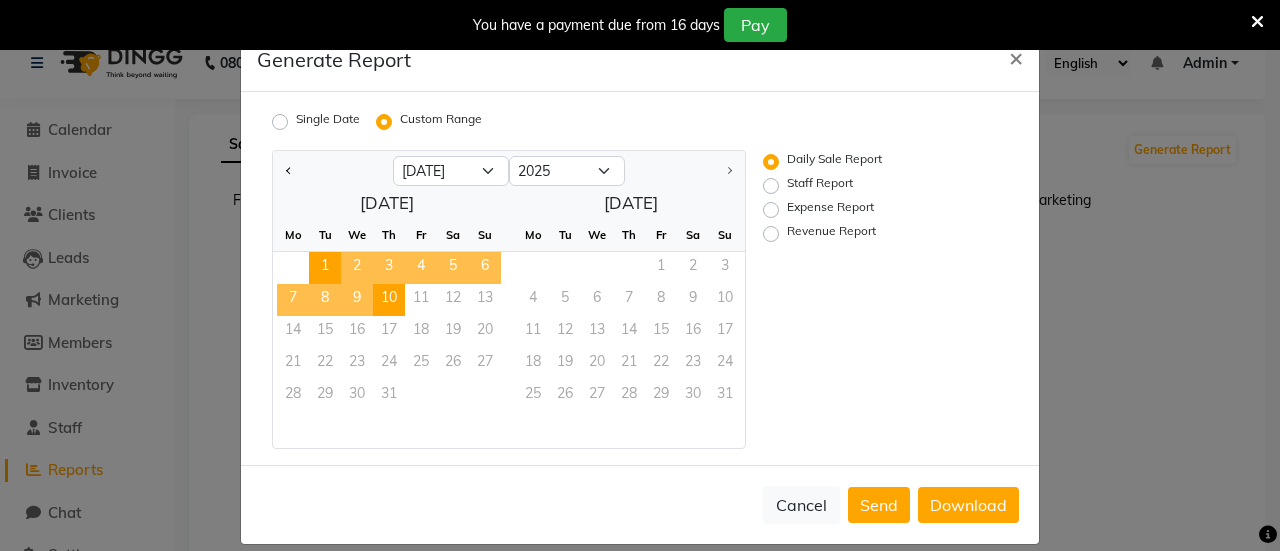 click on "Revenue Report" 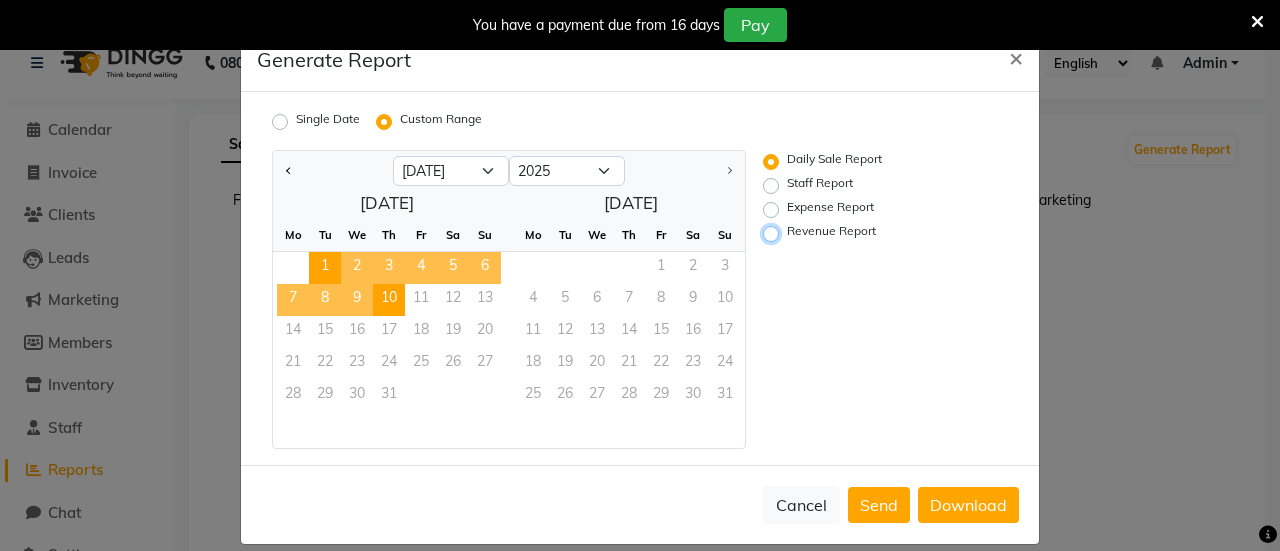 click on "Revenue Report" at bounding box center (774, 234) 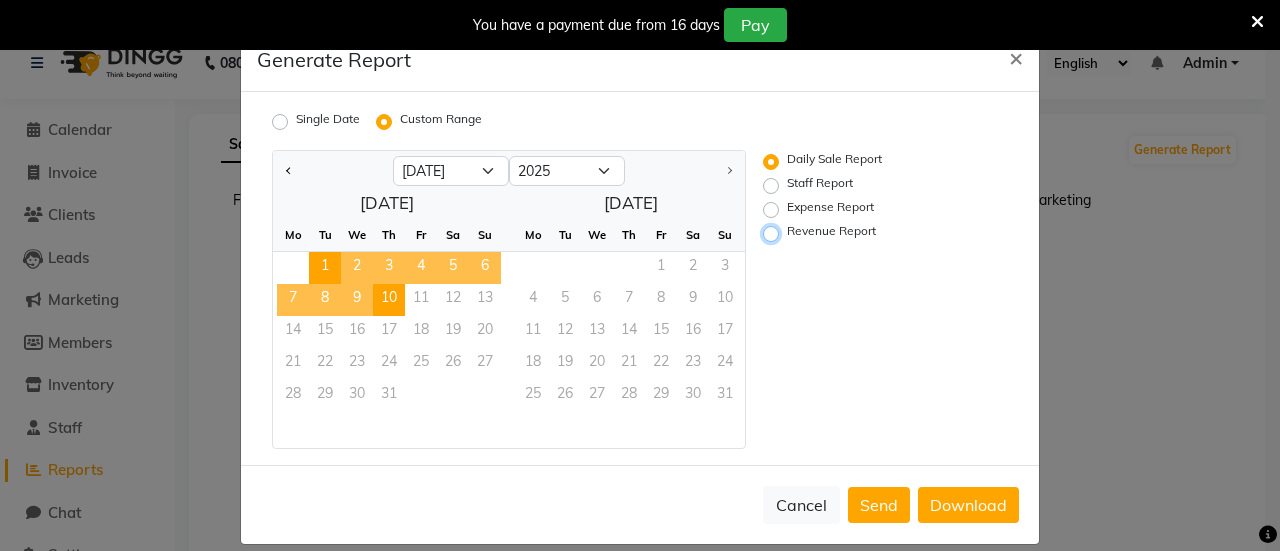 radio on "true" 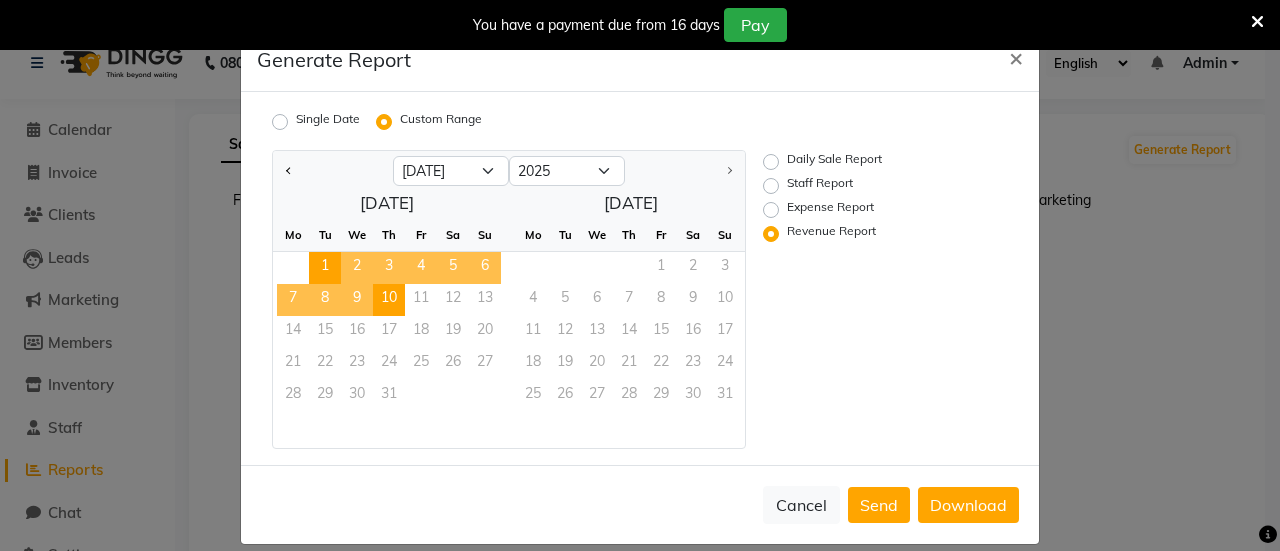 click on "Jan Feb Mar Apr May Jun Jul 2015 2016 2017 2018 2019 2020 2021 2022 2023 2024 2025  July 2025  Mo Tu We Th Fr Sa Su  1   2   3   4   5   6   7   8   9   10   11   12   13   14   15   16   17   18   19   20   21   22   23   24   25   26   27   28   29   30   31   August 2025  Mo Tu We Th Fr Sa Su  1   2   3   4   5   6   7   8   9   10   11   12   13   14   15   16   17   18   19   20   21   22   23   24   25   26   27   28   29   30   31  Daily Sale Report Staff Report Expense Report Revenue Report" 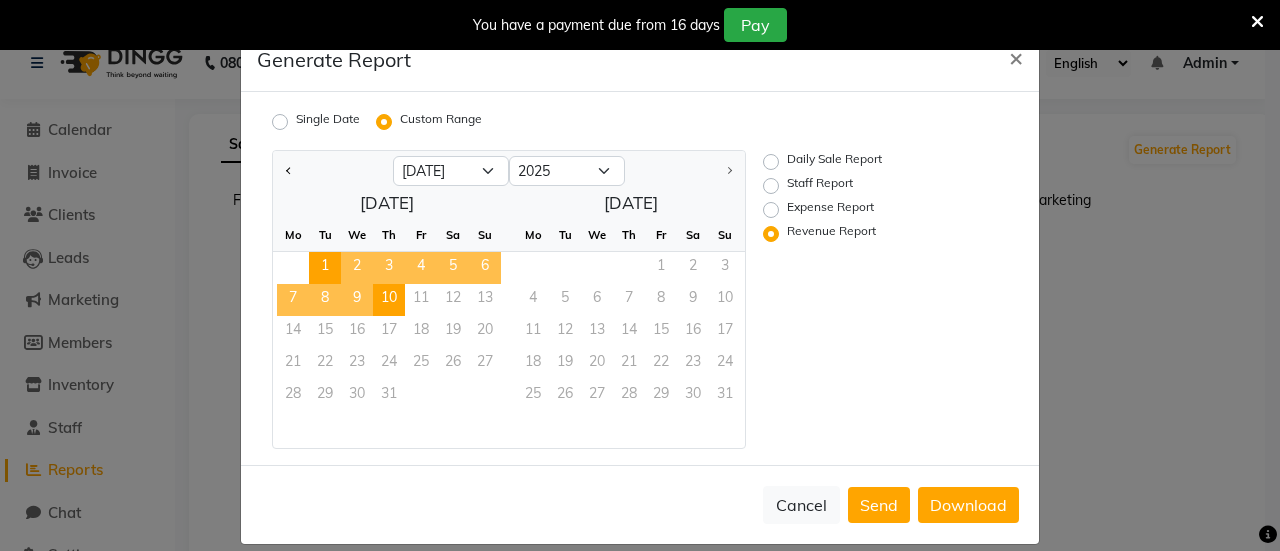 click at bounding box center (1265, 536) 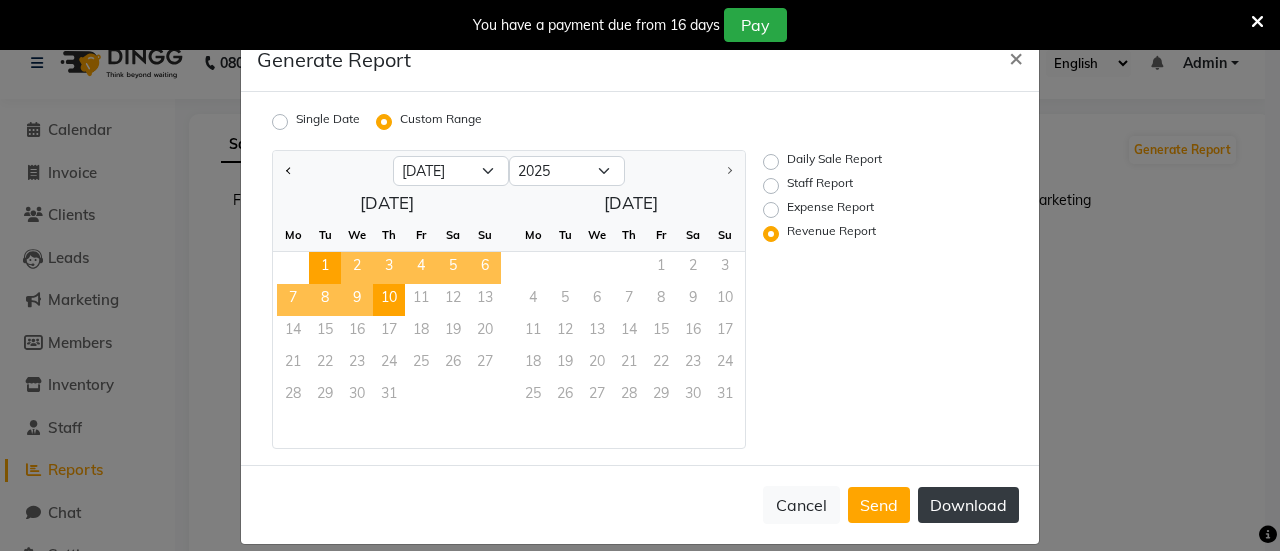 click on "Download" 